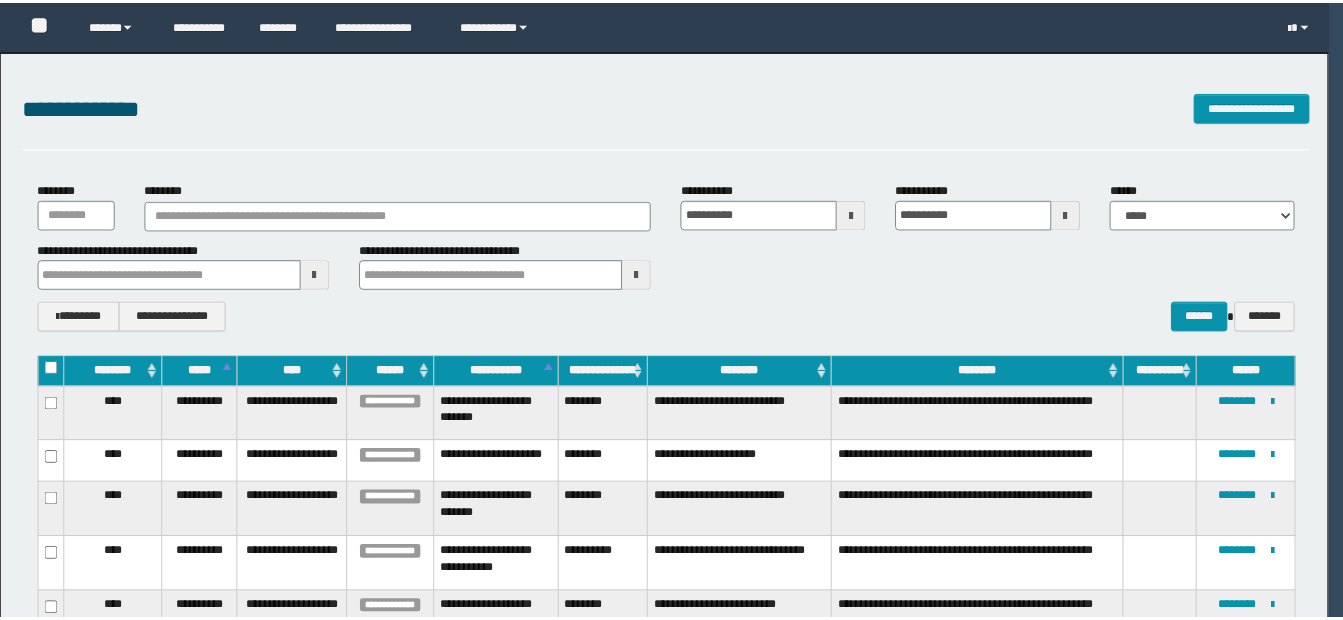 scroll, scrollTop: 0, scrollLeft: 0, axis: both 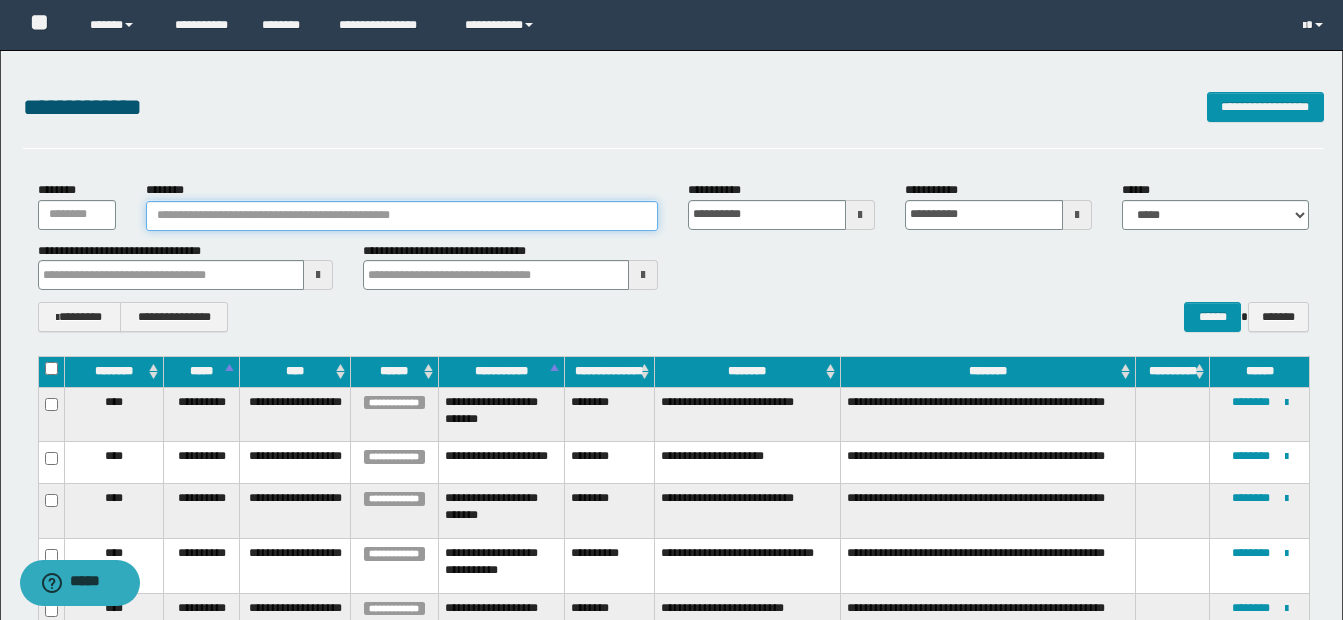 click on "********" at bounding box center [402, 216] 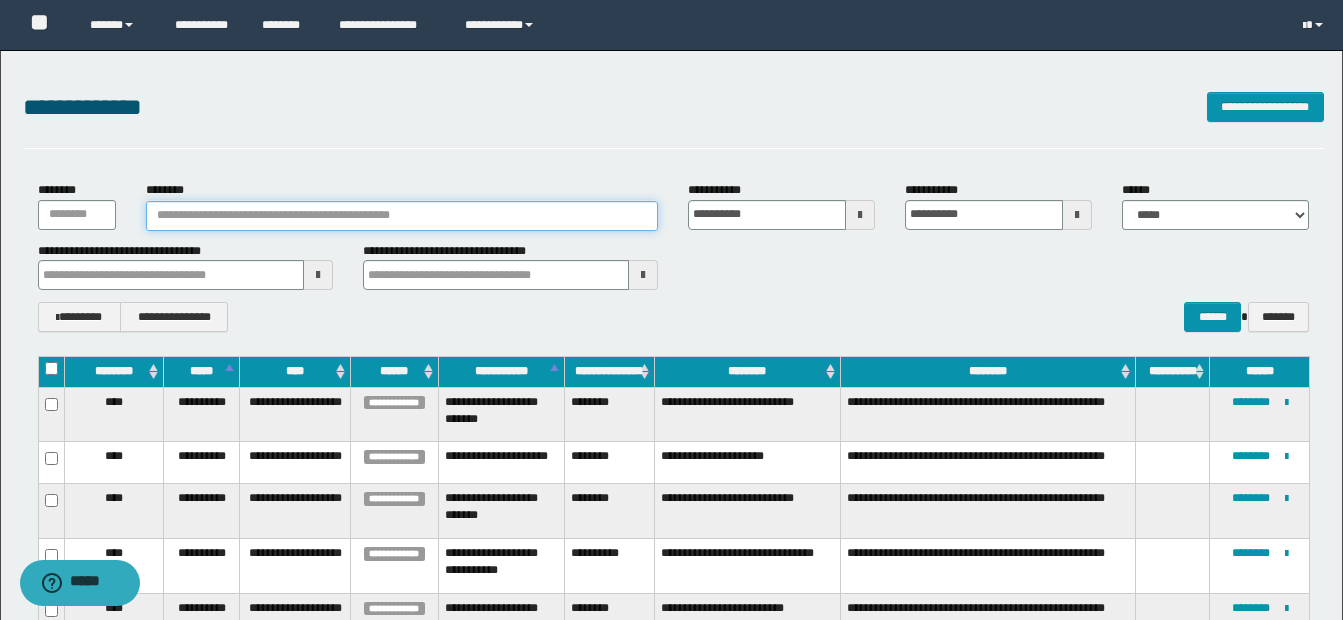 type on "********" 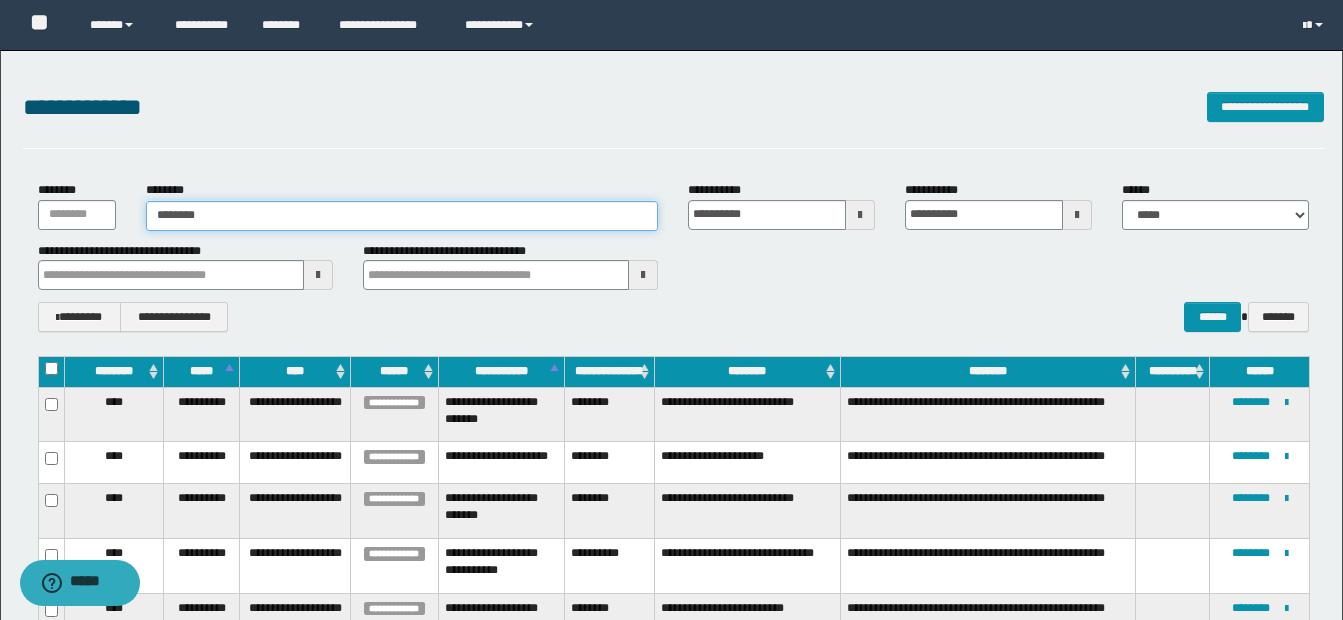 type on "********" 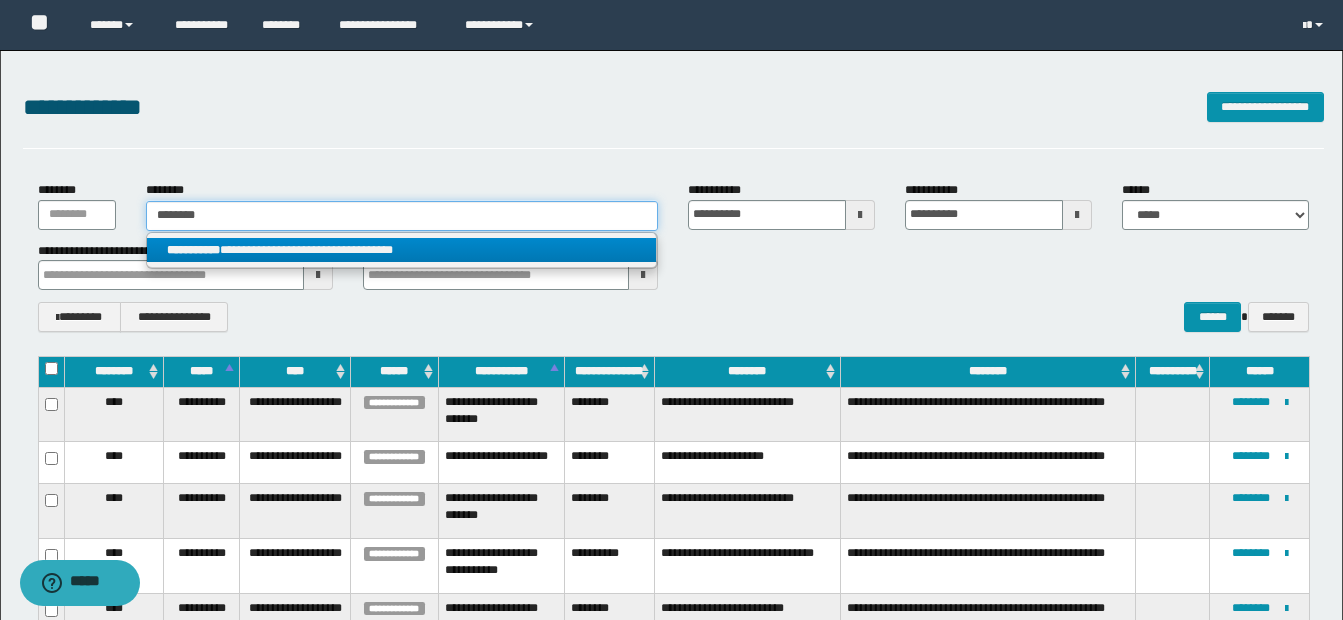 type on "********" 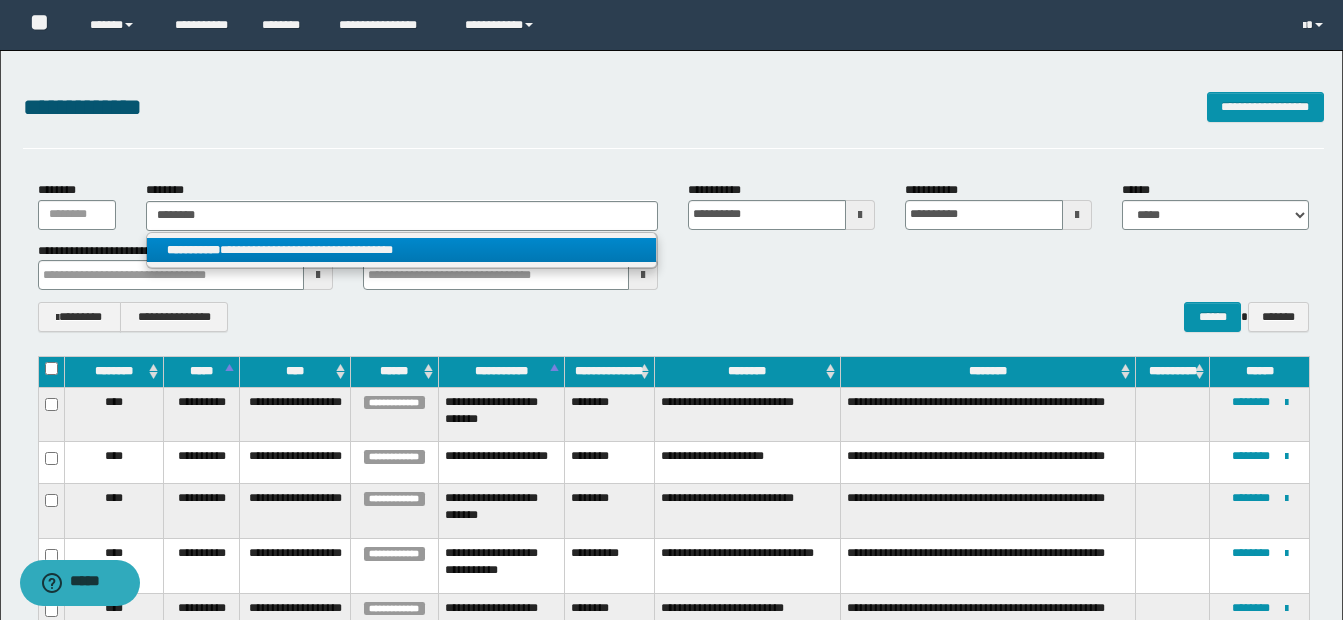 click on "**********" at bounding box center (193, 250) 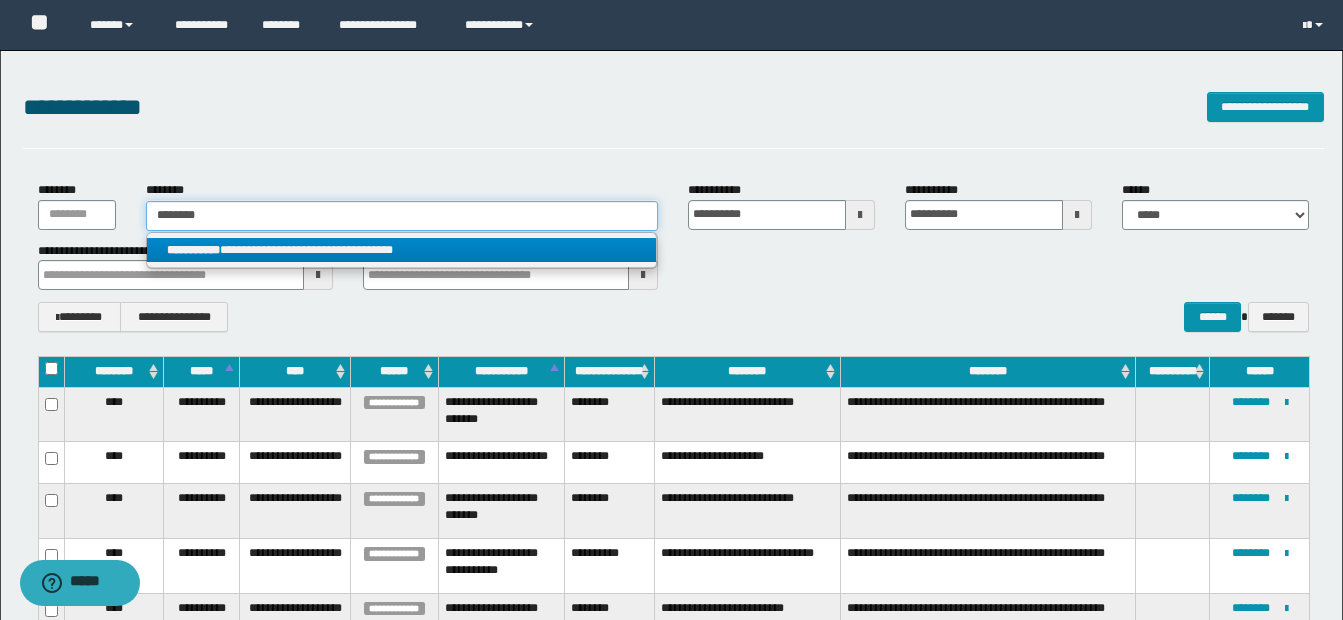 type 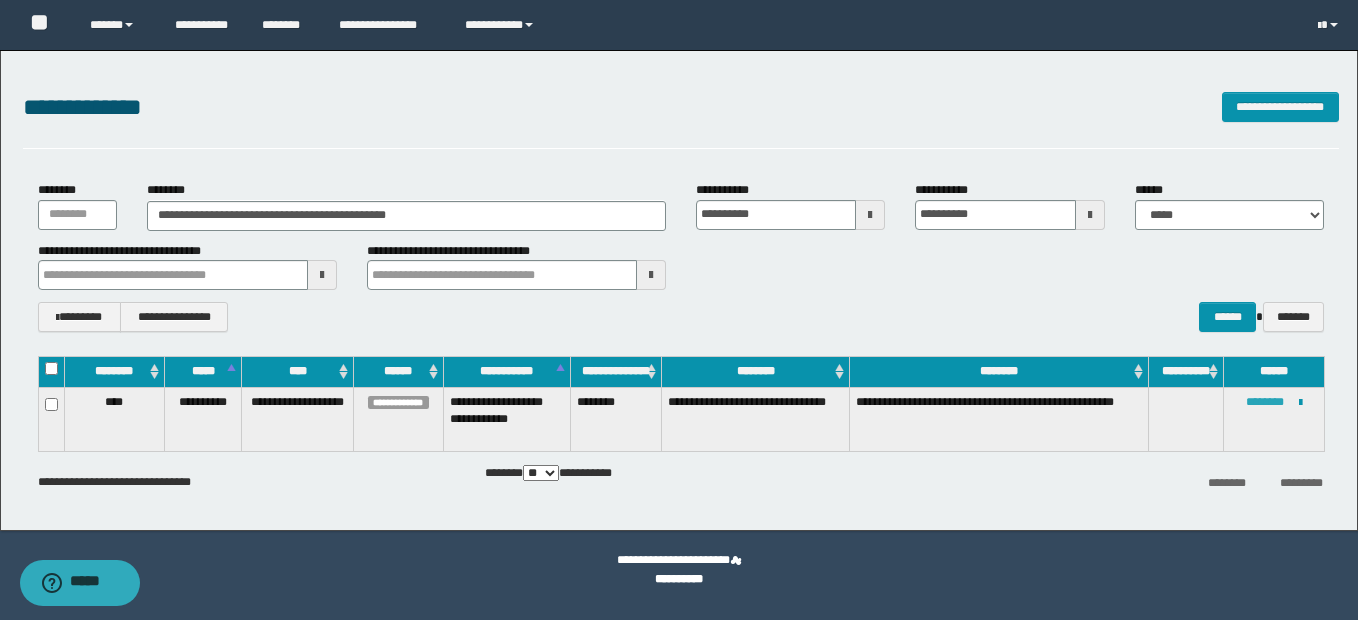 click on "********" at bounding box center (1265, 402) 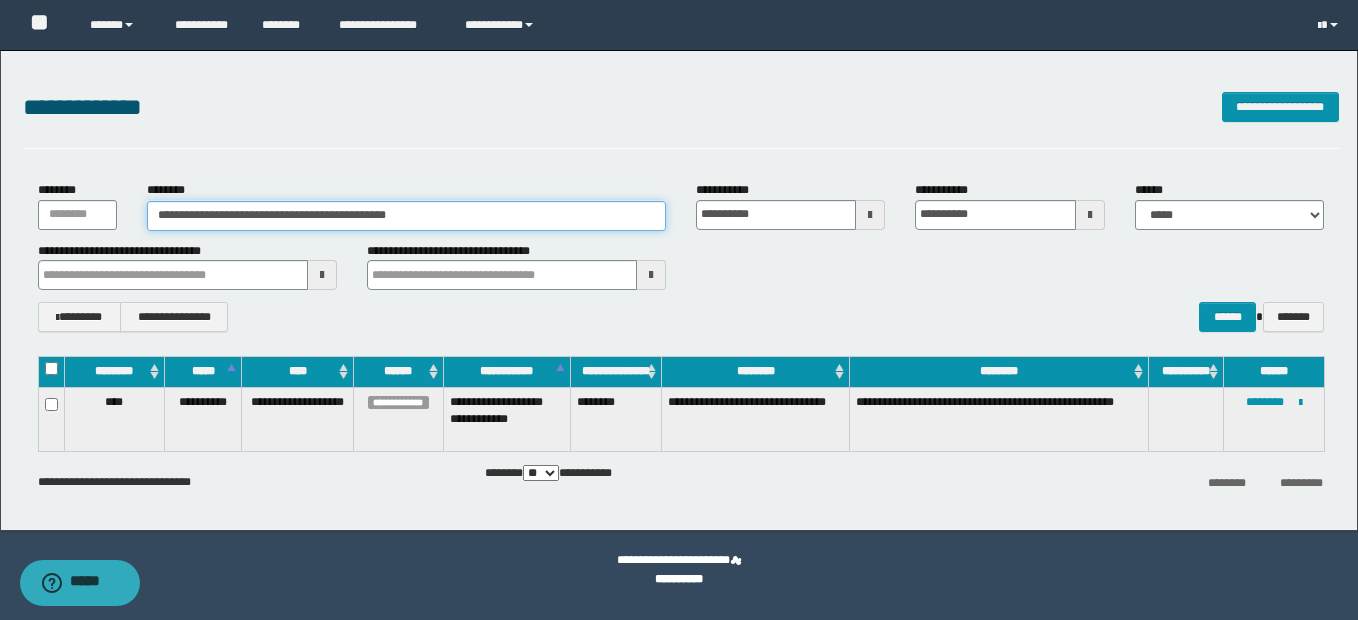 drag, startPoint x: 155, startPoint y: 215, endPoint x: 491, endPoint y: 214, distance: 336.0015 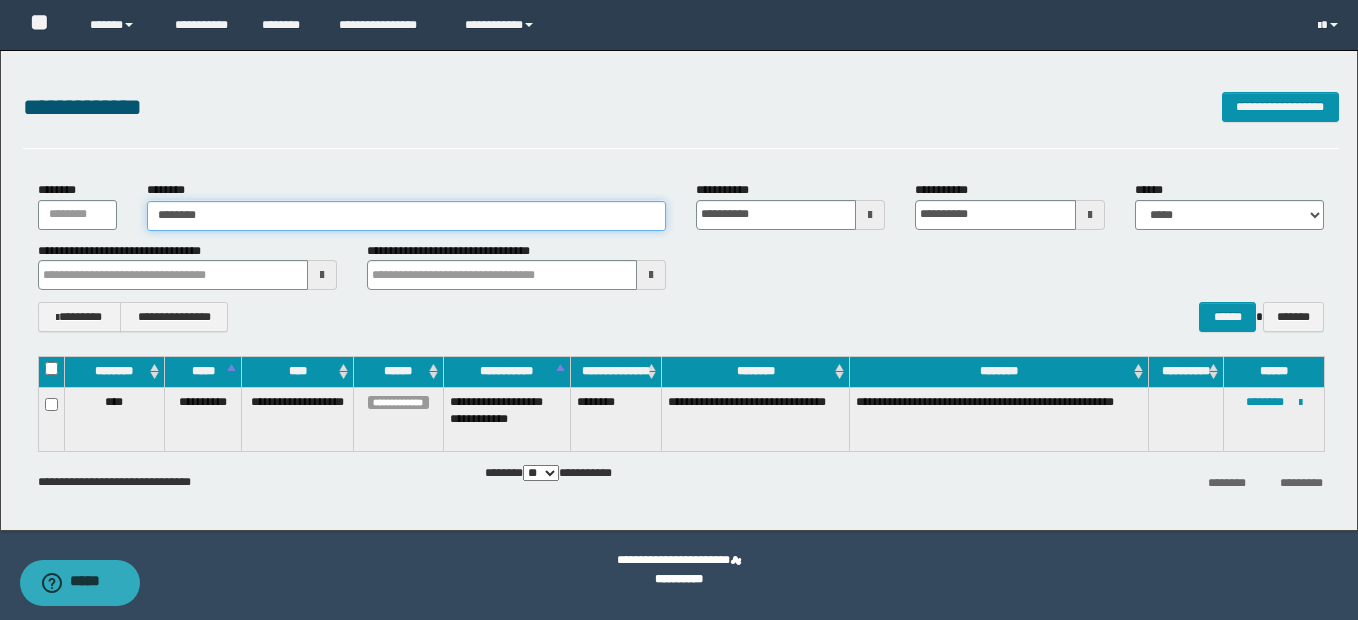 type on "********" 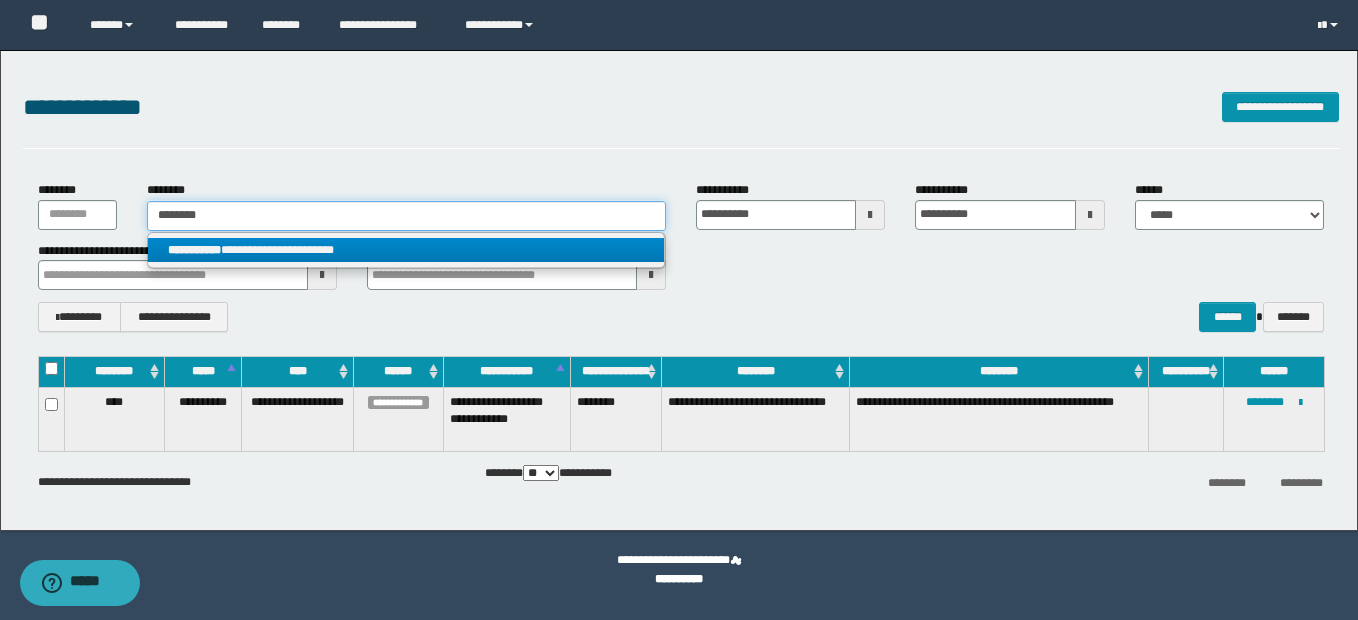 type on "********" 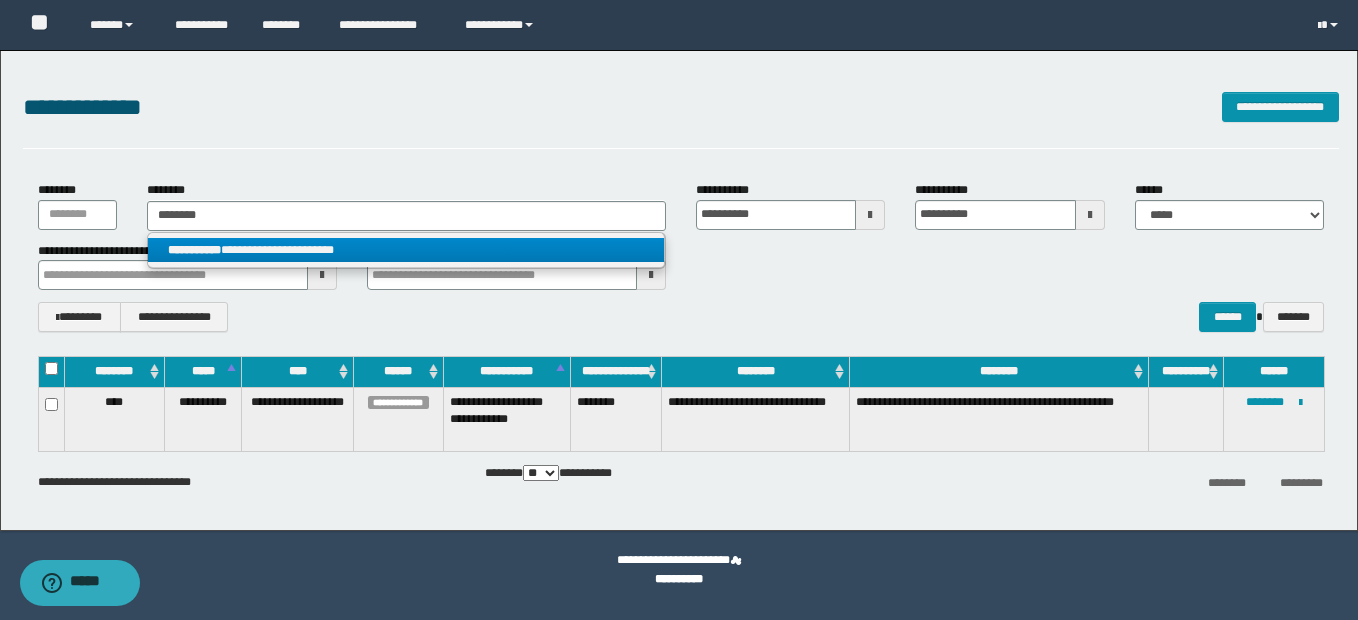 click on "**********" at bounding box center [406, 250] 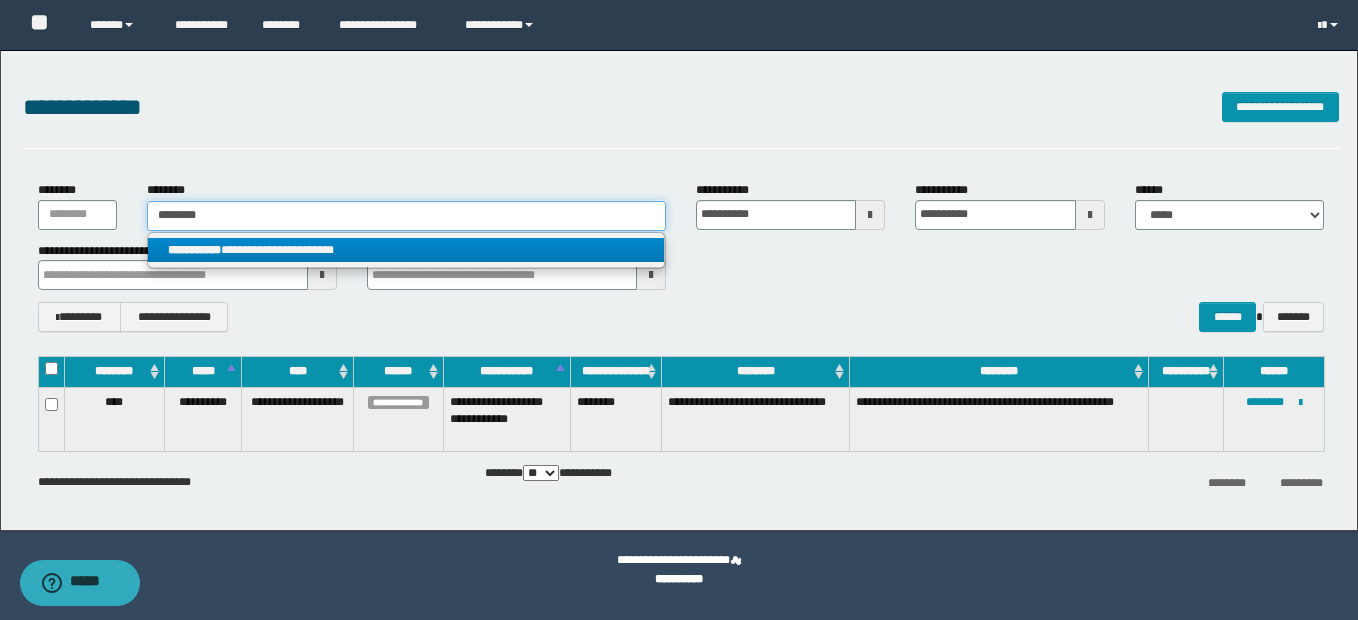 type 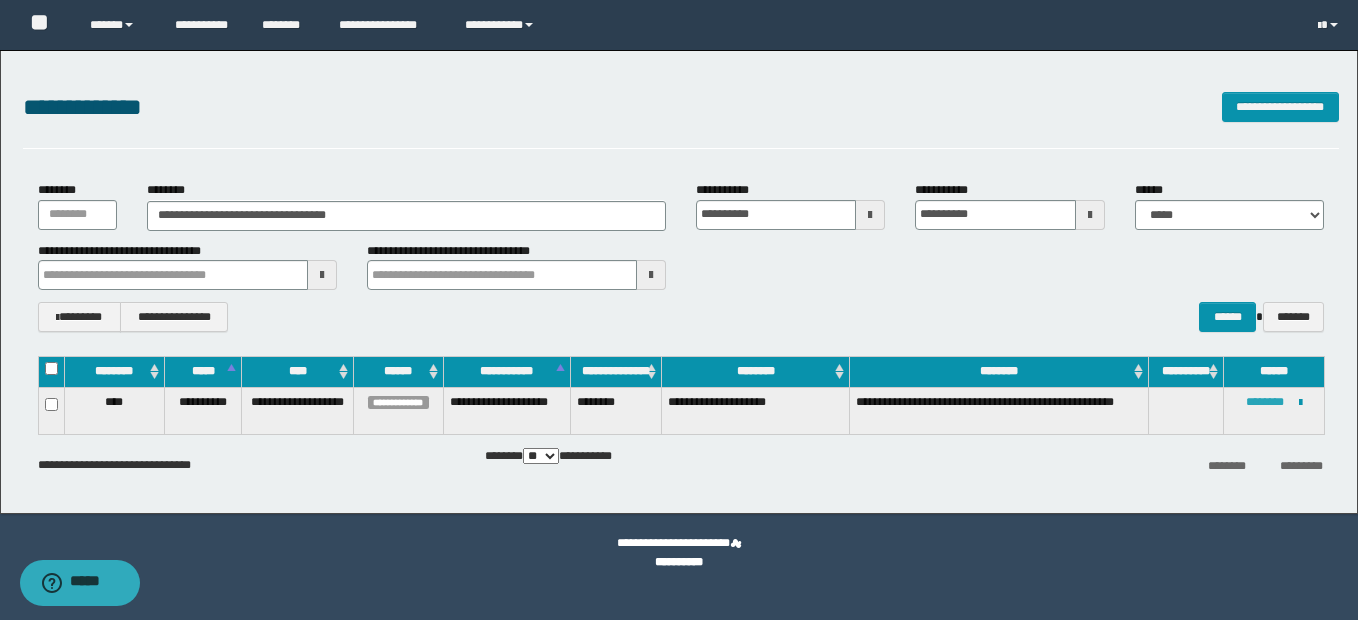 click on "********" at bounding box center (1265, 402) 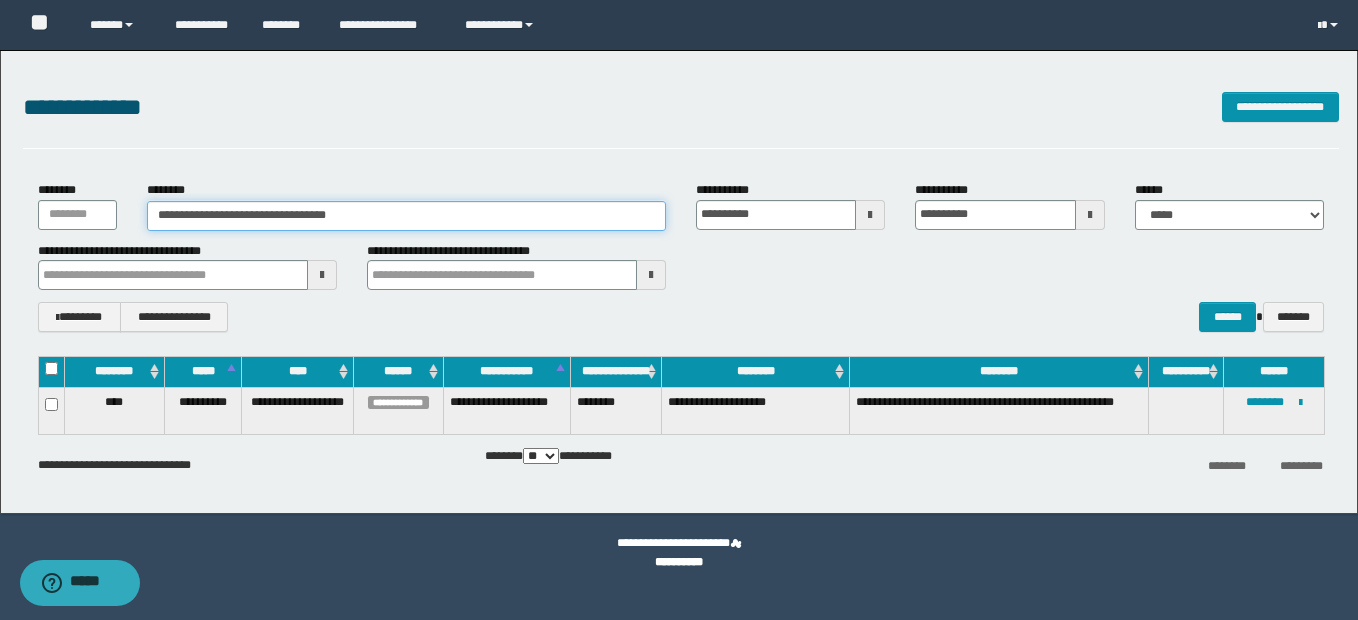 drag, startPoint x: 159, startPoint y: 209, endPoint x: 401, endPoint y: 210, distance: 242.00206 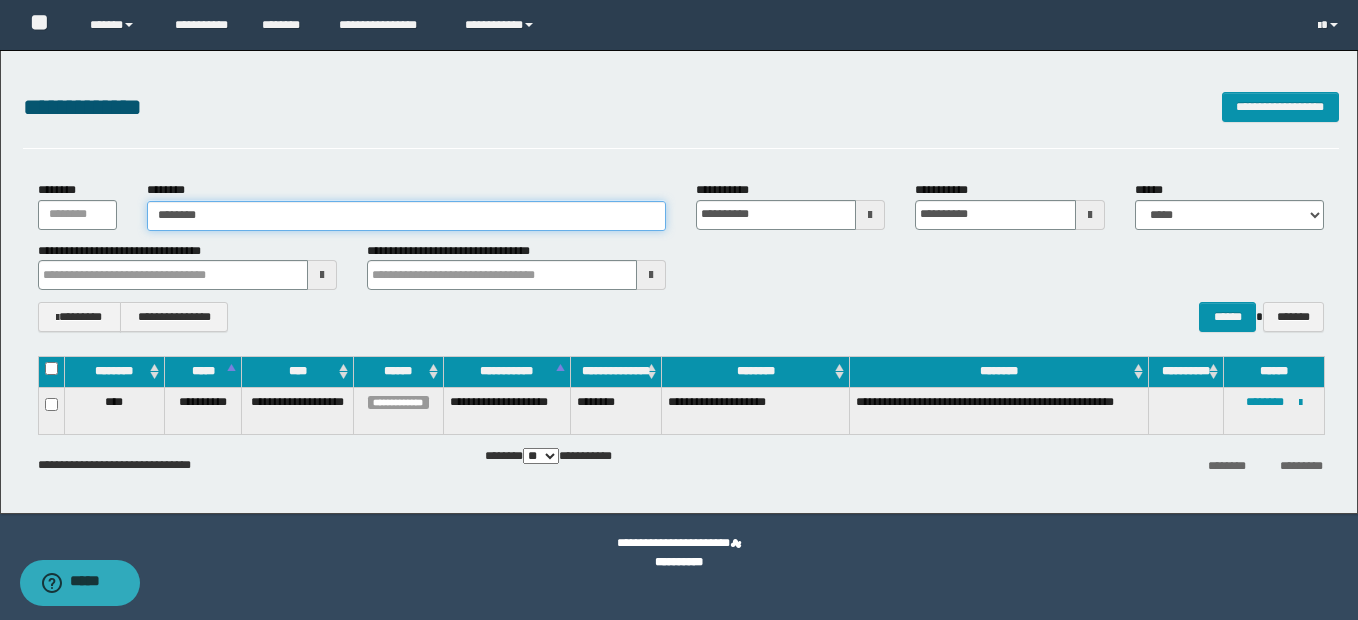 type on "********" 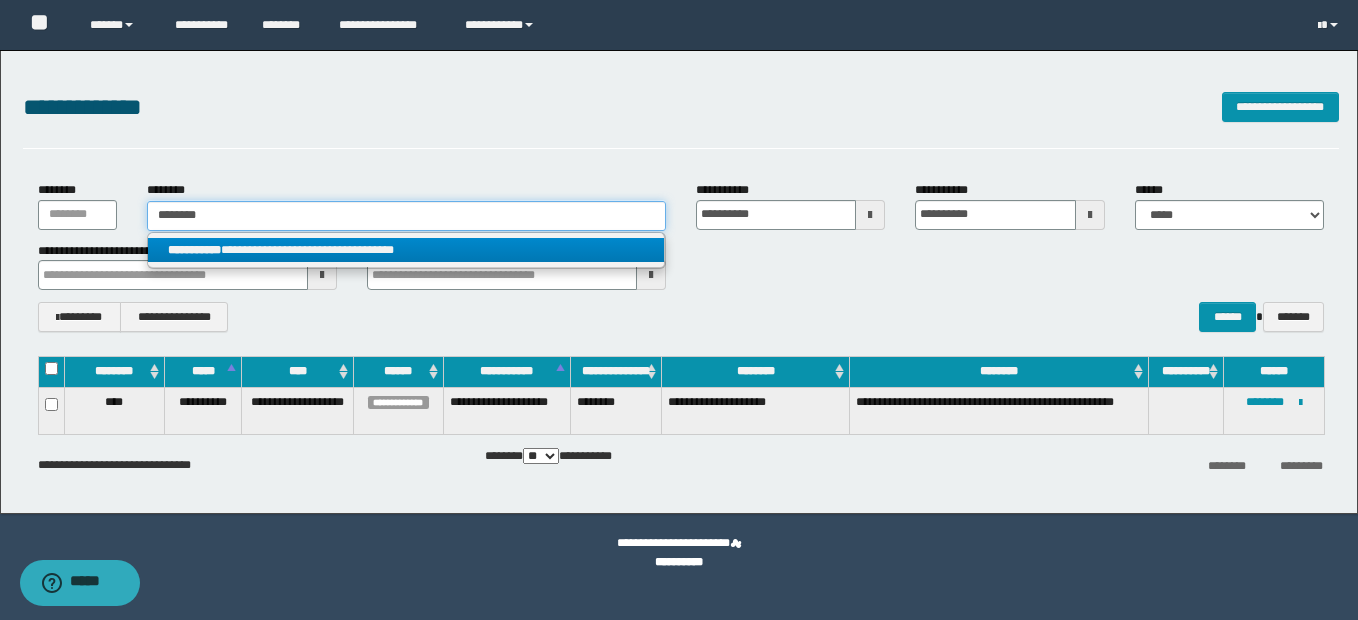 type on "********" 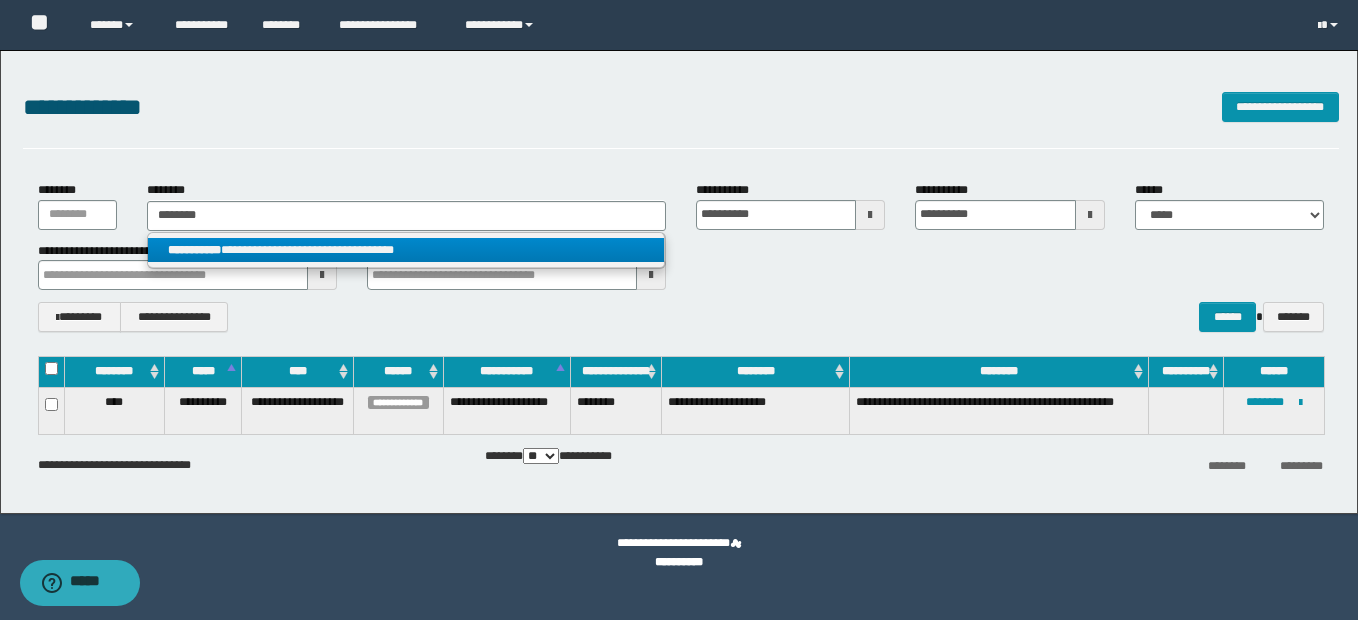 click on "**********" at bounding box center [406, 250] 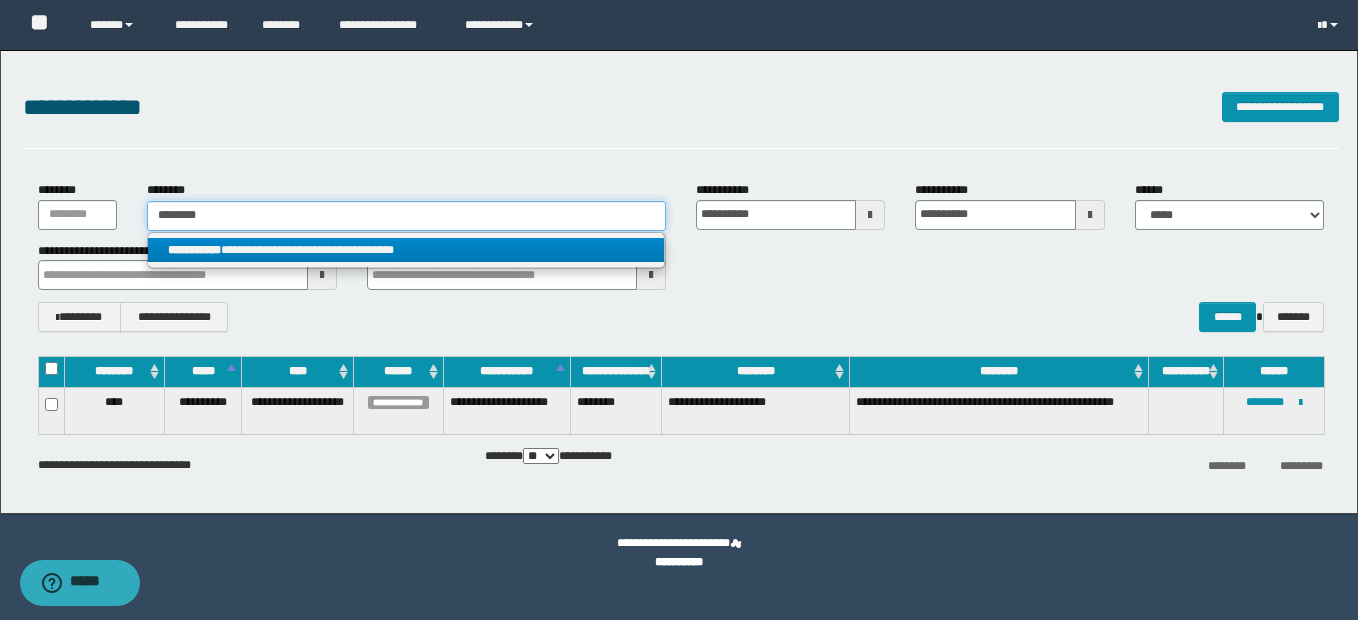 type 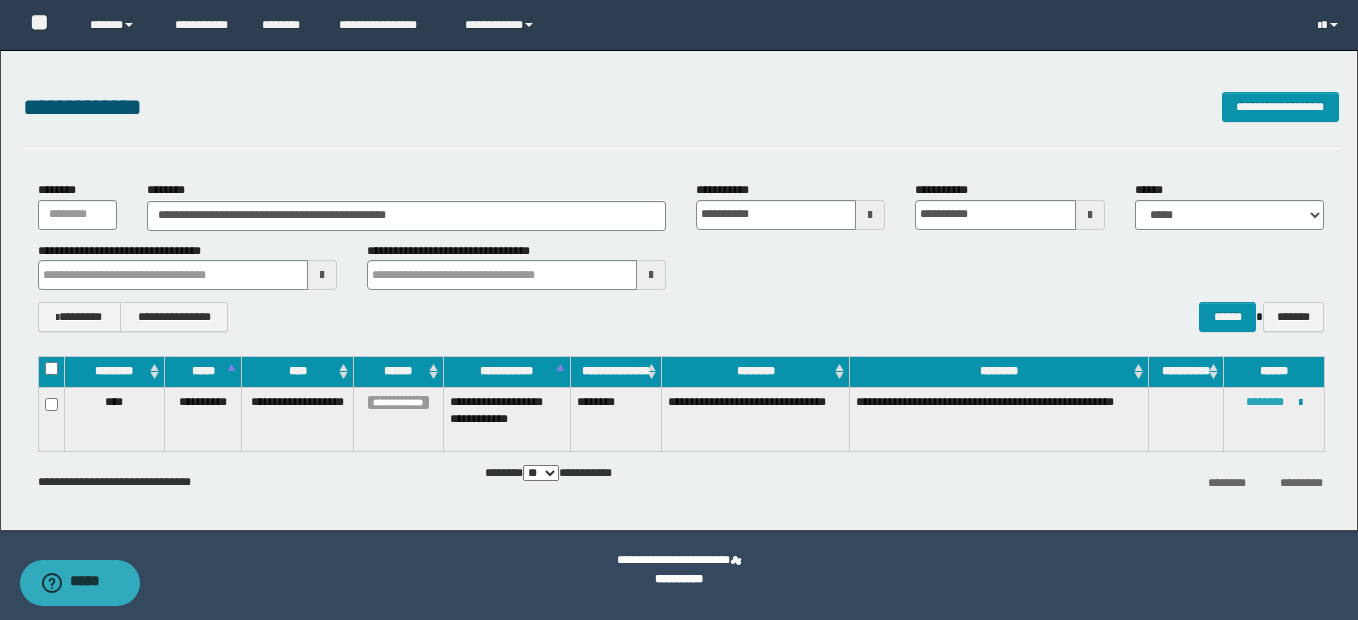 click on "********" at bounding box center [1265, 402] 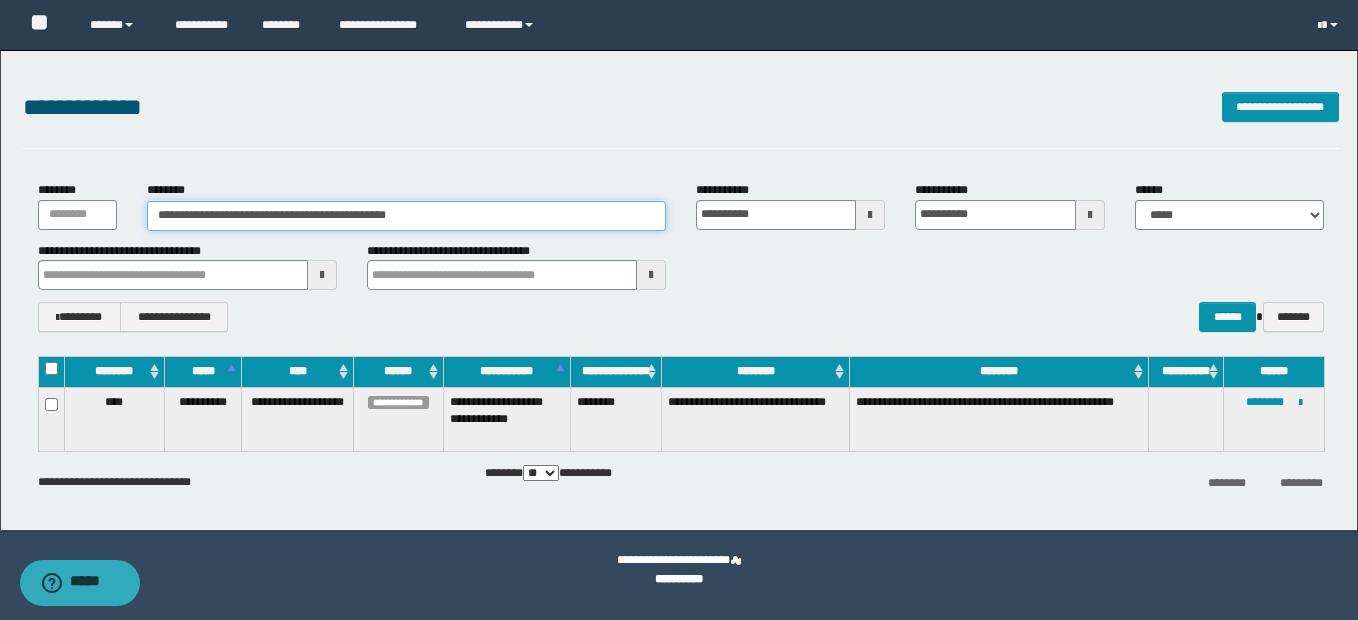 drag, startPoint x: 152, startPoint y: 213, endPoint x: 519, endPoint y: 210, distance: 367.01227 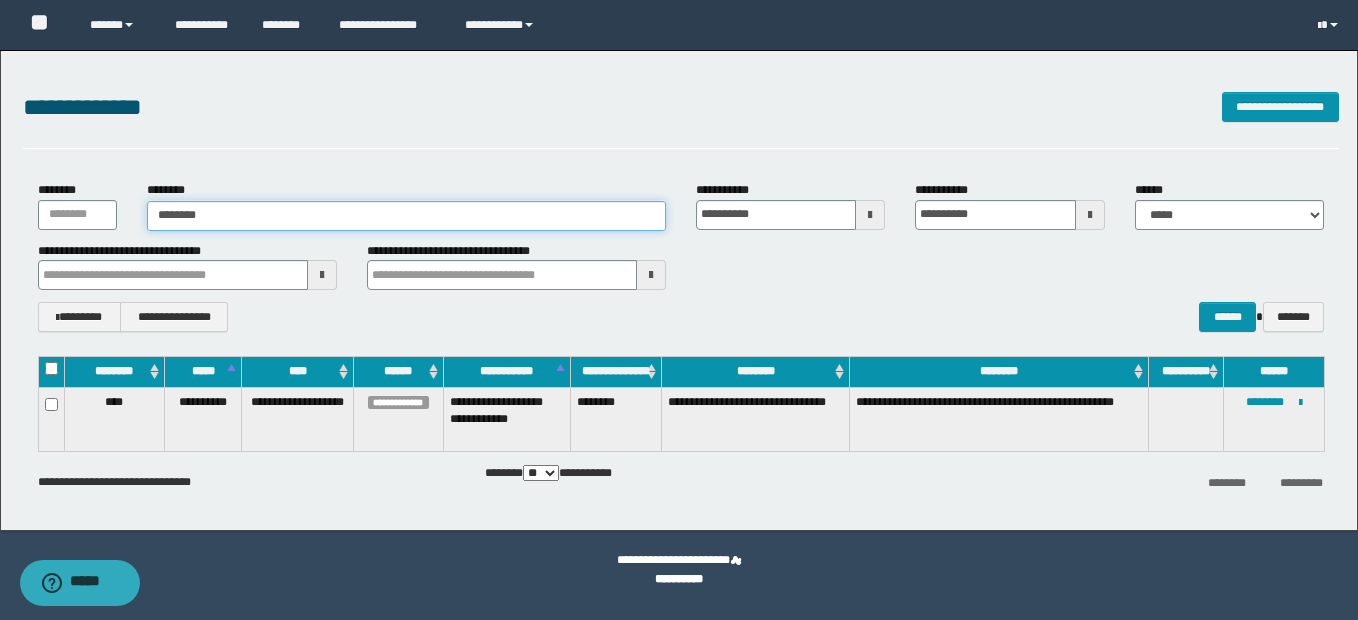type on "********" 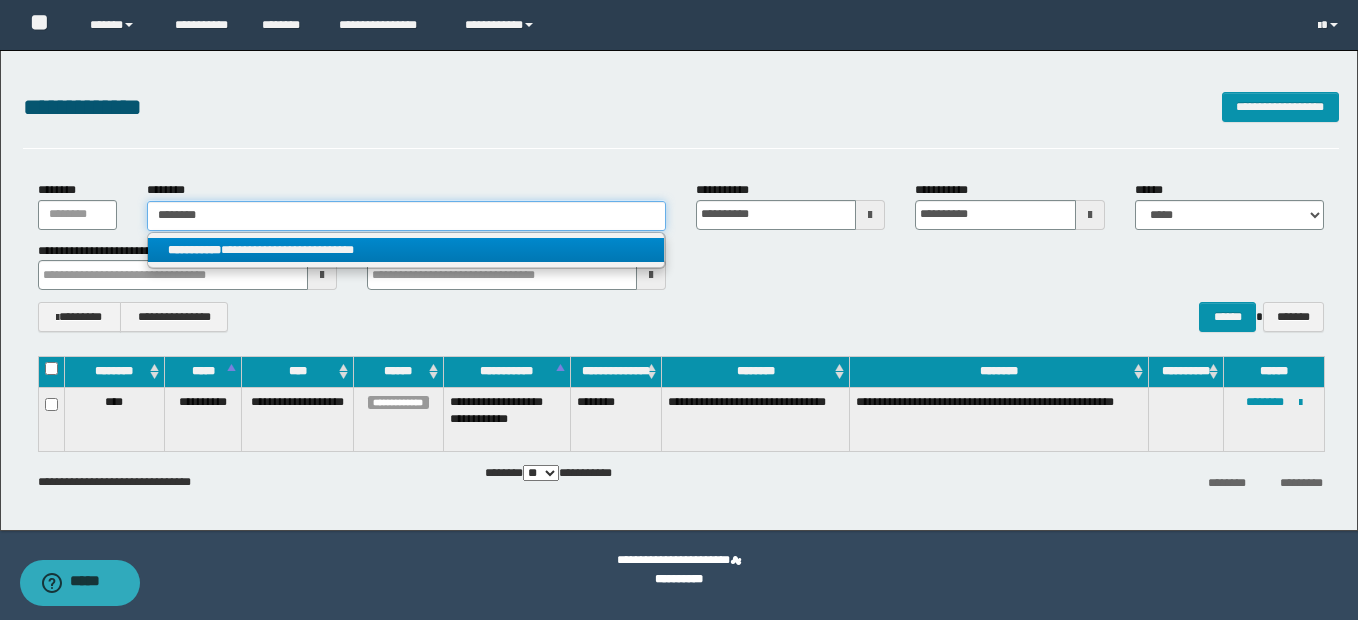 type on "********" 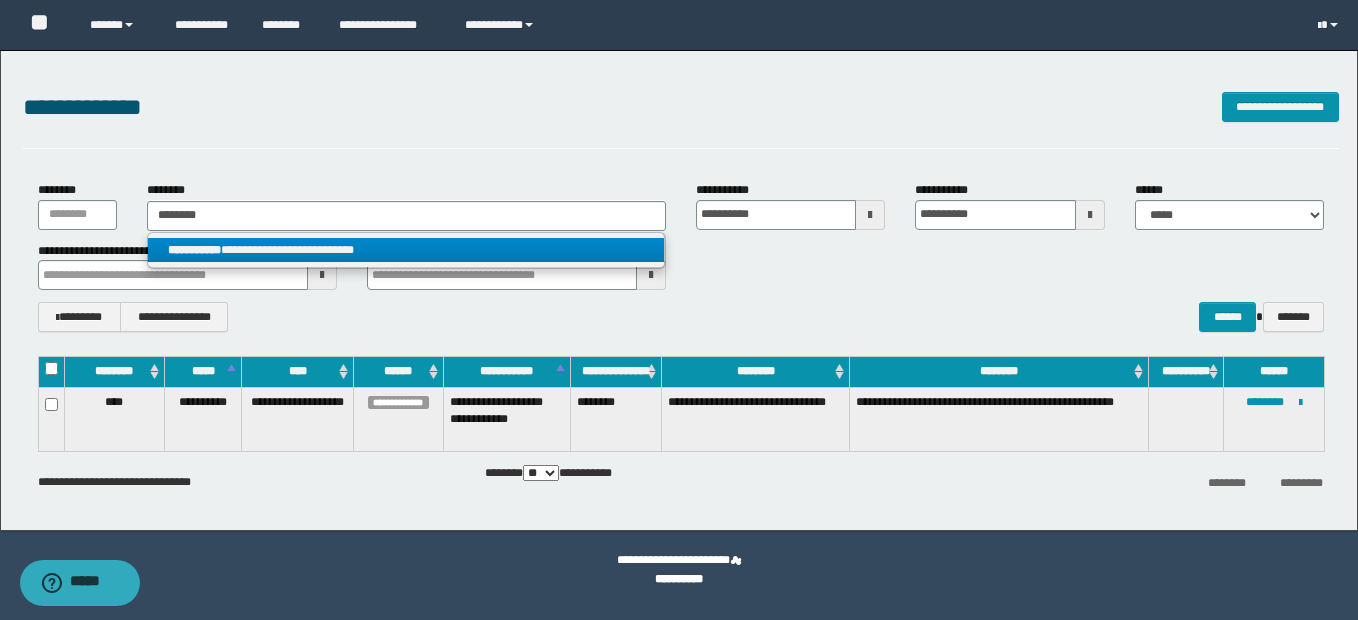 click on "**********" at bounding box center (406, 250) 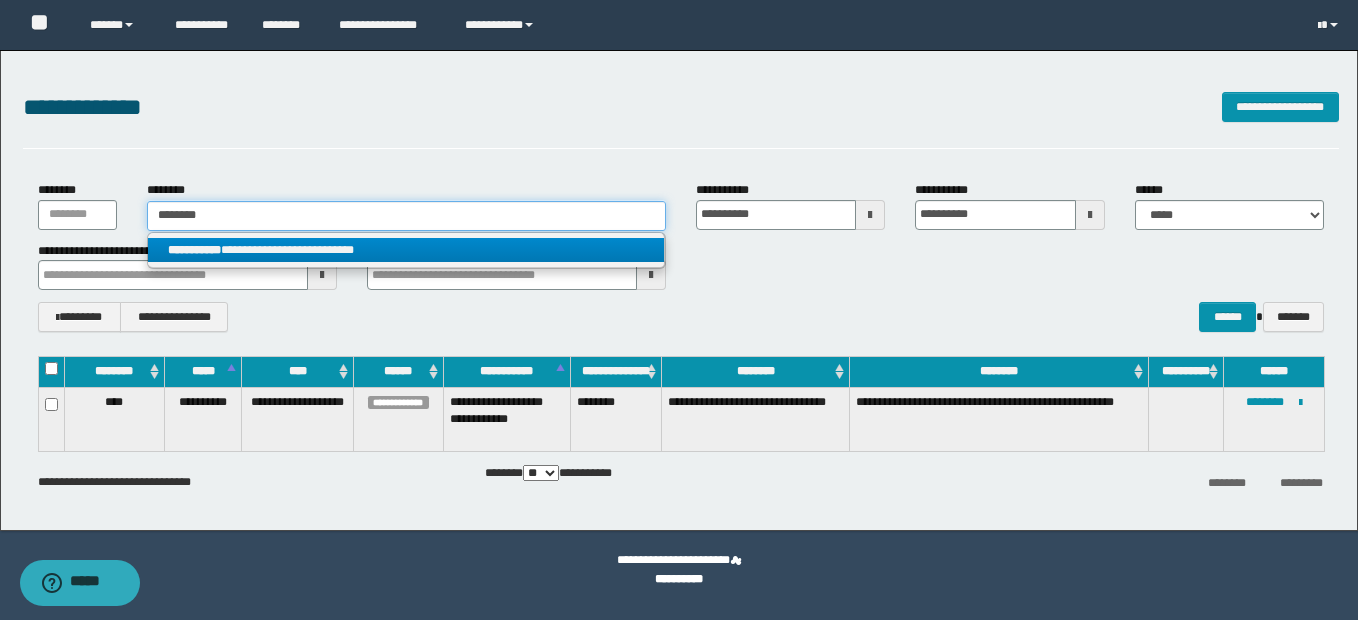 type 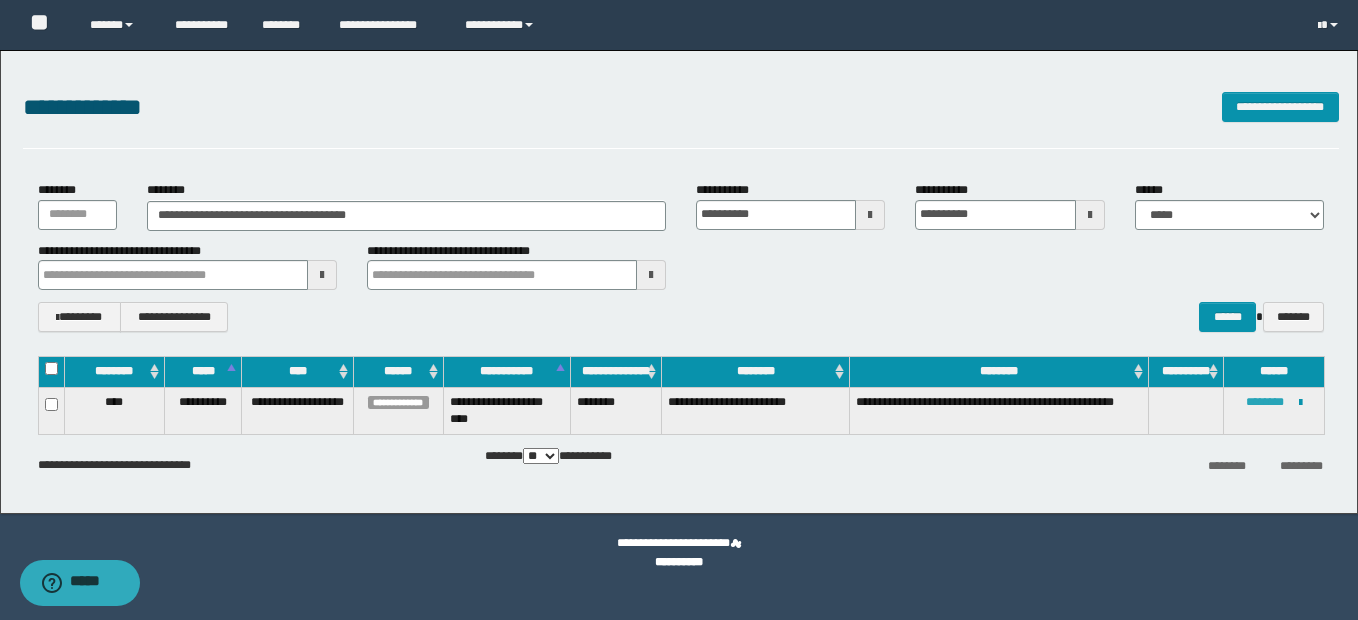click on "********" at bounding box center [1265, 402] 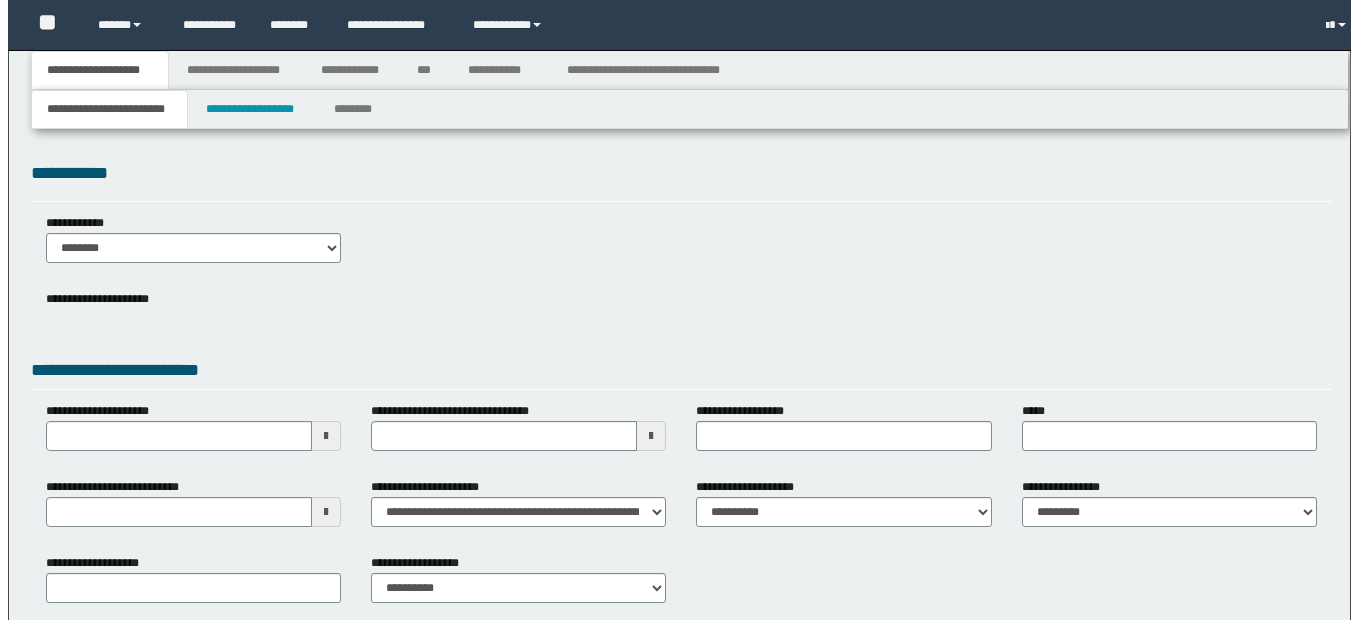 scroll, scrollTop: 0, scrollLeft: 0, axis: both 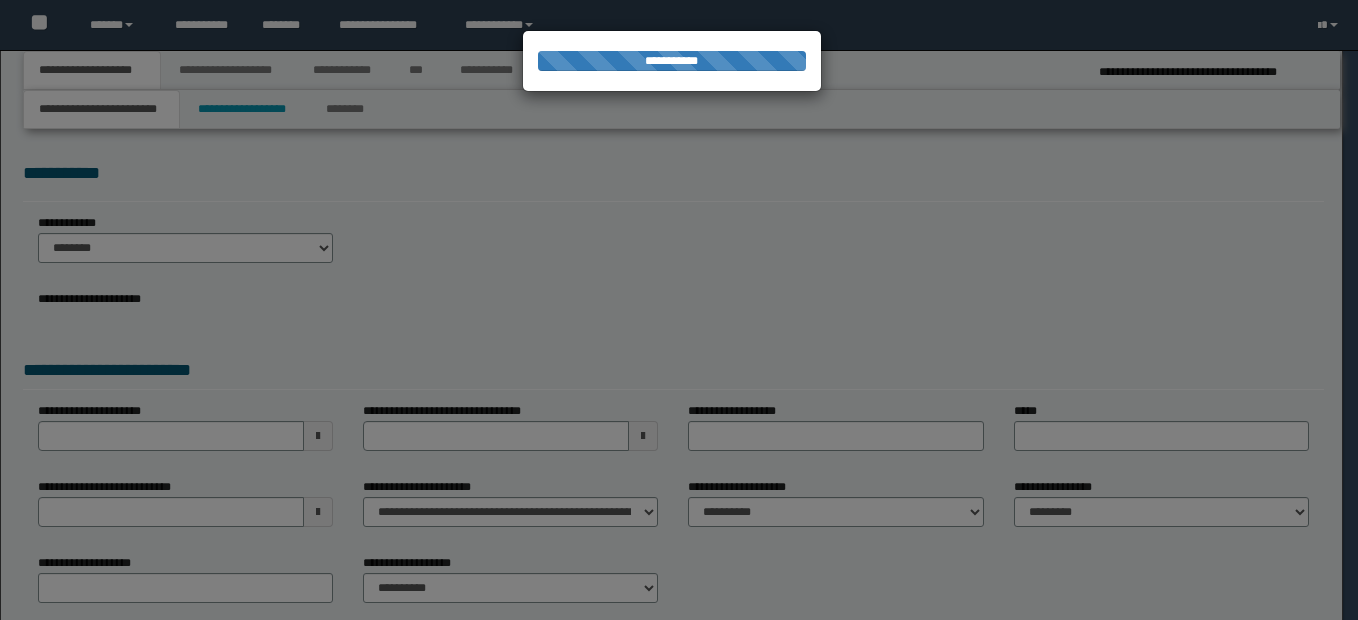 type on "**********" 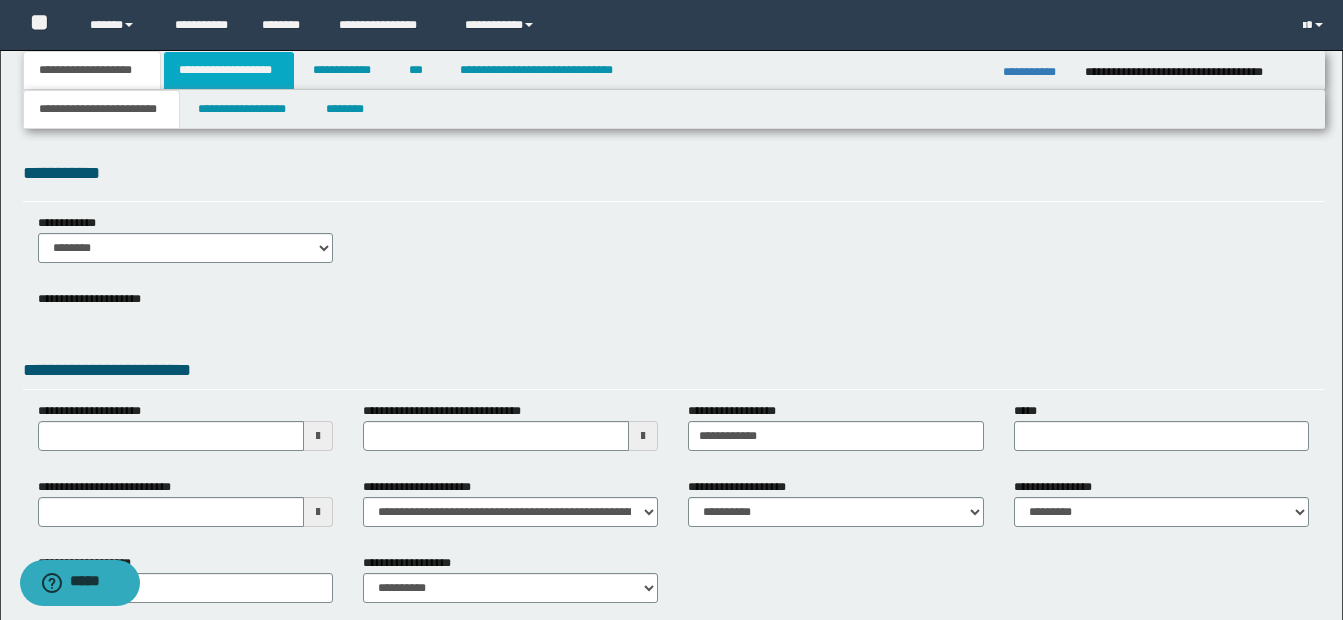 click on "**********" at bounding box center (229, 70) 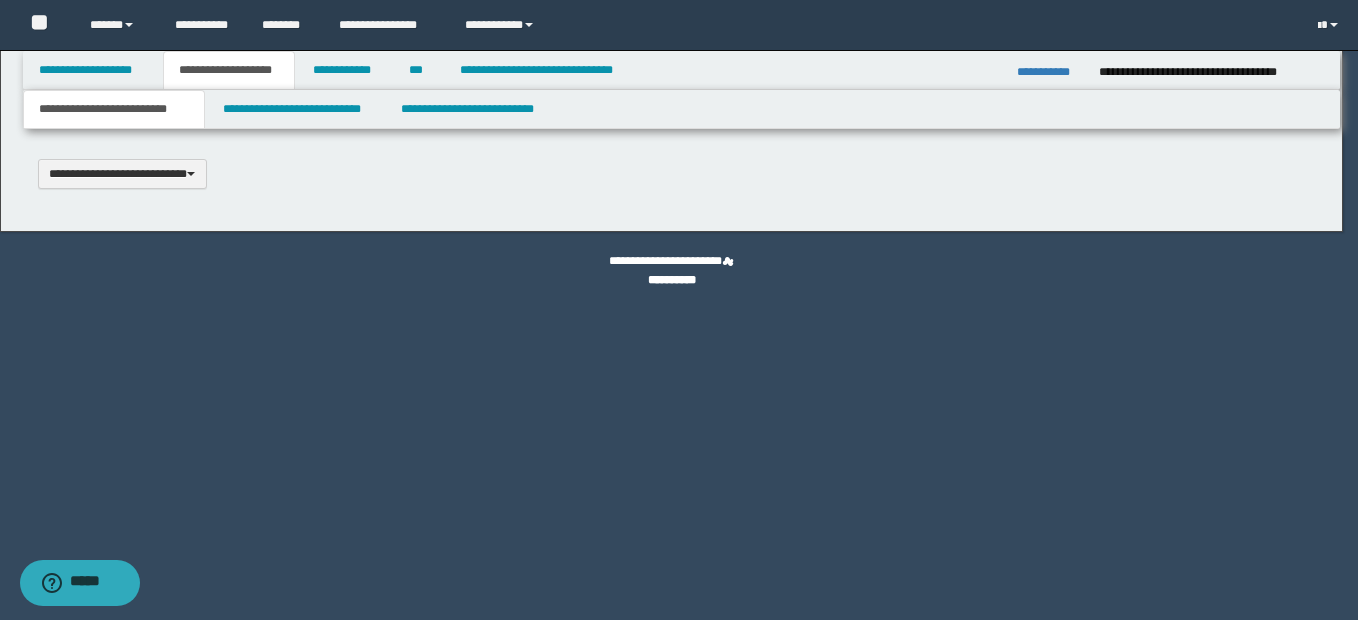 type 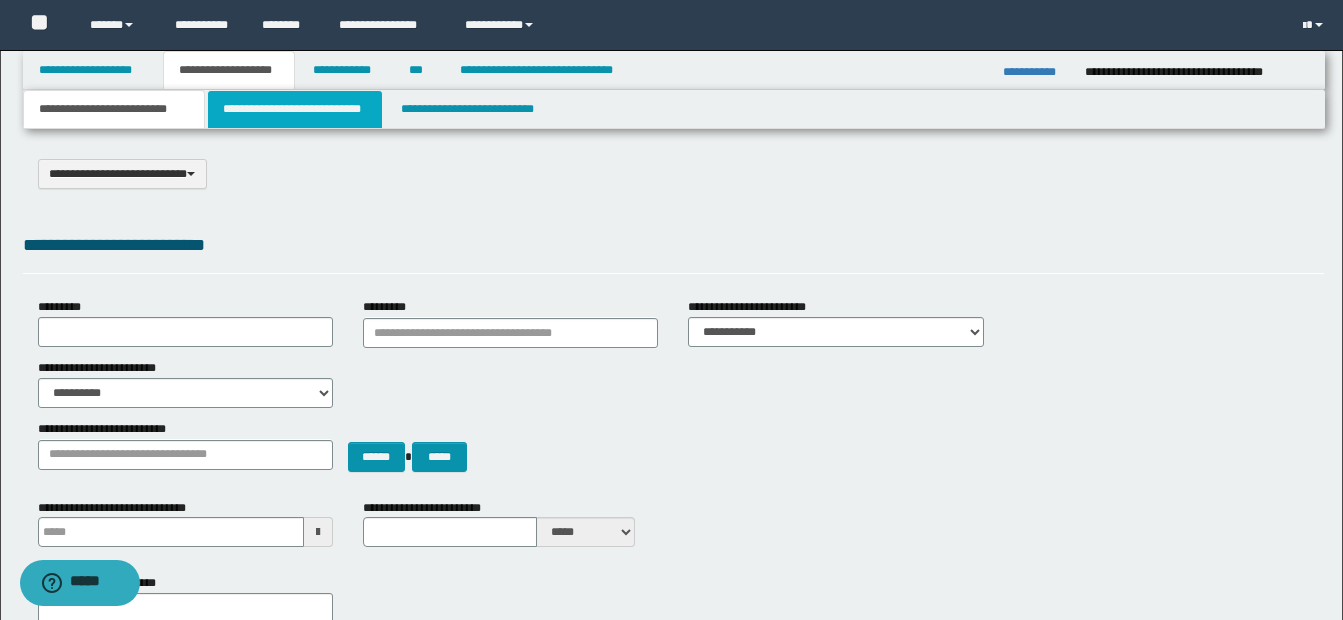 click on "**********" at bounding box center [295, 109] 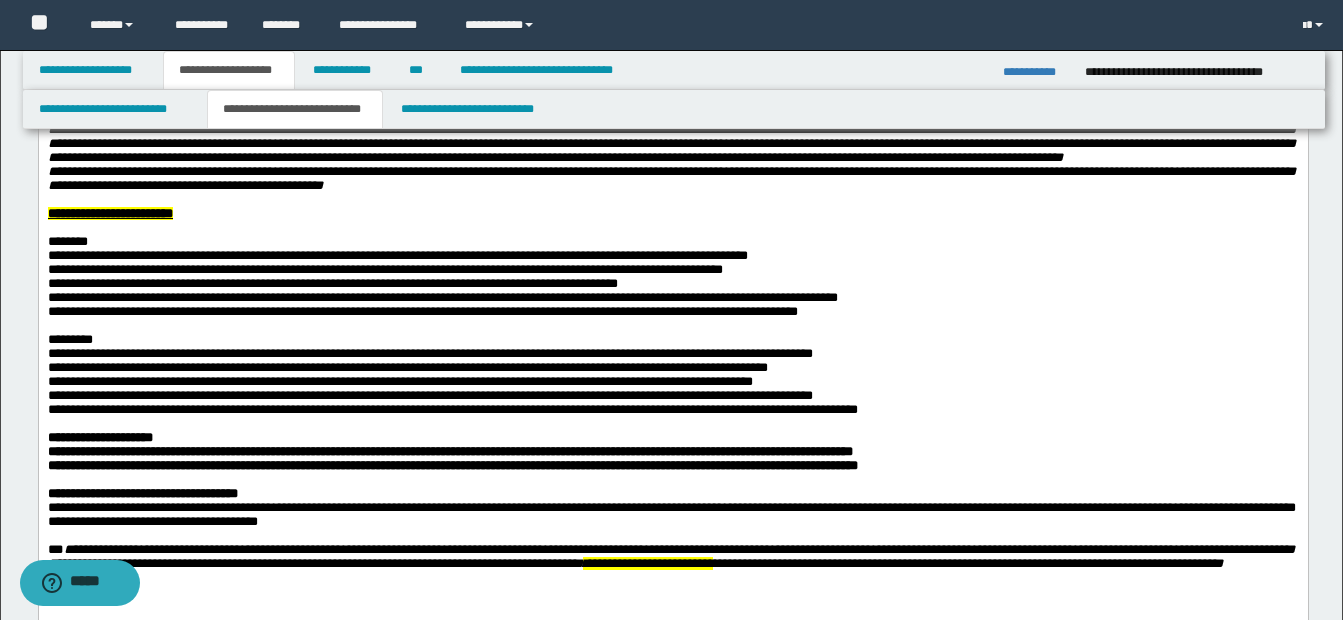 scroll, scrollTop: 300, scrollLeft: 0, axis: vertical 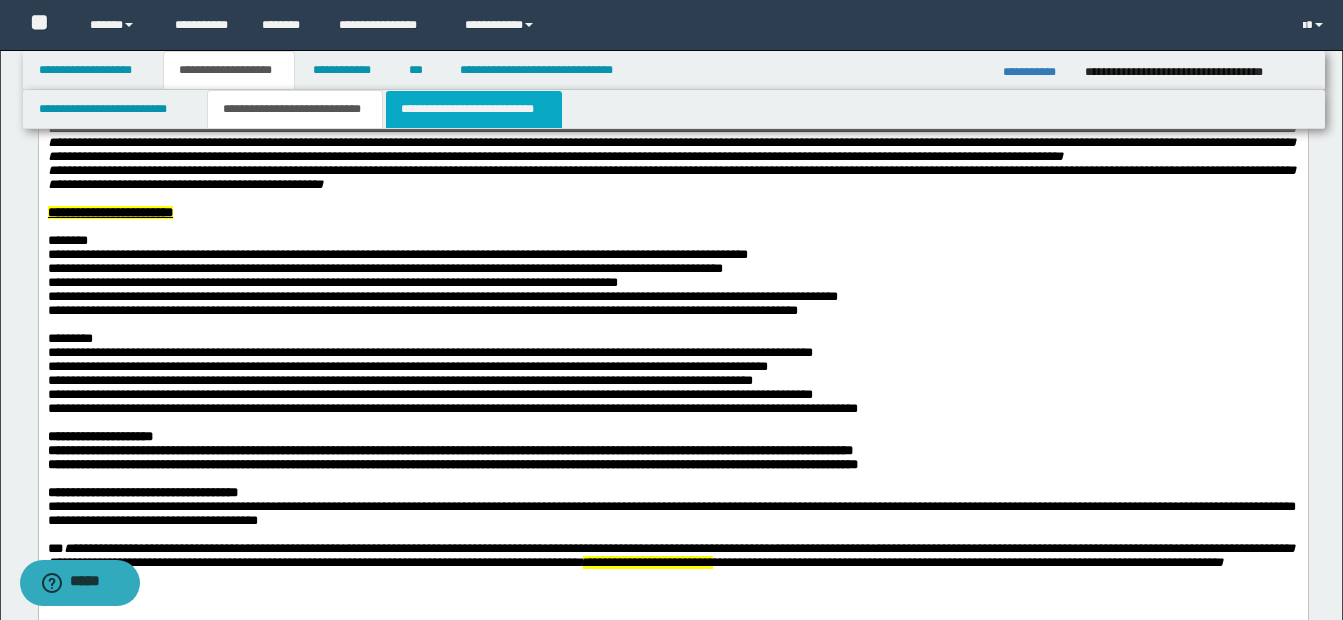 click on "**********" at bounding box center (474, 109) 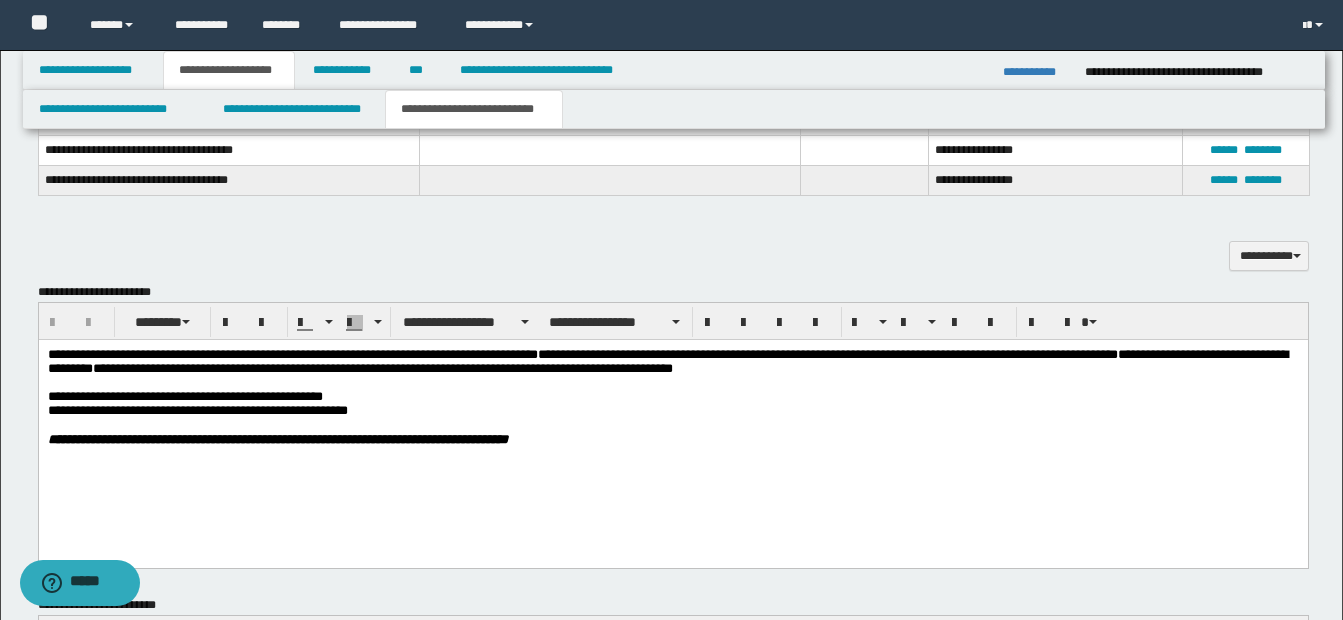 scroll, scrollTop: 600, scrollLeft: 0, axis: vertical 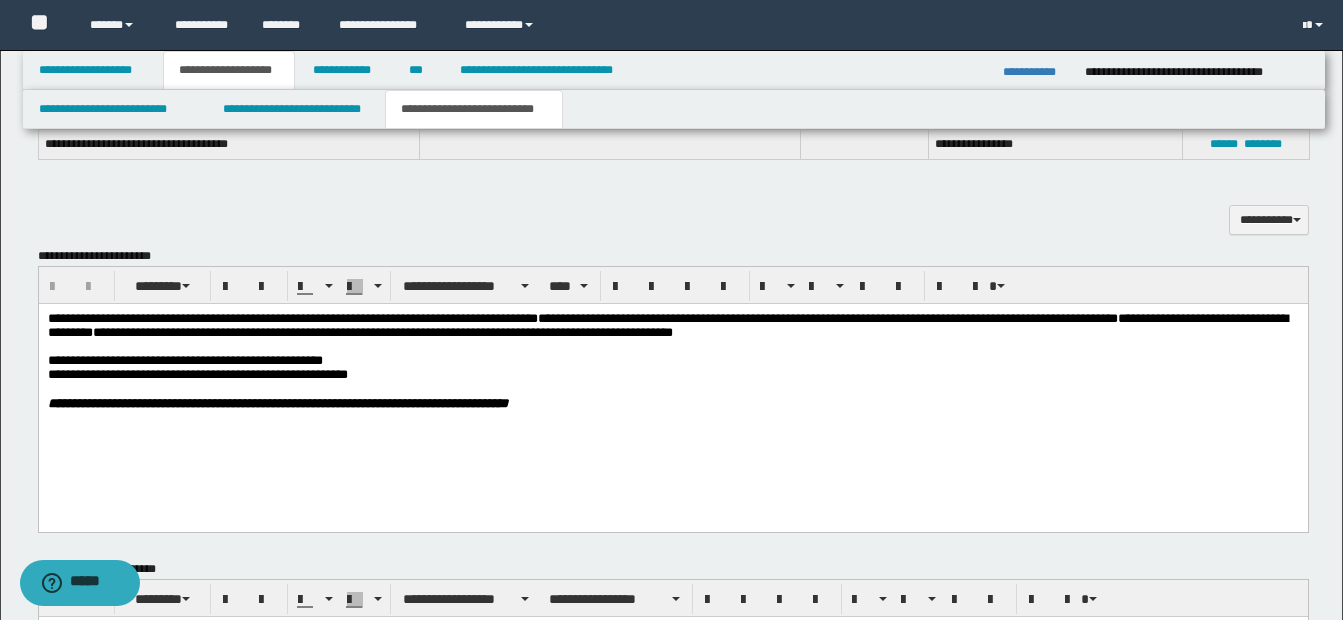 click on "**********" at bounding box center (672, 386) 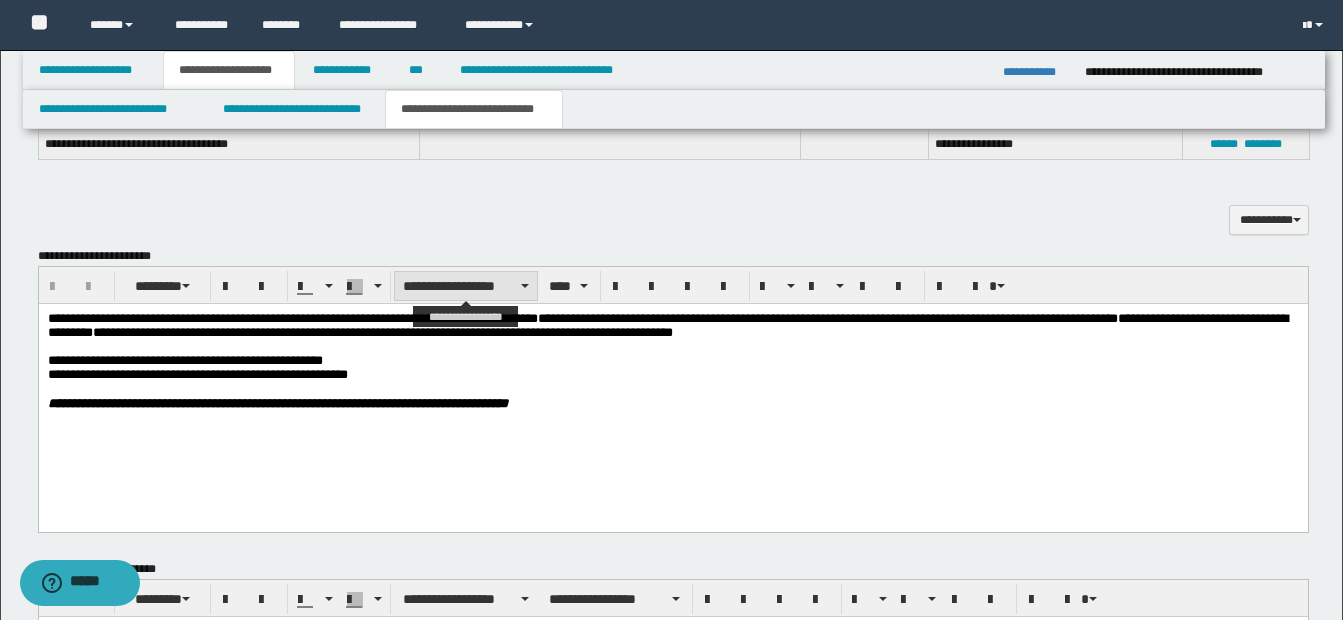 type 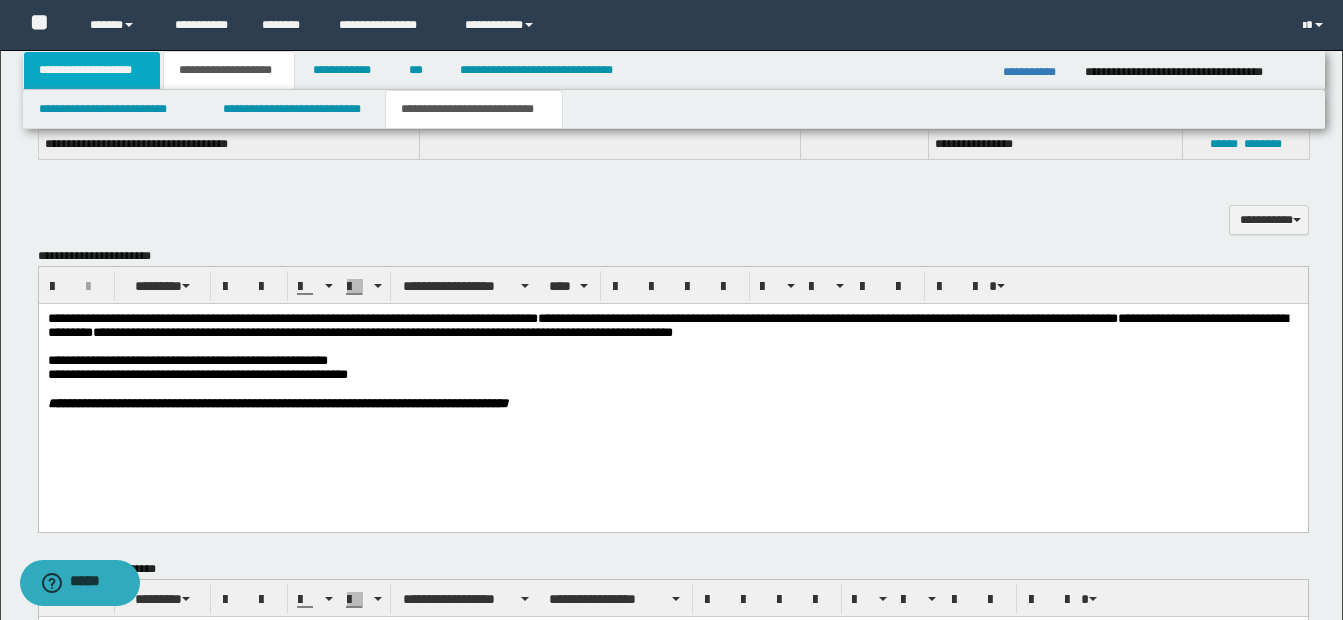 click on "**********" at bounding box center [92, 70] 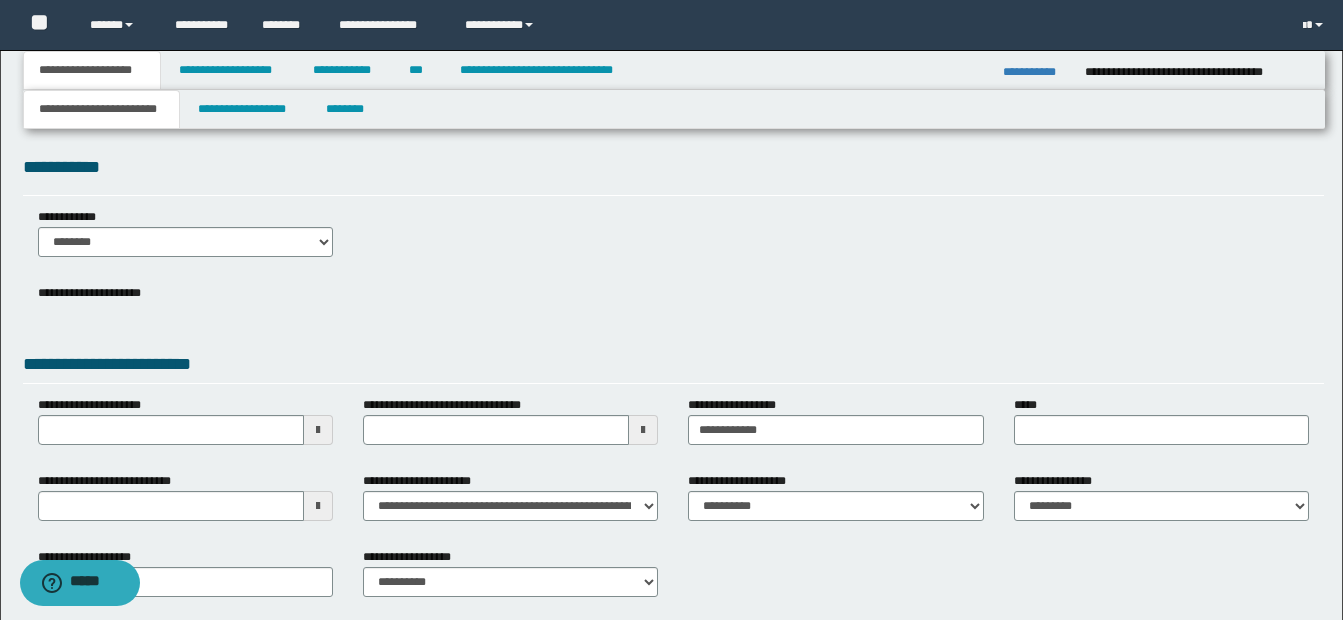 scroll, scrollTop: 0, scrollLeft: 0, axis: both 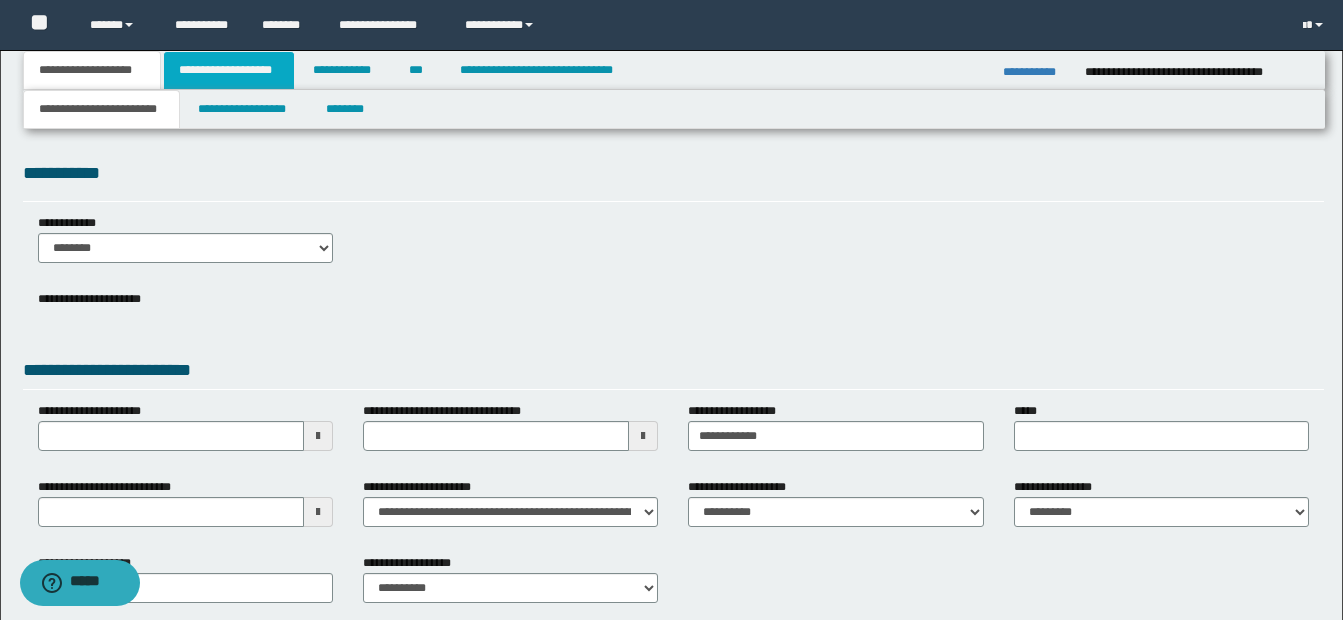 click on "**********" at bounding box center [229, 70] 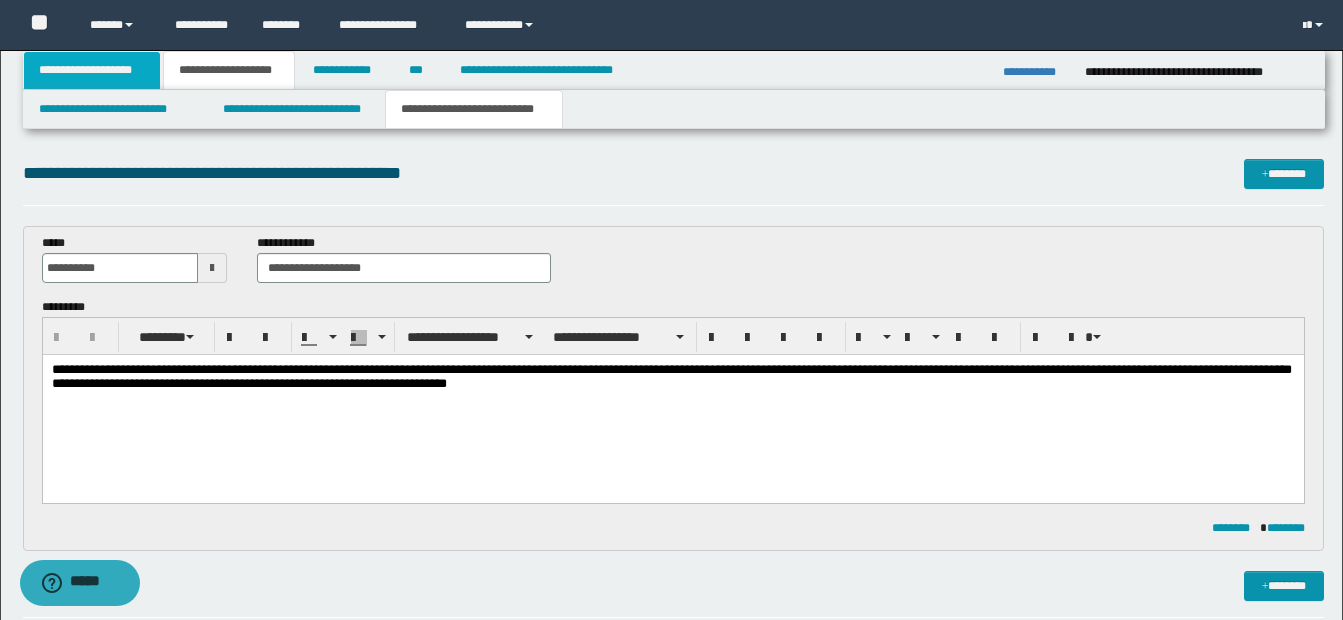 click on "**********" at bounding box center [92, 70] 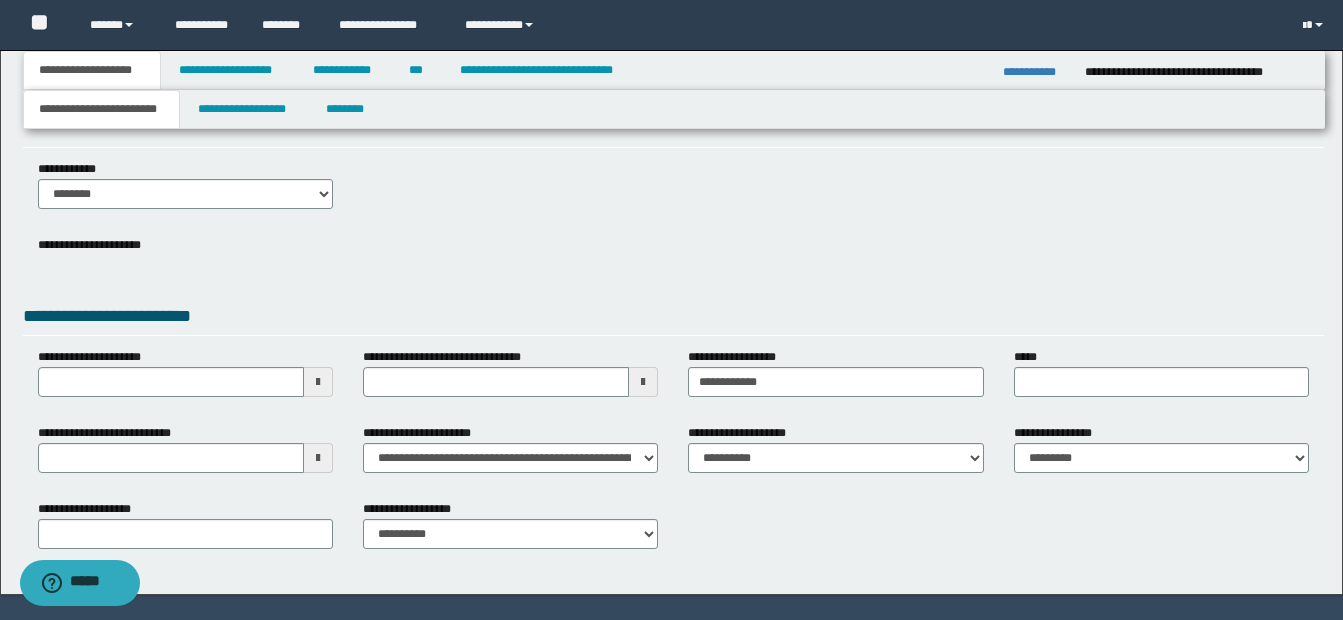 scroll, scrollTop: 106, scrollLeft: 0, axis: vertical 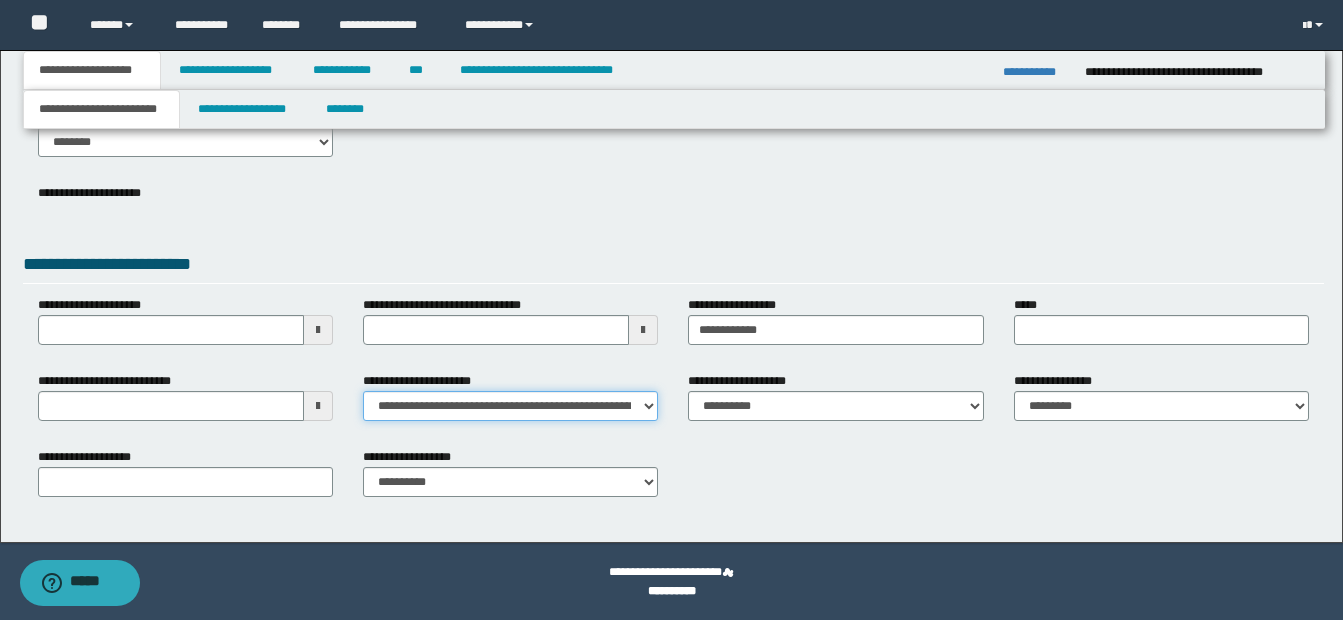 click on "**********" at bounding box center [510, 406] 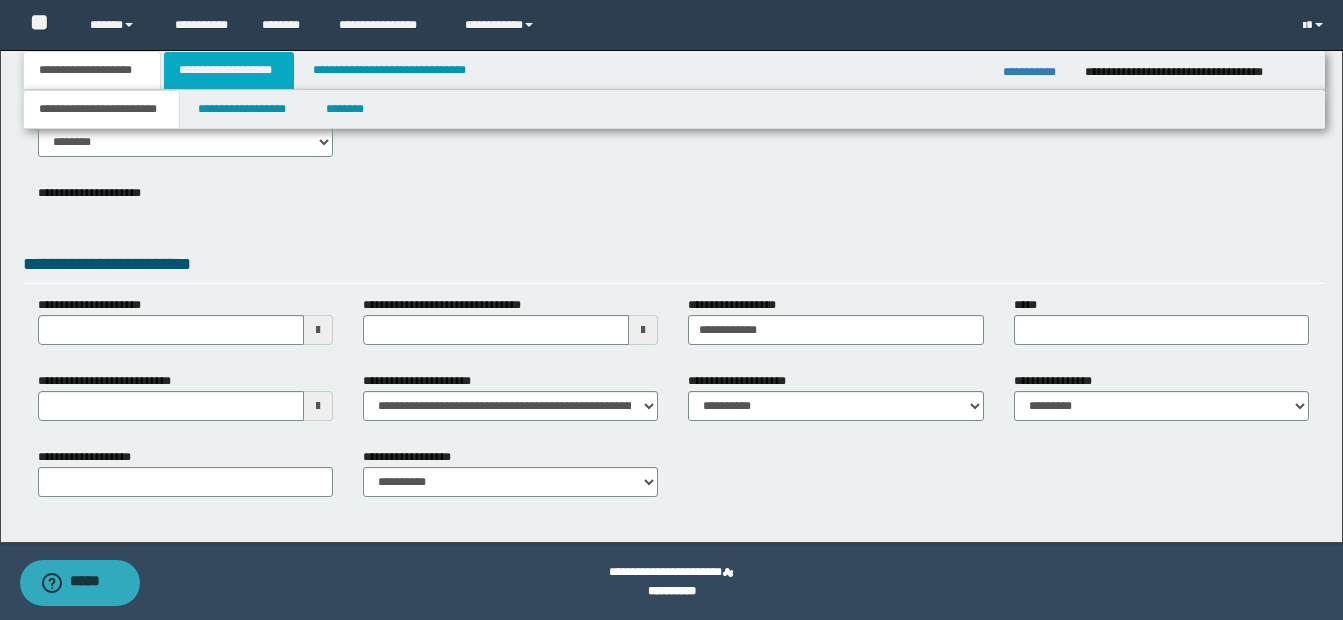 click on "**********" at bounding box center [229, 70] 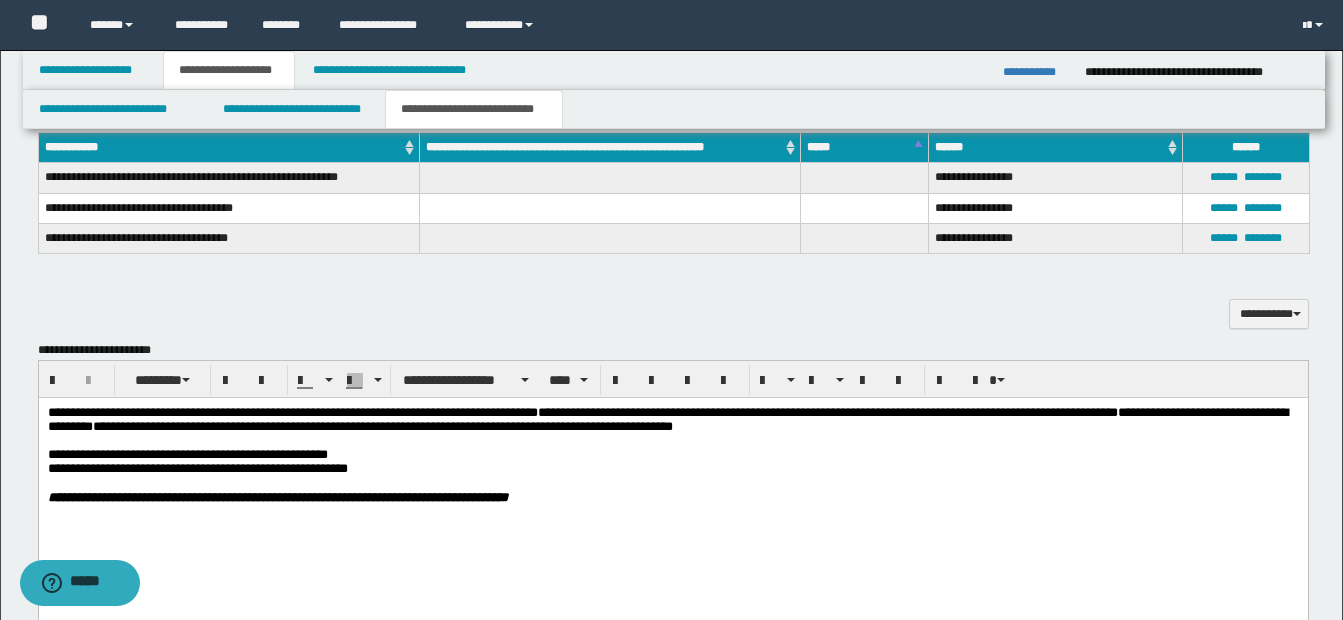 scroll, scrollTop: 706, scrollLeft: 0, axis: vertical 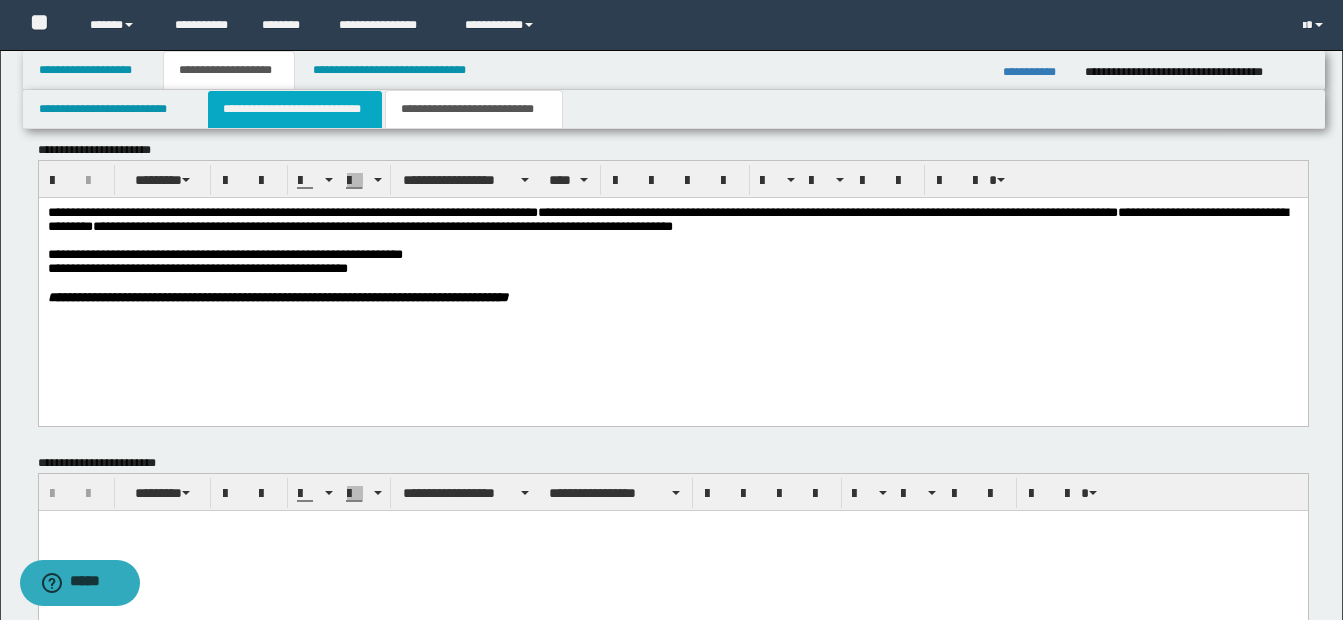 click on "**********" at bounding box center (295, 109) 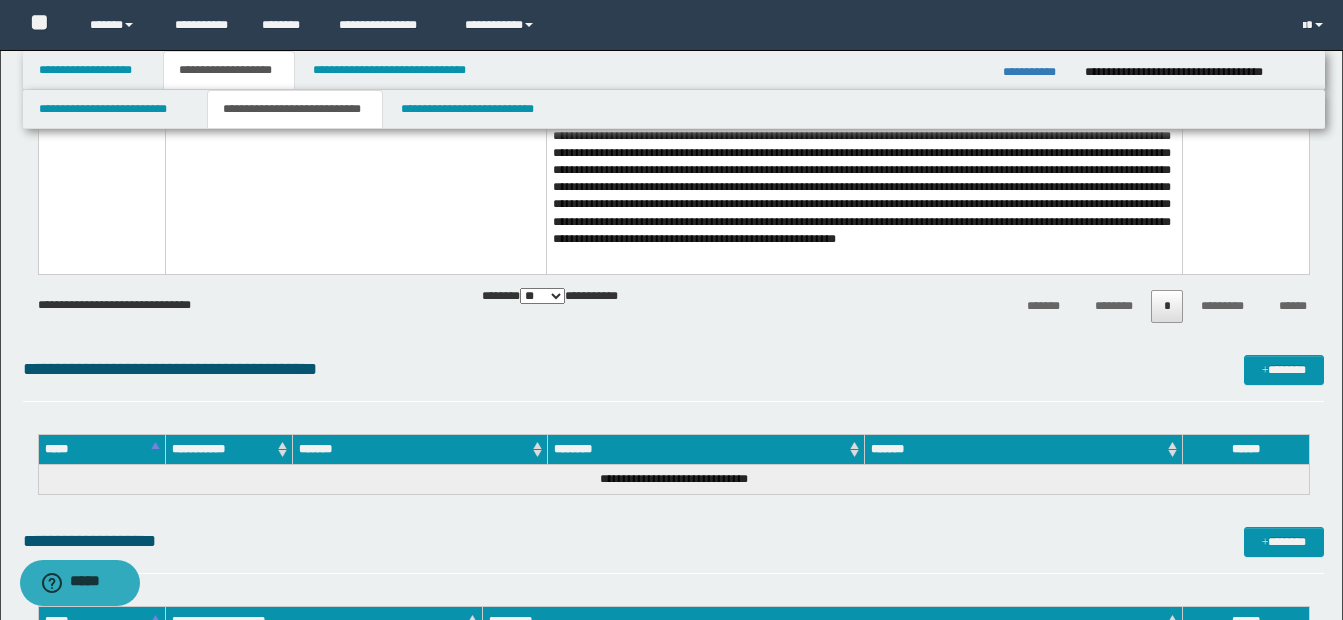 scroll, scrollTop: 406, scrollLeft: 0, axis: vertical 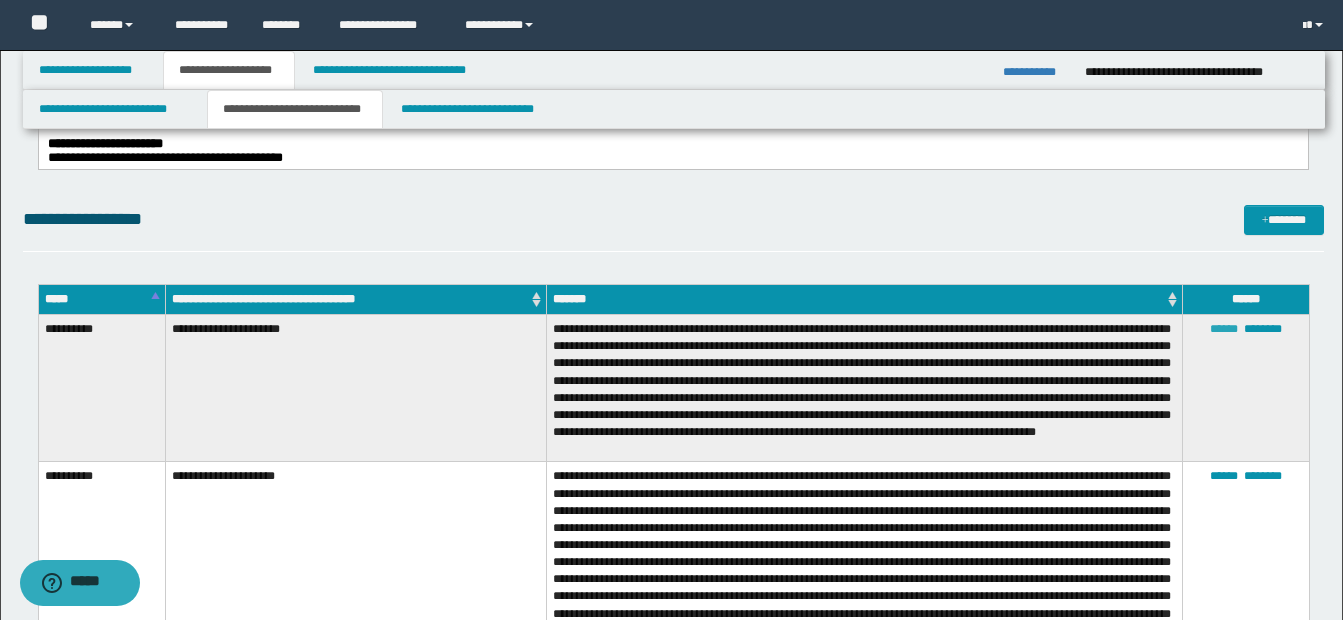click on "******" at bounding box center [1224, 329] 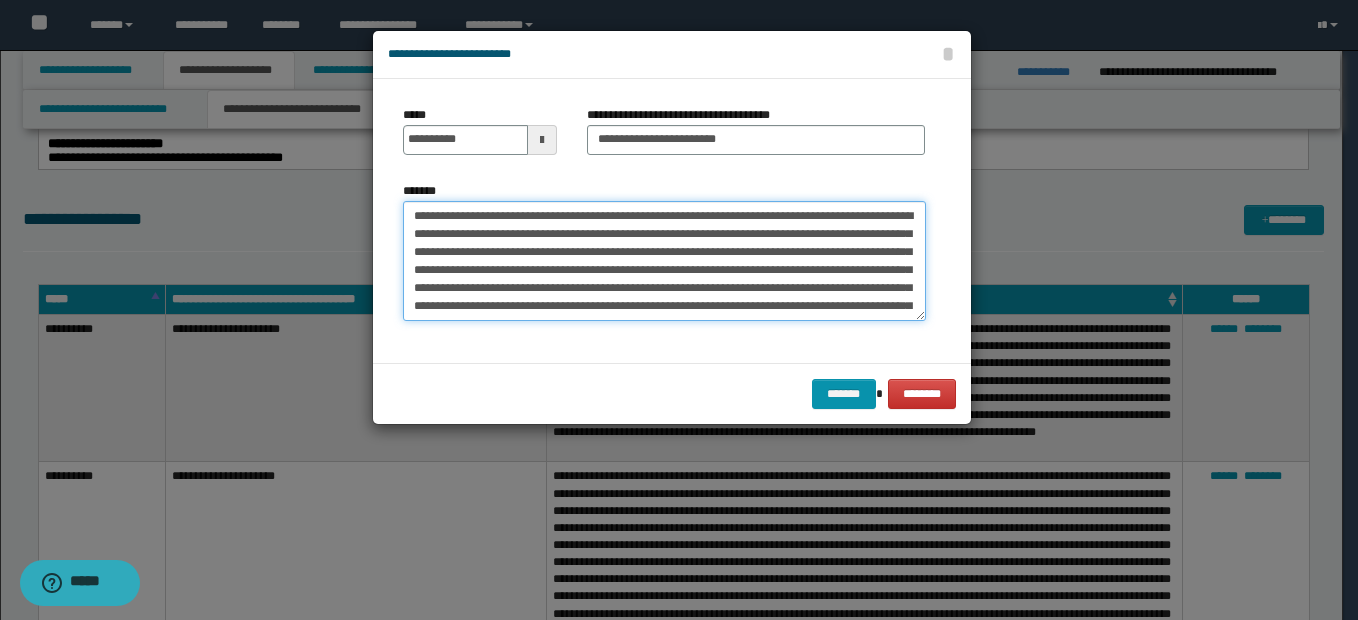 click on "**********" at bounding box center (664, 261) 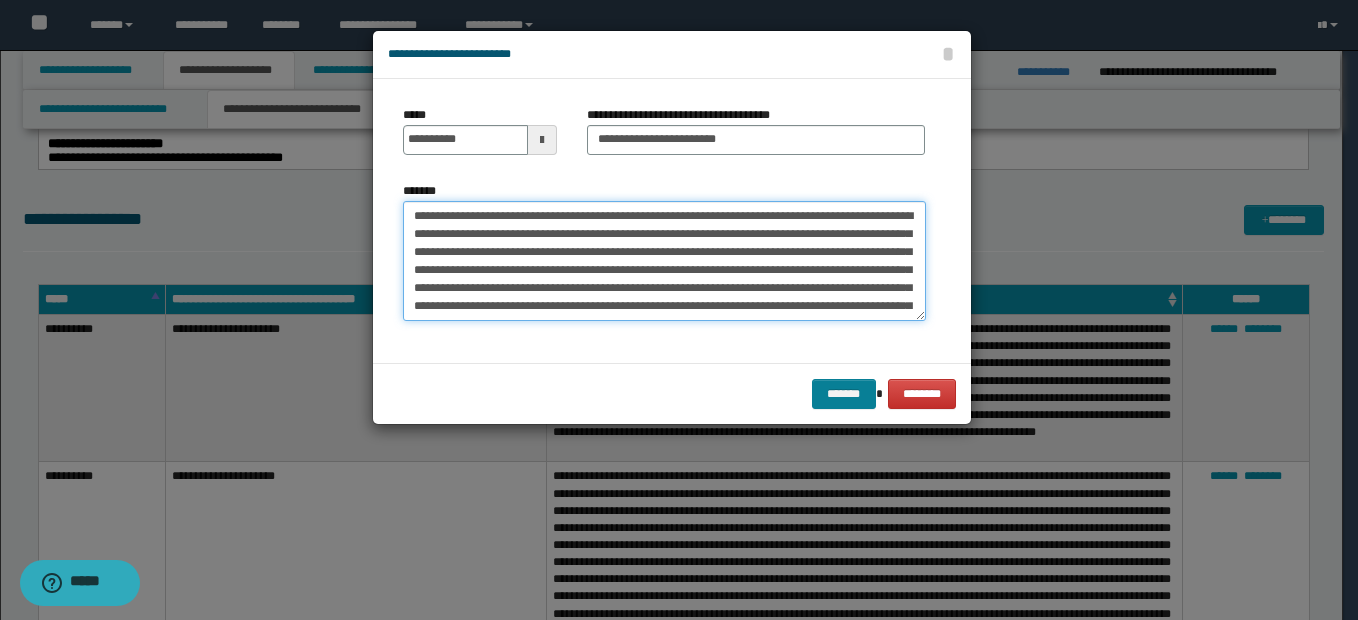 type on "**********" 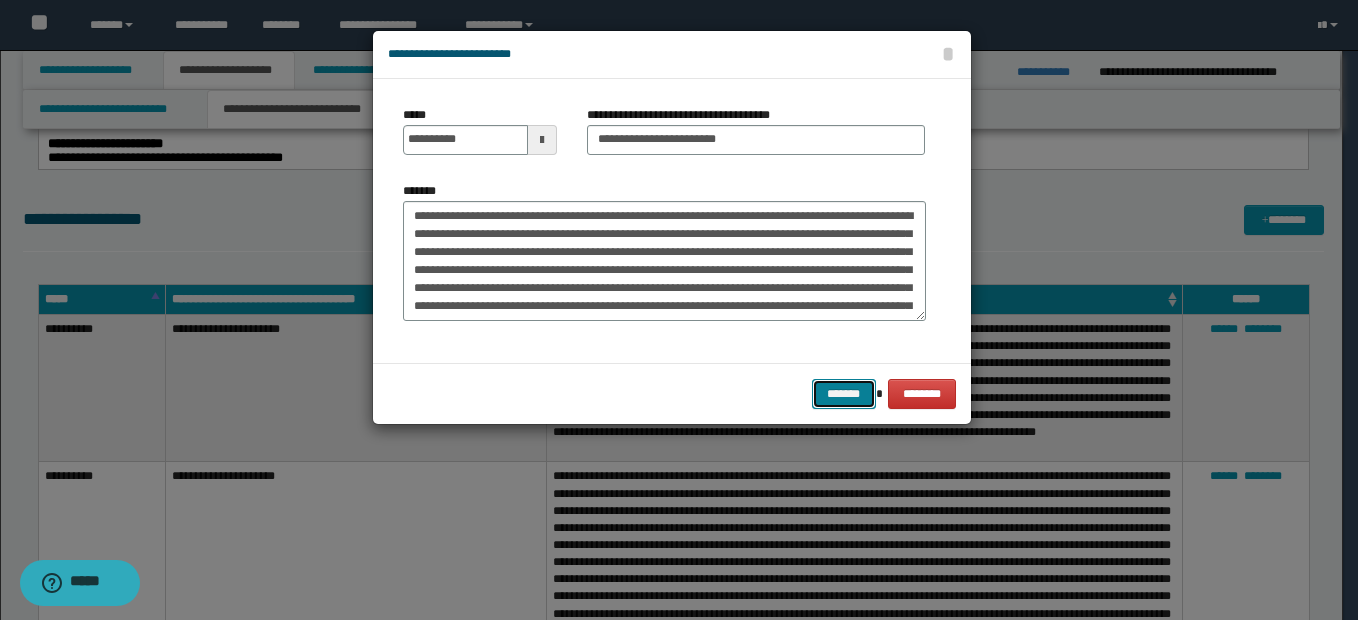 click on "*******" at bounding box center [844, 394] 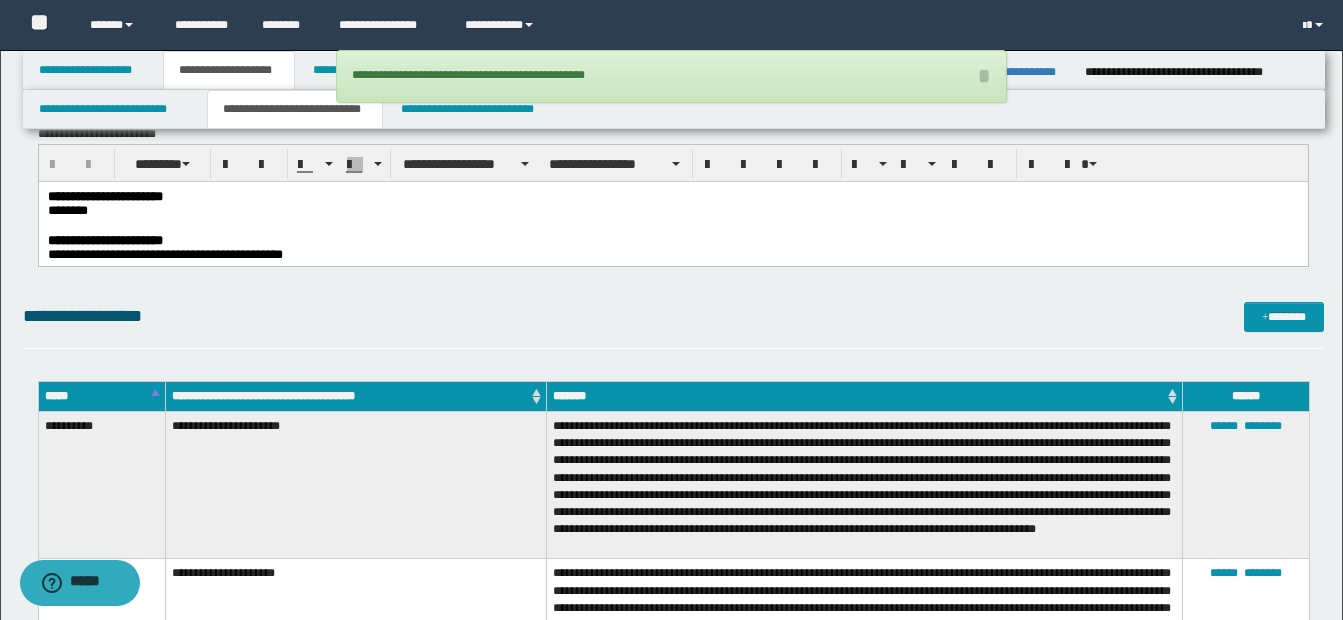scroll, scrollTop: 0, scrollLeft: 0, axis: both 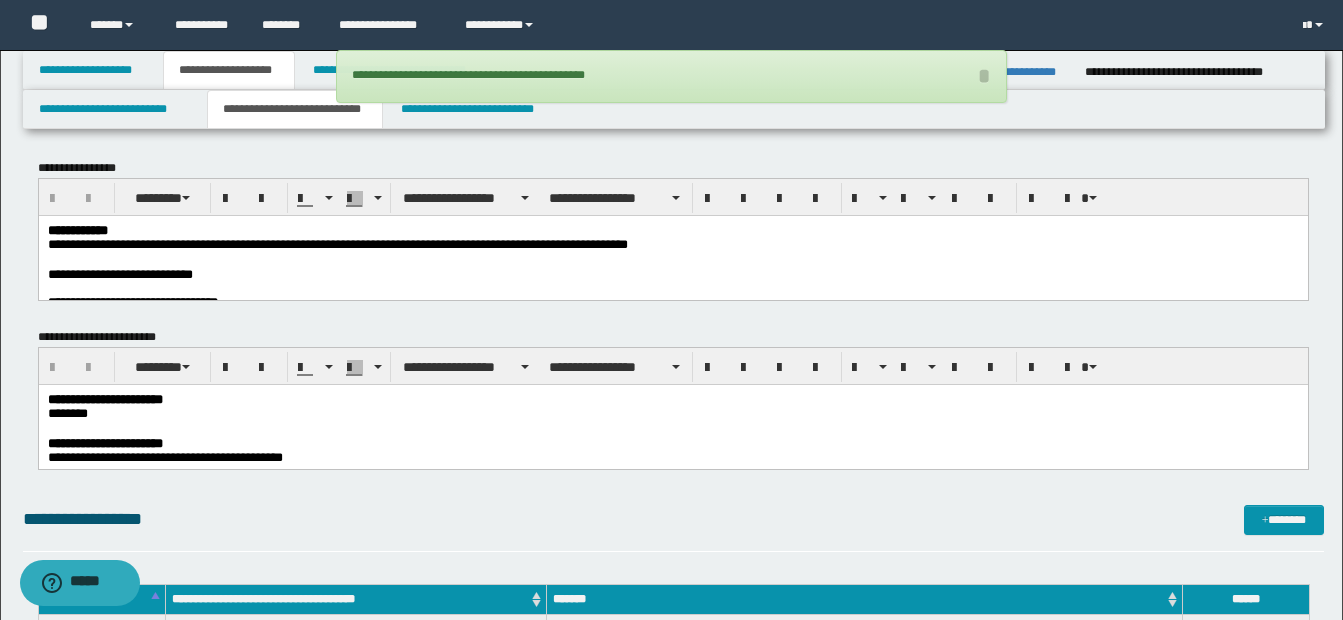 click on "**********" at bounding box center [671, 274] 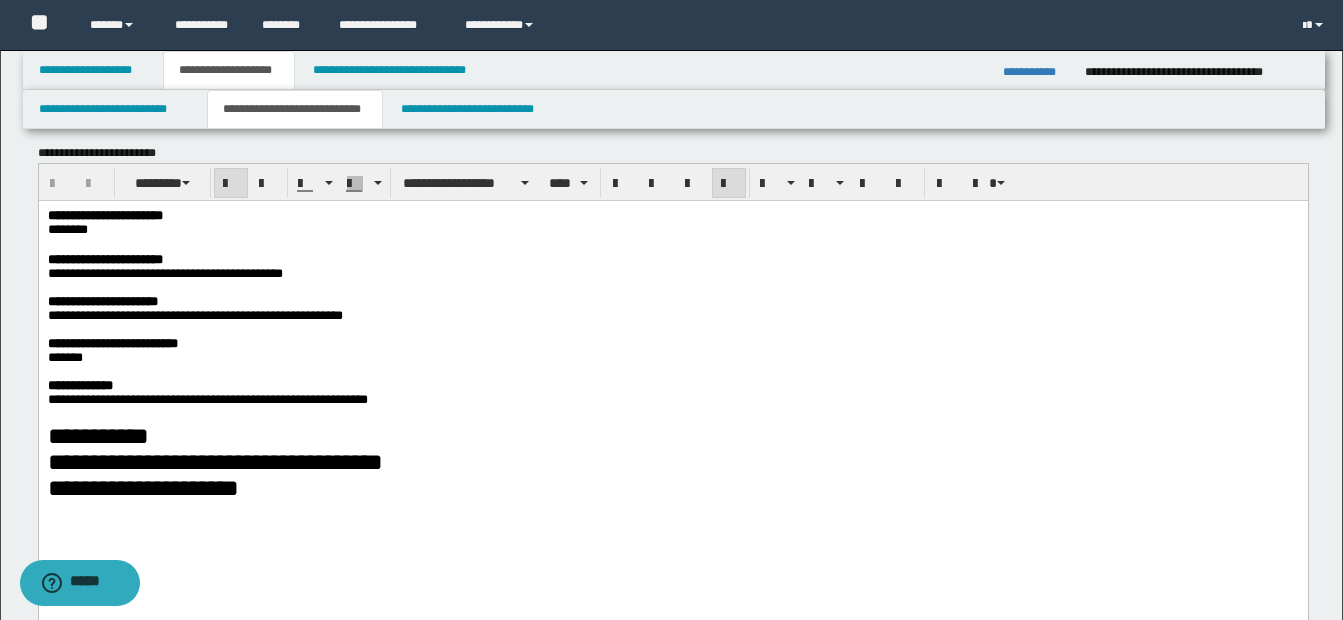 click on "**********" at bounding box center [671, 259] 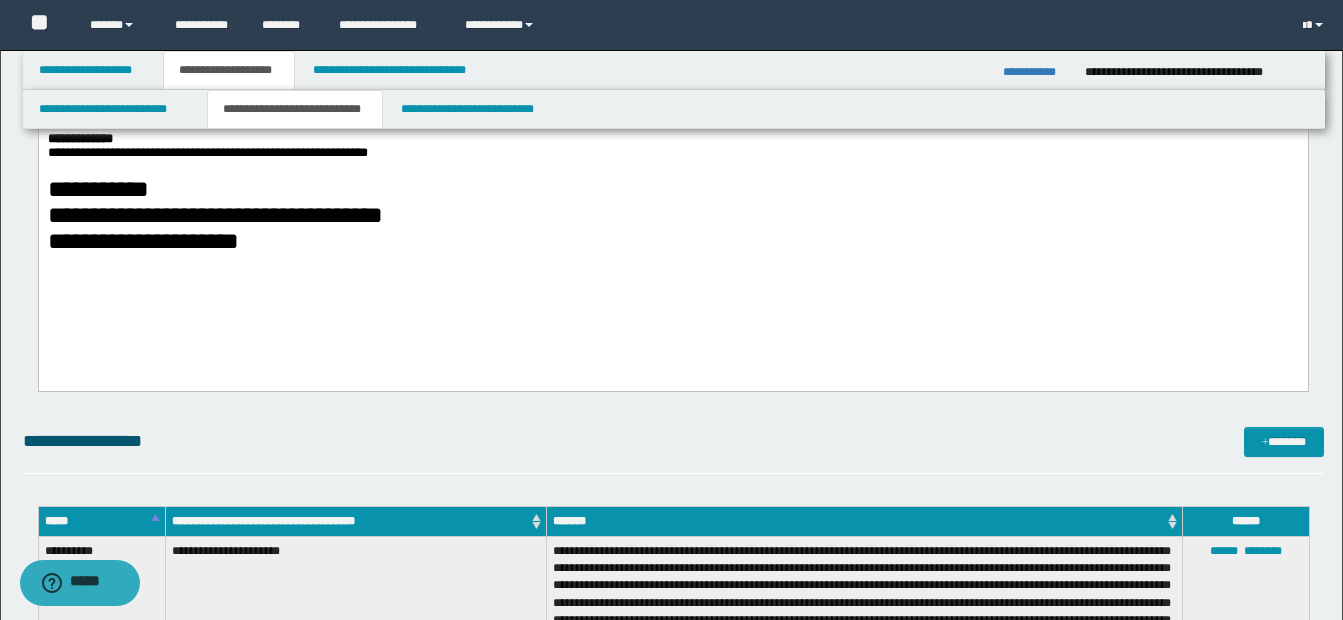 scroll, scrollTop: 1200, scrollLeft: 0, axis: vertical 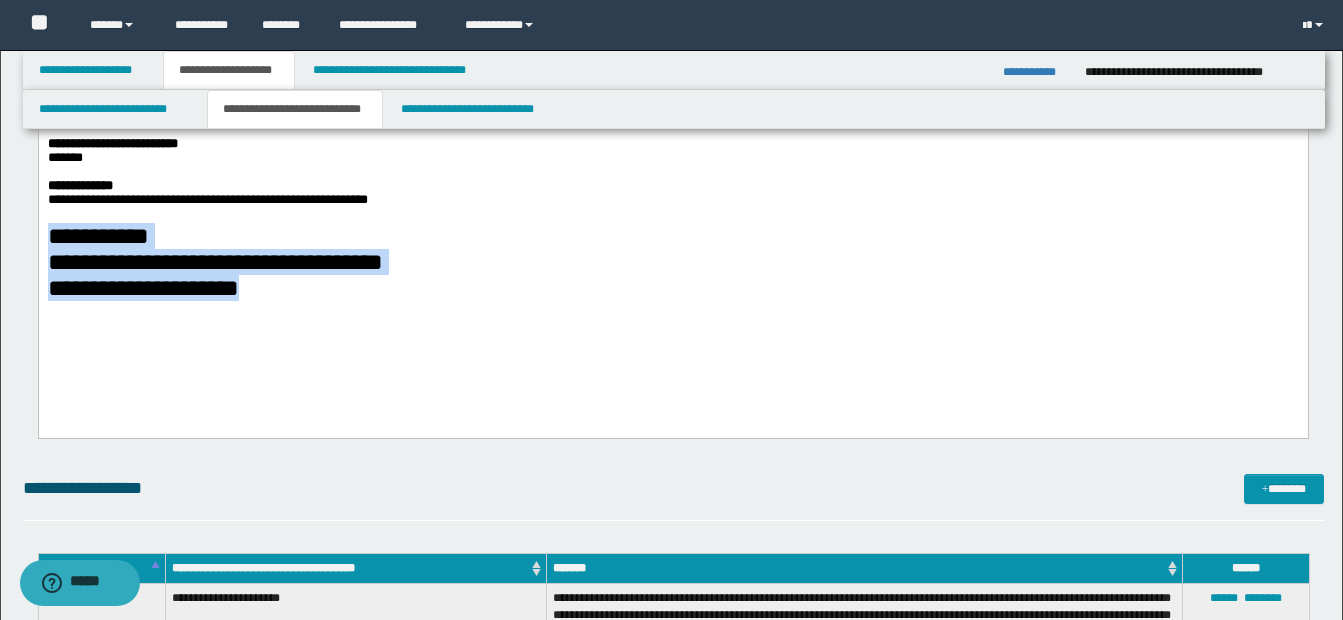 drag, startPoint x: 48, startPoint y: 267, endPoint x: 529, endPoint y: 341, distance: 486.65903 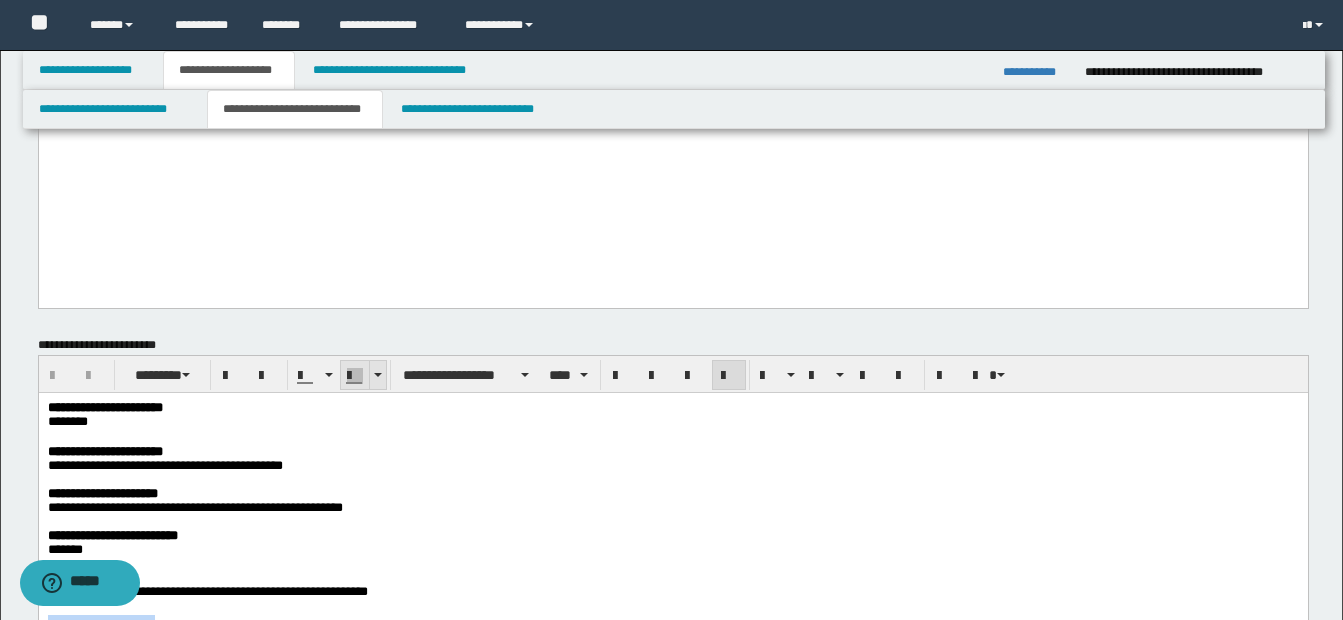 scroll, scrollTop: 800, scrollLeft: 0, axis: vertical 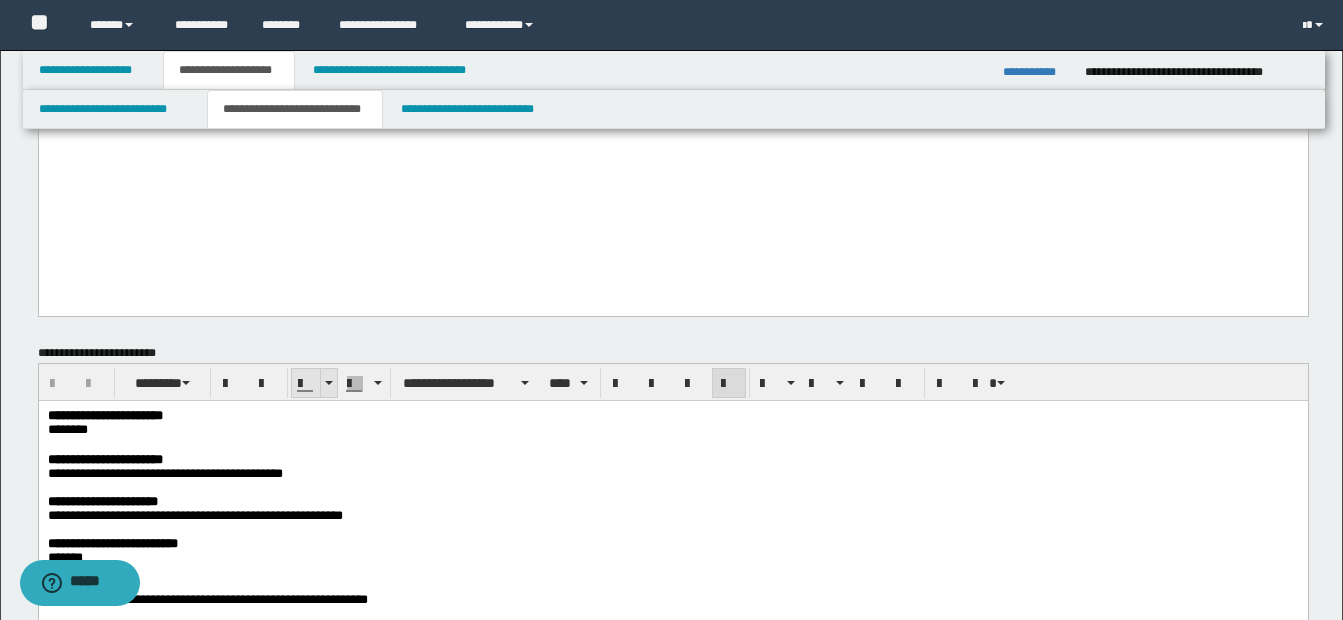 click at bounding box center (328, 383) 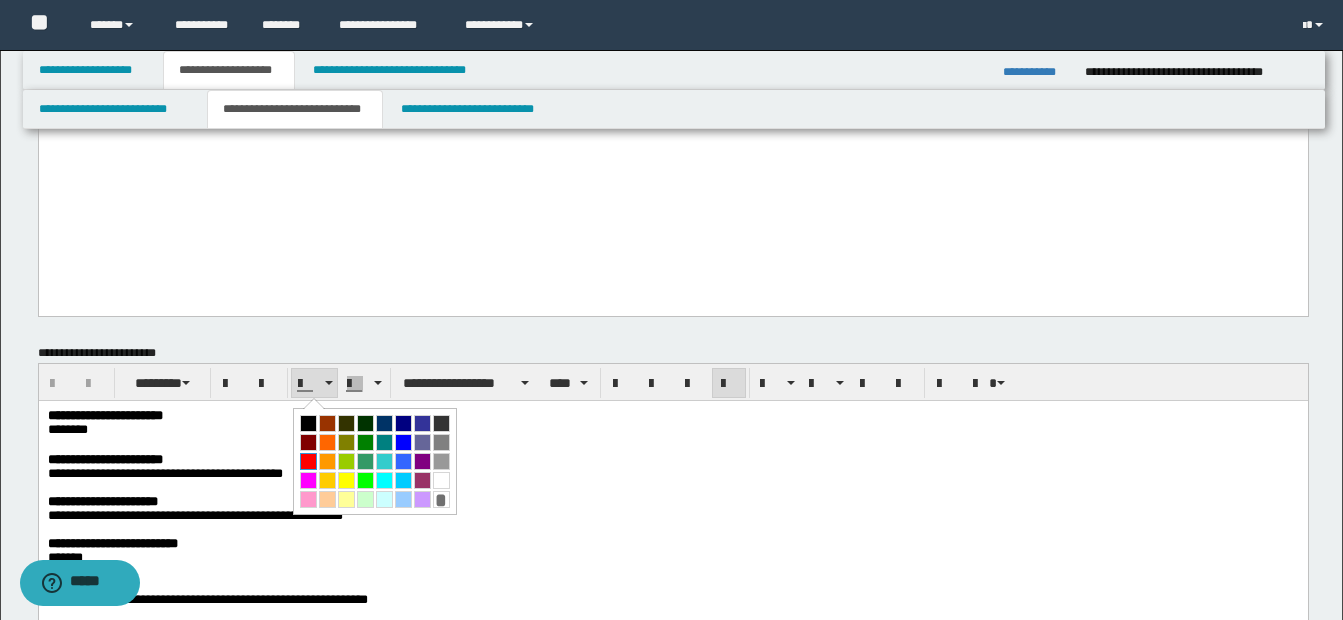 click at bounding box center [308, 461] 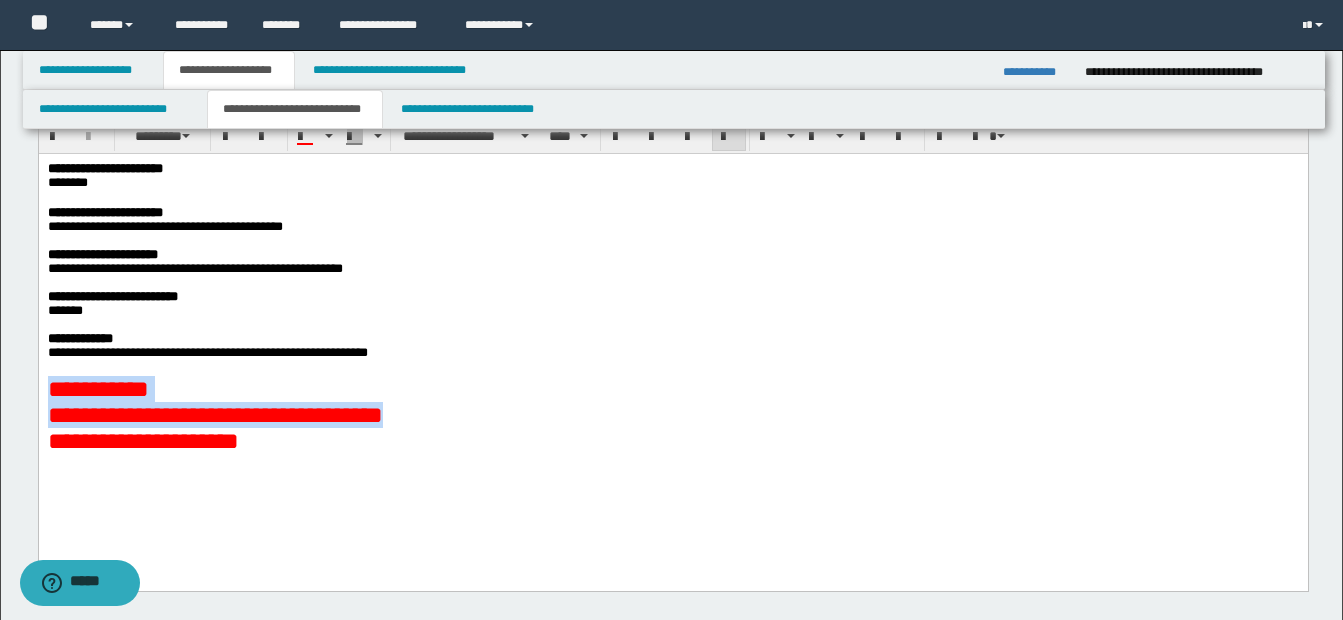 scroll, scrollTop: 1100, scrollLeft: 0, axis: vertical 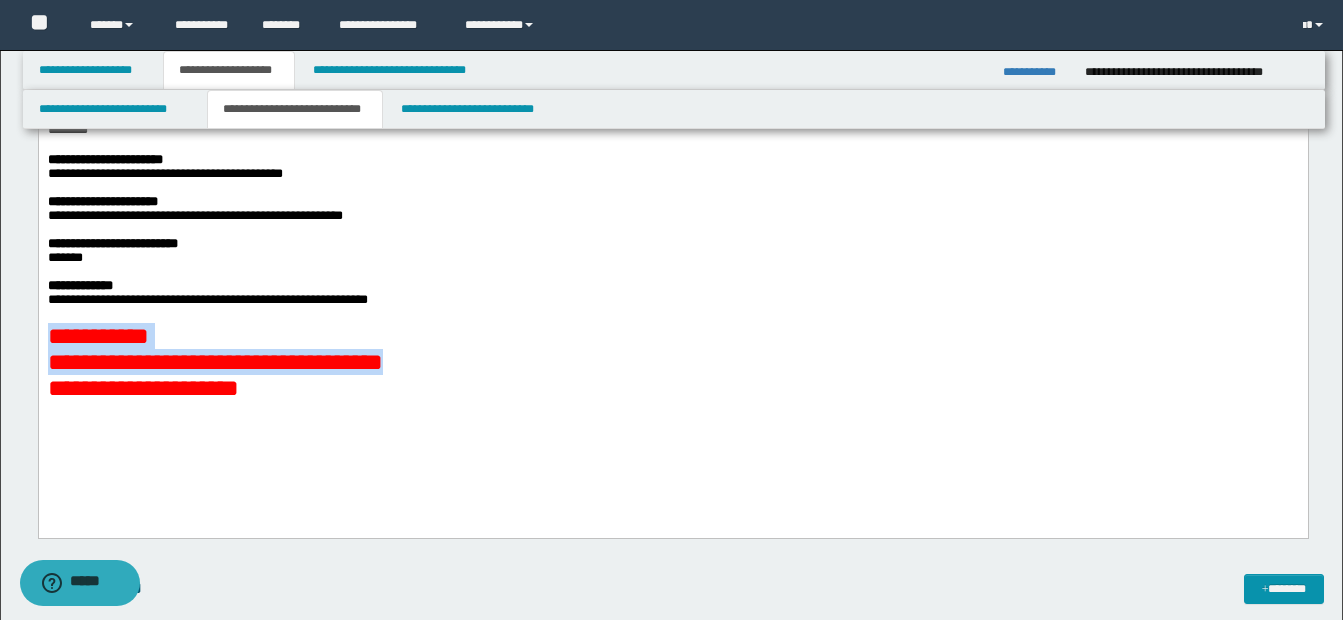 click on "**********" at bounding box center (671, 387) 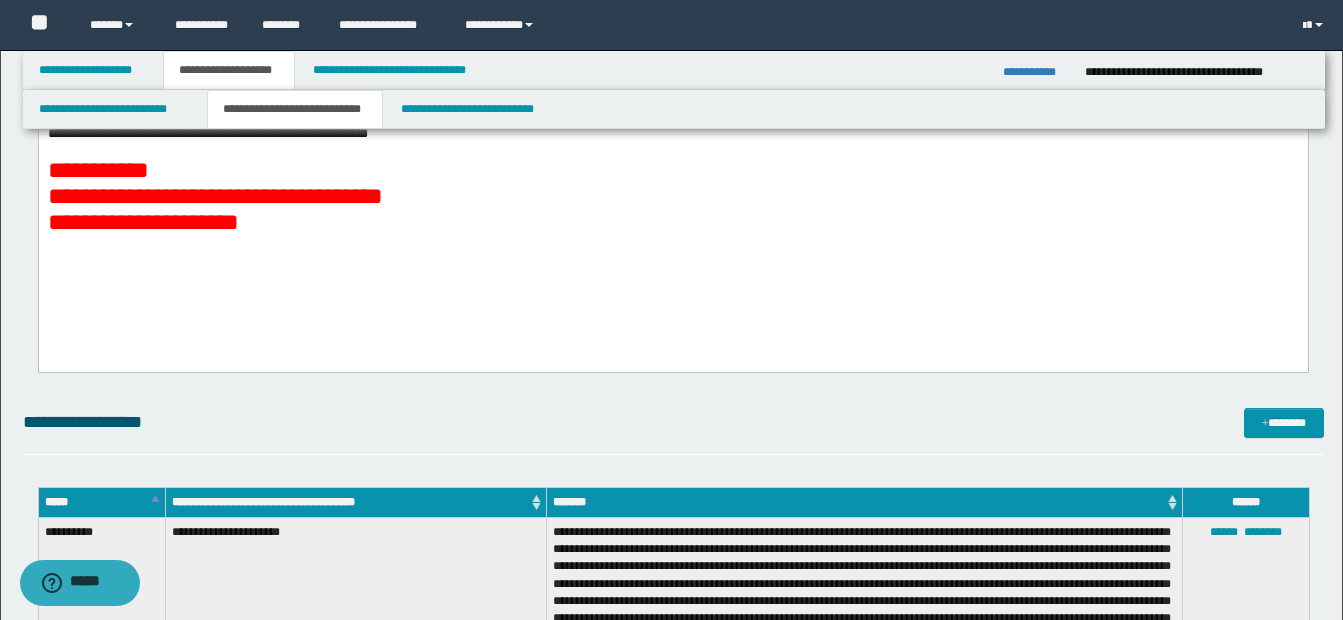 scroll, scrollTop: 1400, scrollLeft: 0, axis: vertical 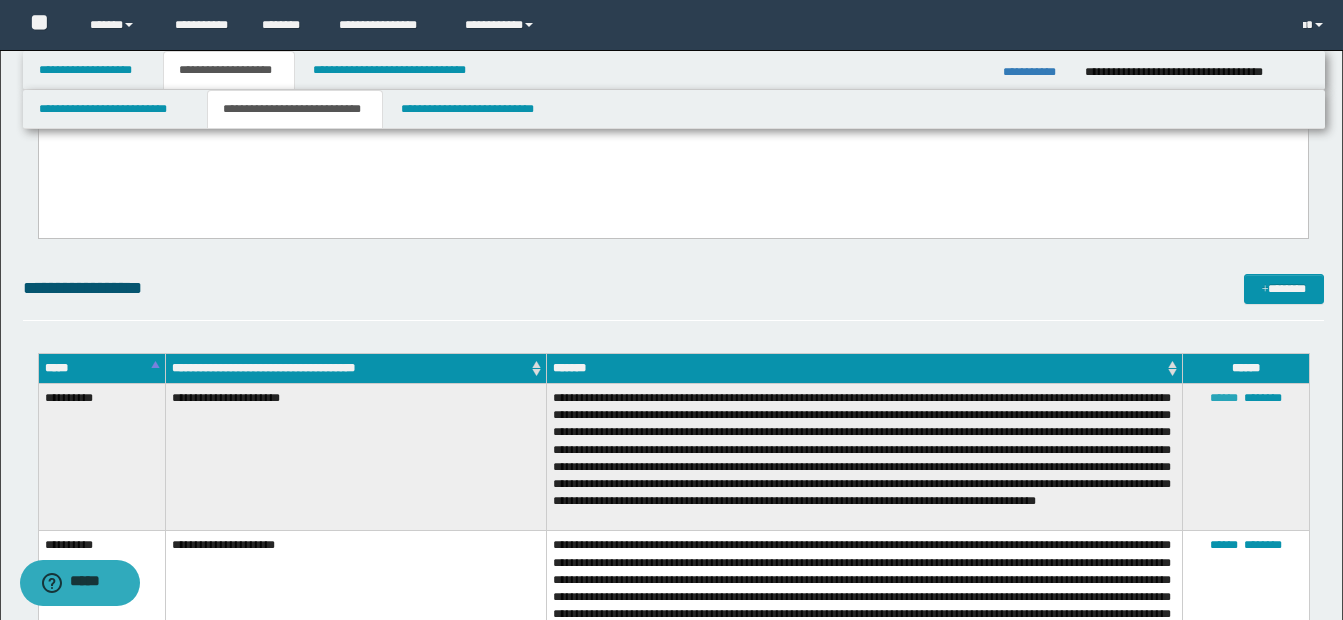 click on "******" at bounding box center [1224, 398] 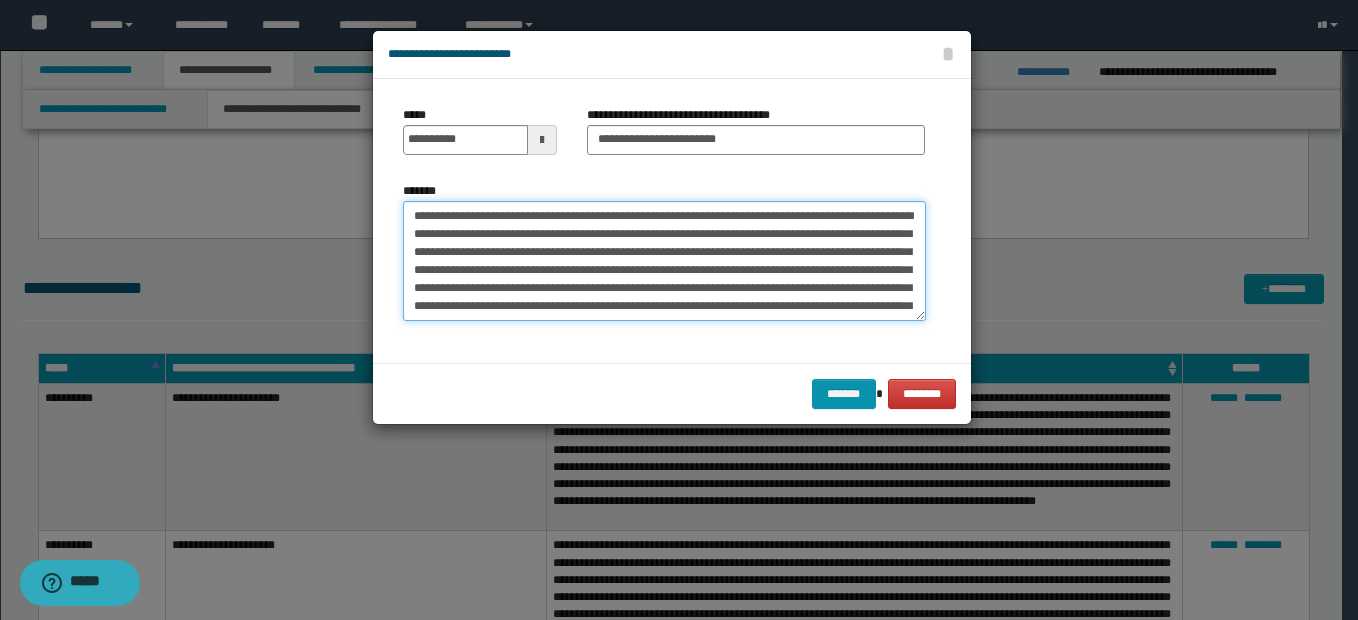 click on "**********" at bounding box center [664, 261] 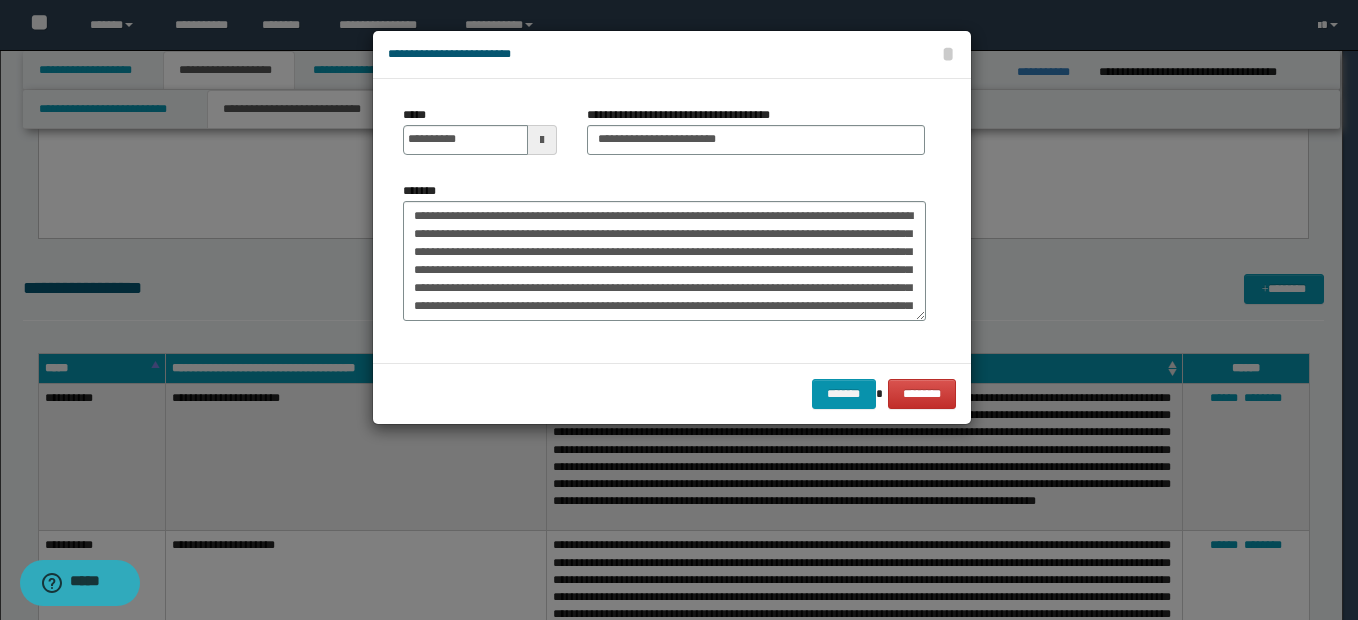 click on "*******
********" at bounding box center (672, 393) 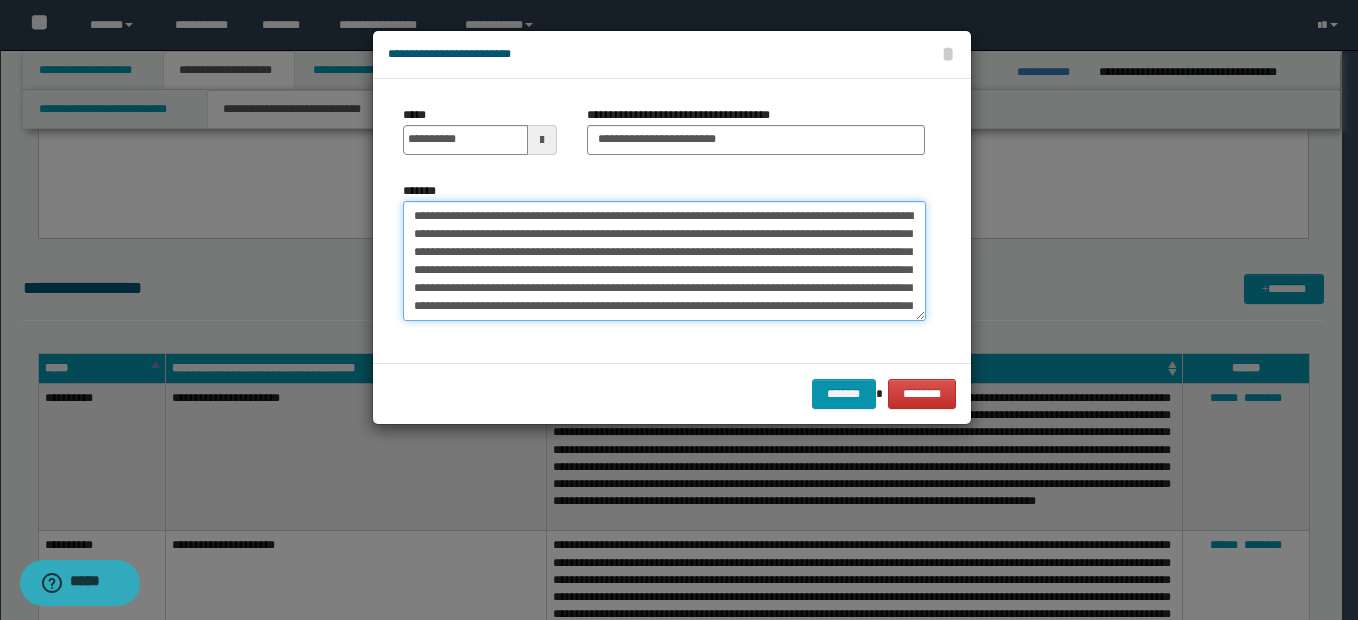 click on "**********" at bounding box center (664, 261) 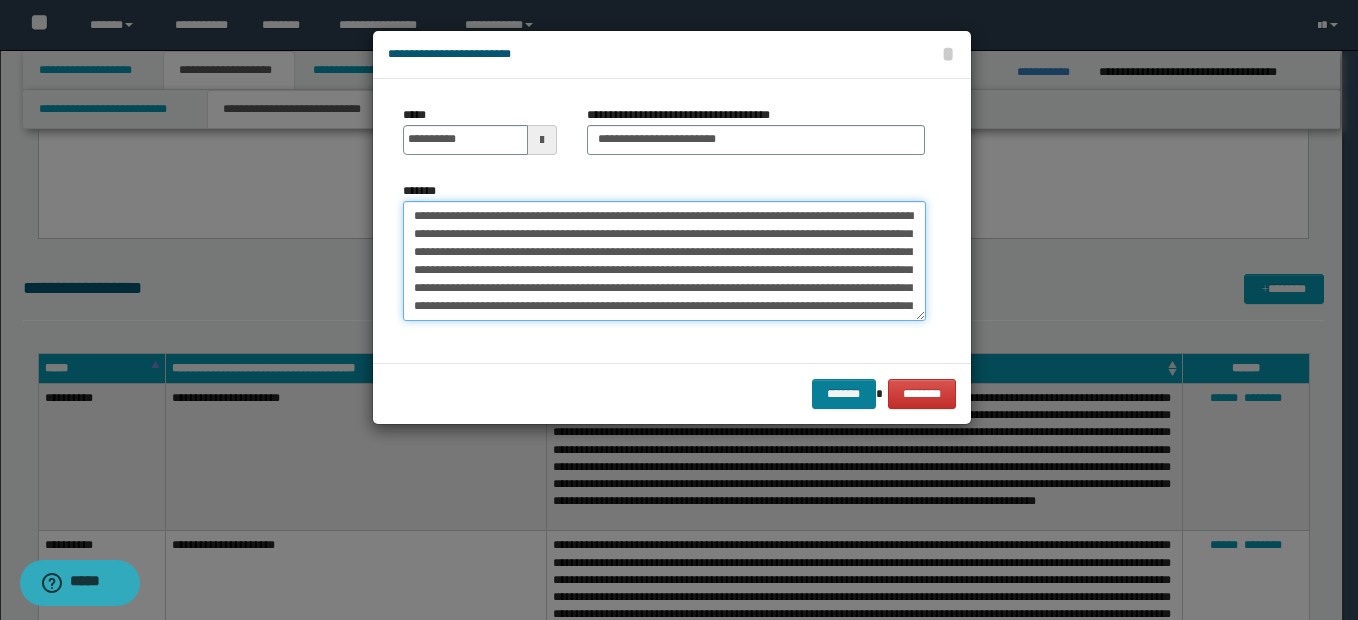 type on "**********" 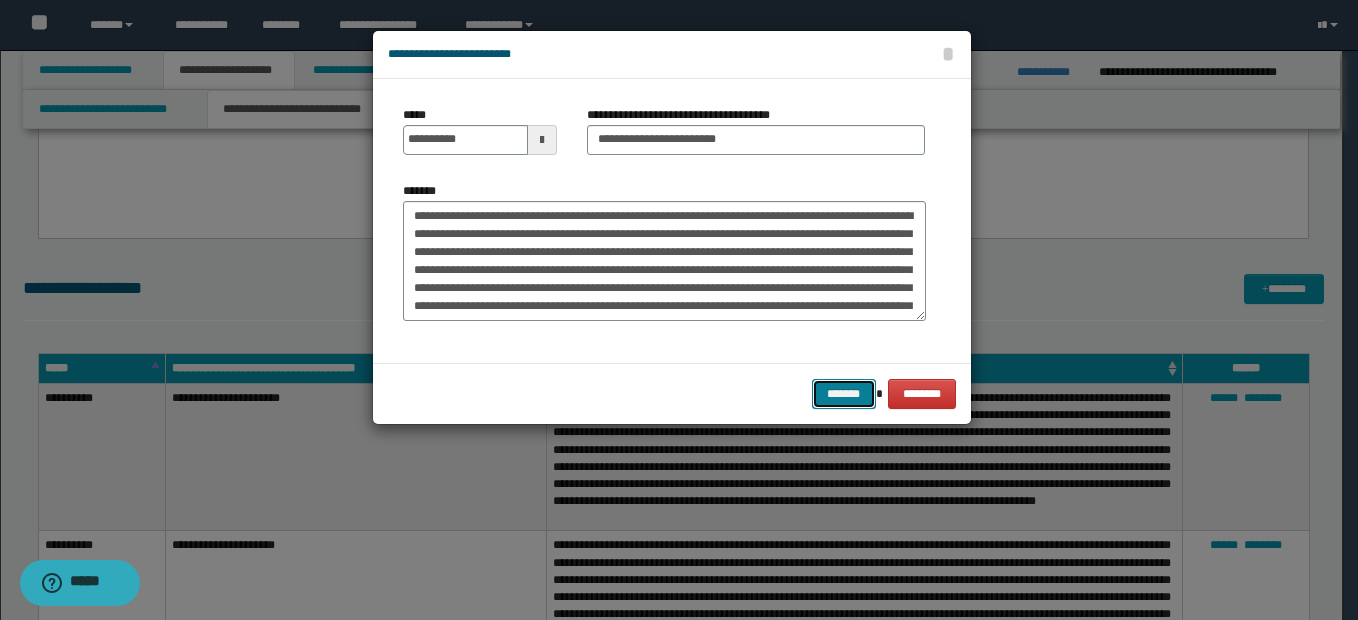 click on "*******" at bounding box center [844, 394] 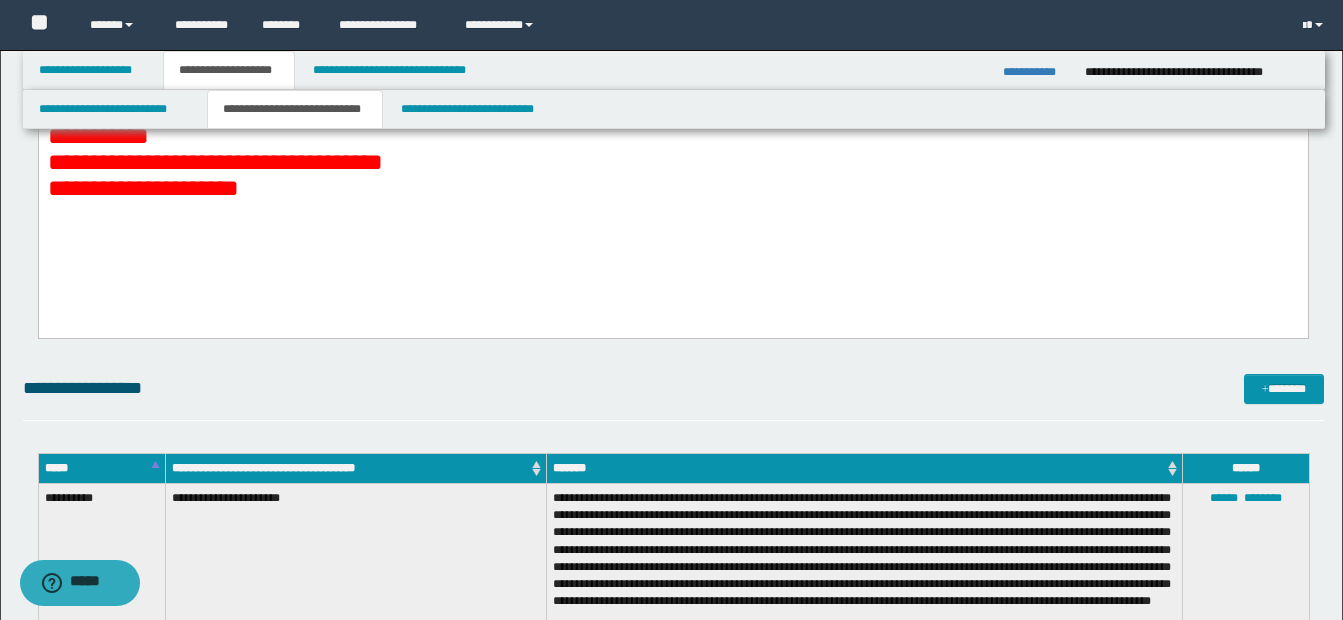 scroll, scrollTop: 1200, scrollLeft: 0, axis: vertical 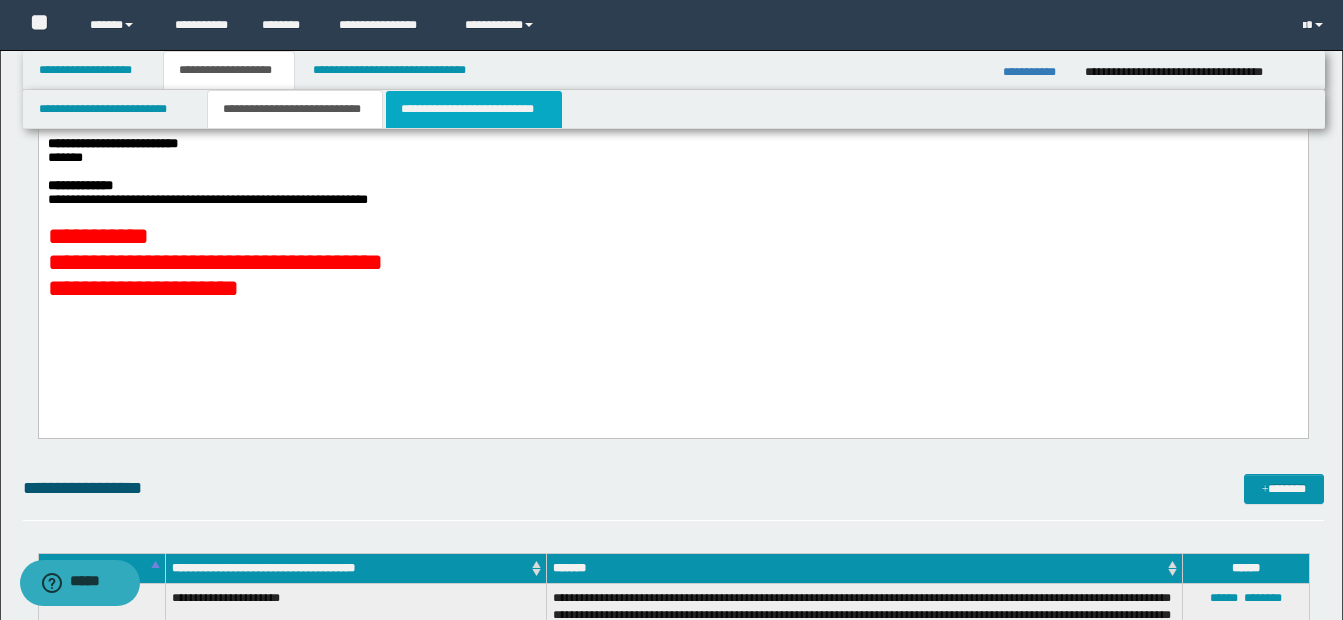 click on "**********" at bounding box center [474, 109] 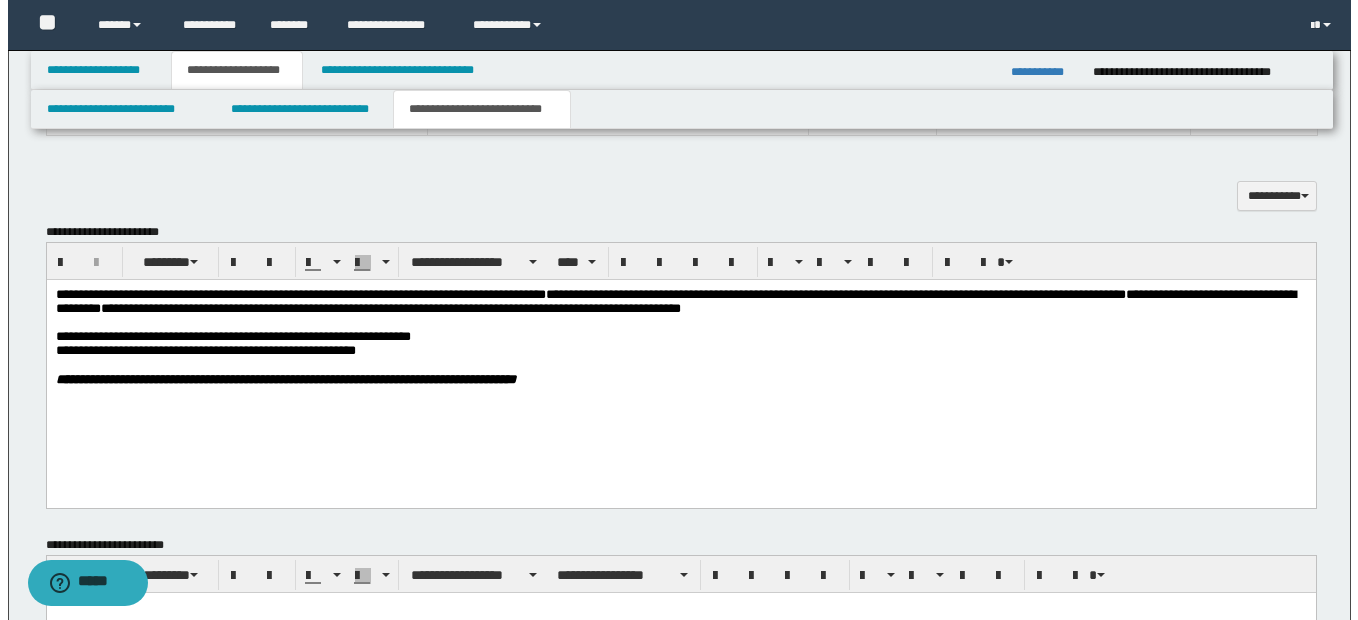 scroll, scrollTop: 623, scrollLeft: 0, axis: vertical 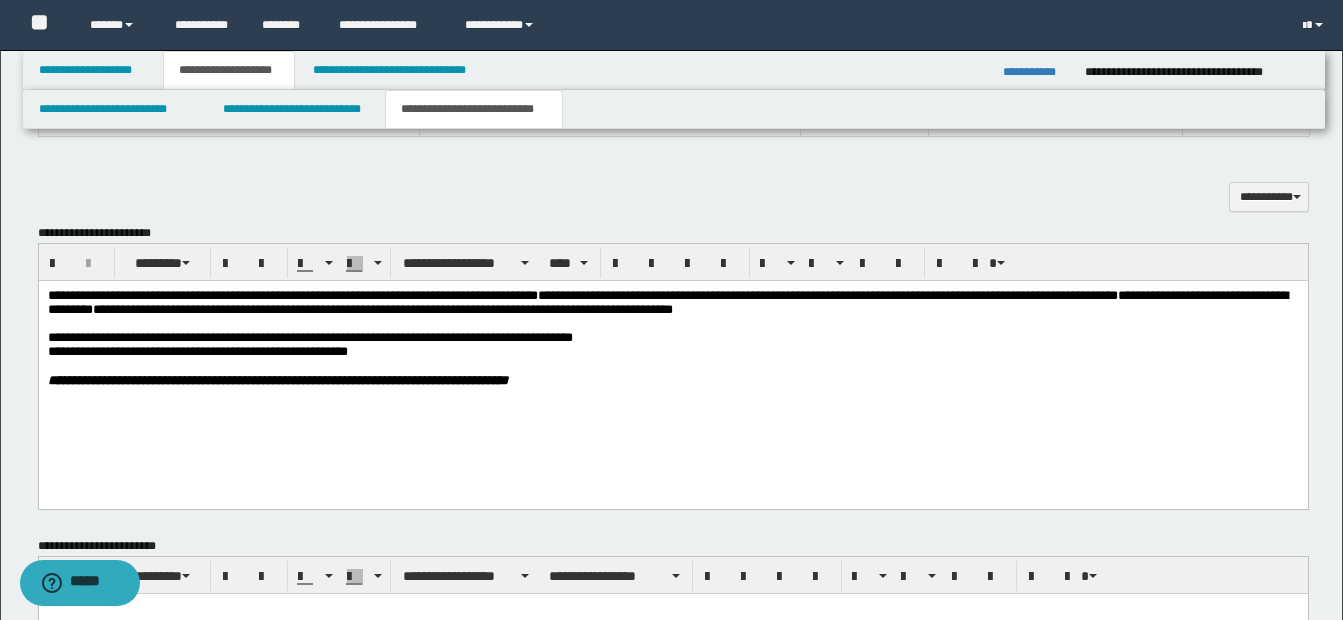 click on "**********" at bounding box center [309, 337] 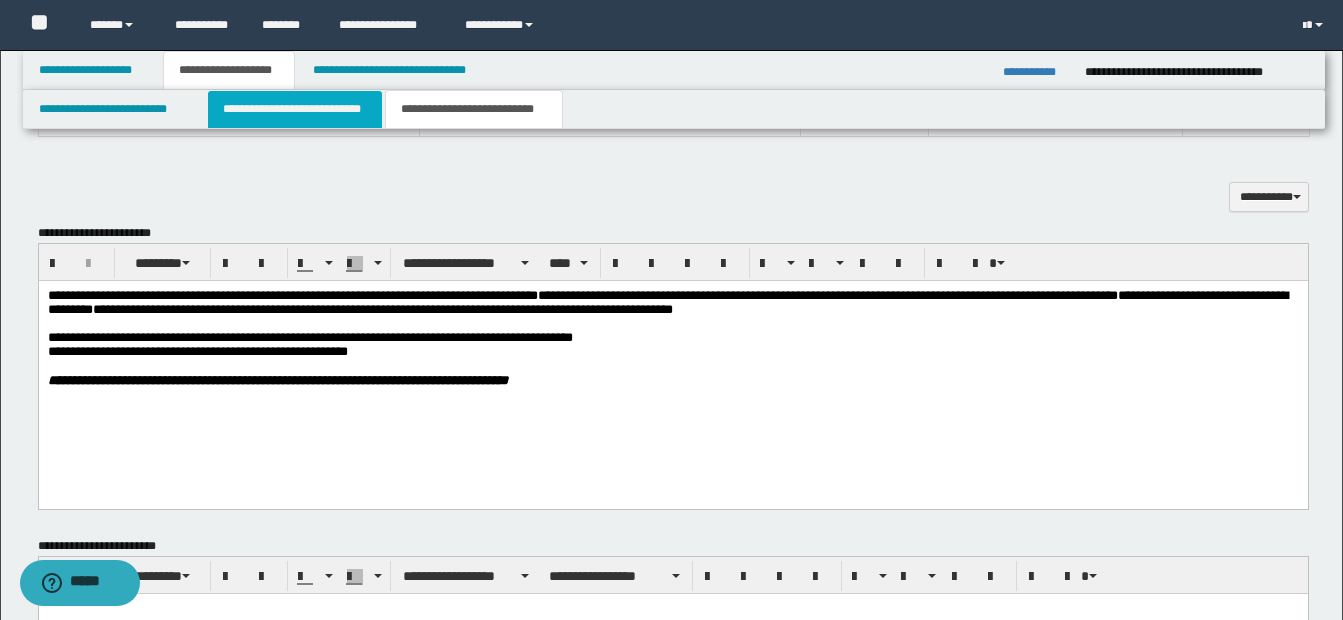 click on "**********" at bounding box center (295, 109) 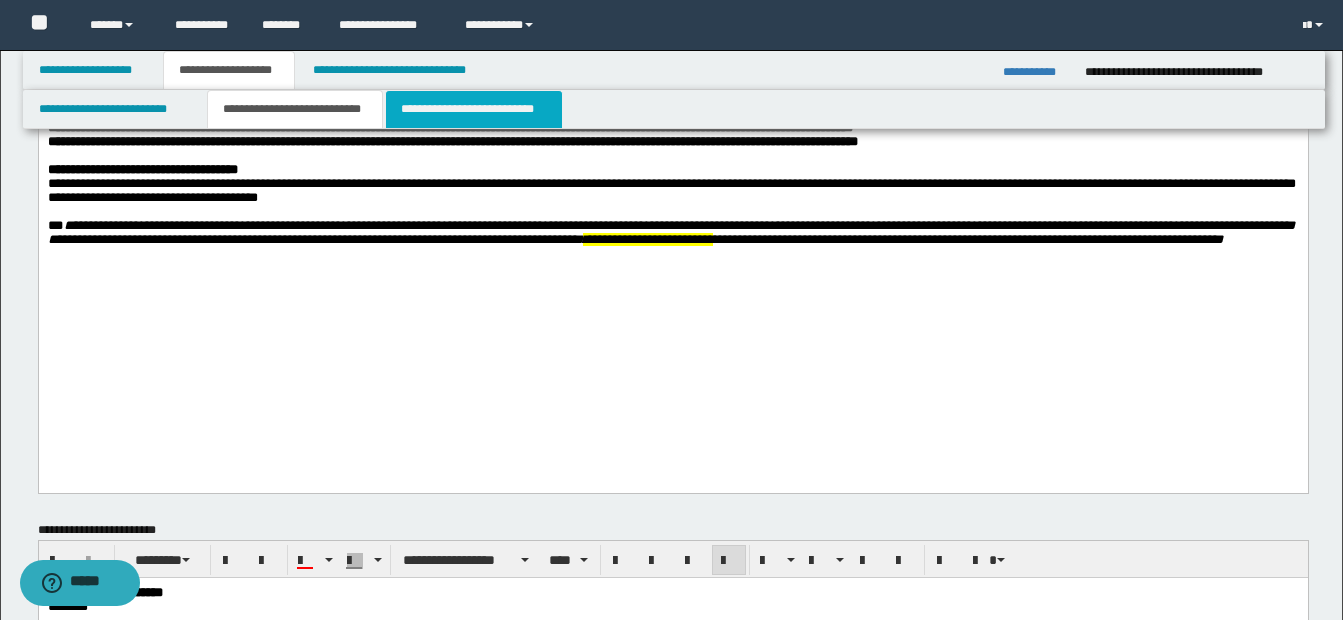 click on "**********" at bounding box center (474, 109) 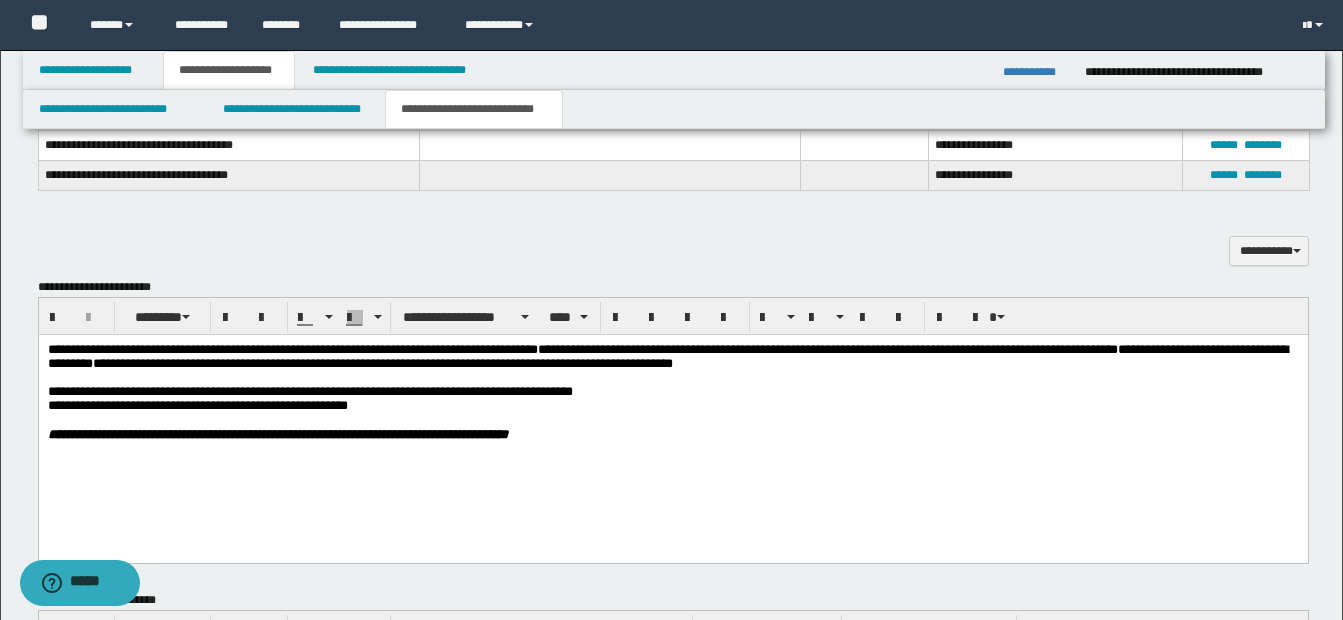 scroll, scrollTop: 523, scrollLeft: 0, axis: vertical 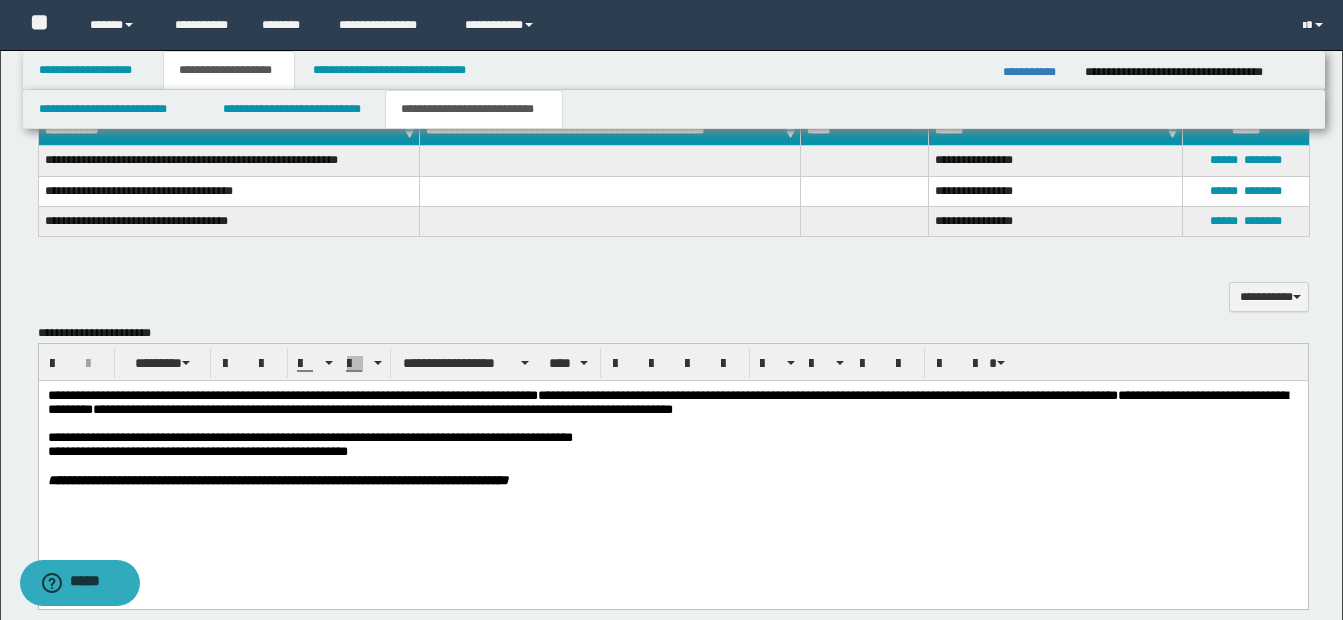 click on "**********" at bounding box center (309, 437) 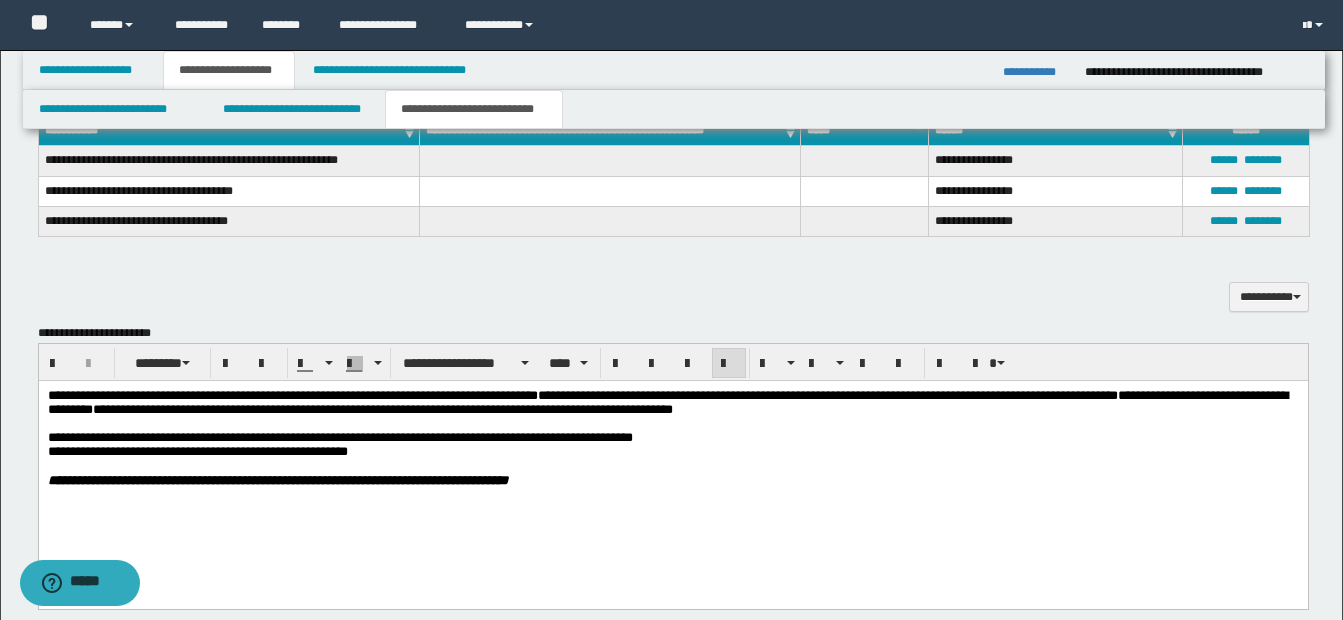 click on "**********" at bounding box center (197, 451) 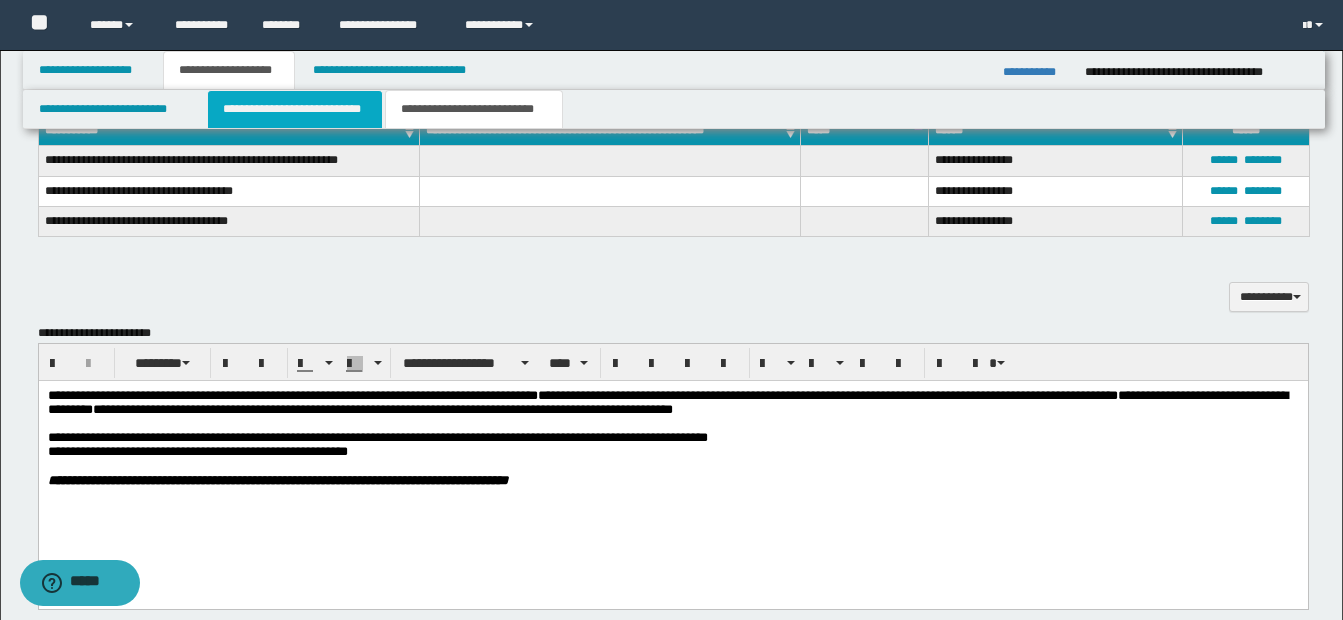 click on "**********" at bounding box center (295, 109) 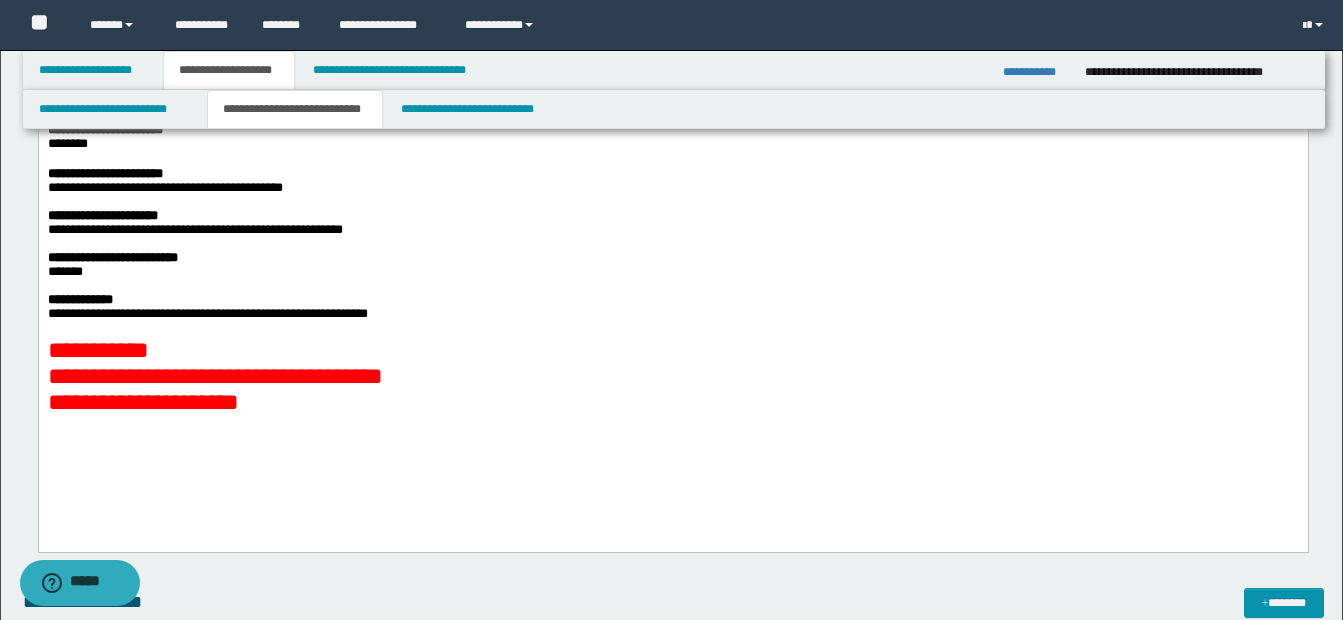 scroll, scrollTop: 1100, scrollLeft: 0, axis: vertical 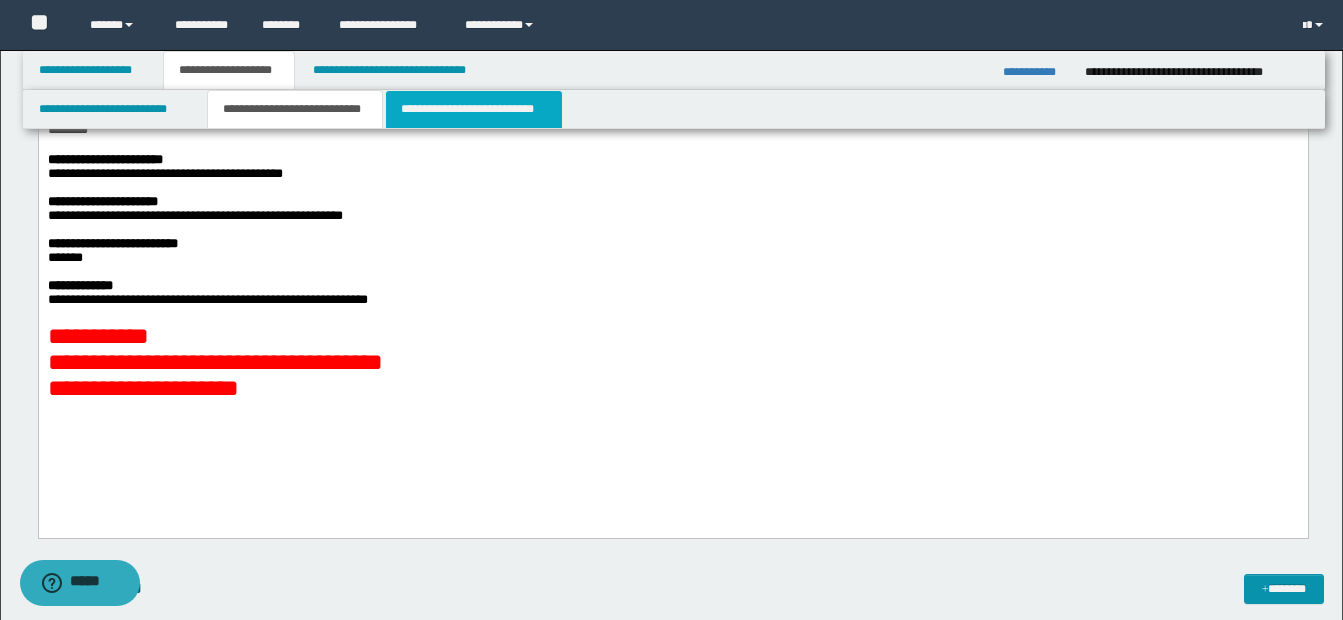 click on "**********" at bounding box center (474, 109) 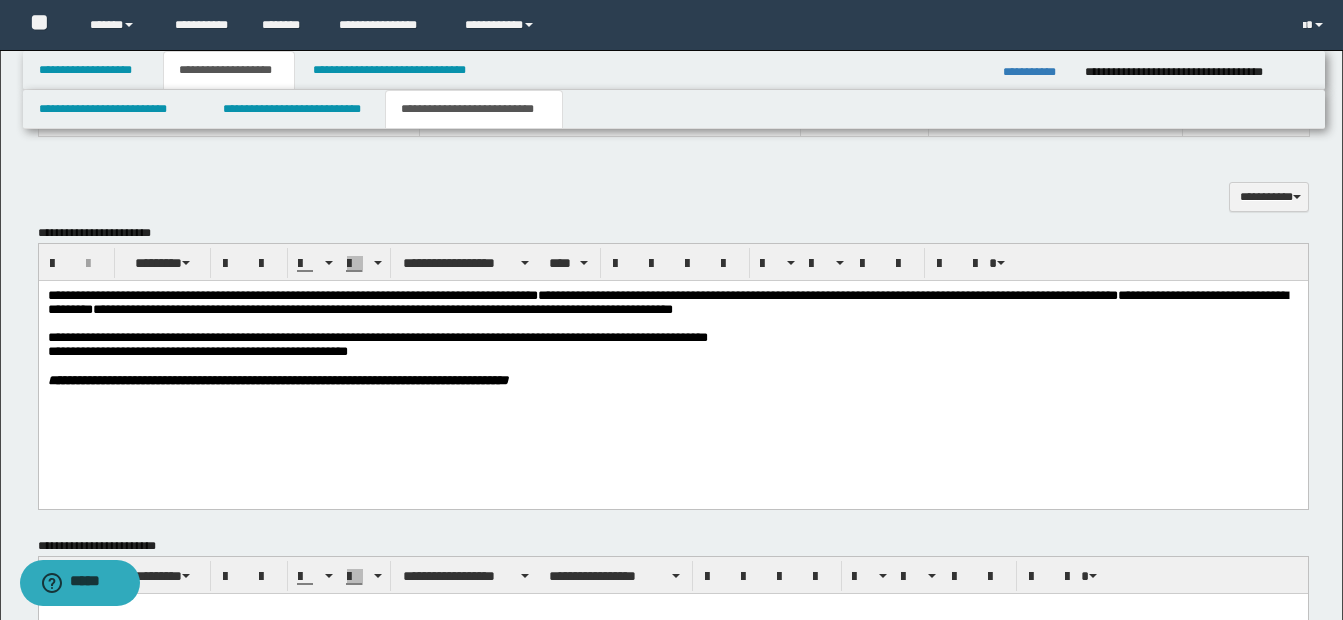 scroll, scrollTop: 523, scrollLeft: 0, axis: vertical 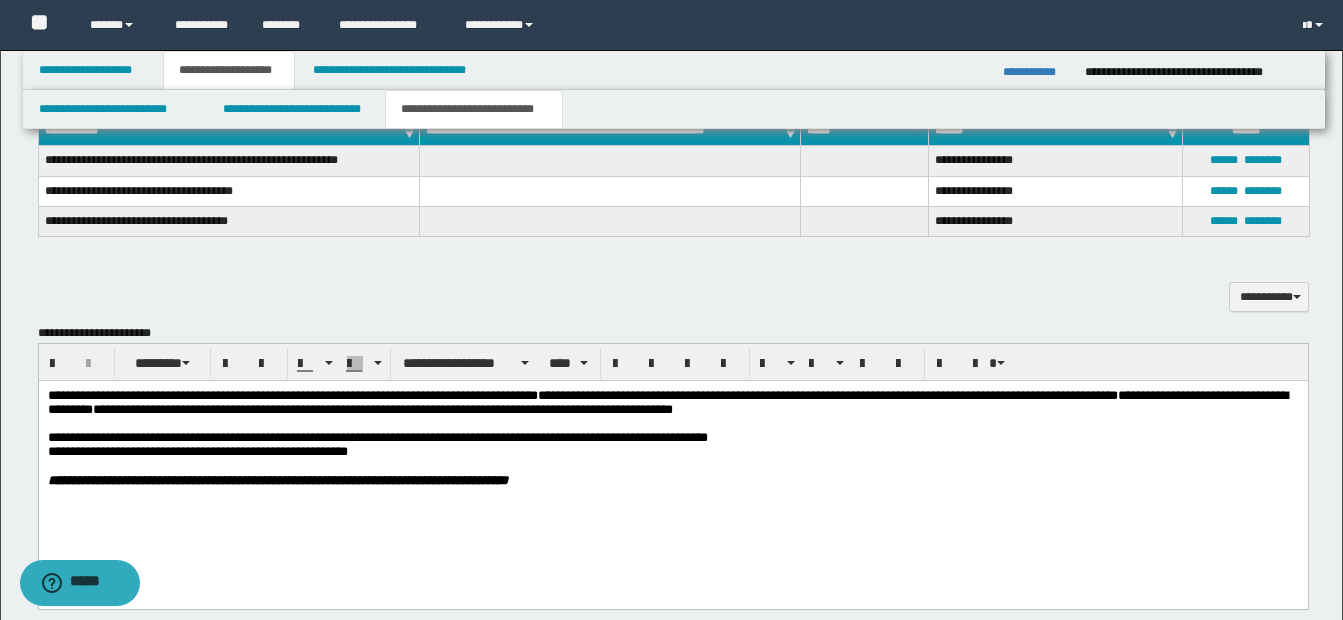 click on "**********" at bounding box center [377, 437] 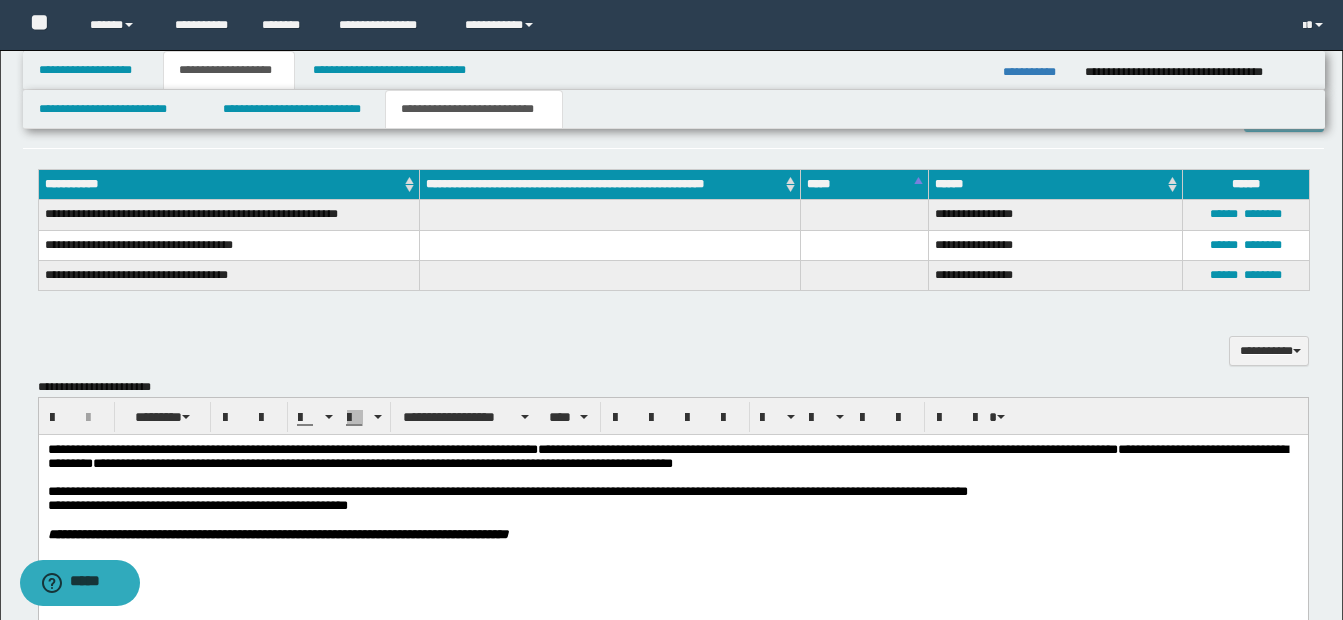 scroll, scrollTop: 423, scrollLeft: 0, axis: vertical 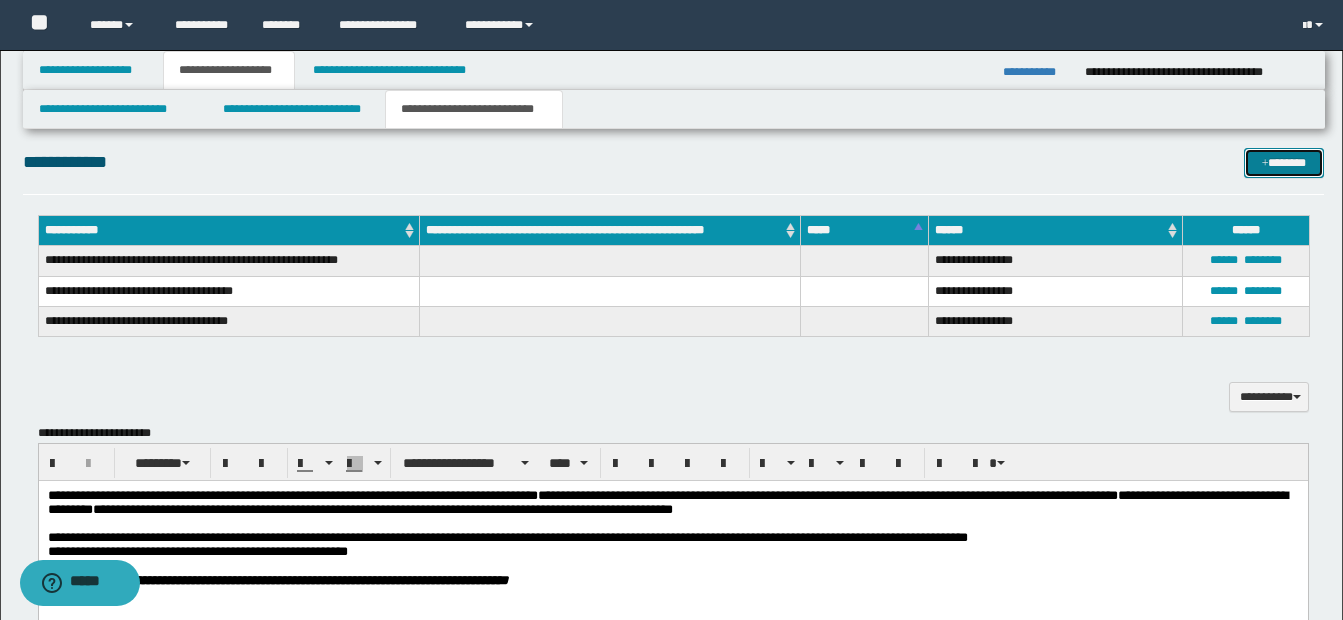 click at bounding box center (1265, 164) 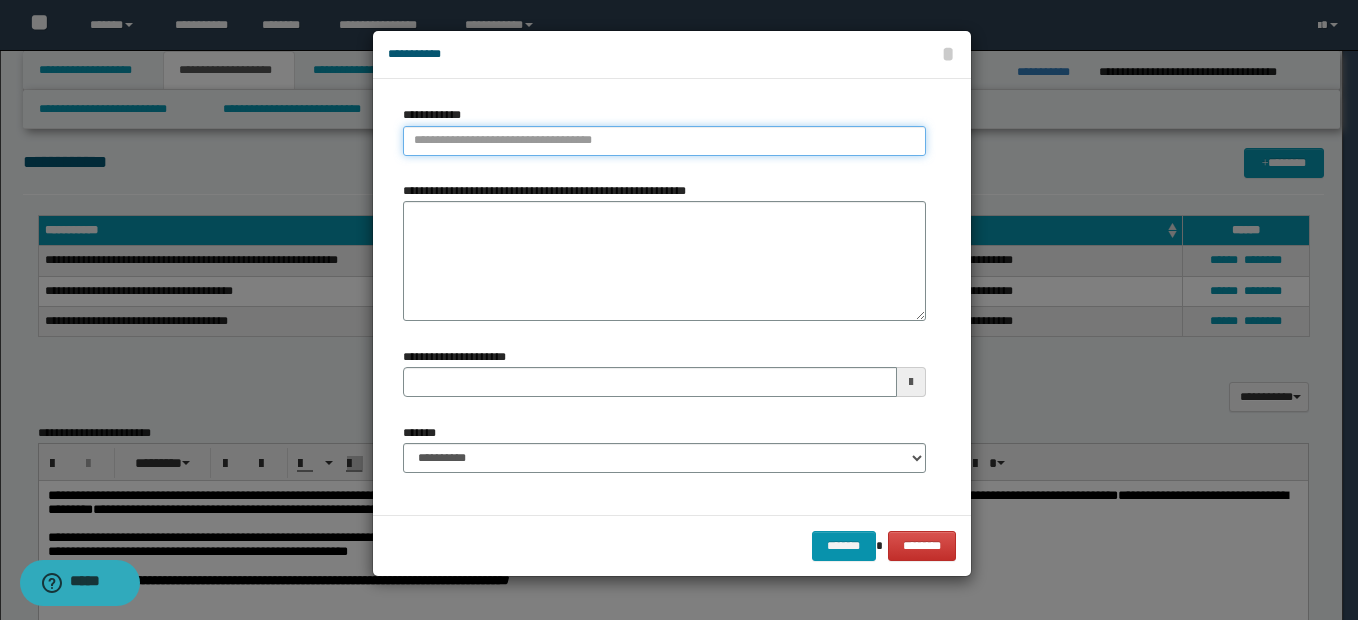 click on "**********" at bounding box center [664, 141] 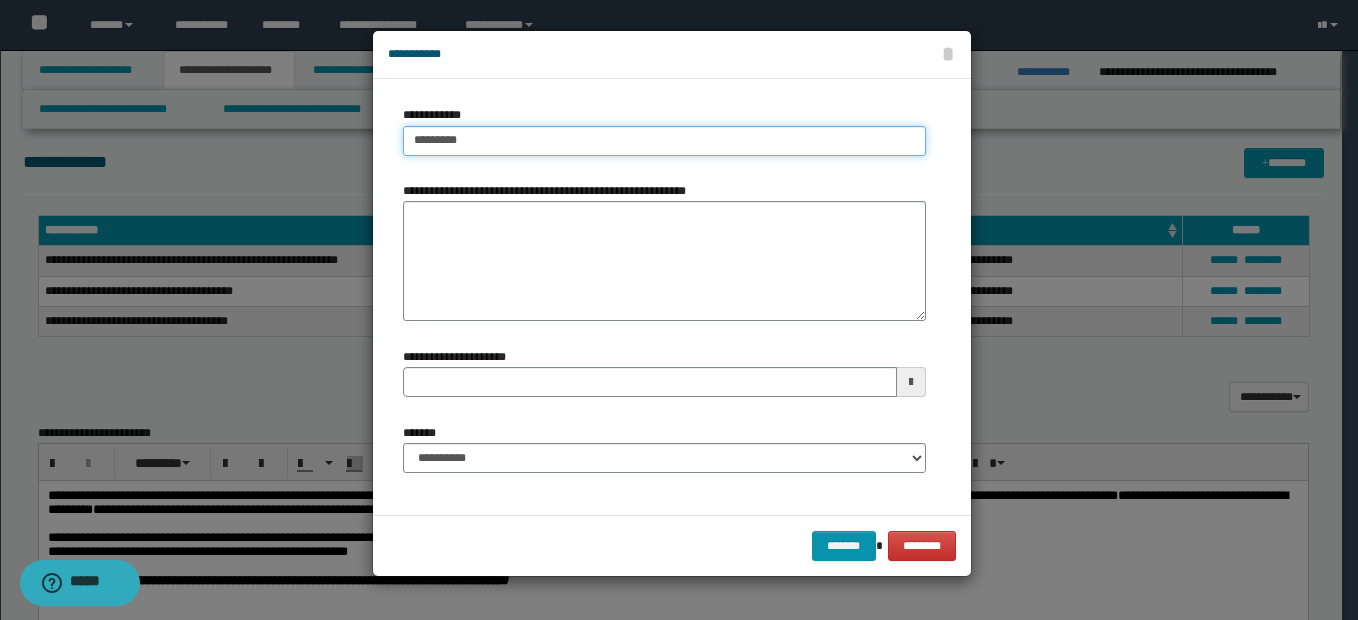 type on "**********" 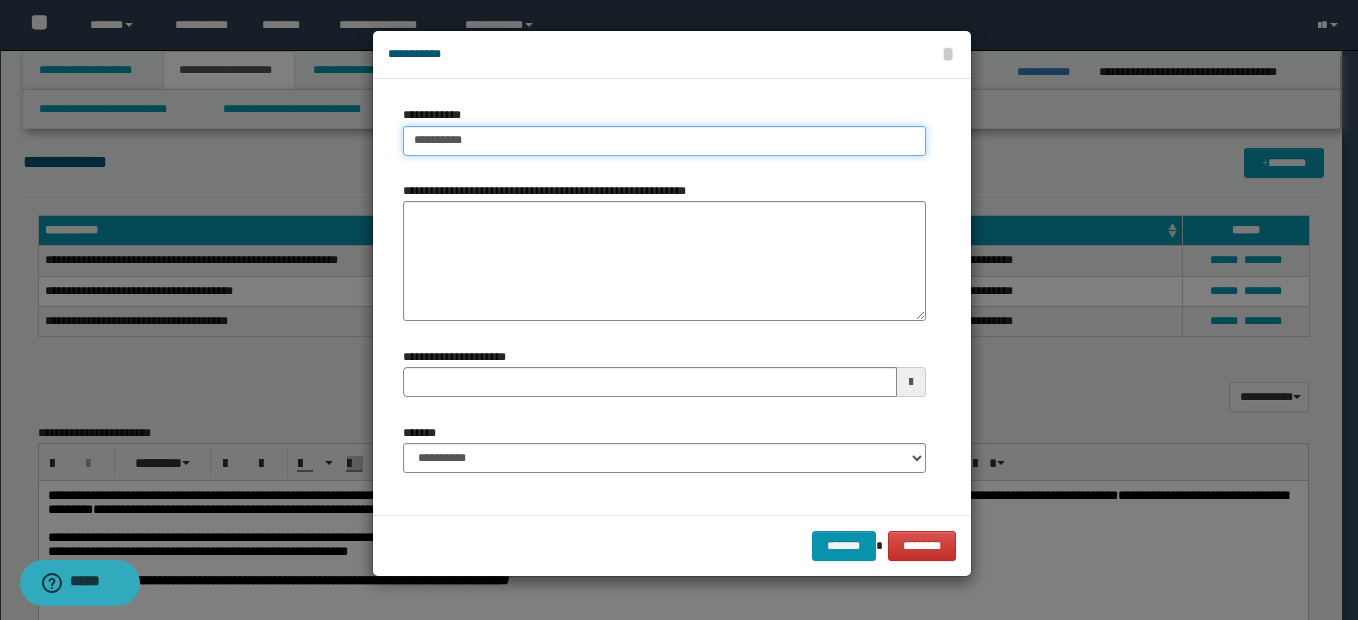 type 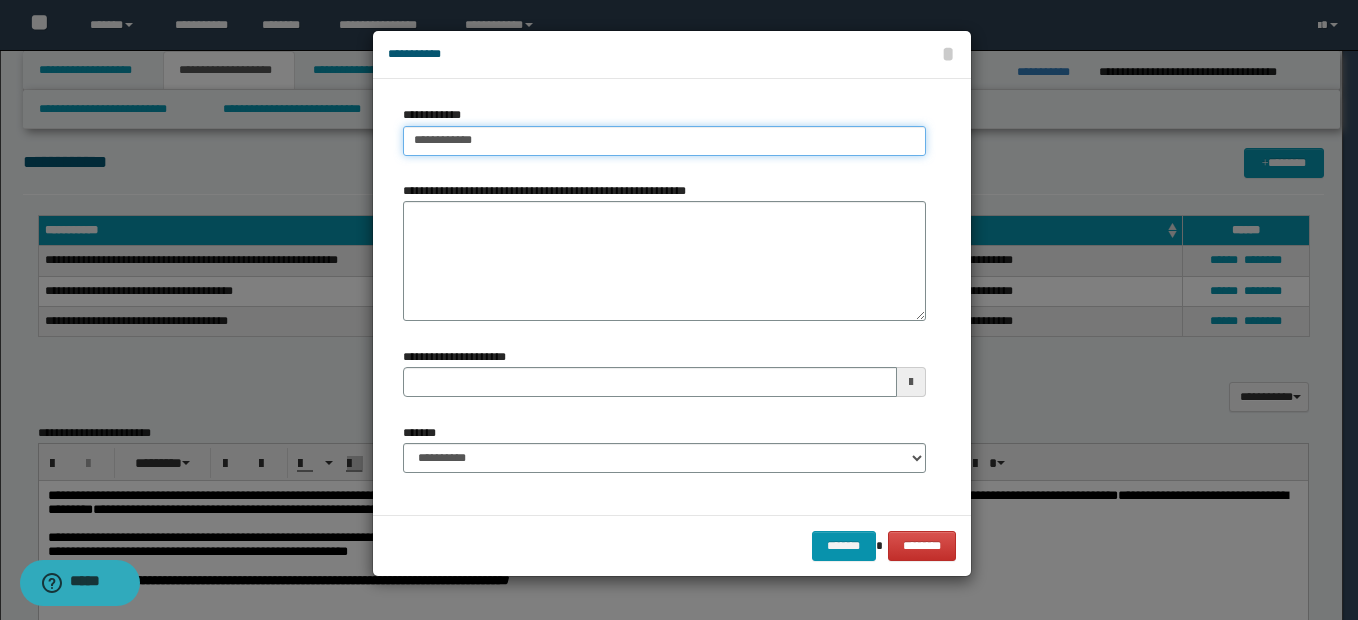 type on "**********" 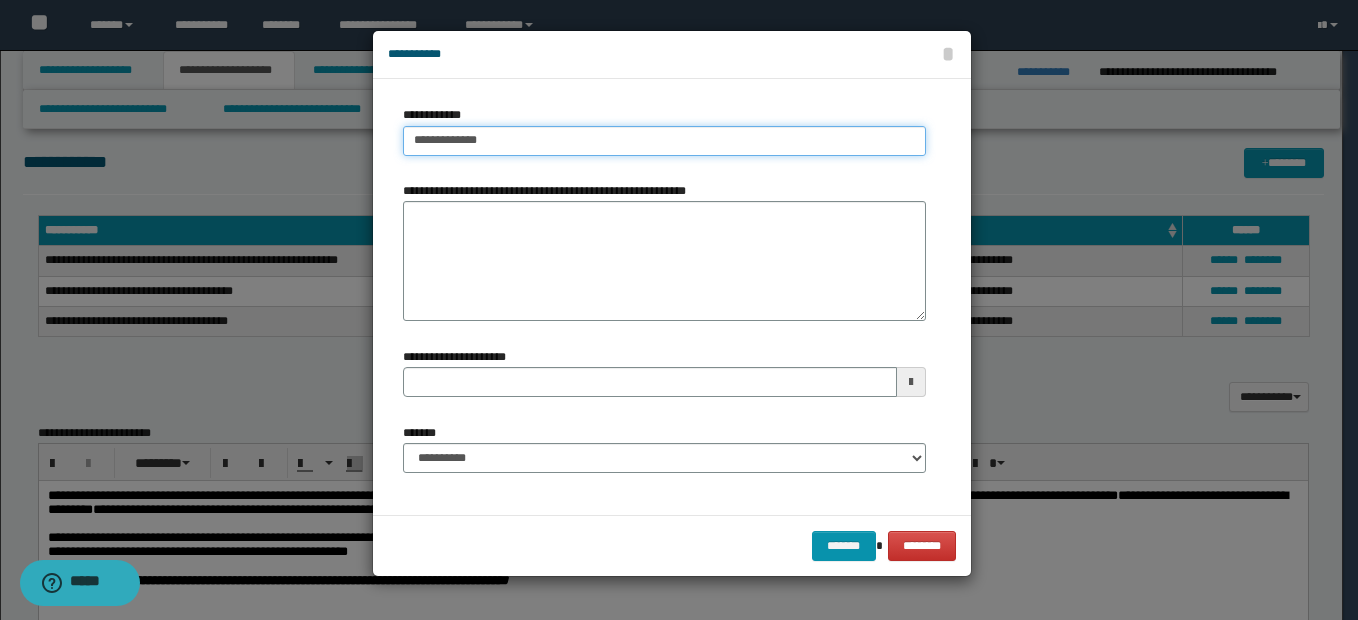 type on "**********" 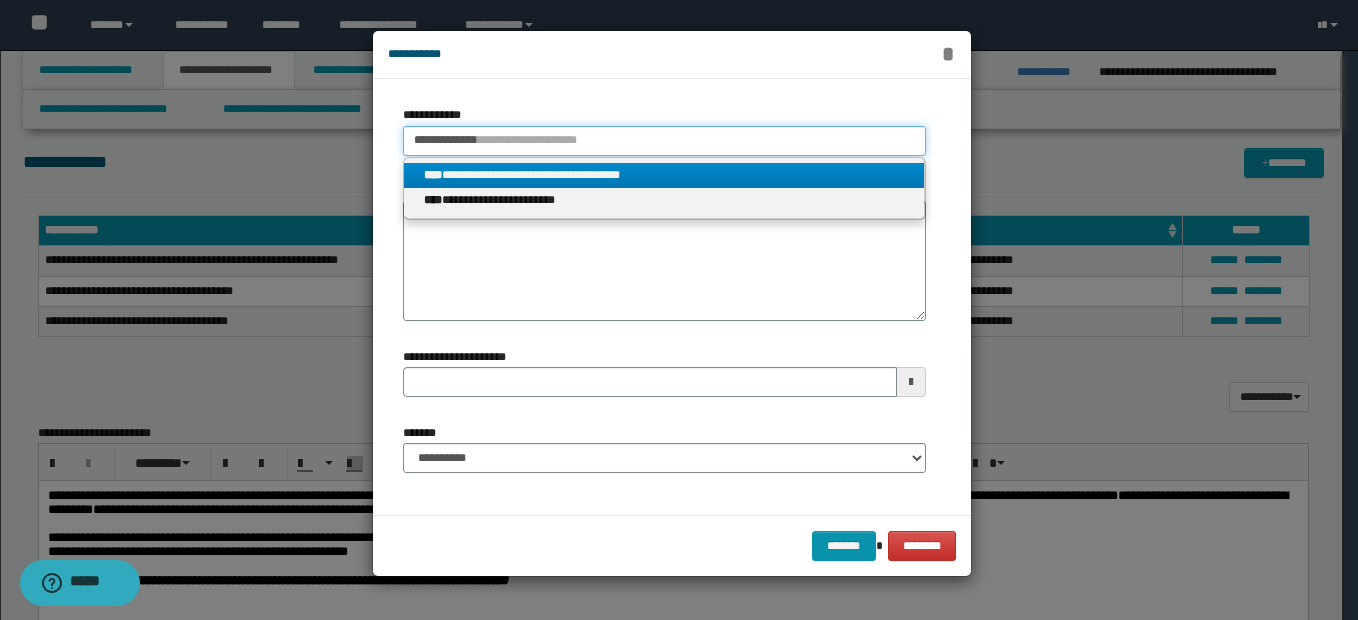 type on "**********" 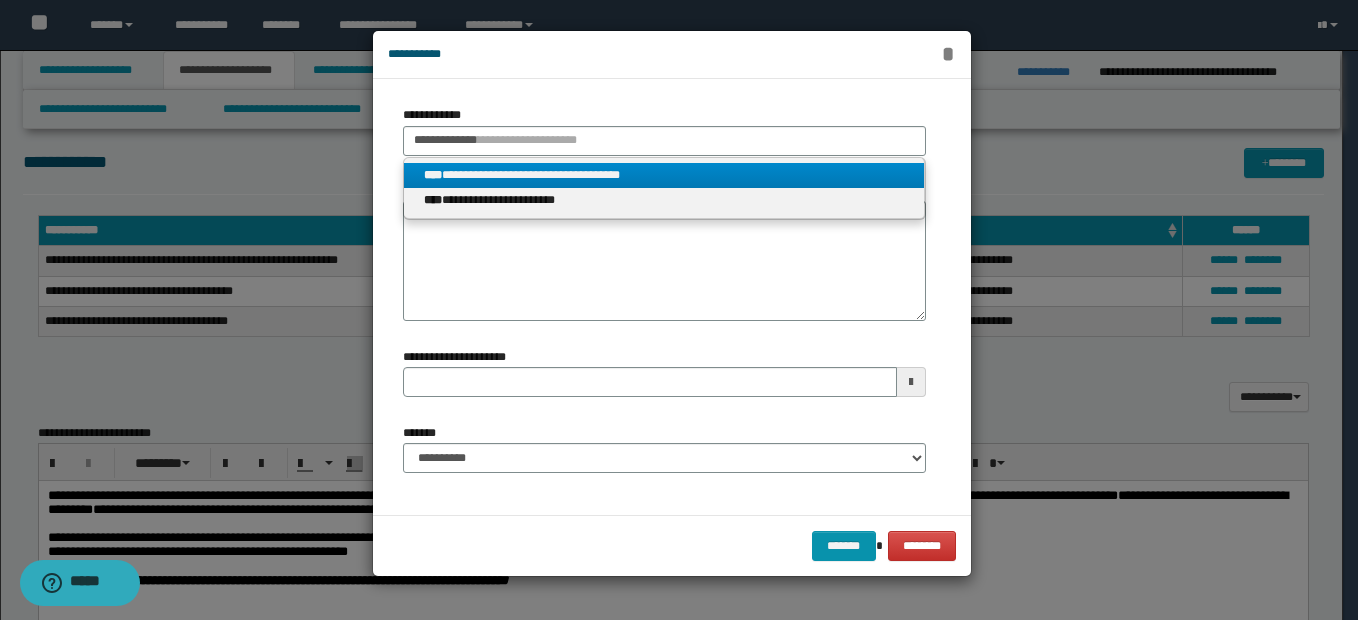 type 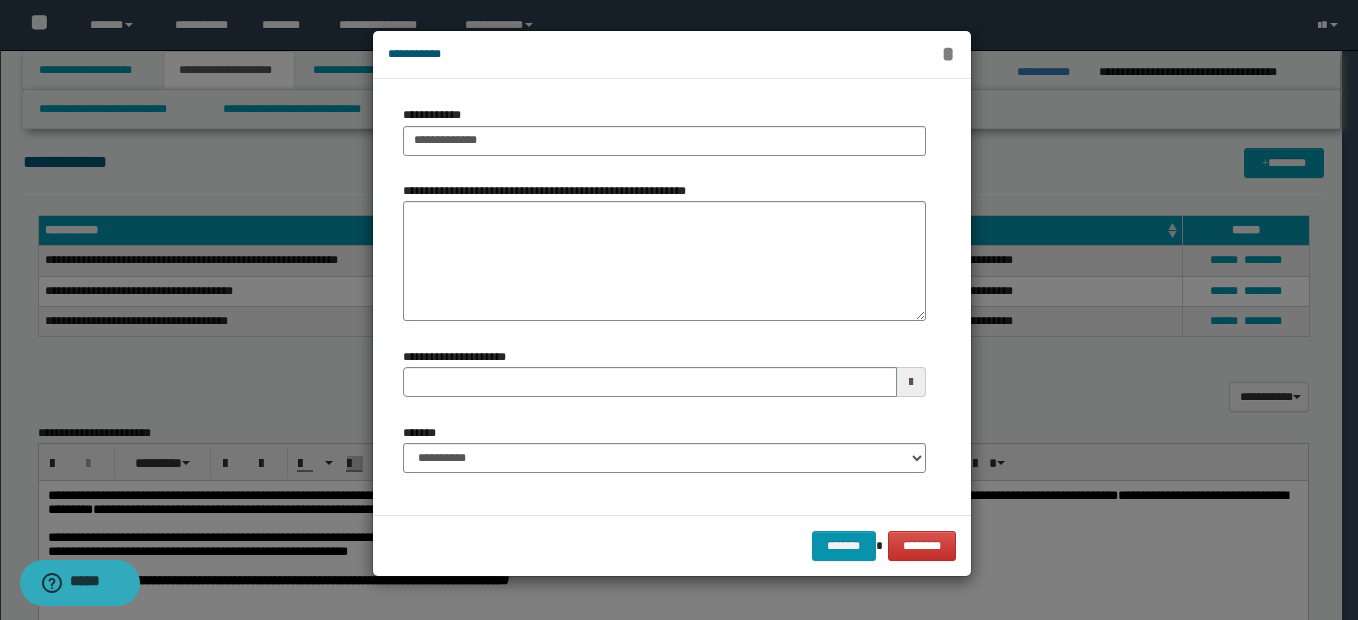 click on "*" at bounding box center [948, 54] 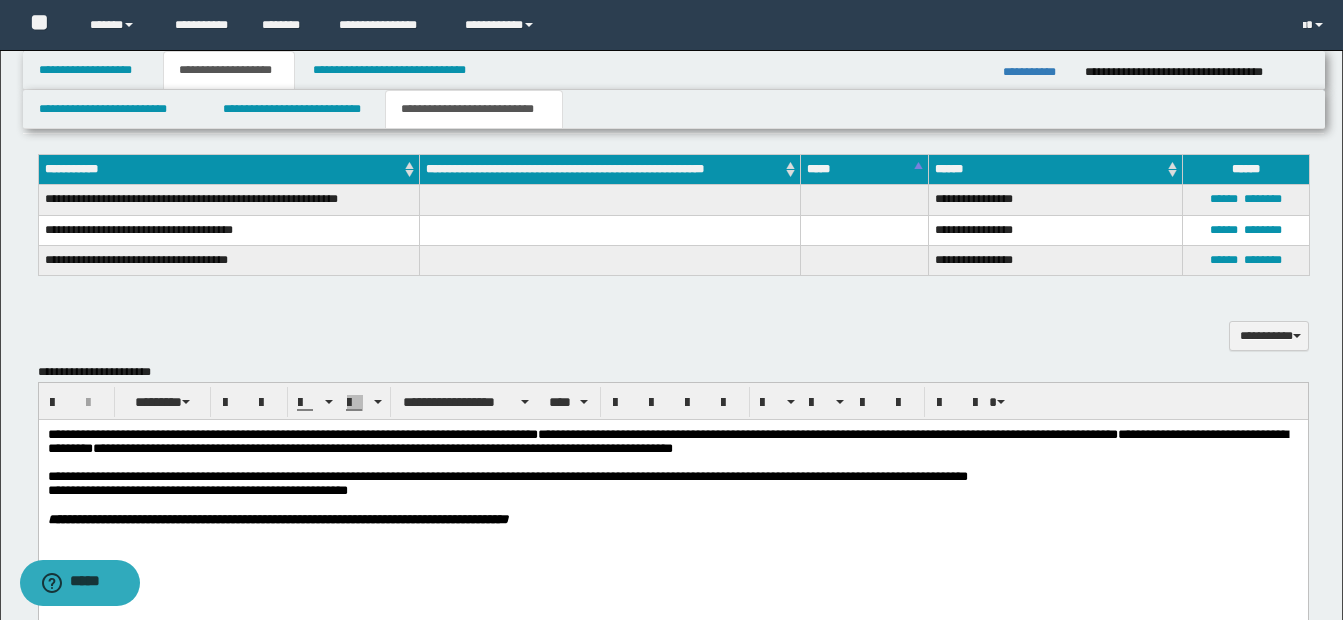 scroll, scrollTop: 623, scrollLeft: 0, axis: vertical 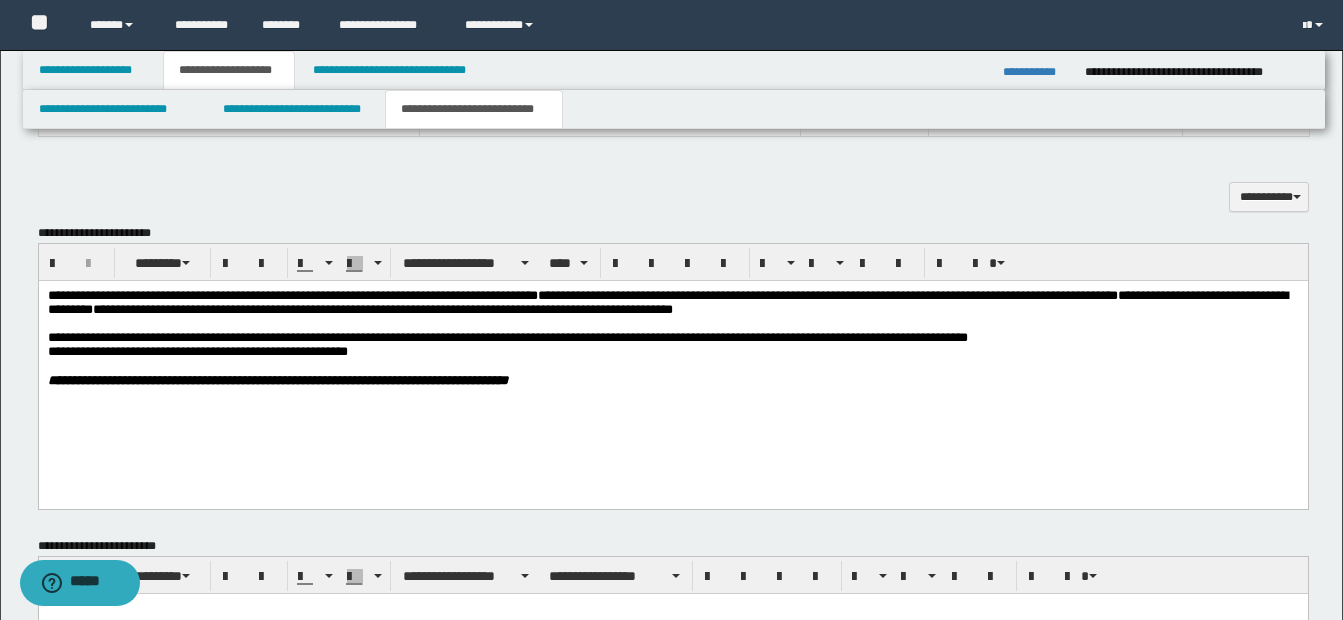 click on "**********" at bounding box center (507, 337) 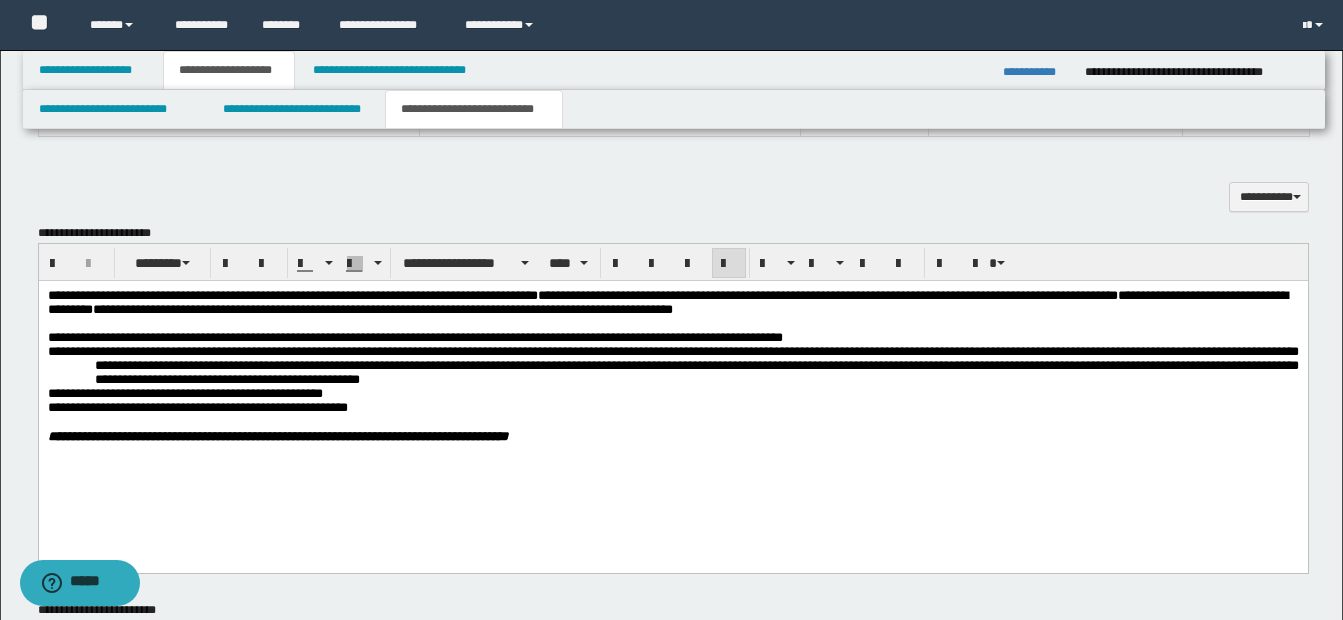 click on "**********" at bounding box center [672, 338] 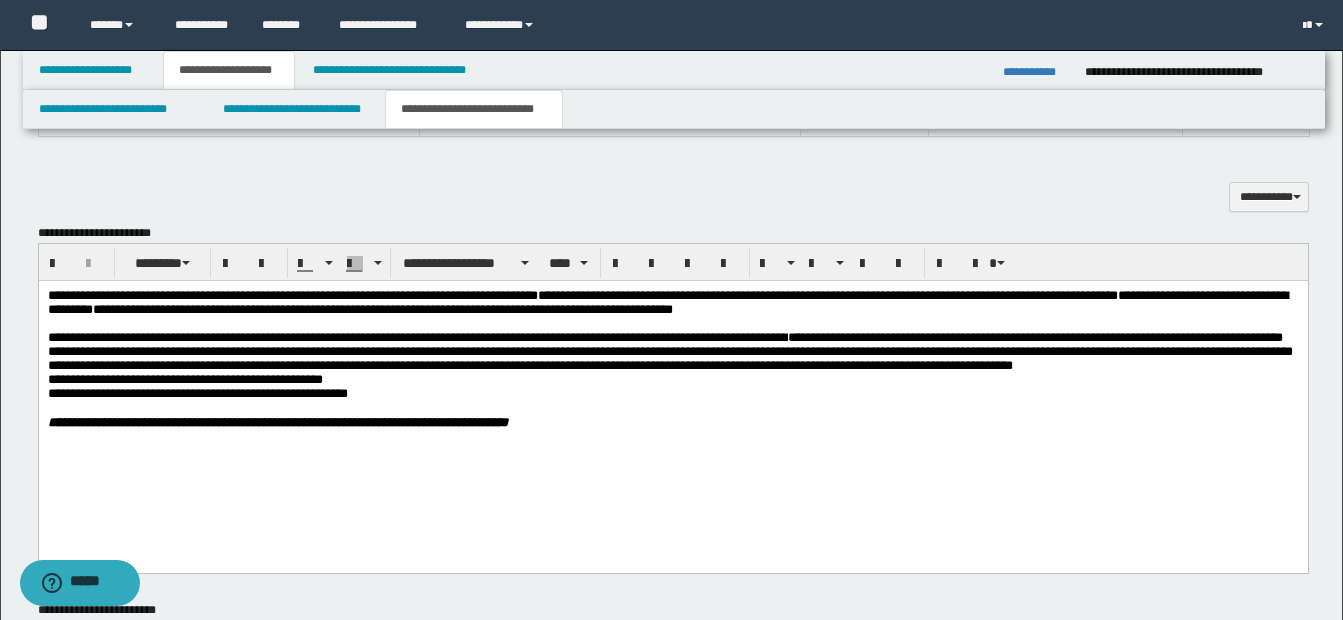 click on "**********" at bounding box center (669, 351) 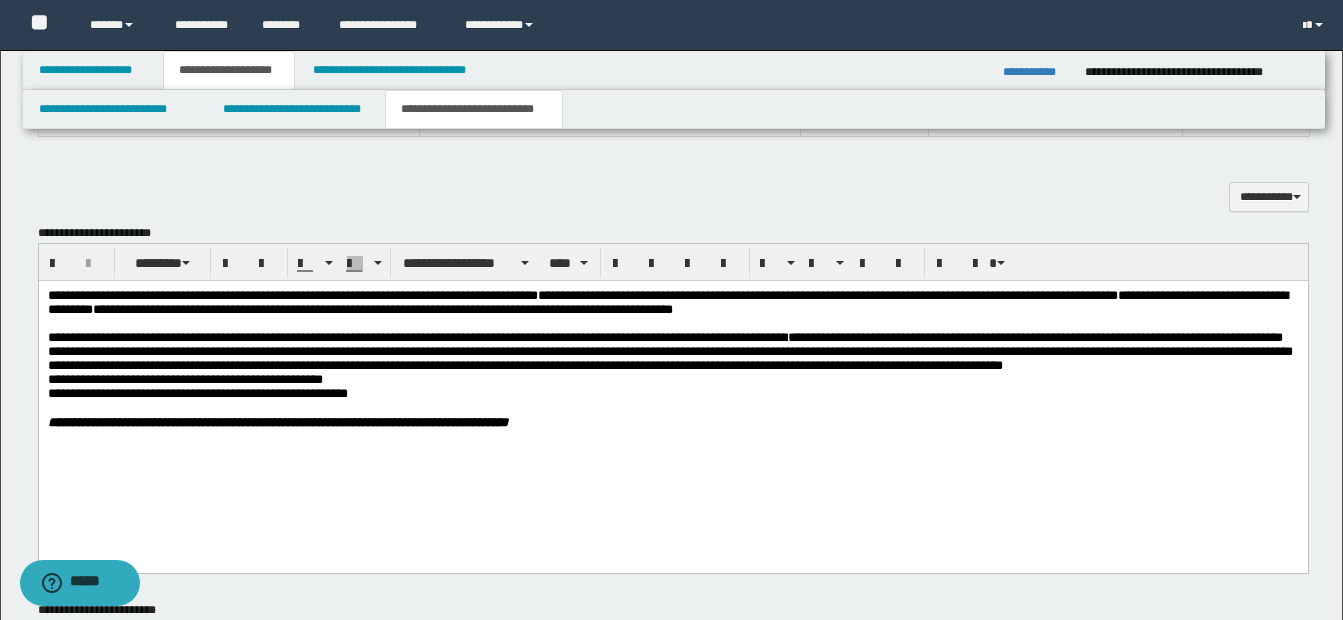 click on "**********" at bounding box center (669, 351) 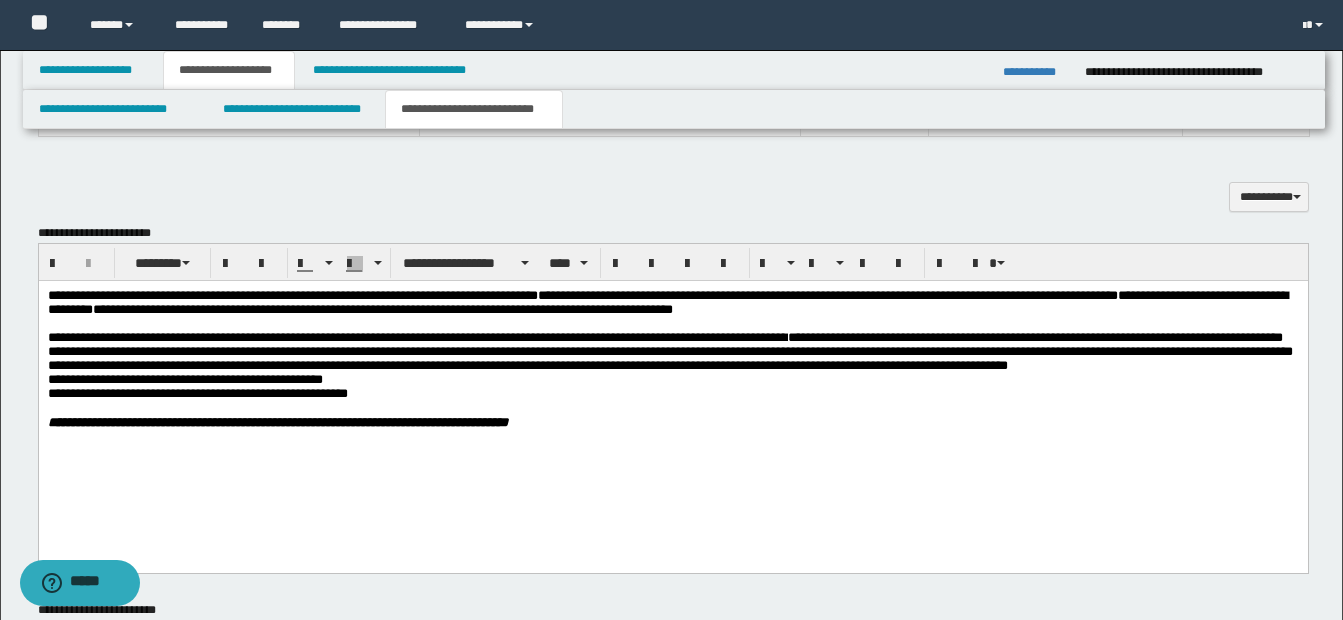 click on "**********" at bounding box center (669, 351) 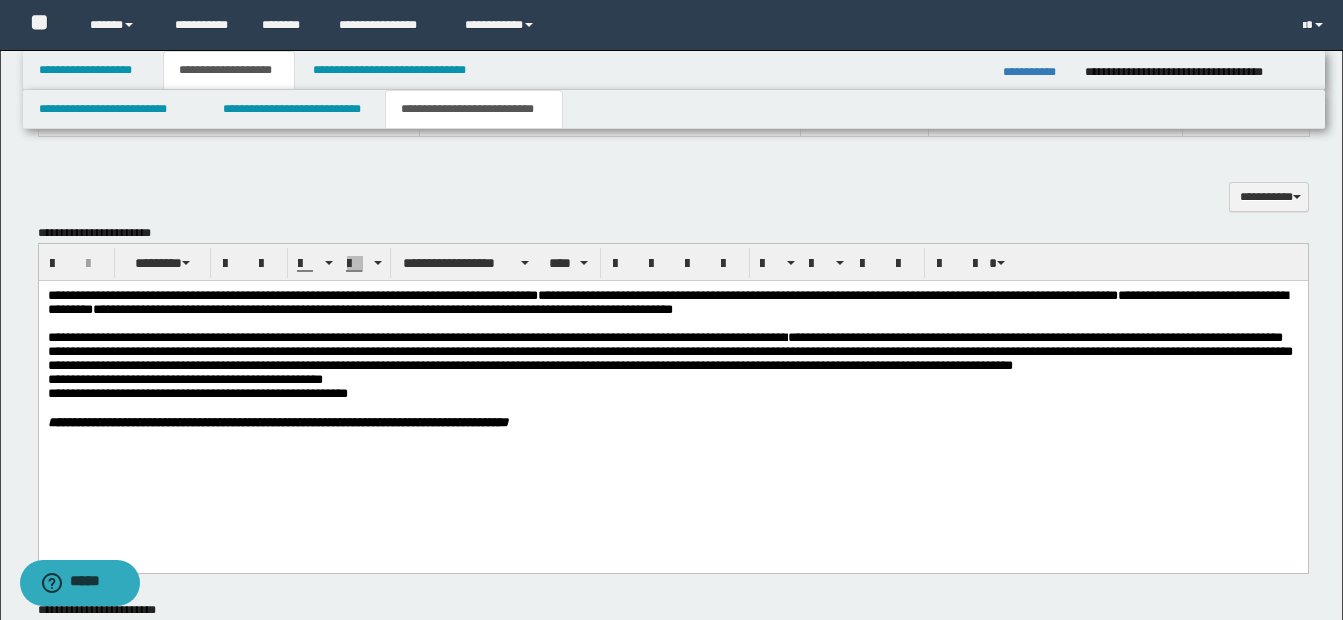 click on "**********" at bounding box center [669, 351] 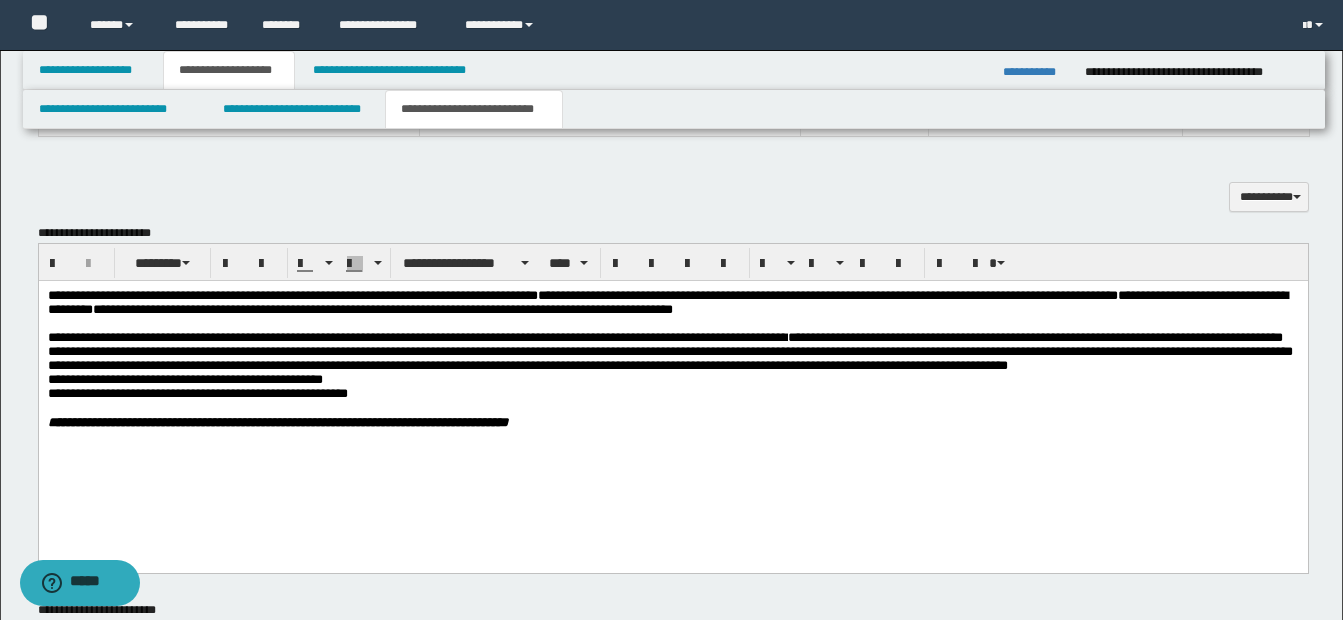 click on "**********" at bounding box center (669, 351) 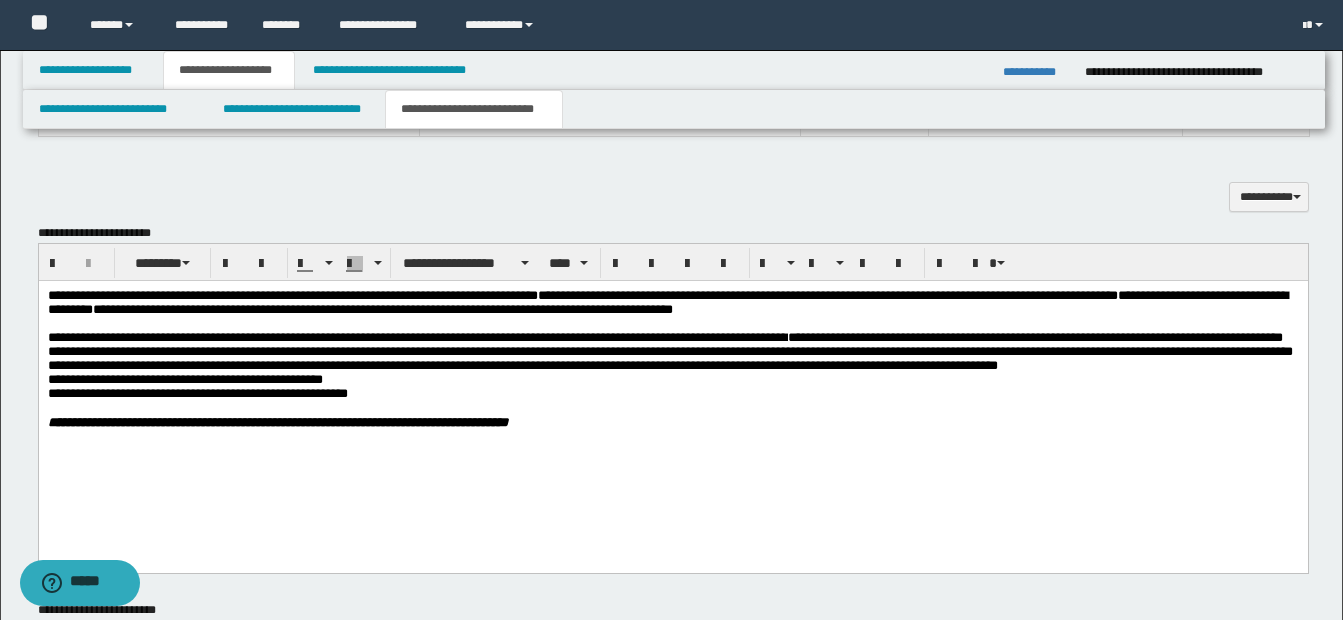 click on "**********" at bounding box center [672, 352] 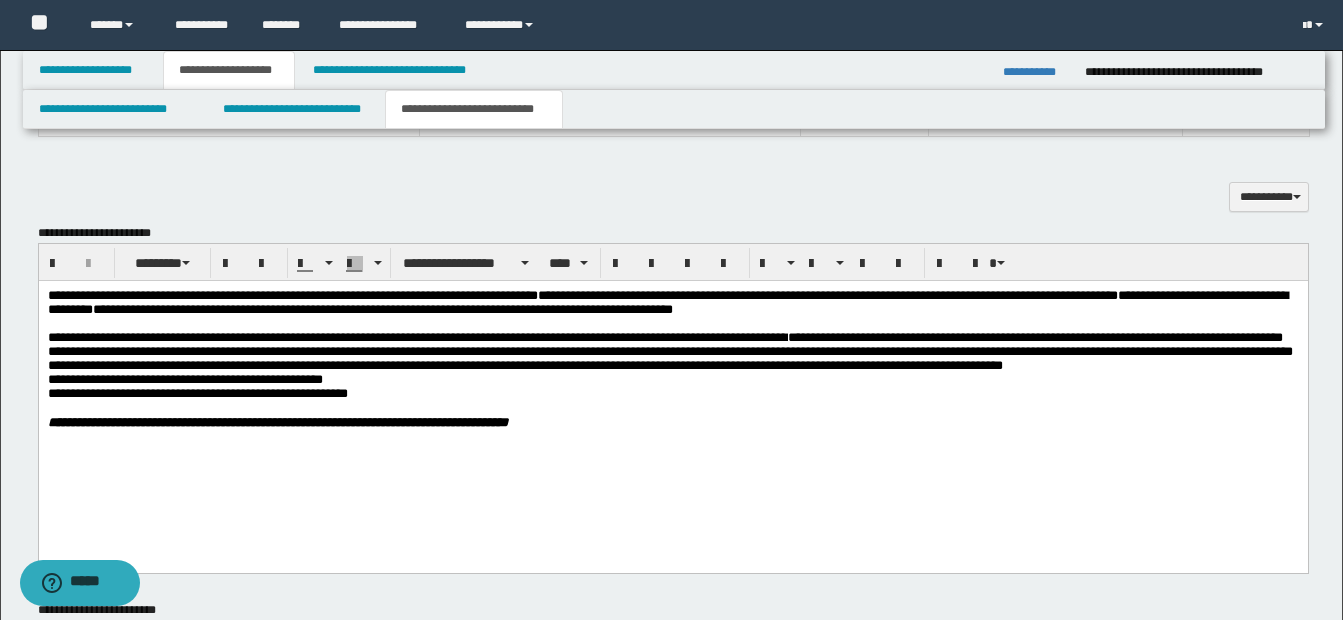 click on "**********" at bounding box center (669, 351) 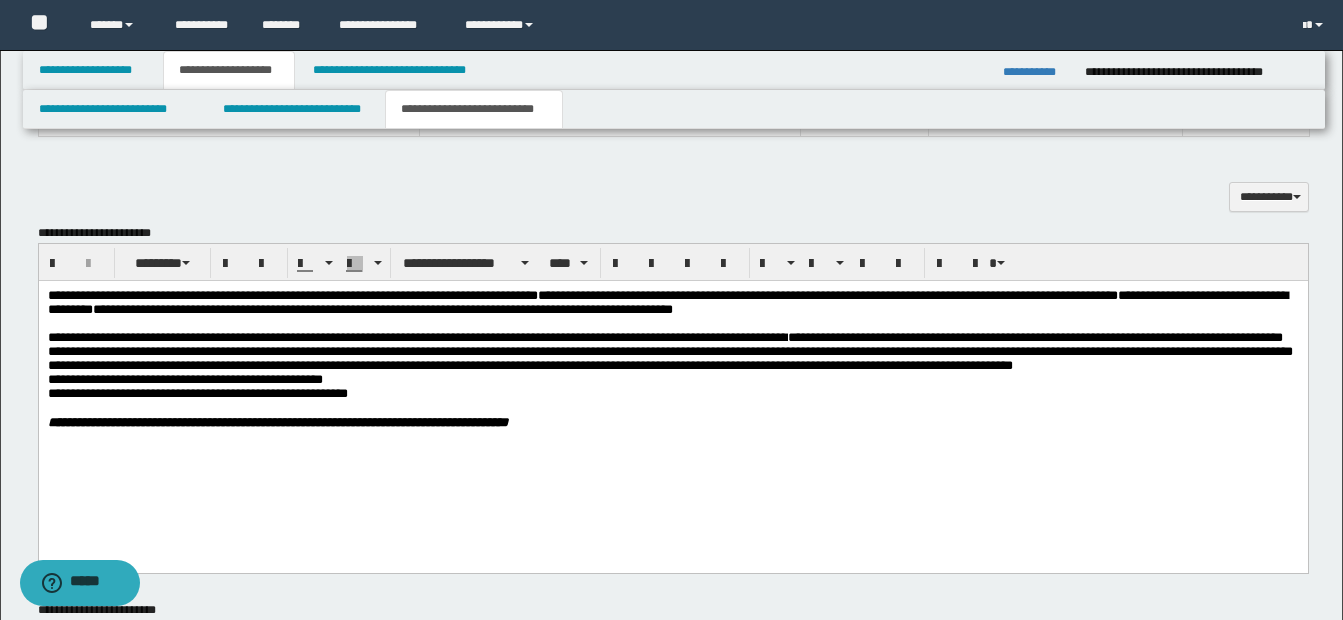 click on "**********" at bounding box center [669, 351] 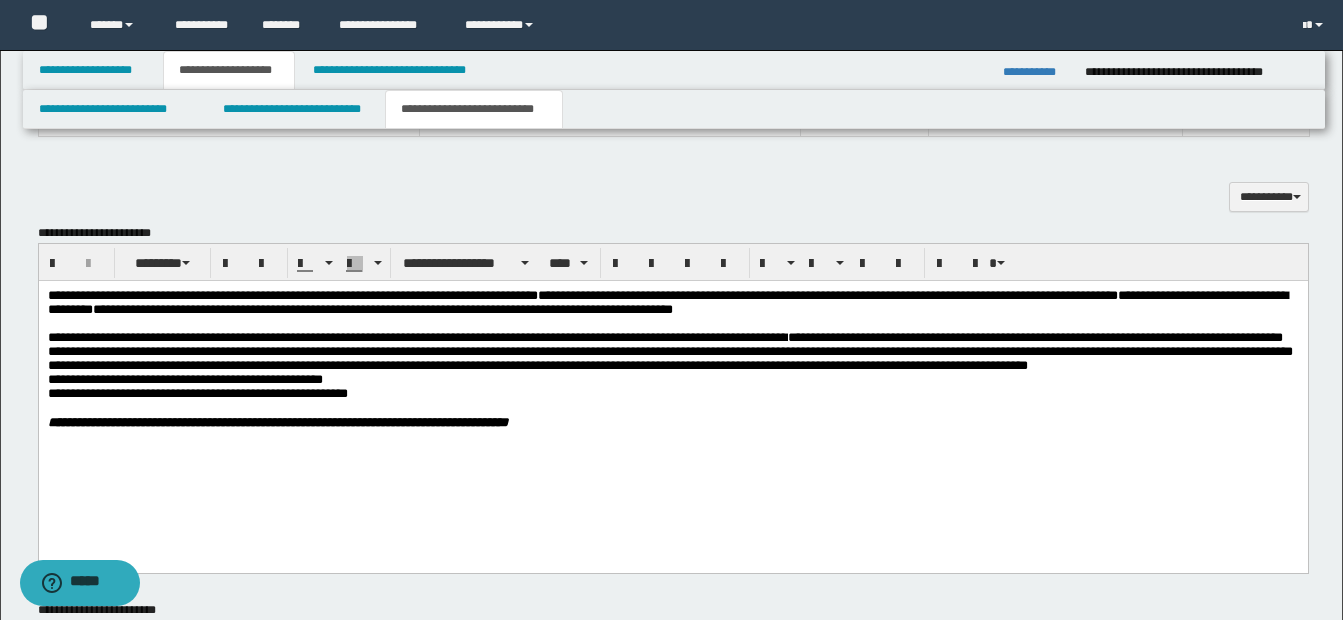 click on "**********" at bounding box center [669, 351] 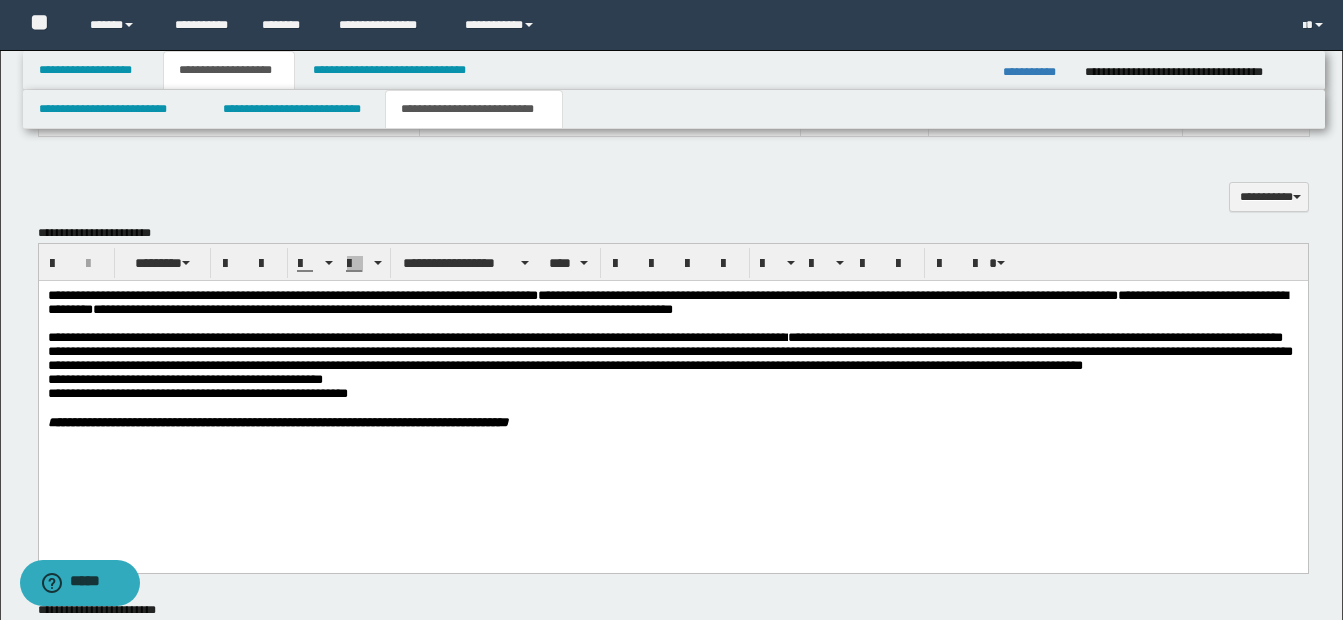 drag, startPoint x: 695, startPoint y: 362, endPoint x: 746, endPoint y: 406, distance: 67.357254 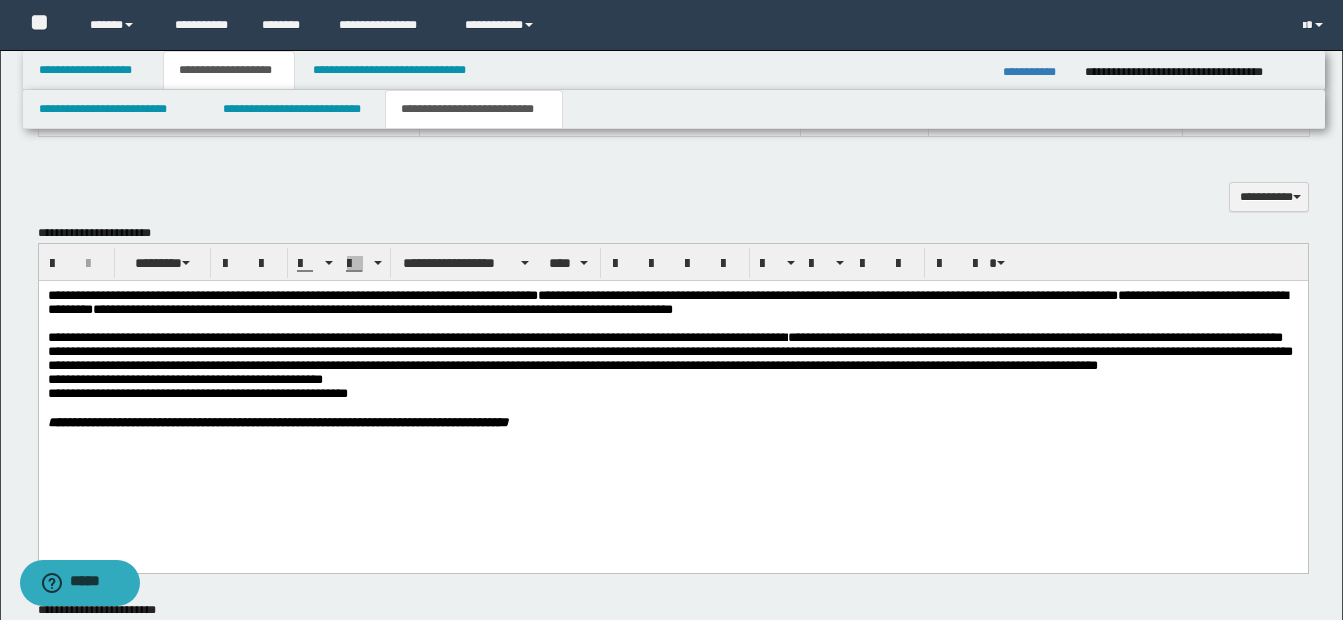 click on "**********" at bounding box center (669, 351) 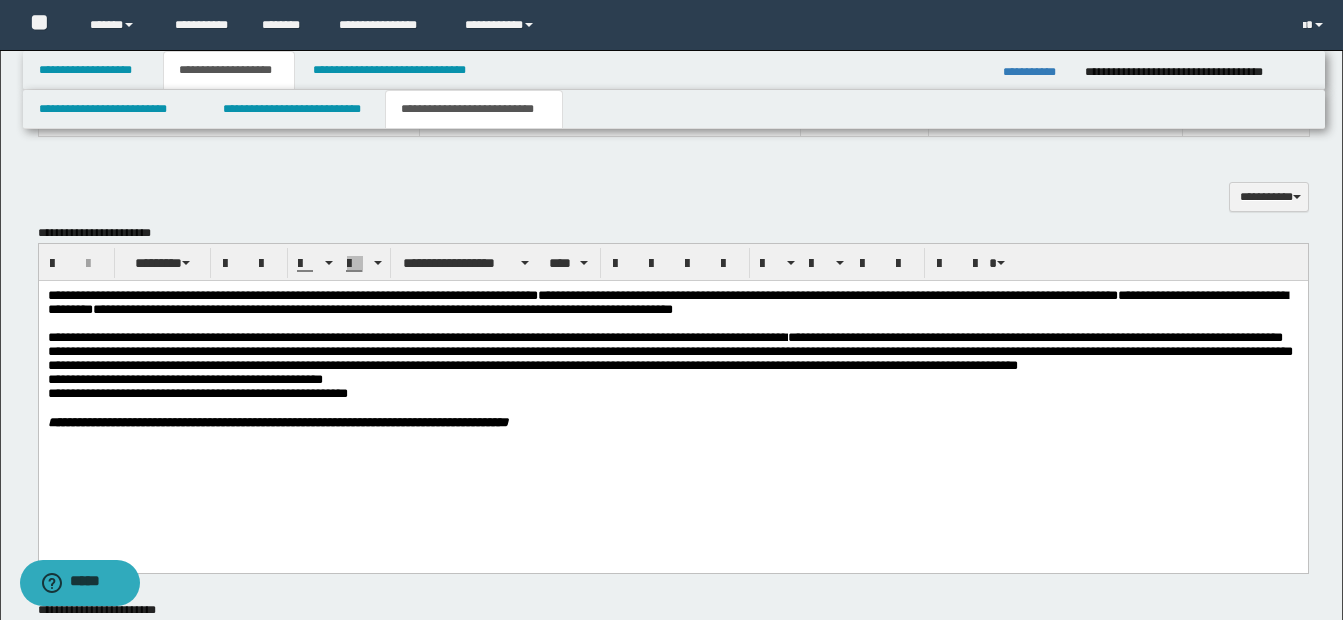 click at bounding box center (696, 408) 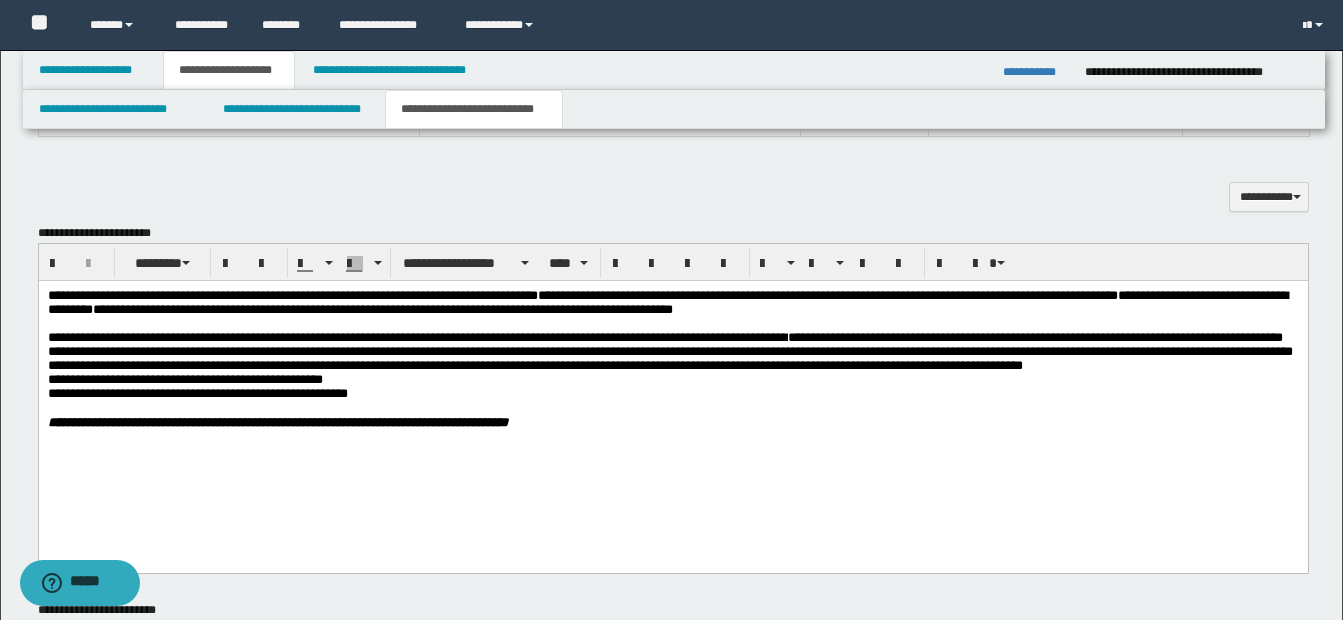 click on "**********" at bounding box center [669, 351] 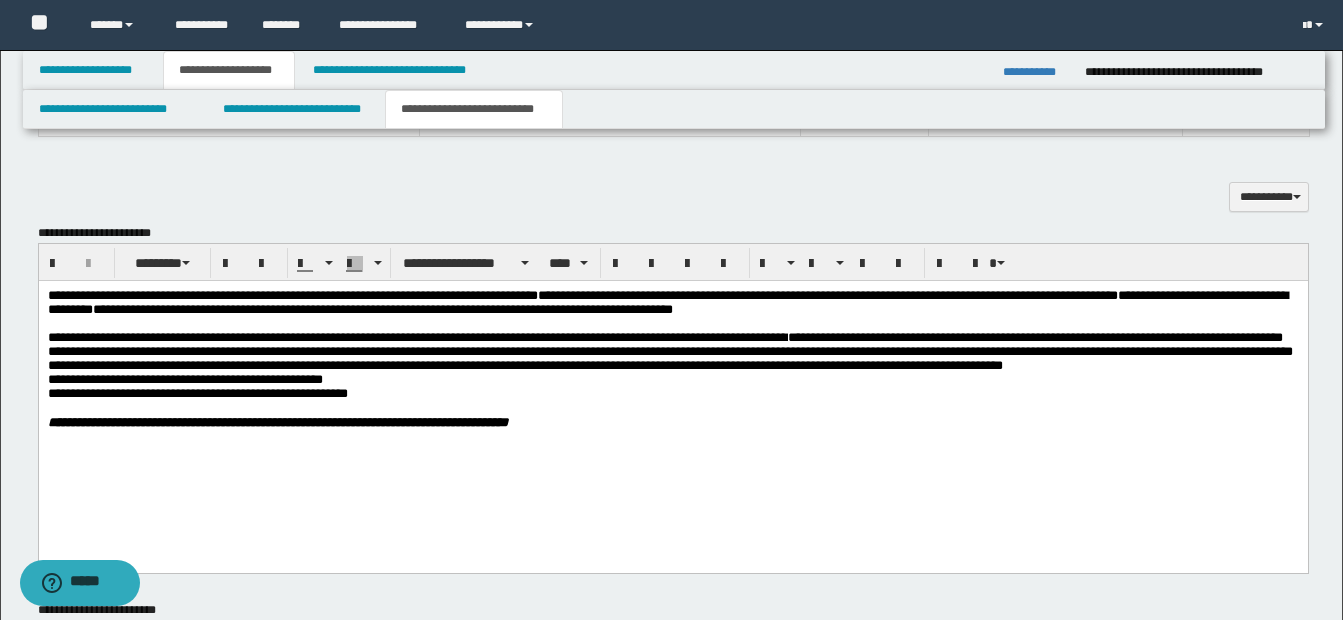 click on "**********" at bounding box center [669, 351] 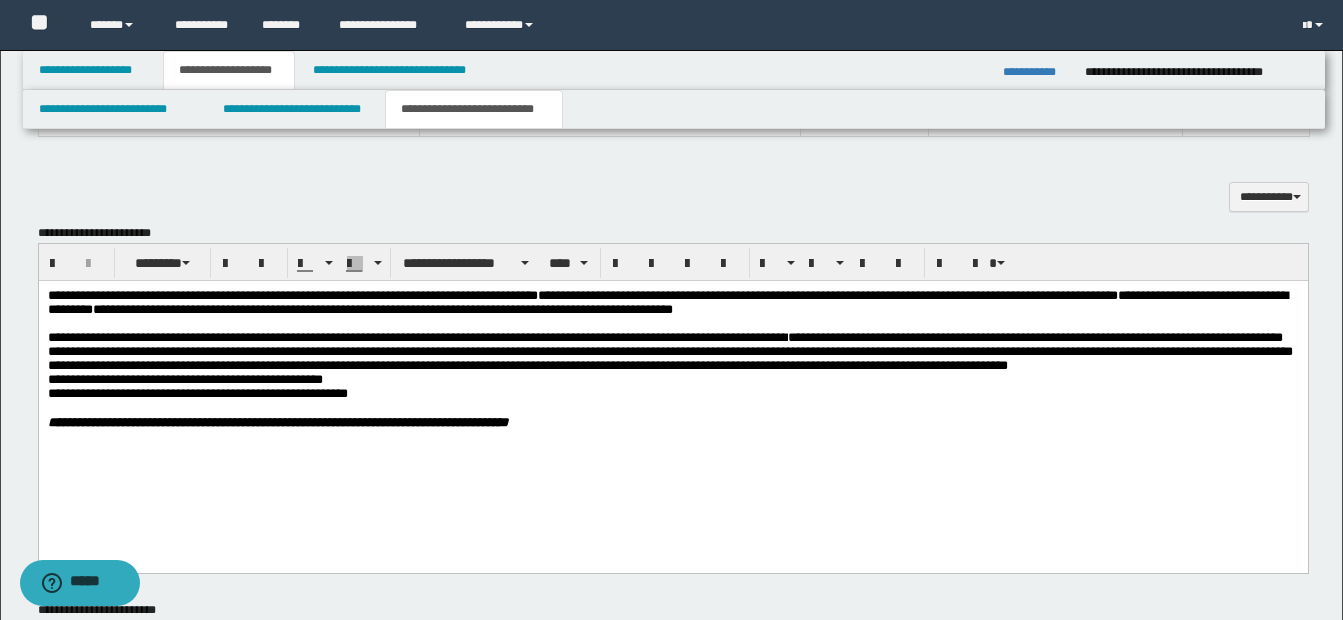 click on "**********" at bounding box center (669, 351) 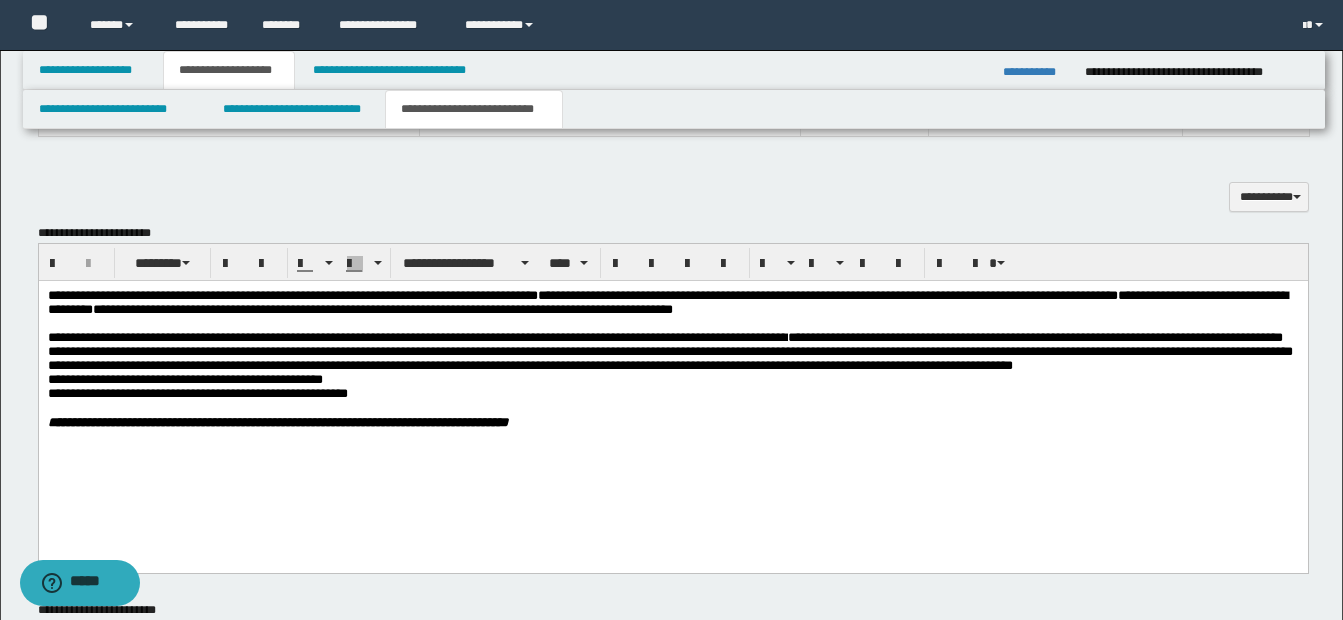 click at bounding box center [696, 408] 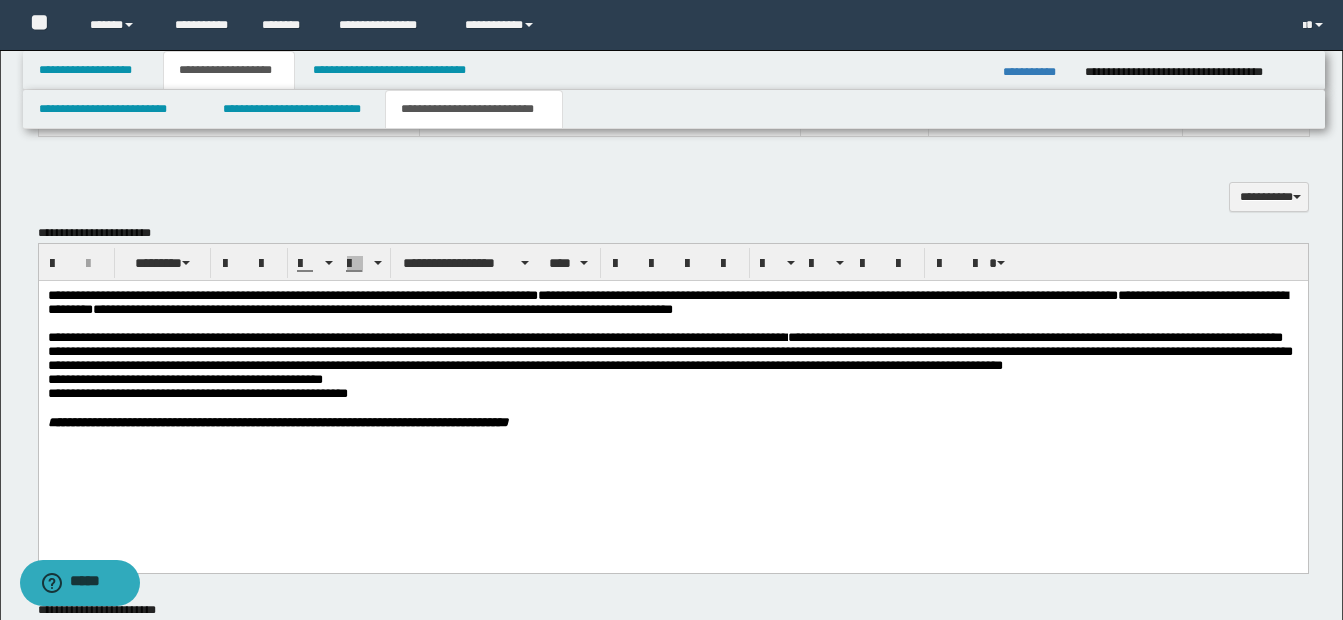 click on "**********" at bounding box center [669, 351] 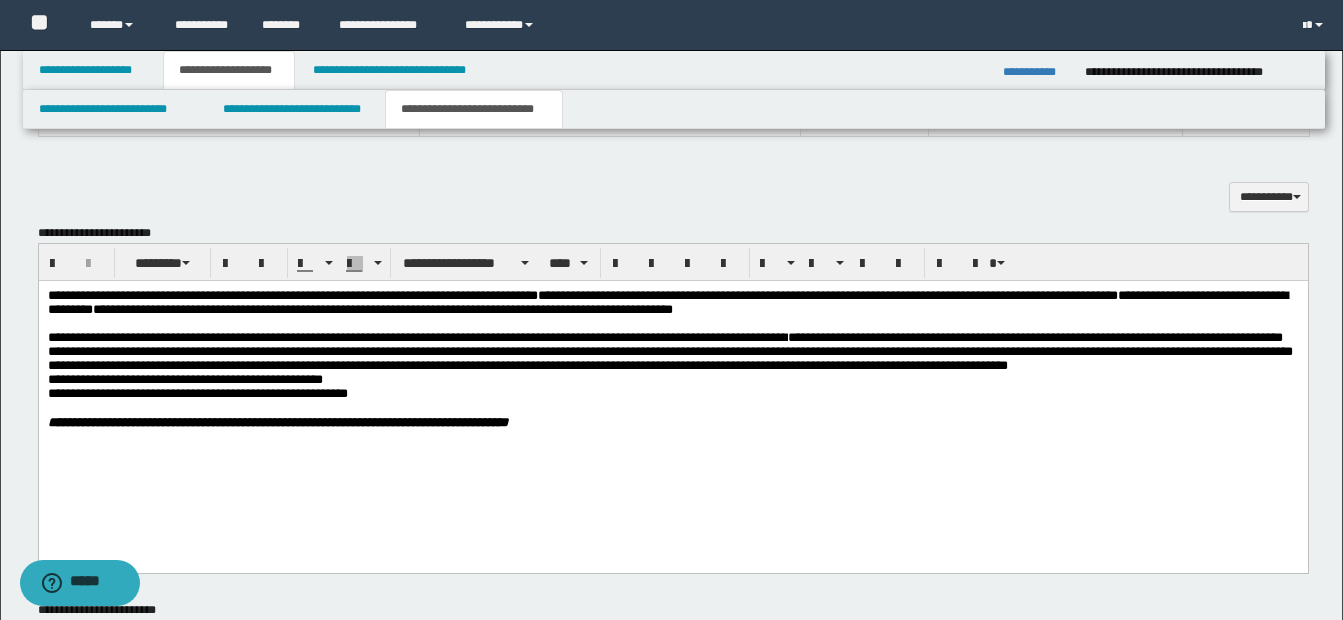 click on "**********" at bounding box center [669, 351] 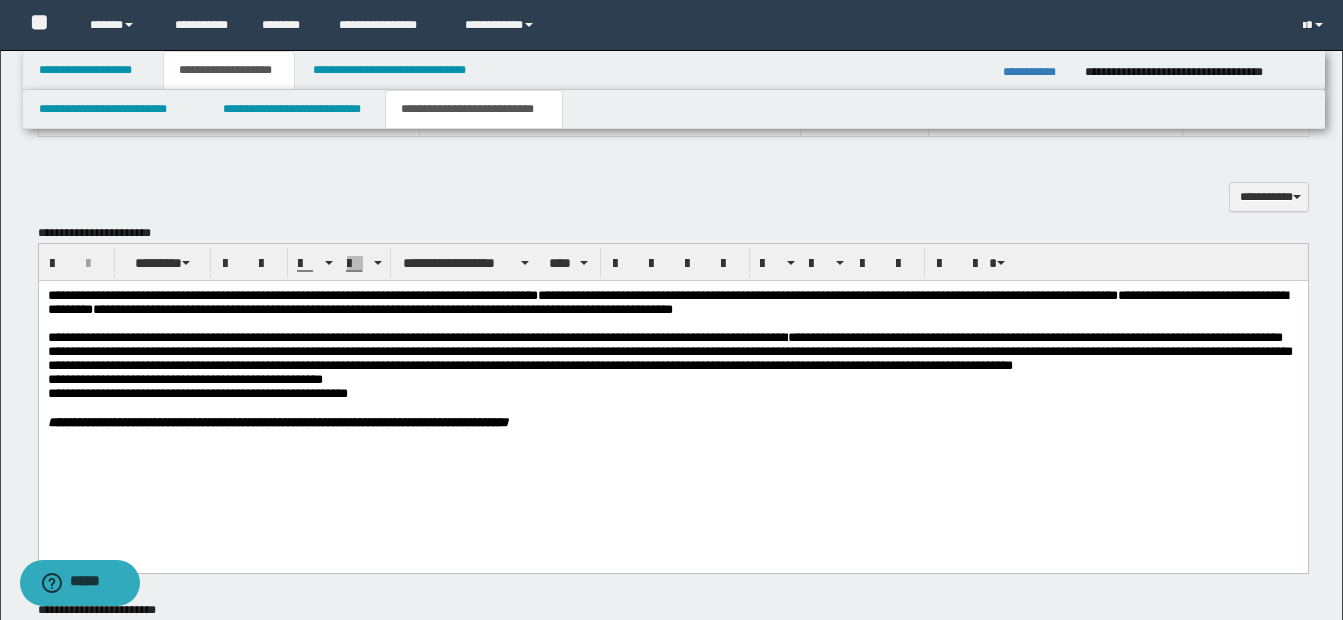 click on "**********" at bounding box center (669, 351) 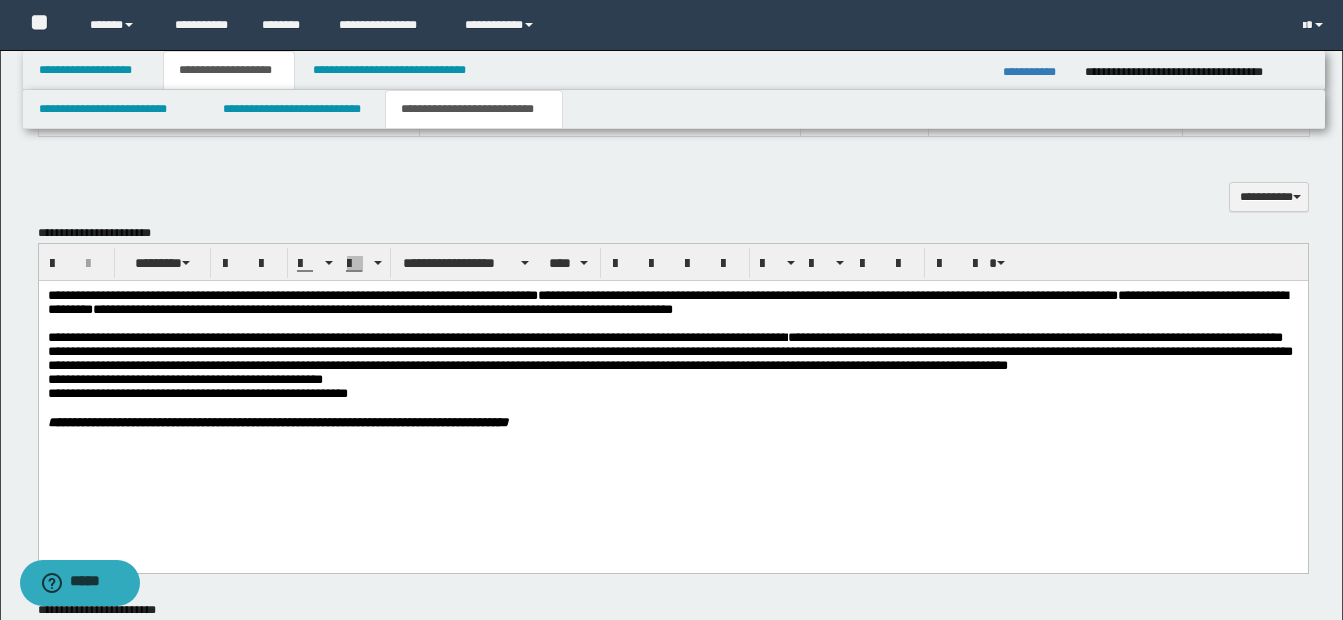 click on "**********" at bounding box center [672, 384] 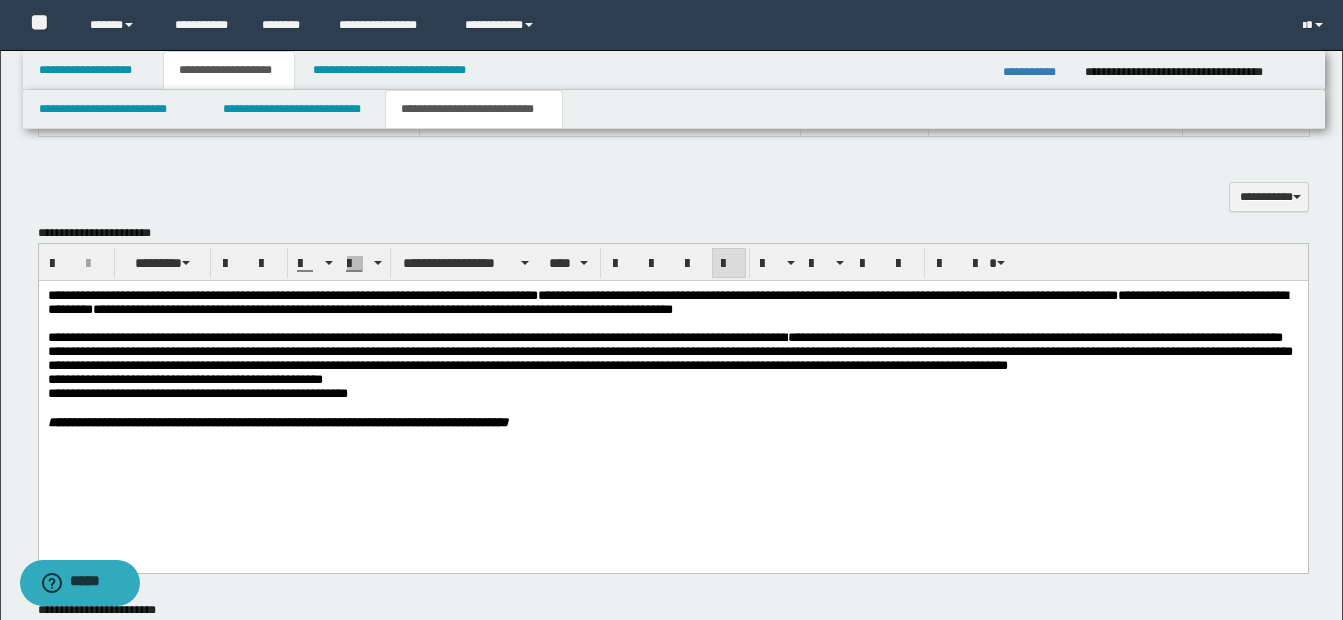 click on "**********" at bounding box center (669, 351) 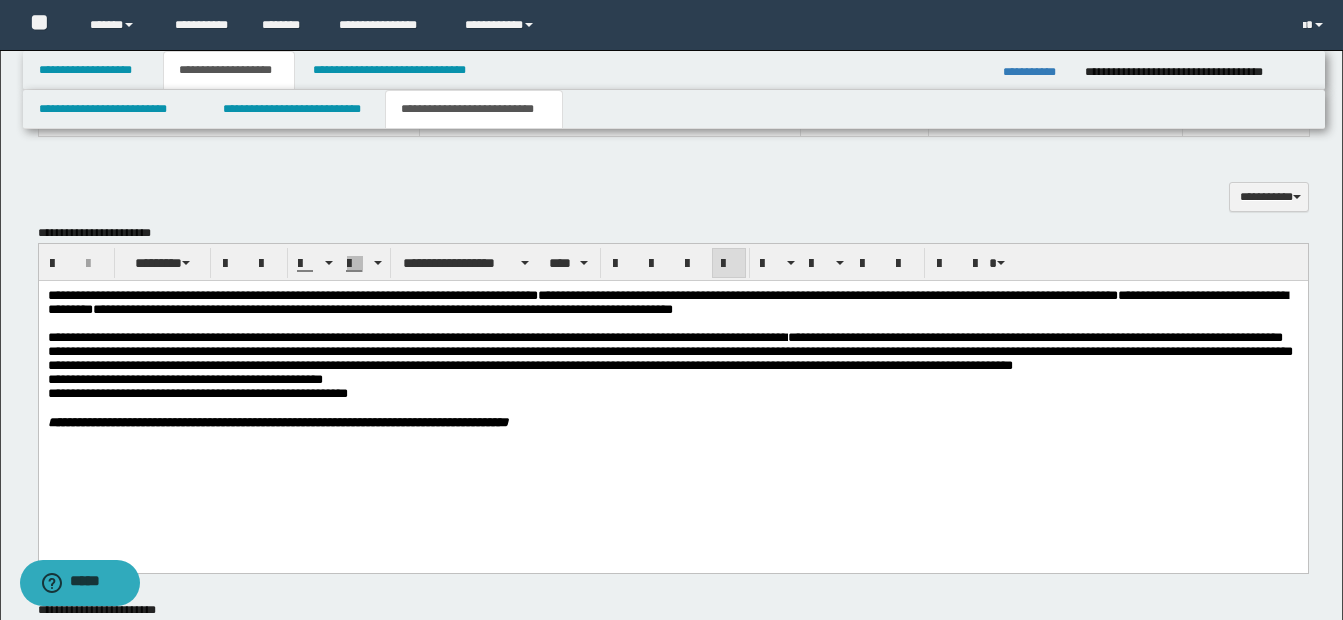 click at bounding box center [696, 408] 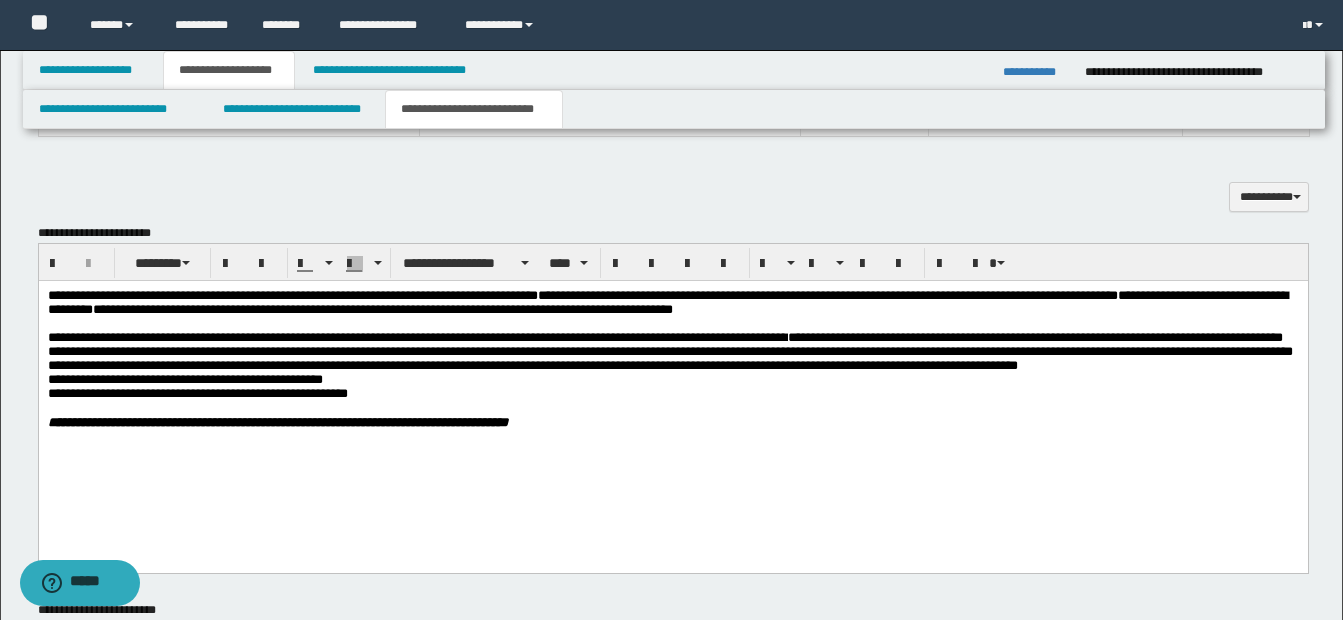 click on "**********" at bounding box center [669, 351] 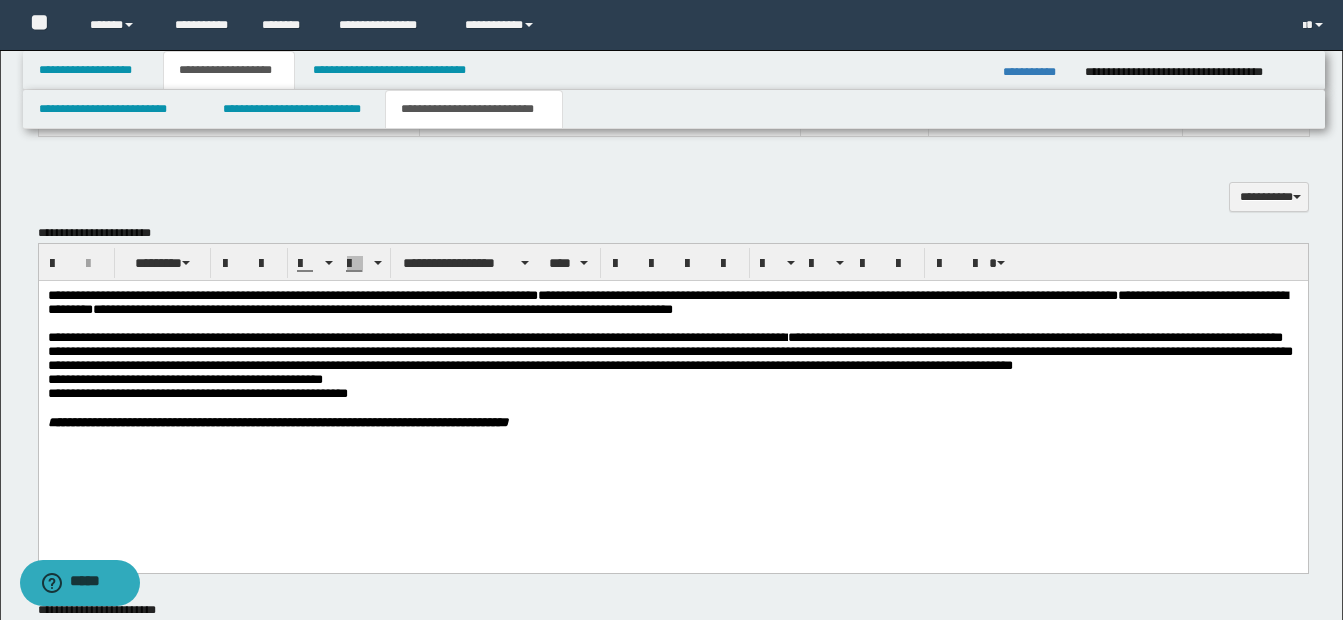 click on "**********" at bounding box center [672, 384] 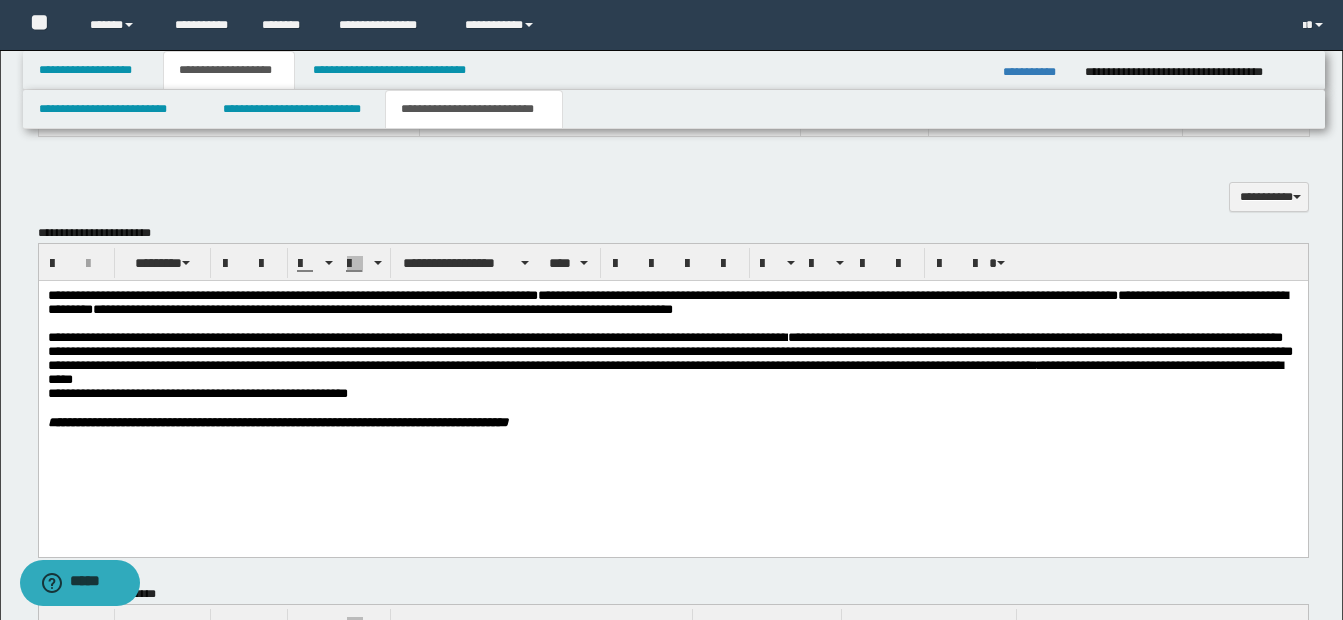 click on "**********" at bounding box center (664, 372) 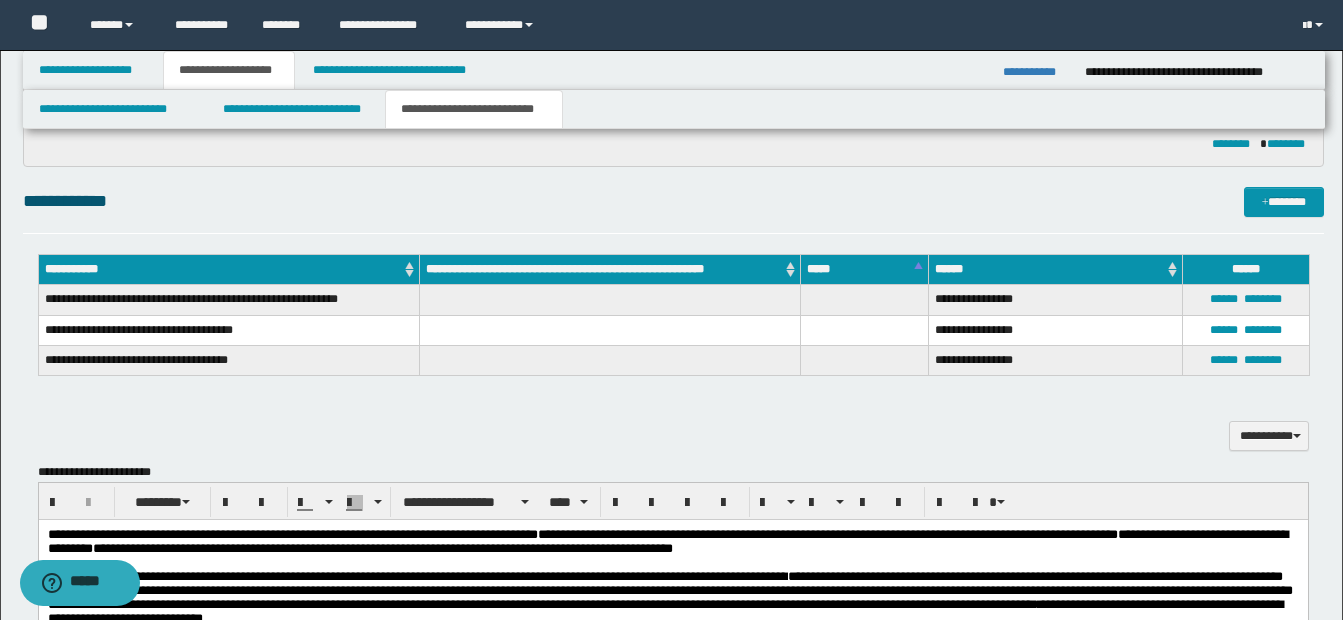 scroll, scrollTop: 323, scrollLeft: 0, axis: vertical 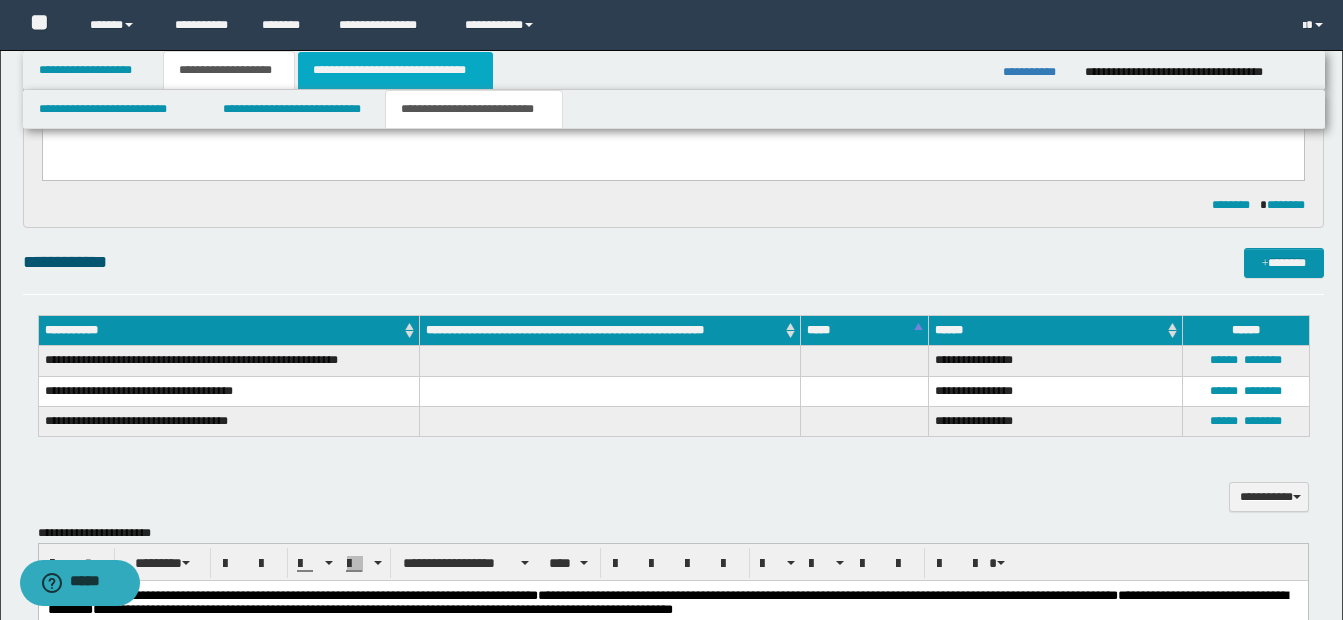 click on "**********" at bounding box center [395, 70] 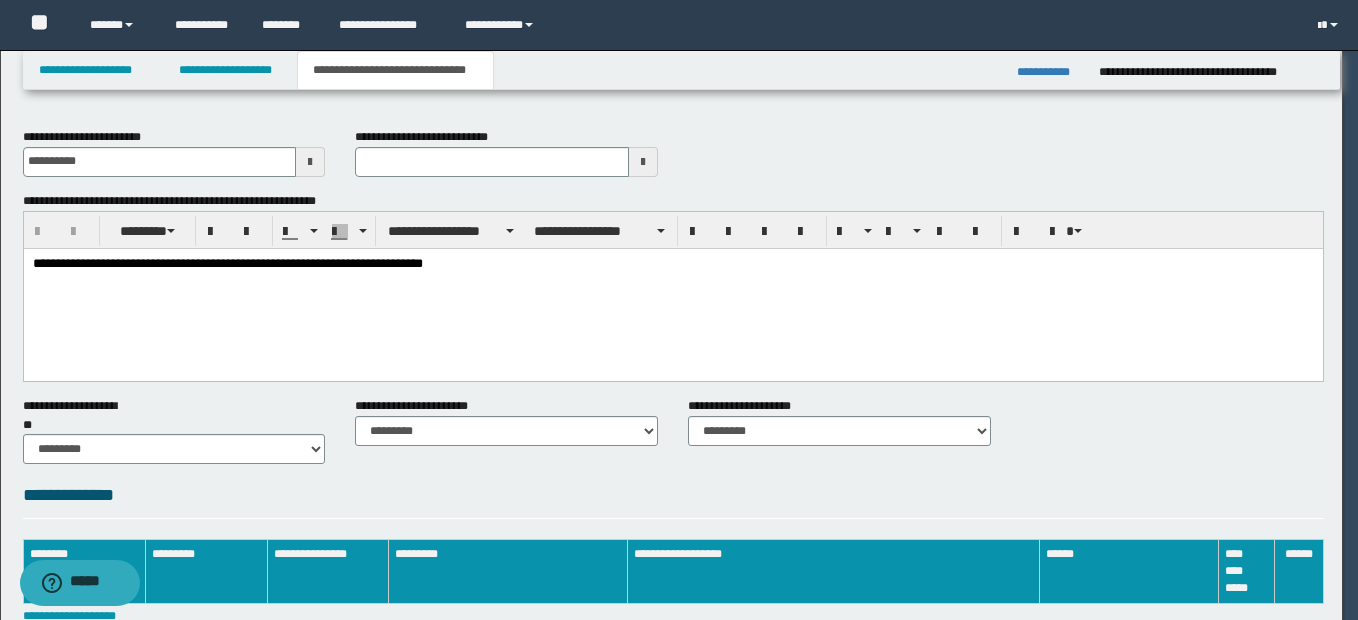 scroll, scrollTop: 0, scrollLeft: 0, axis: both 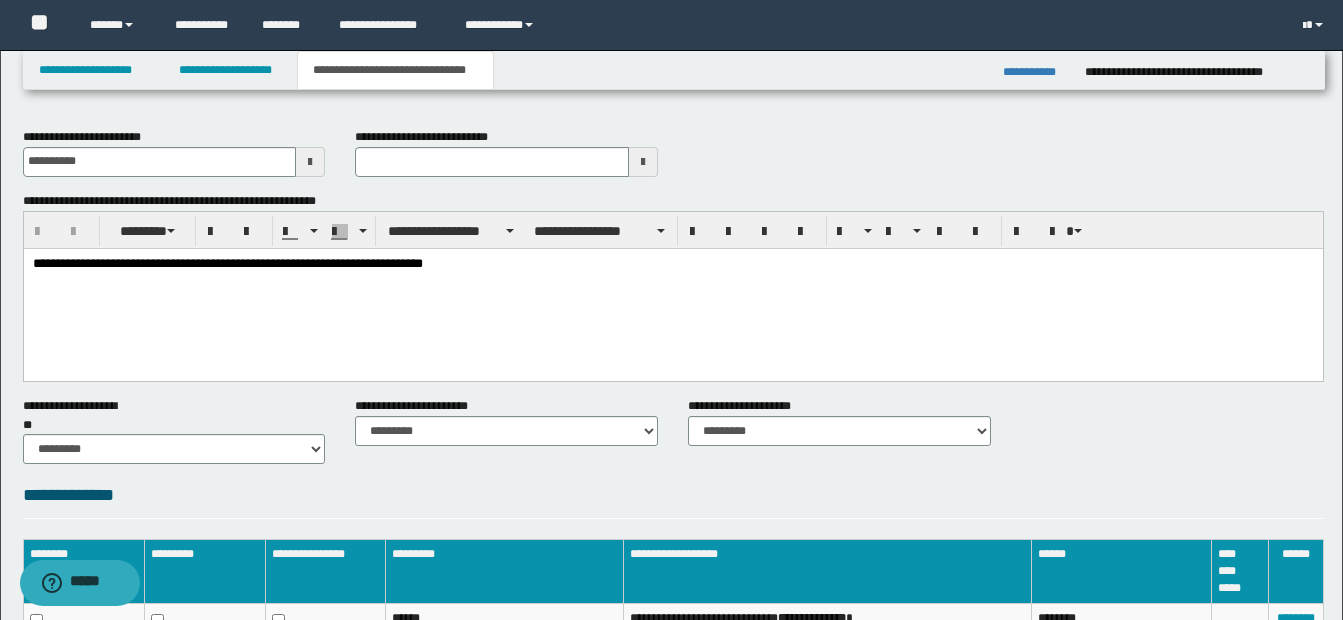 click on "**********" at bounding box center [672, 264] 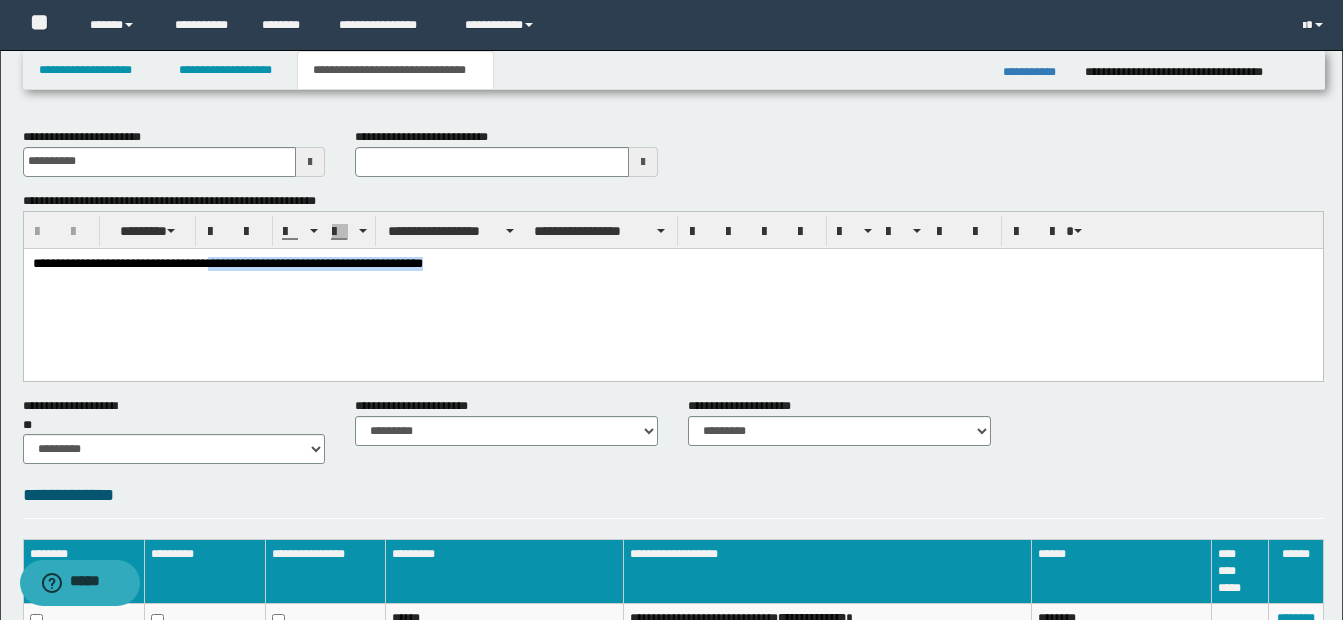 drag, startPoint x: 230, startPoint y: 263, endPoint x: 487, endPoint y: 264, distance: 257.00195 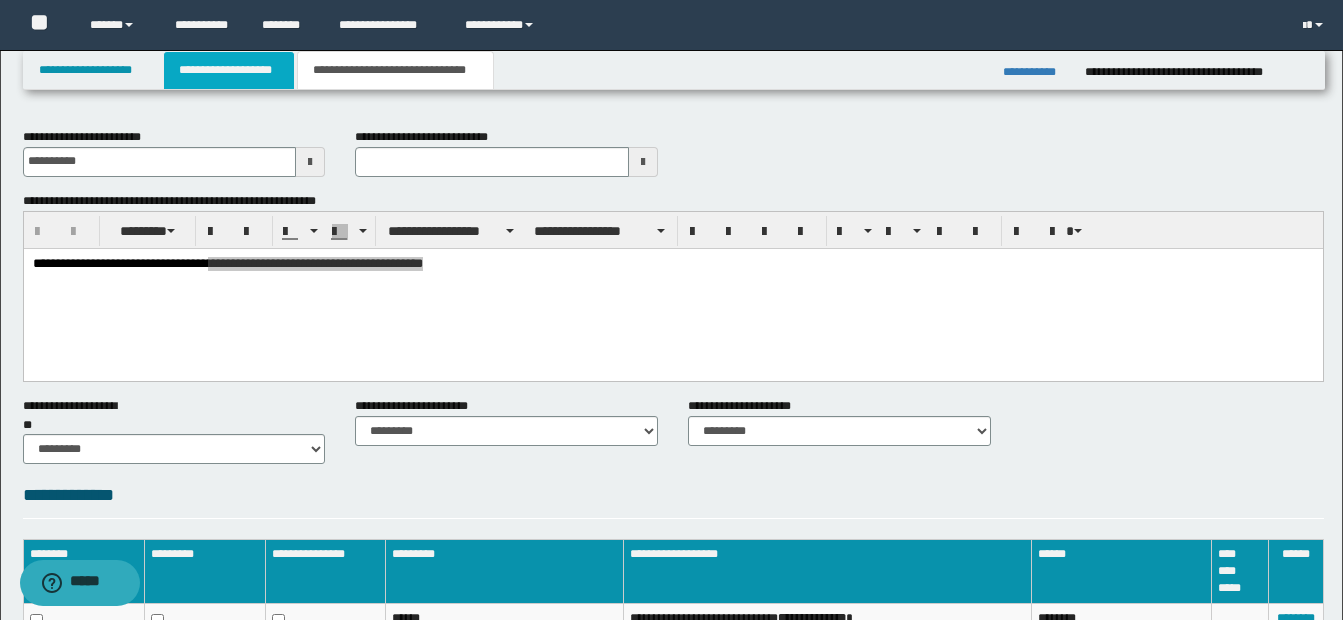 click on "**********" at bounding box center (229, 70) 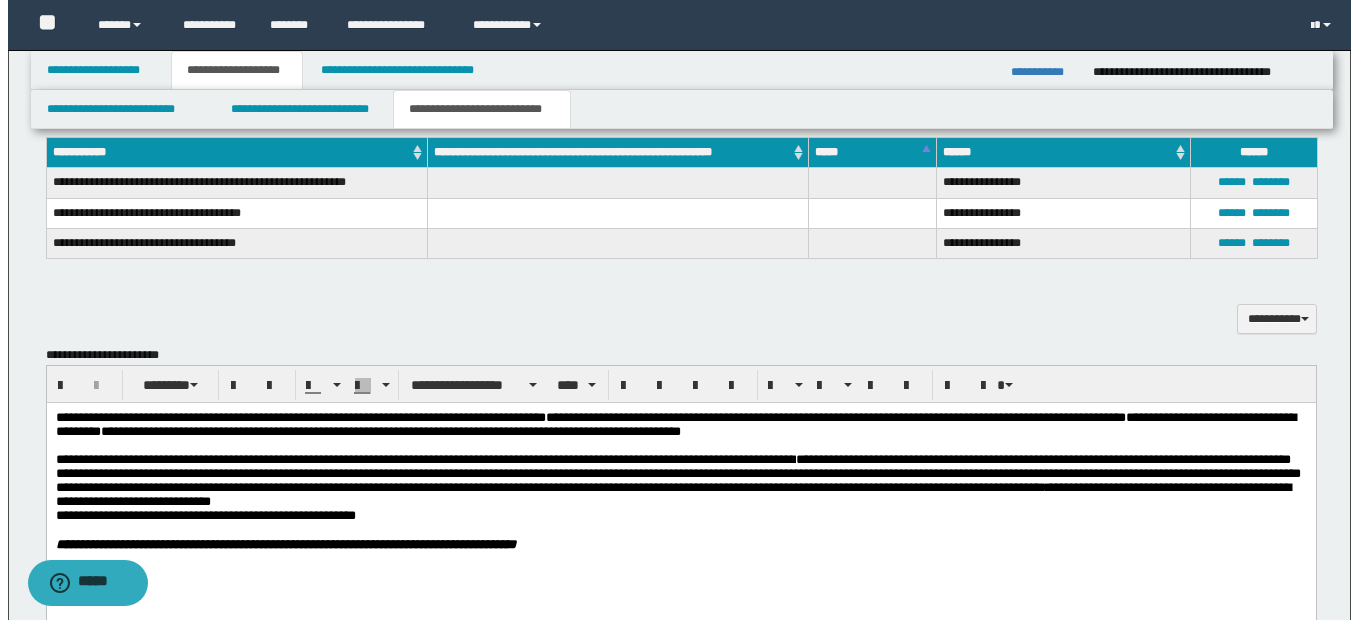 scroll, scrollTop: 700, scrollLeft: 0, axis: vertical 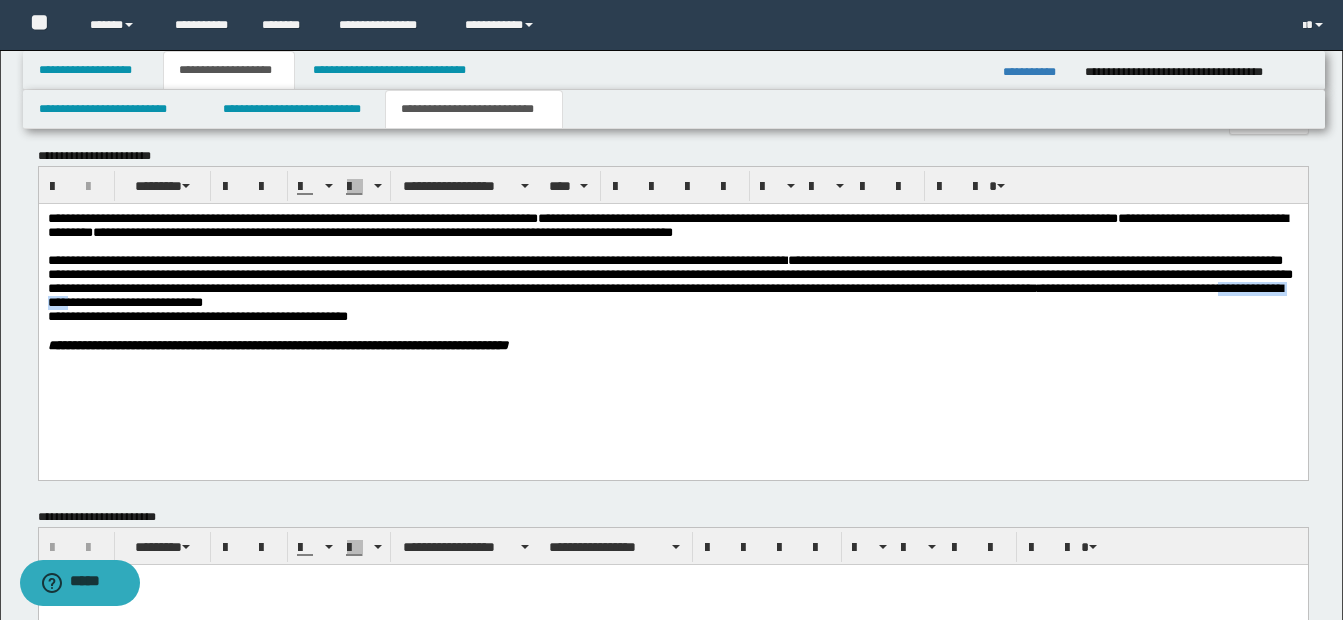 drag, startPoint x: 397, startPoint y: 314, endPoint x: 505, endPoint y: 317, distance: 108.04166 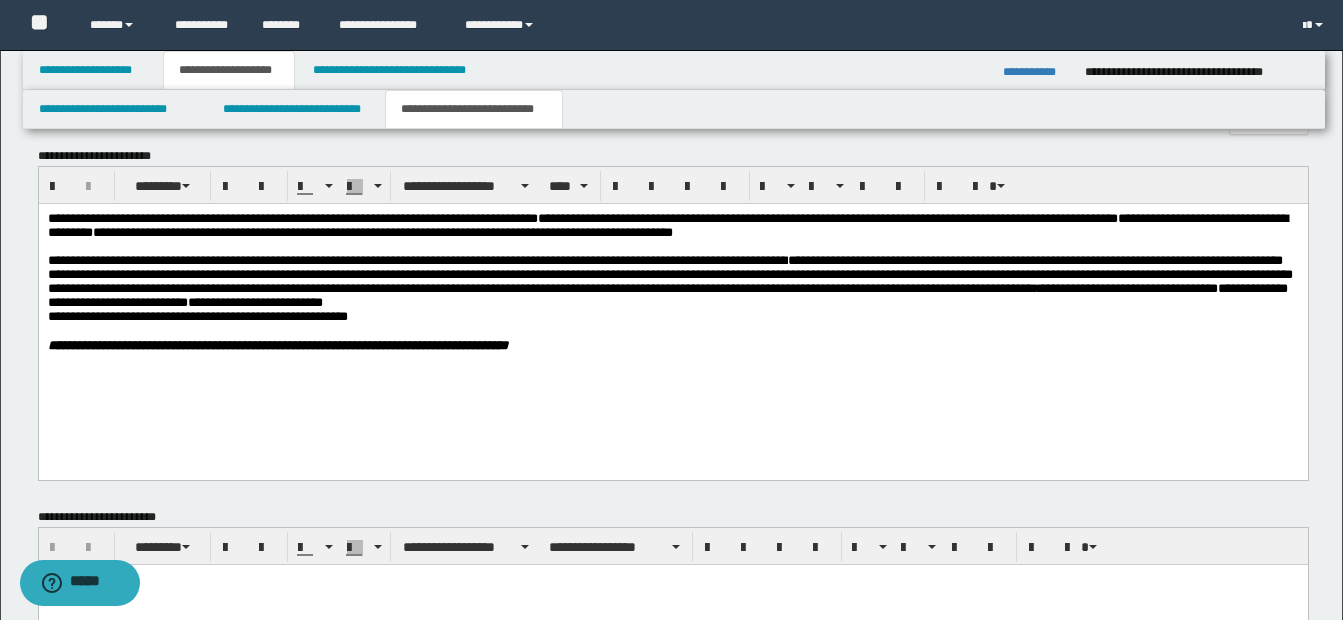 click on "**********" at bounding box center (667, 295) 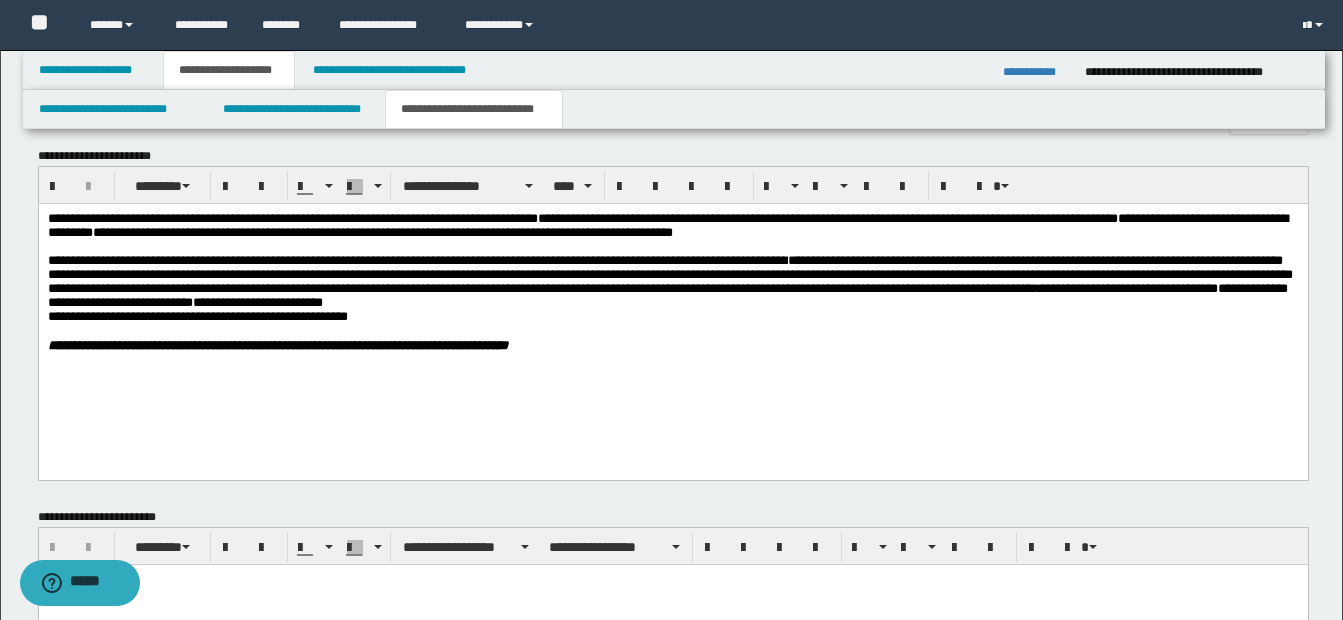 click on "**********" at bounding box center [667, 295] 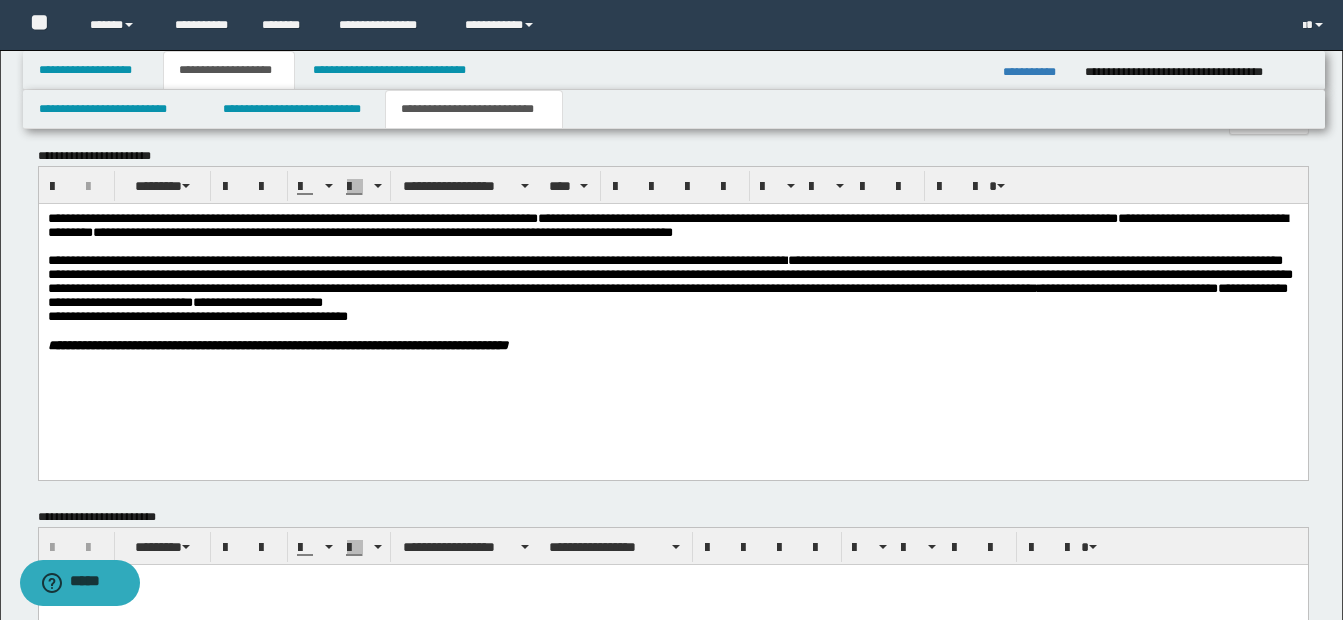 click on "**********" at bounding box center (667, 295) 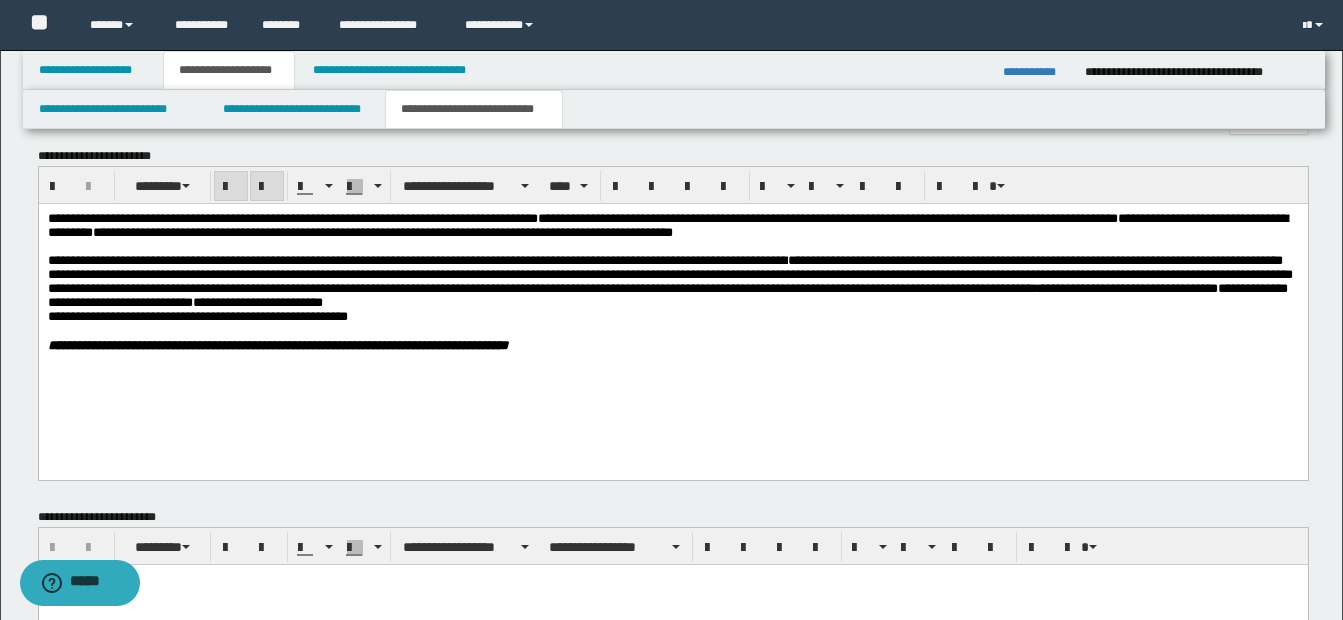 click on "**********" at bounding box center (672, 345) 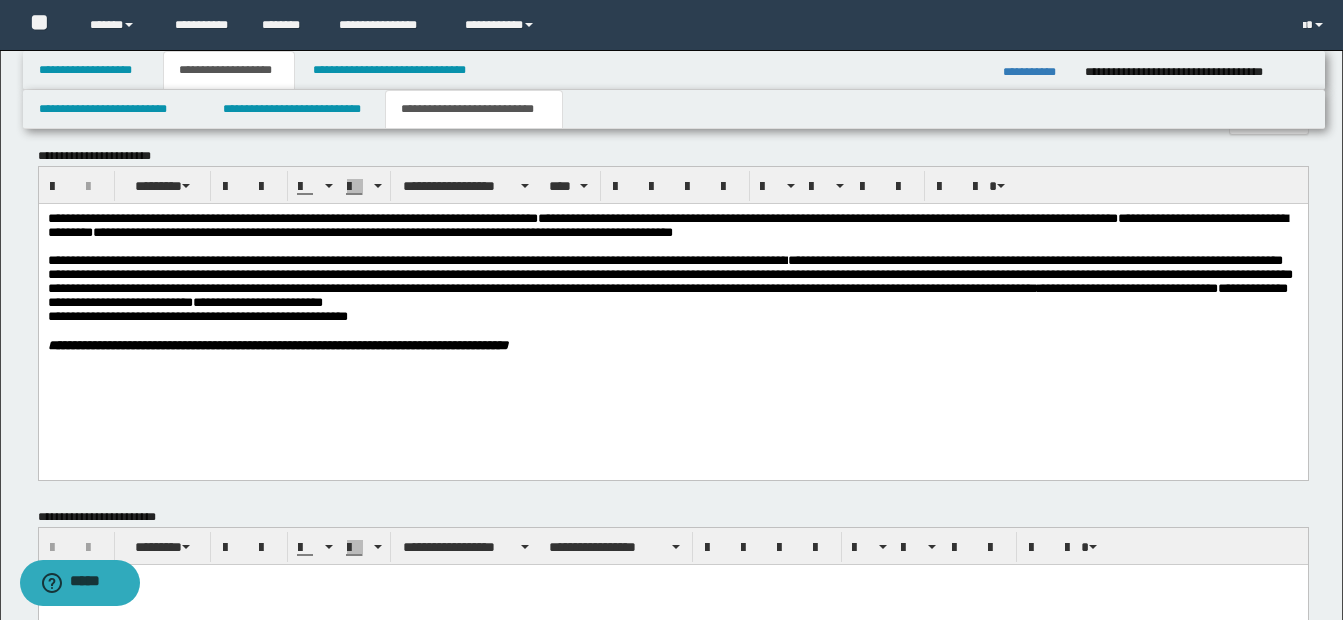 click on "**********" at bounding box center [672, 282] 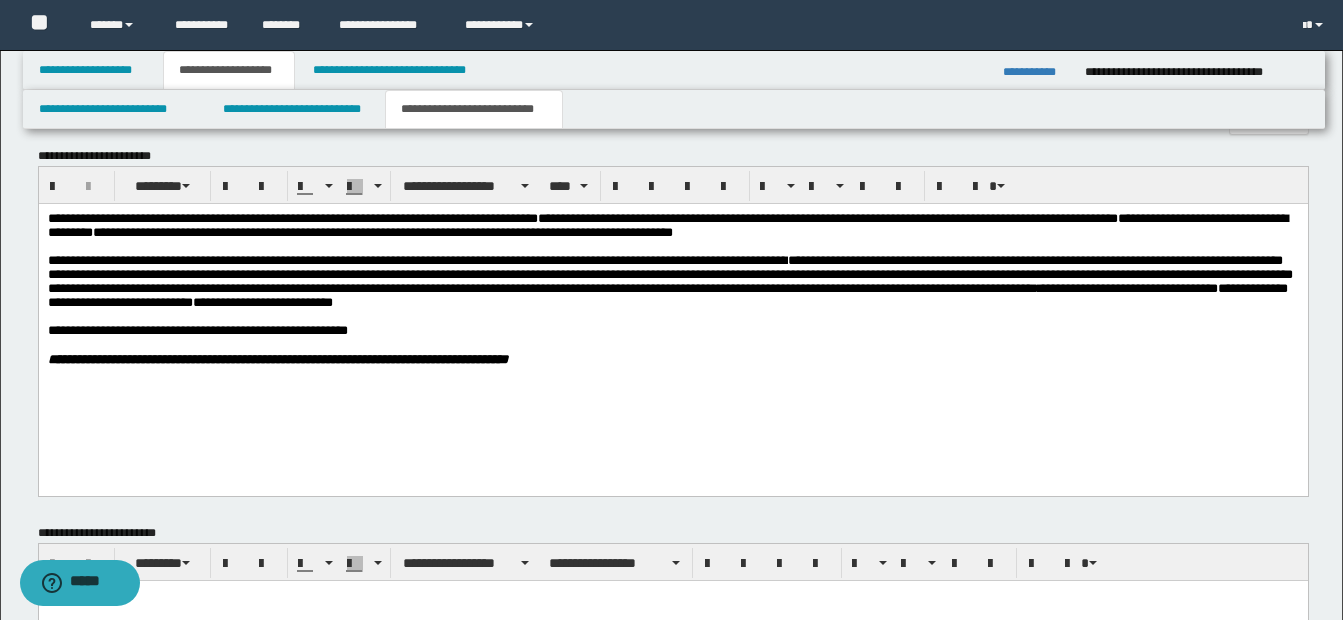 click on "**********" at bounding box center [672, 282] 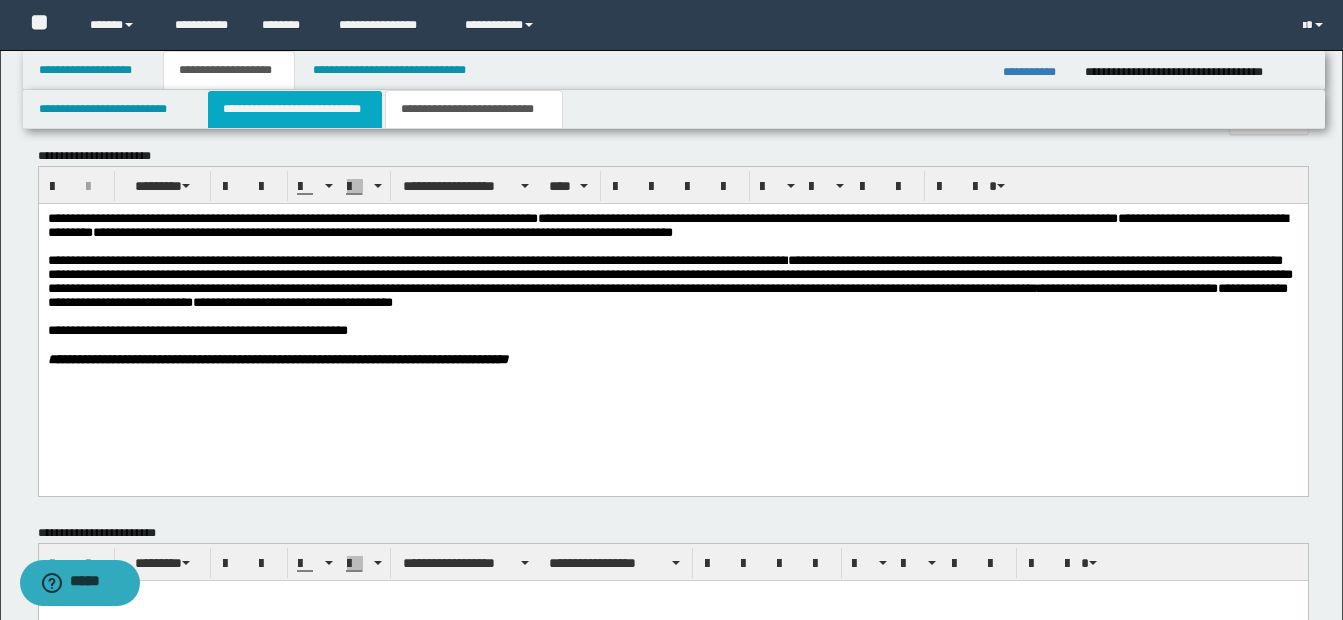 click on "**********" at bounding box center [295, 109] 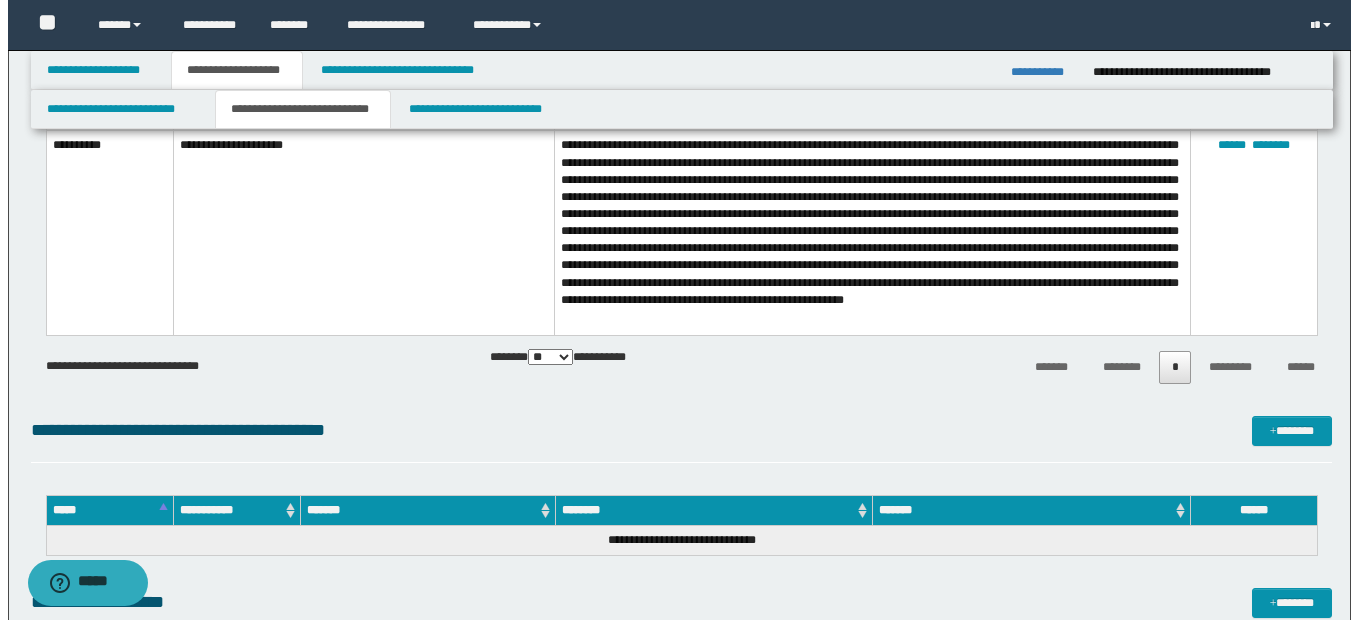 scroll, scrollTop: 1700, scrollLeft: 0, axis: vertical 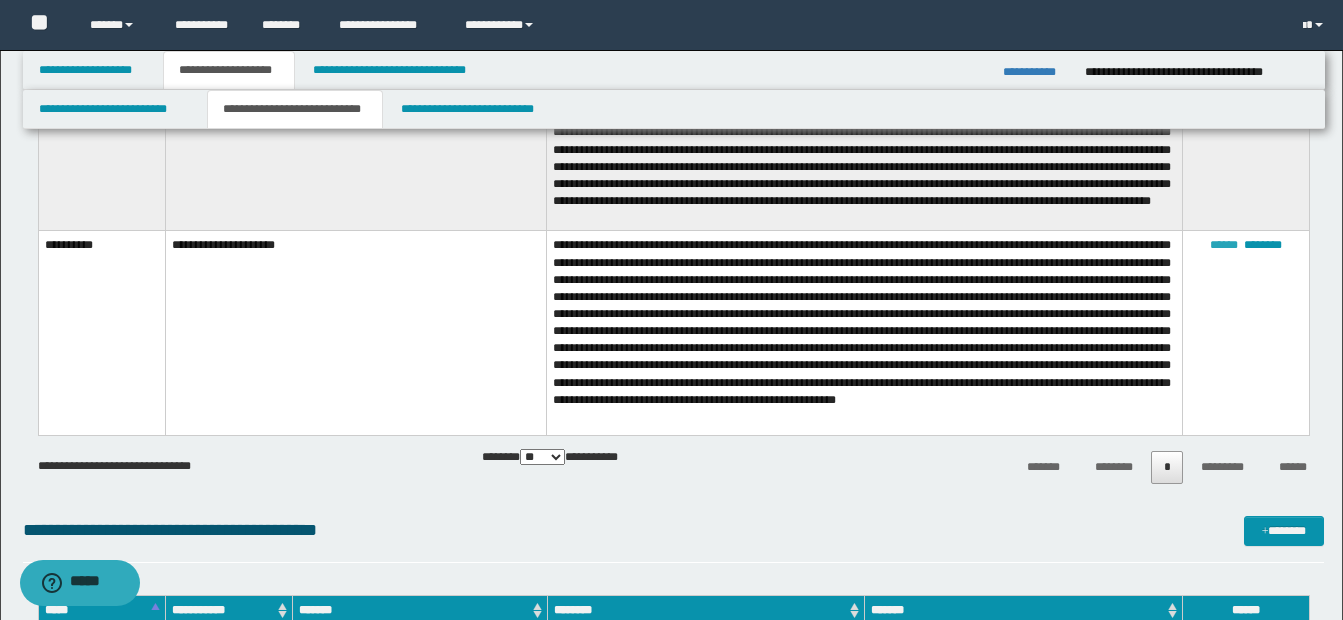 click on "******" at bounding box center [1224, 245] 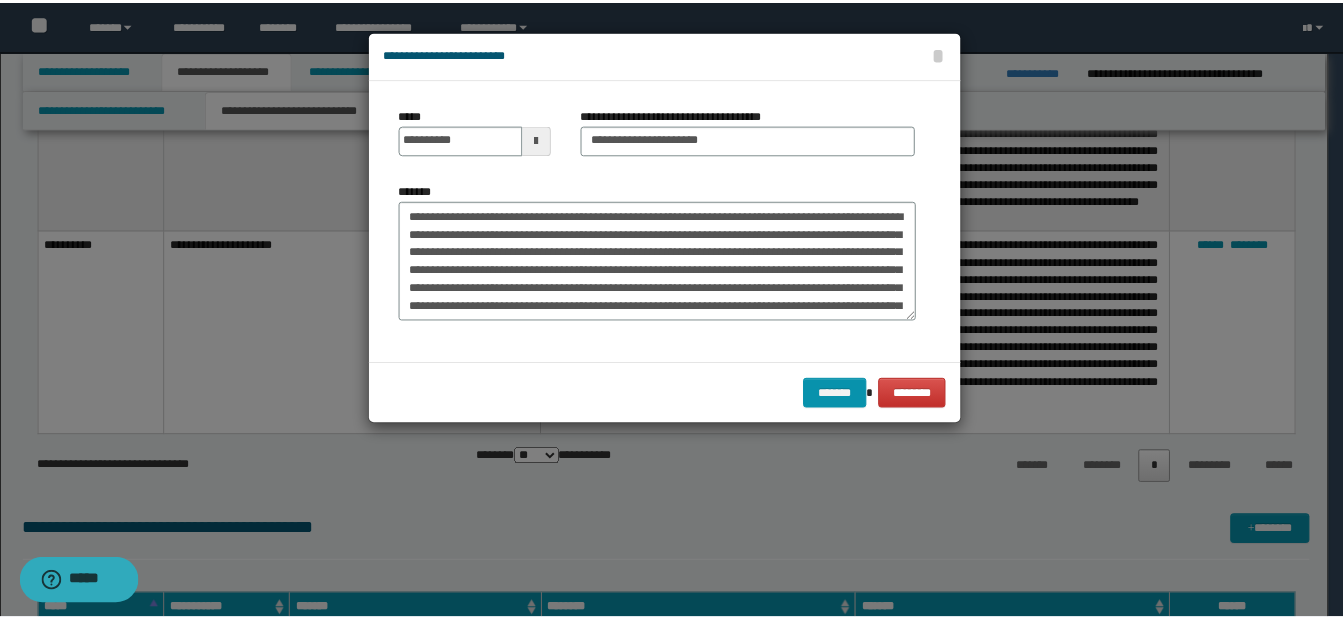 scroll, scrollTop: 100, scrollLeft: 0, axis: vertical 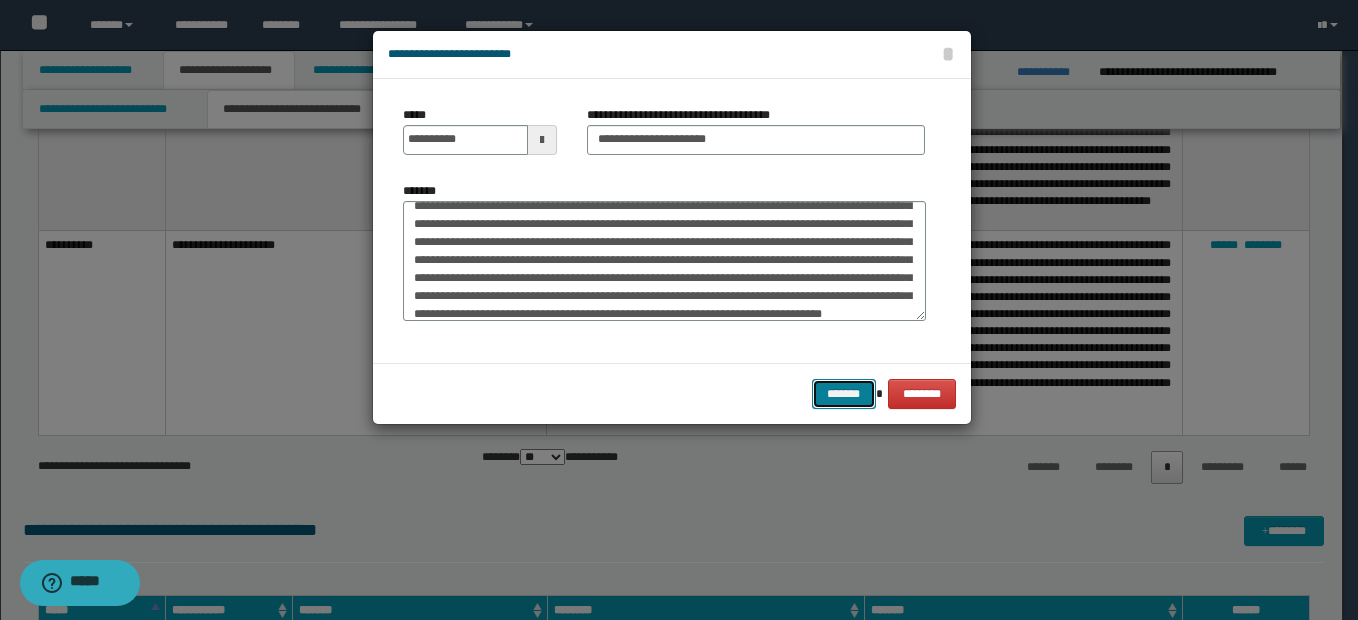 click on "*******" at bounding box center (844, 394) 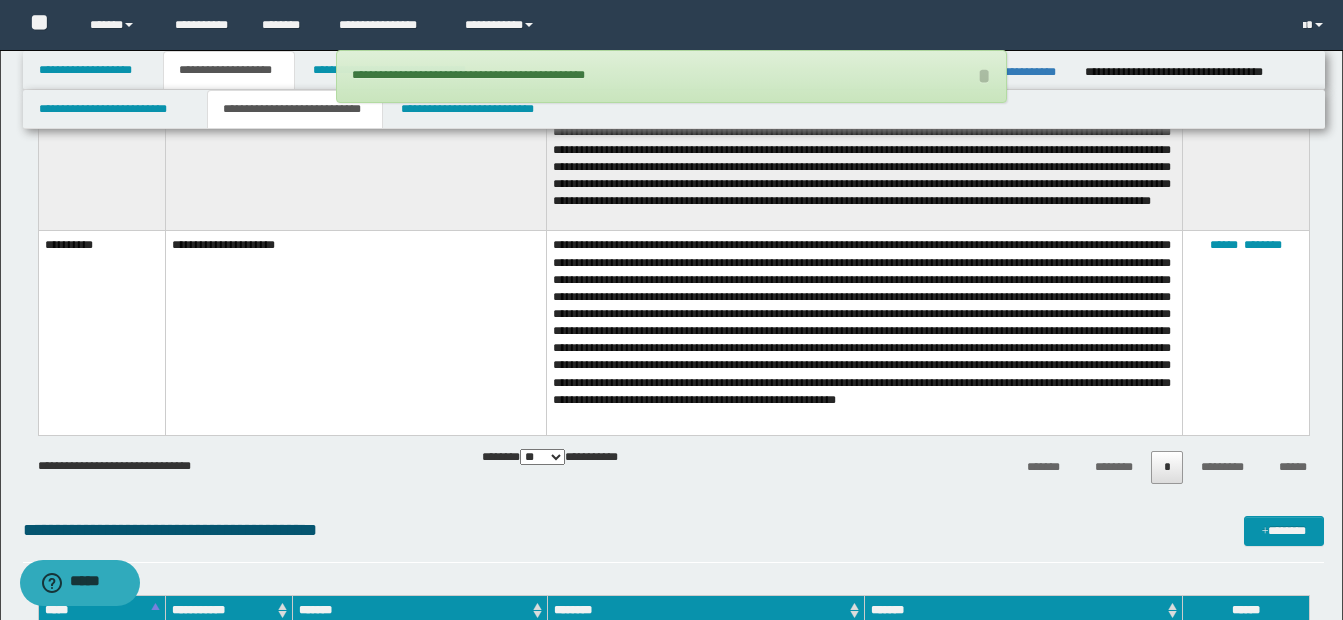 click on "**********" at bounding box center [672, 76] 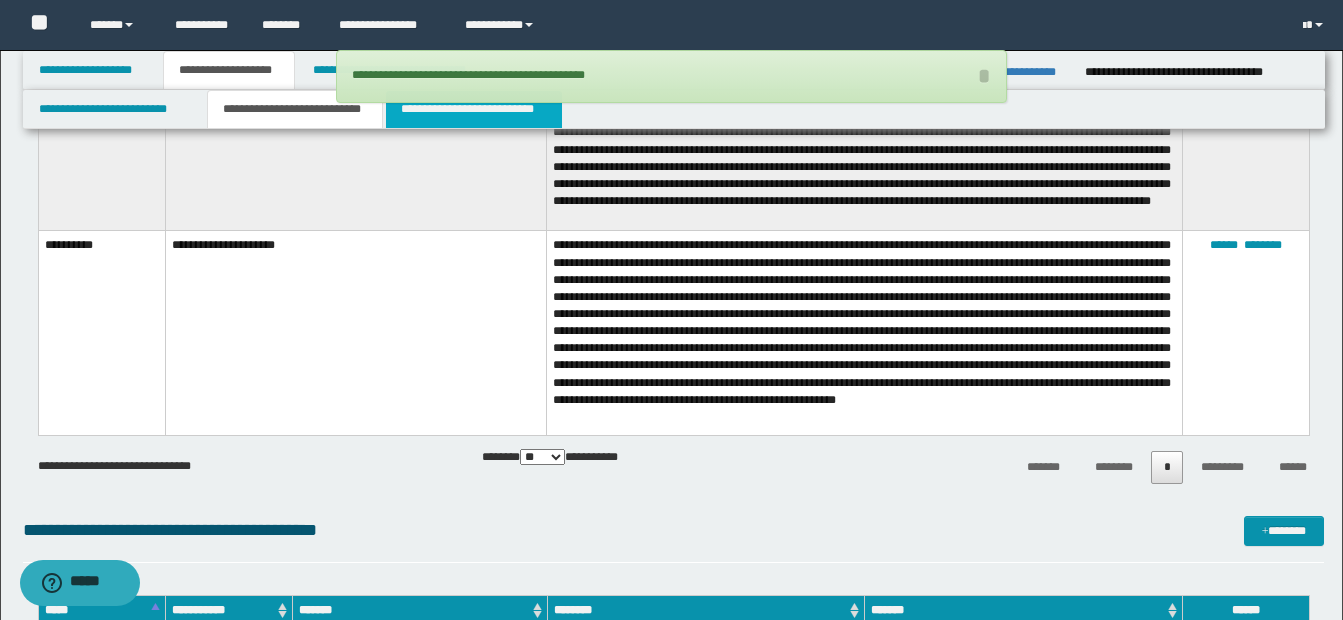 click on "**********" at bounding box center (474, 109) 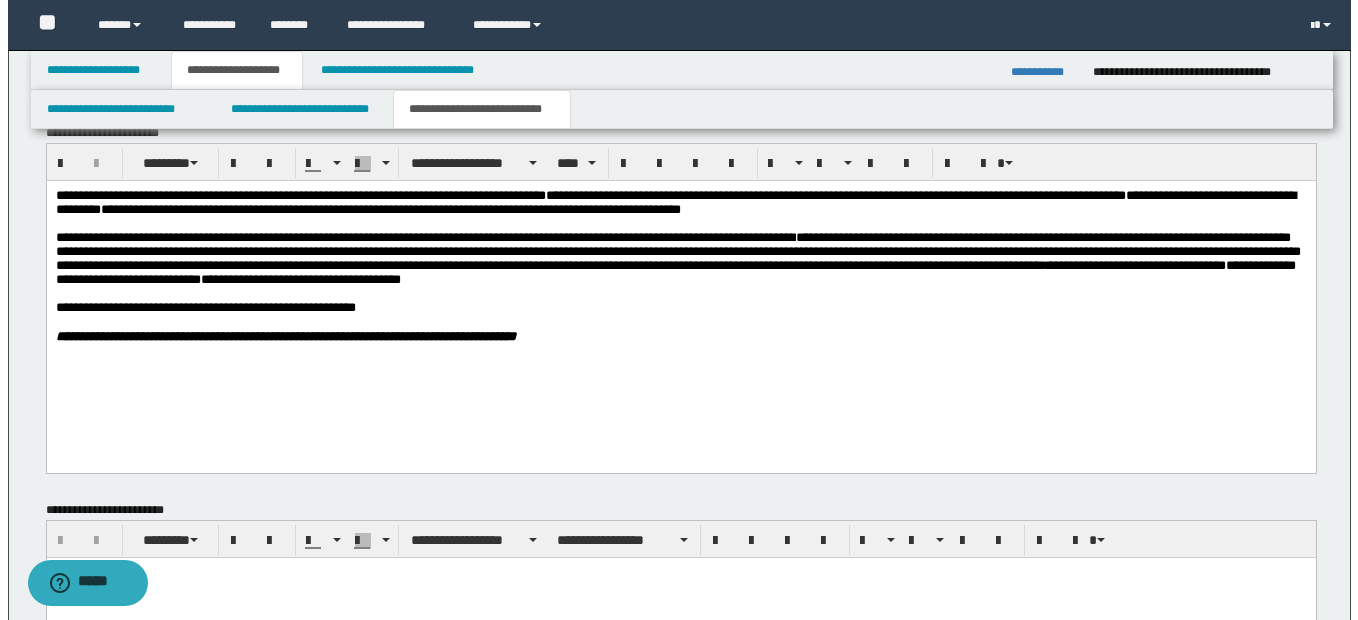 scroll, scrollTop: 687, scrollLeft: 0, axis: vertical 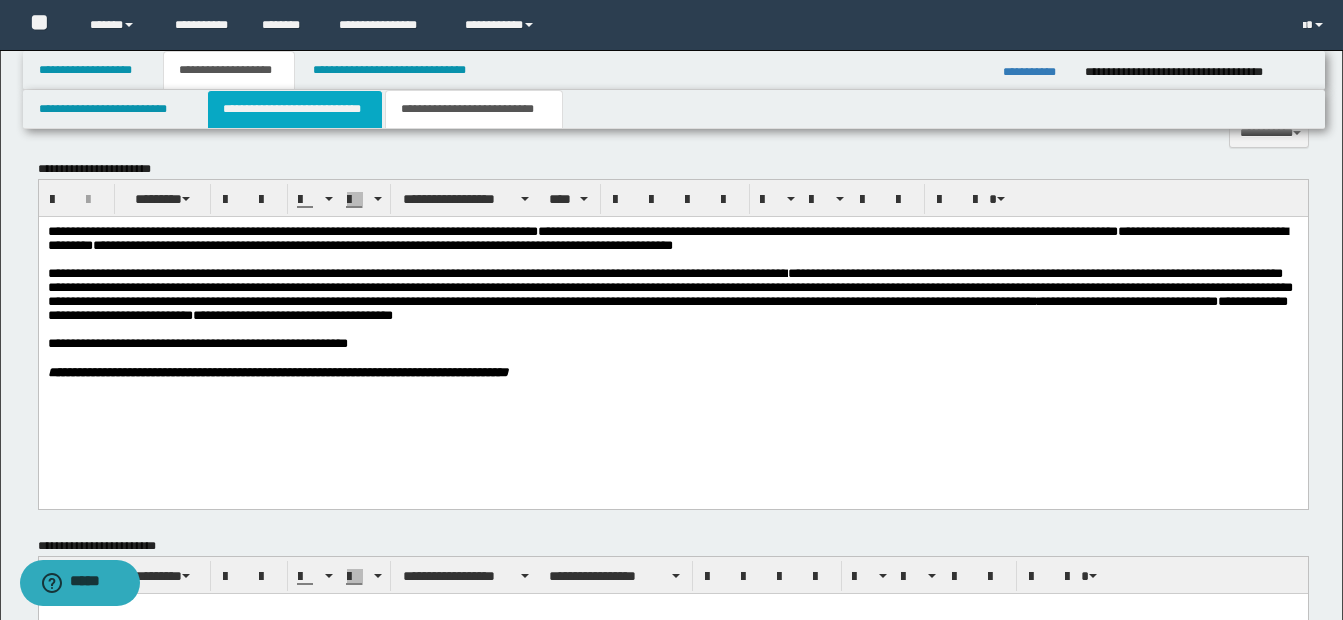 click on "**********" at bounding box center (295, 109) 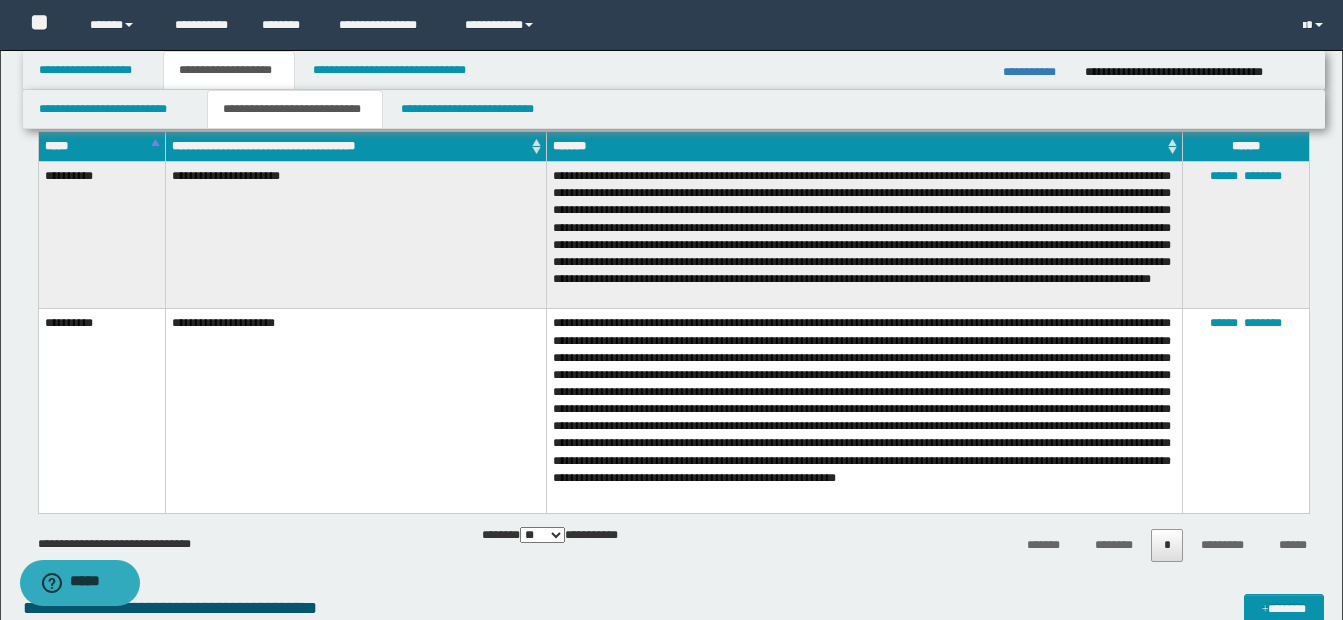 scroll, scrollTop: 1587, scrollLeft: 0, axis: vertical 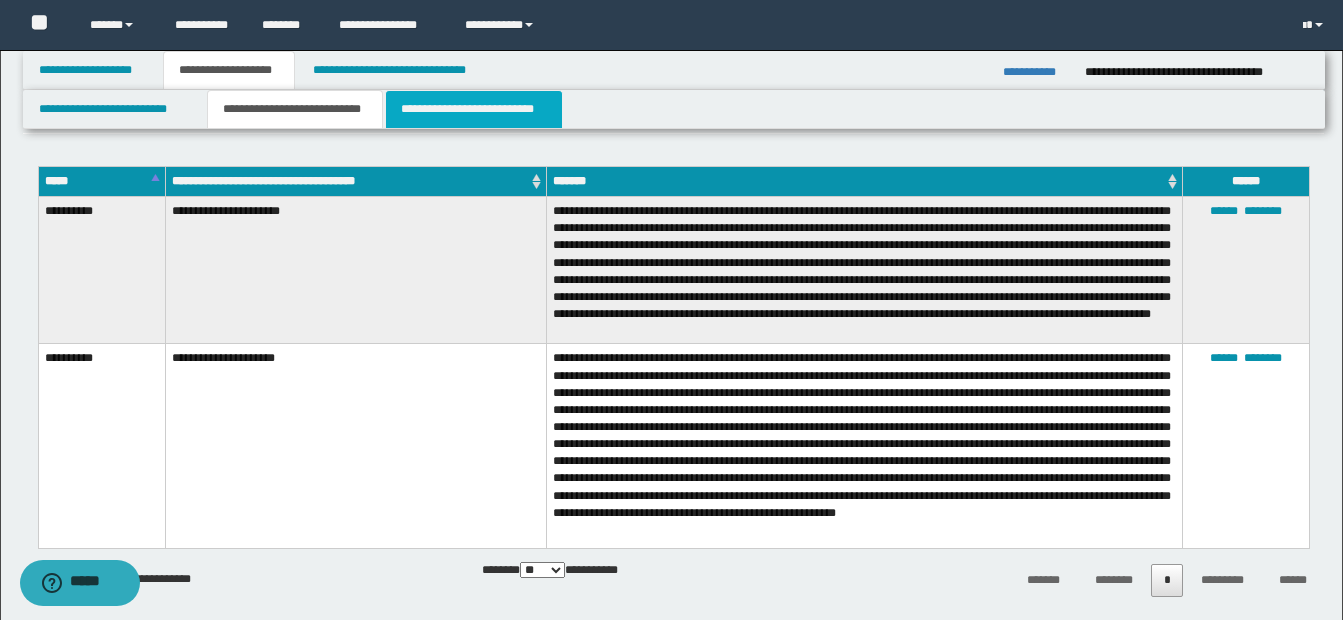 click on "**********" at bounding box center (474, 109) 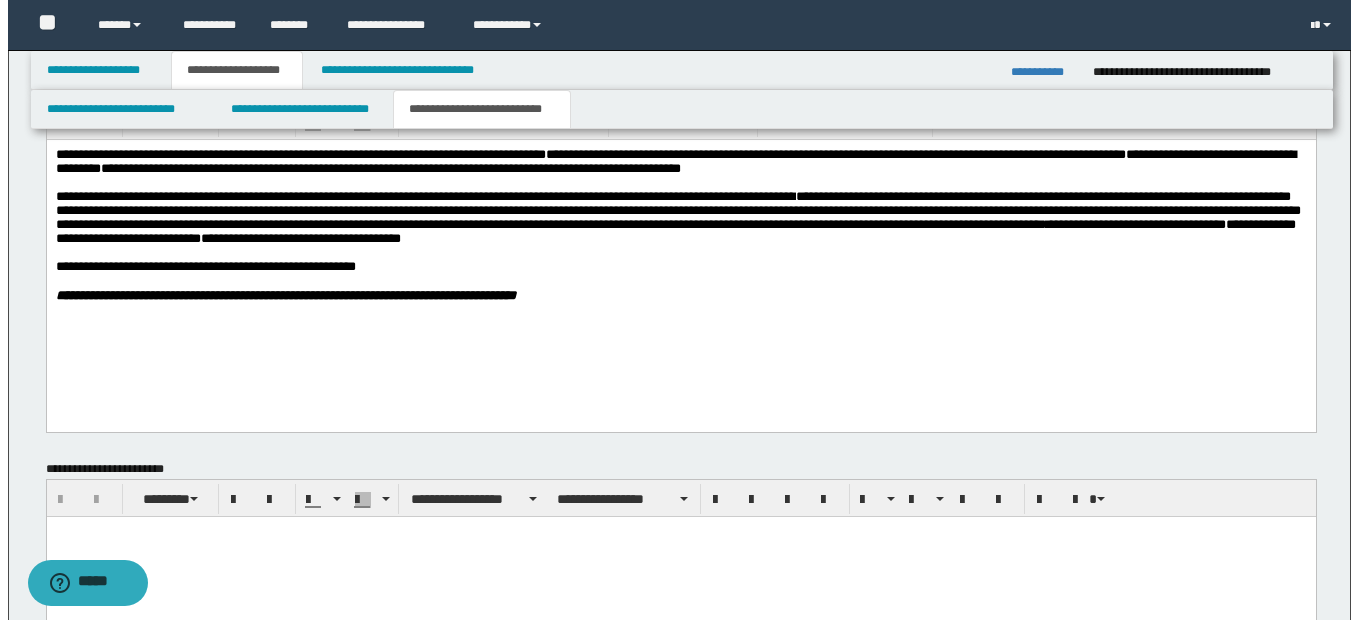 scroll, scrollTop: 687, scrollLeft: 0, axis: vertical 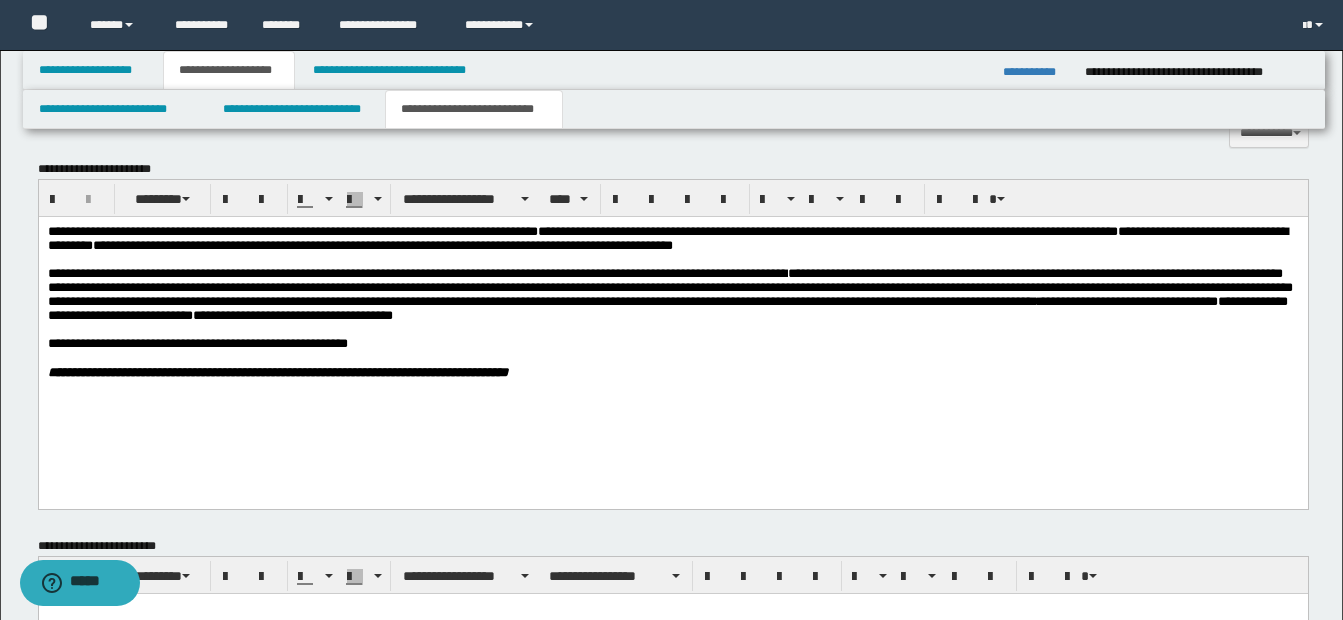 click on "**********" at bounding box center [672, 295] 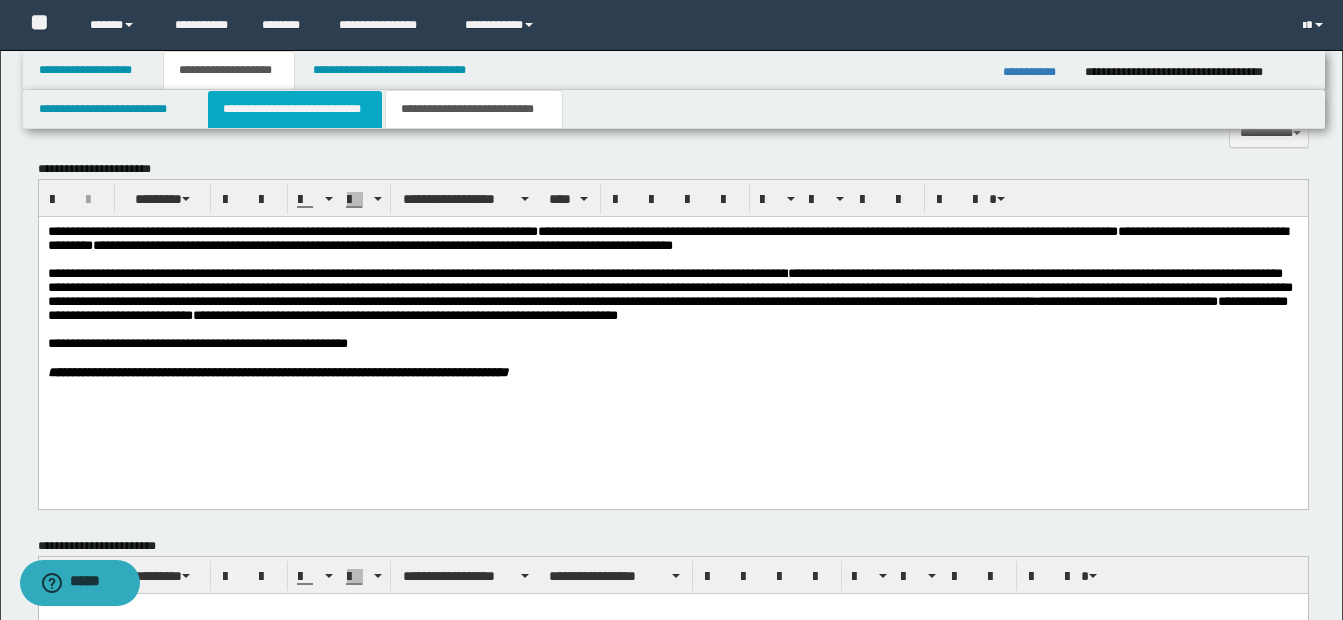 click on "**********" at bounding box center [295, 109] 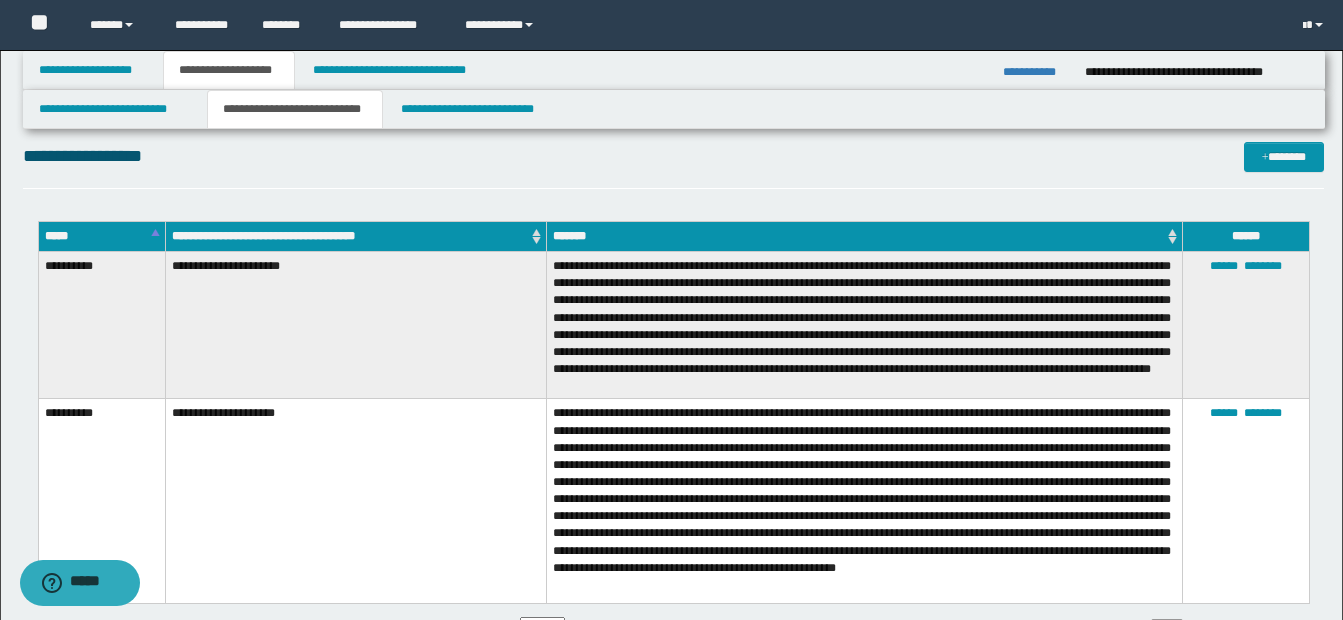 scroll, scrollTop: 1487, scrollLeft: 0, axis: vertical 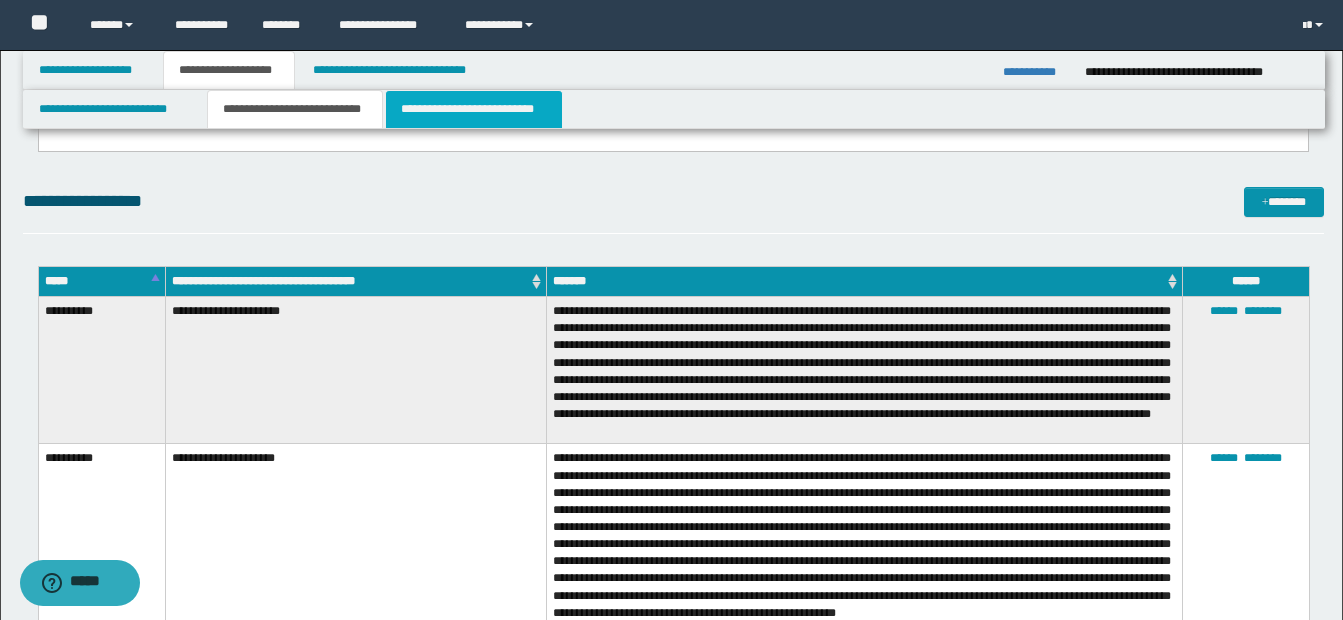 click on "**********" at bounding box center [474, 109] 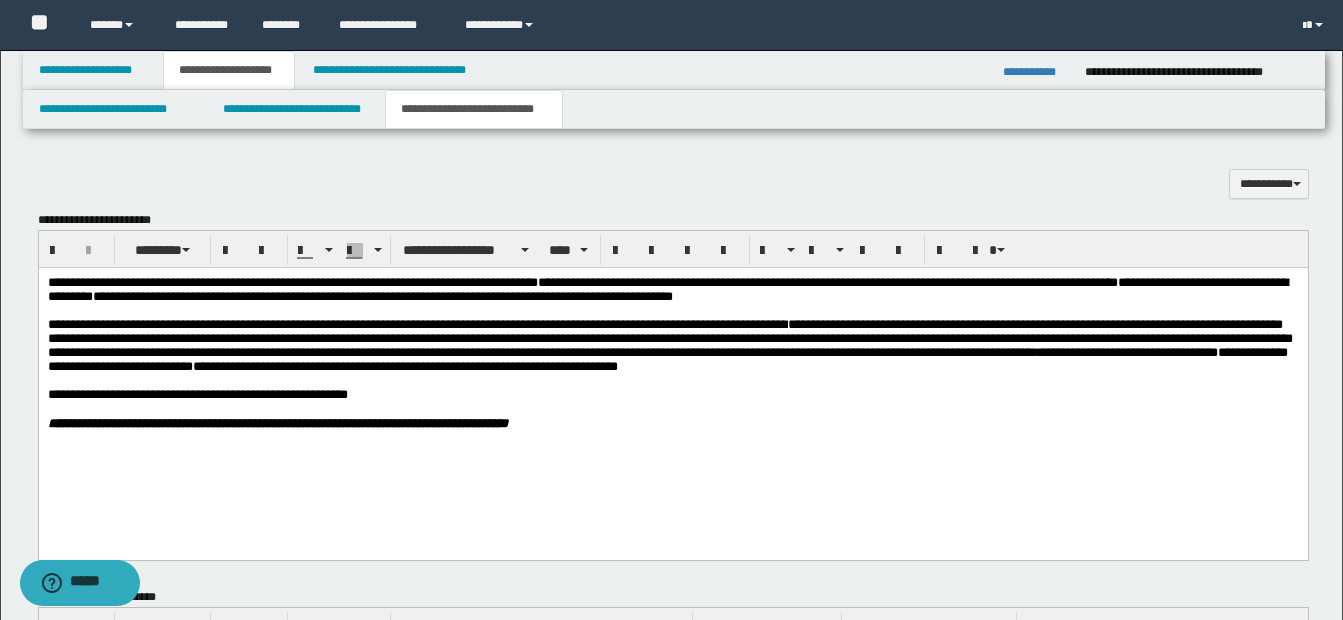 scroll, scrollTop: 587, scrollLeft: 0, axis: vertical 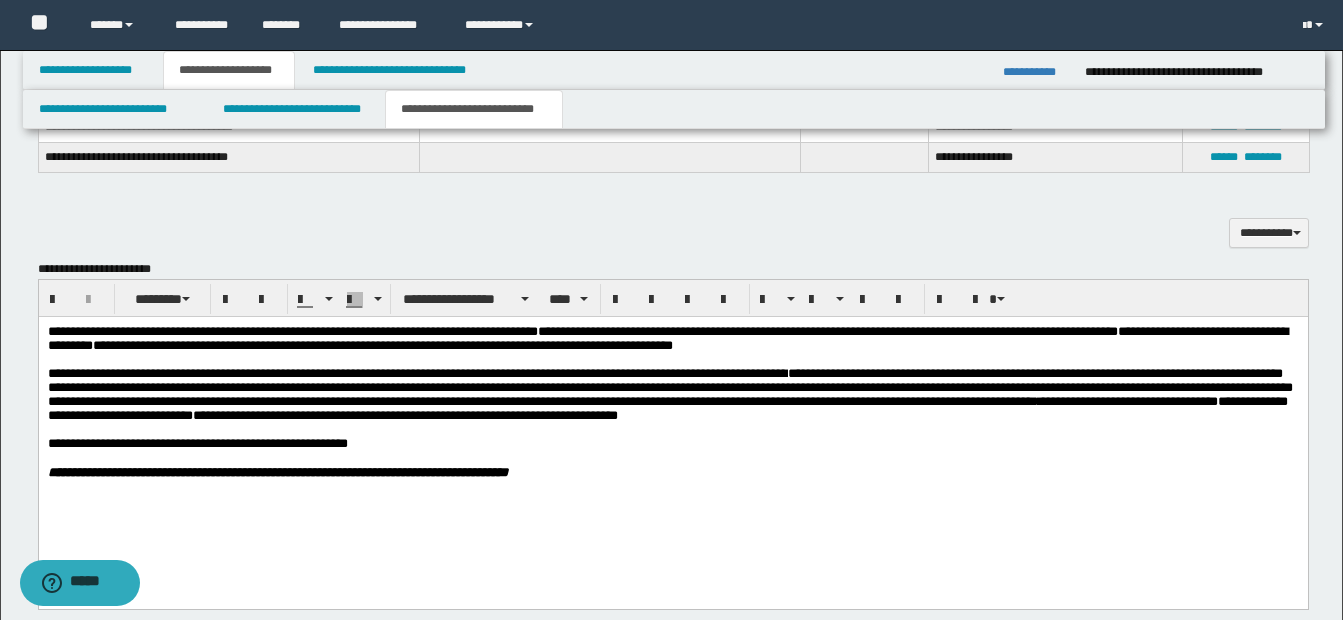 click on "**********" at bounding box center [667, 408] 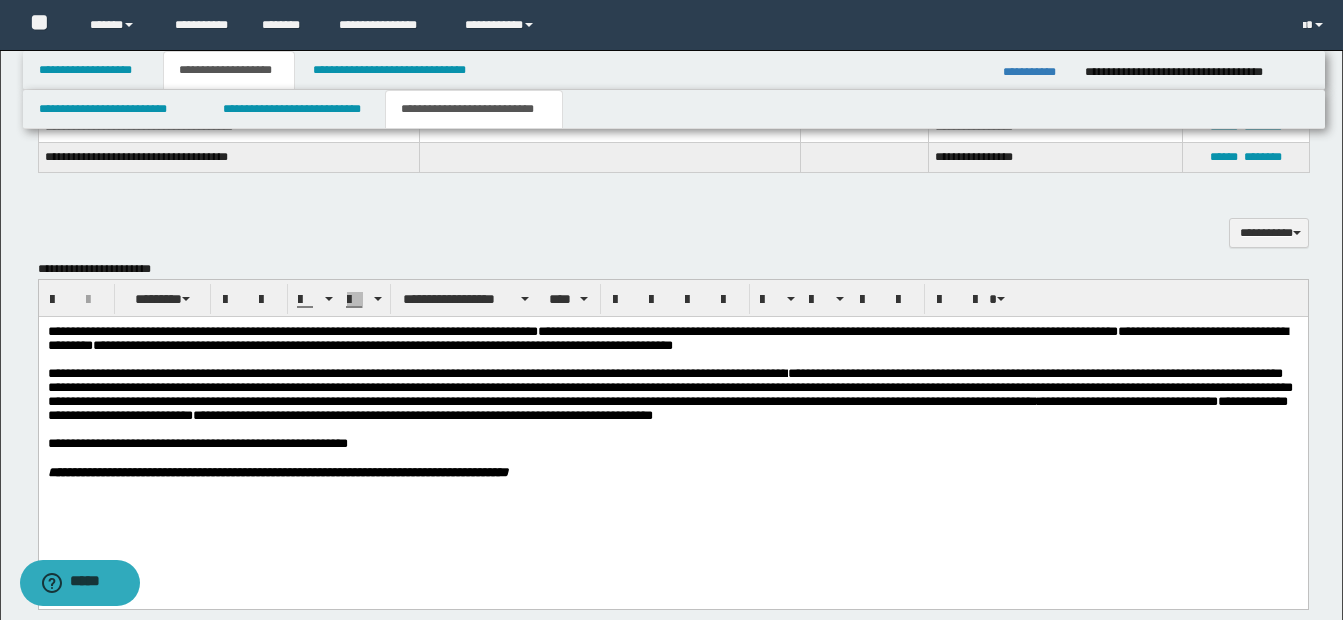 click on "**********" at bounding box center (667, 408) 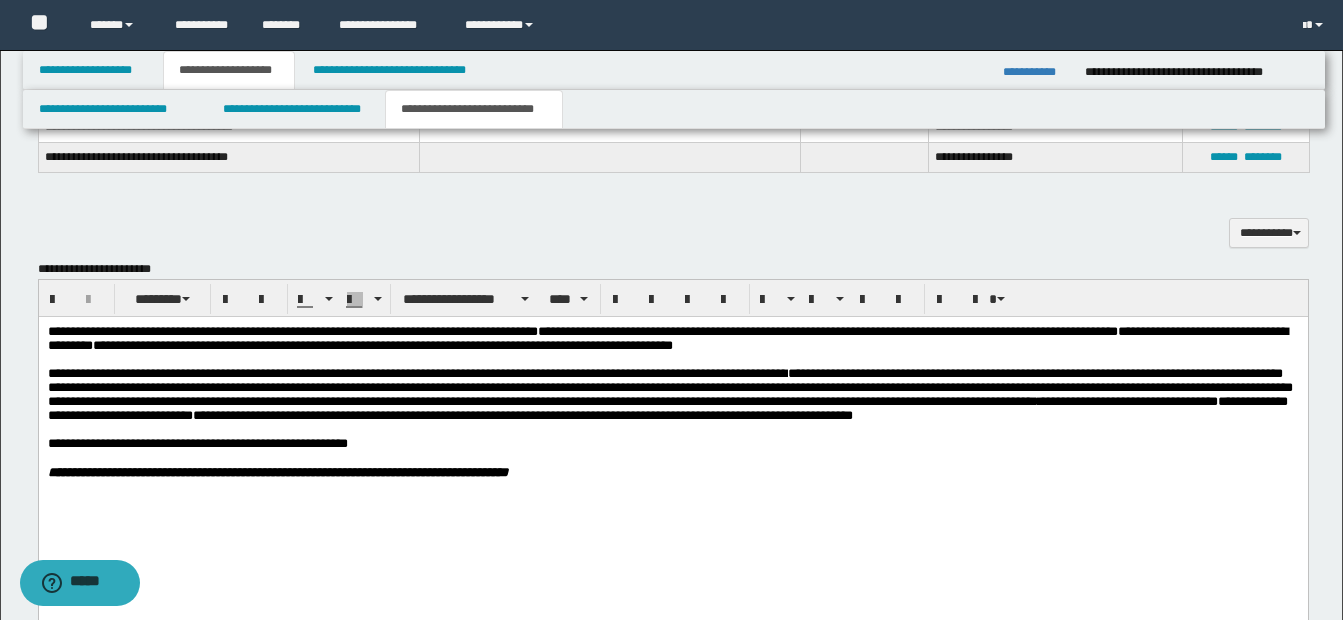 drag, startPoint x: 103, startPoint y: 442, endPoint x: 130, endPoint y: 457, distance: 30.88689 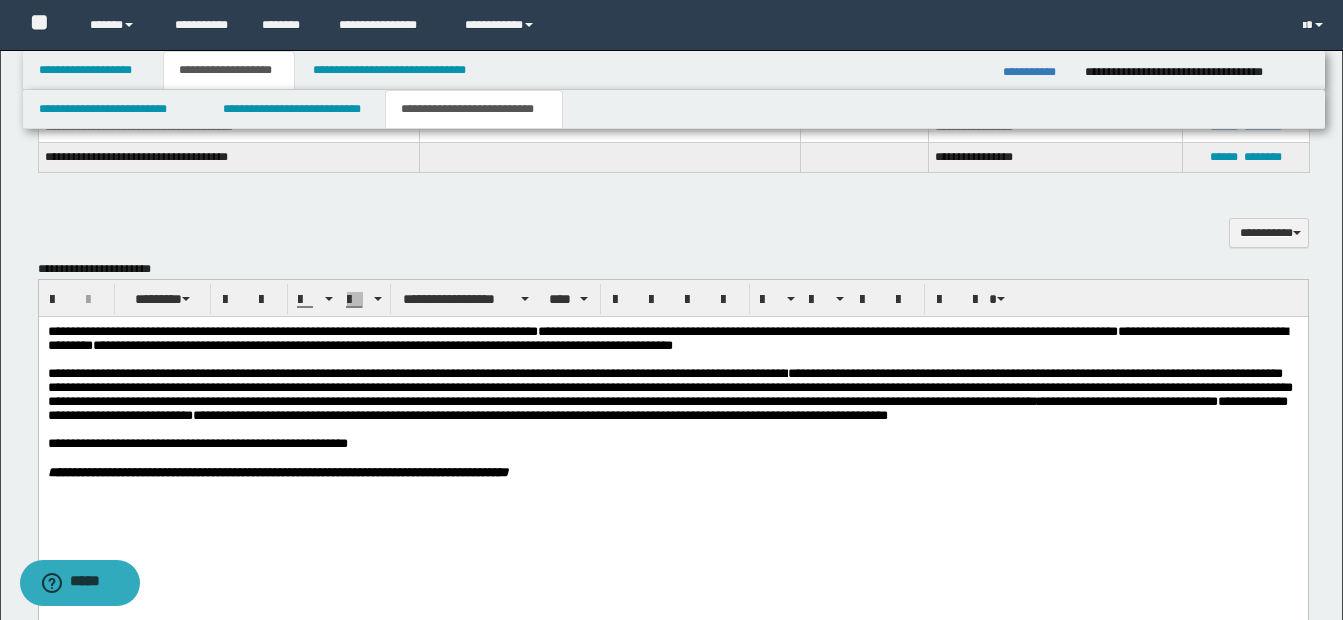 click on "**********" at bounding box center [672, 395] 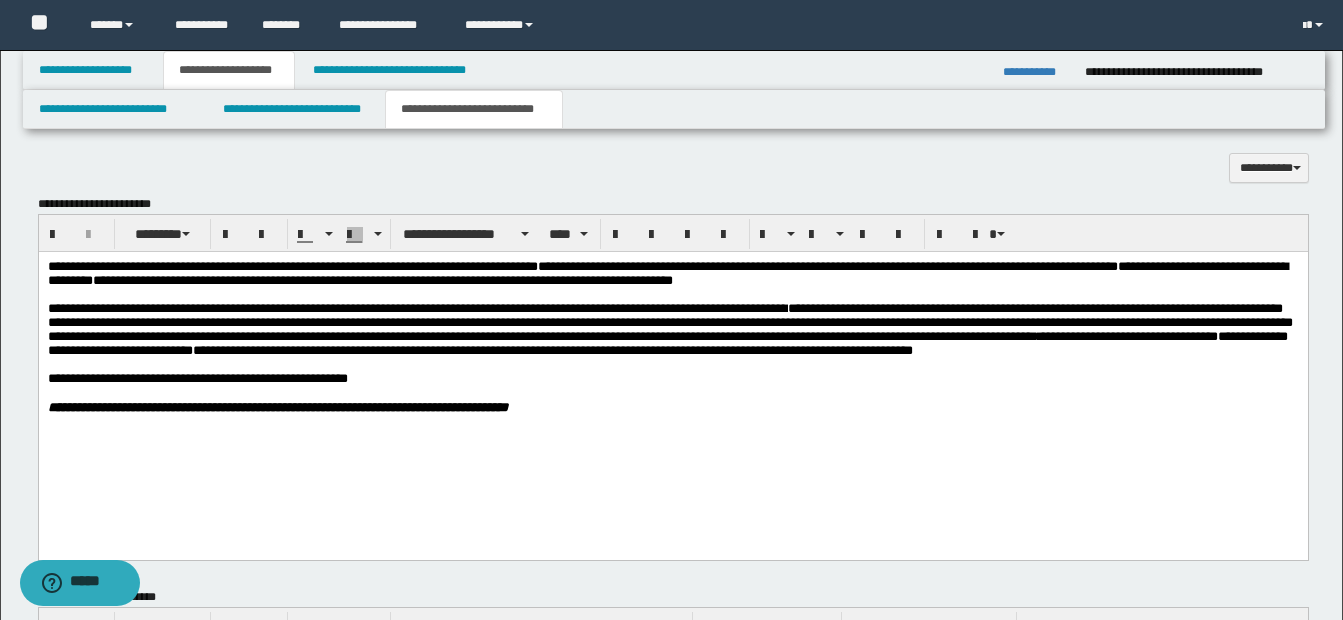 scroll, scrollTop: 687, scrollLeft: 0, axis: vertical 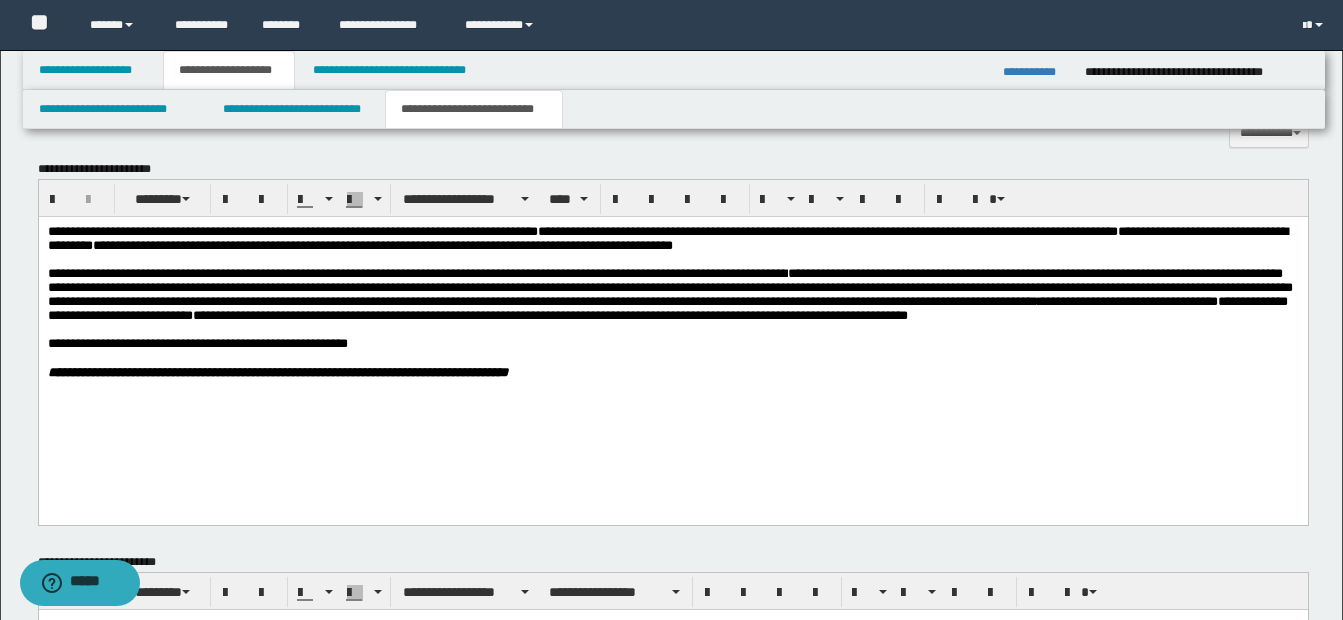 click on "**********" at bounding box center [672, 295] 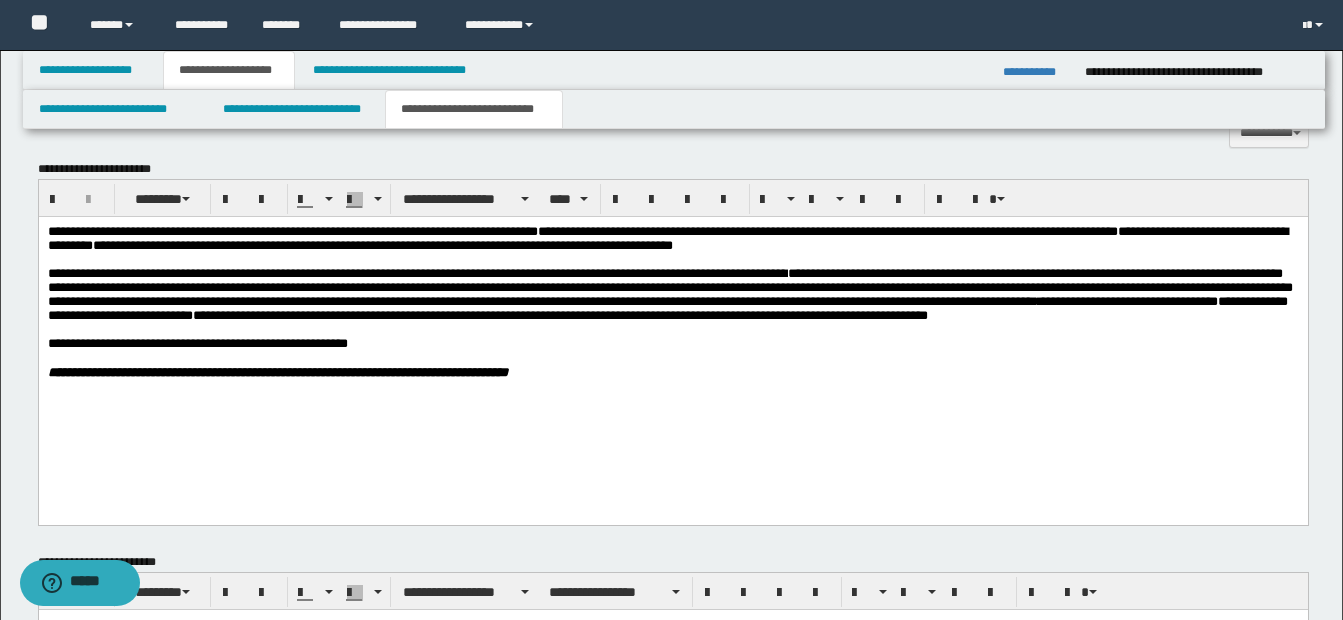 click on "**********" at bounding box center [672, 295] 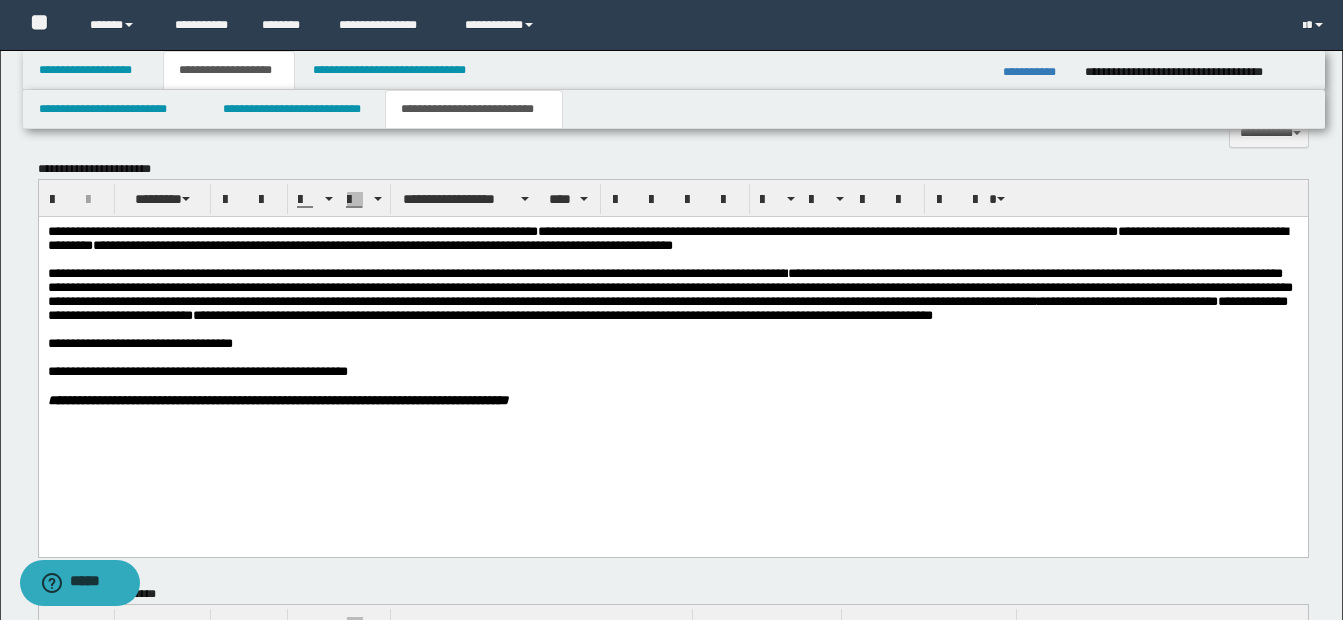 click at bounding box center (672, 330) 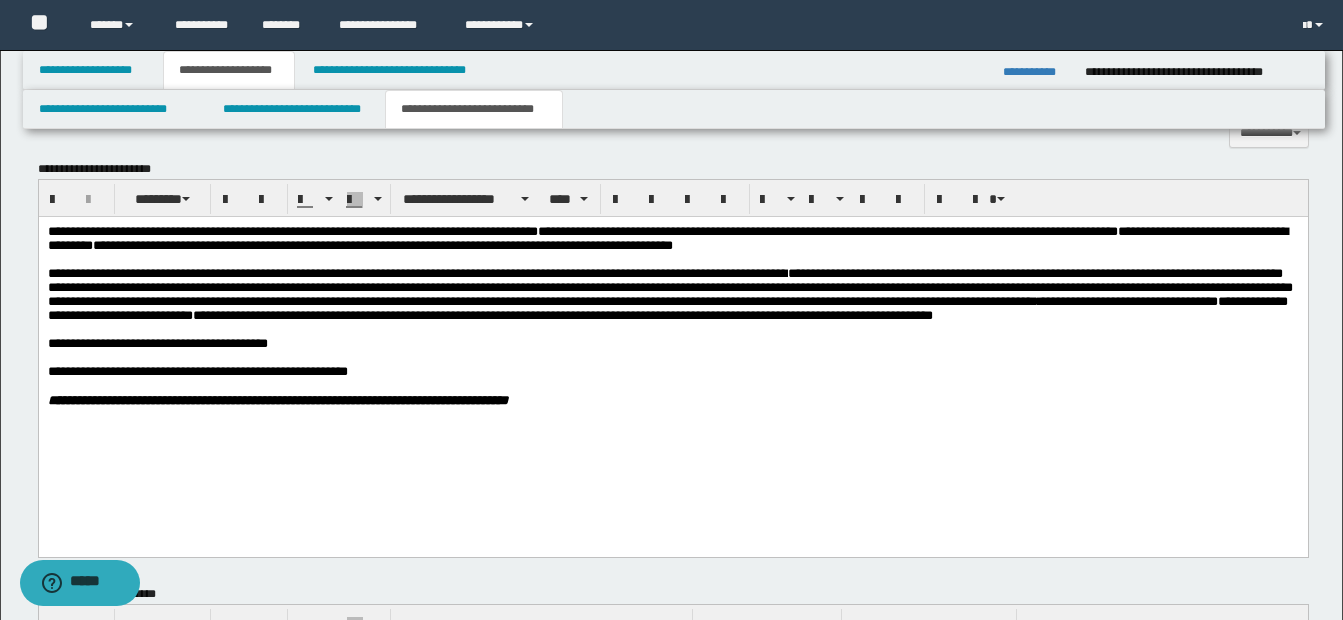 click on "**********" at bounding box center (672, 344) 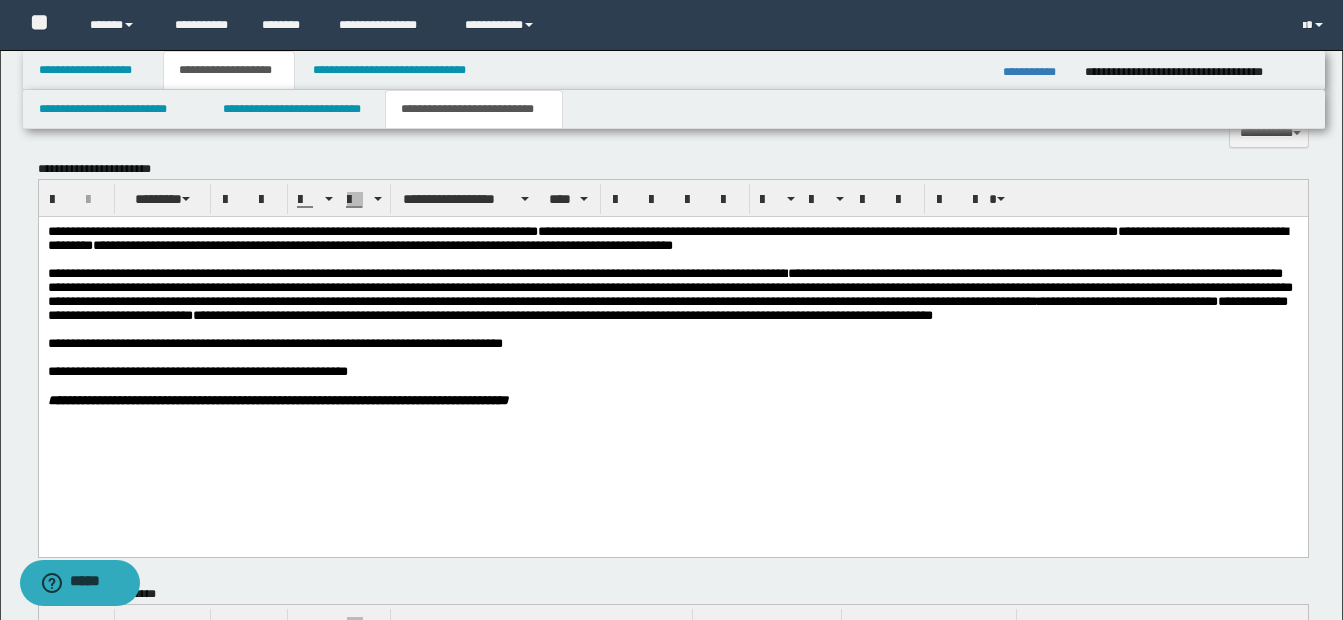 click on "**********" at bounding box center [672, 344] 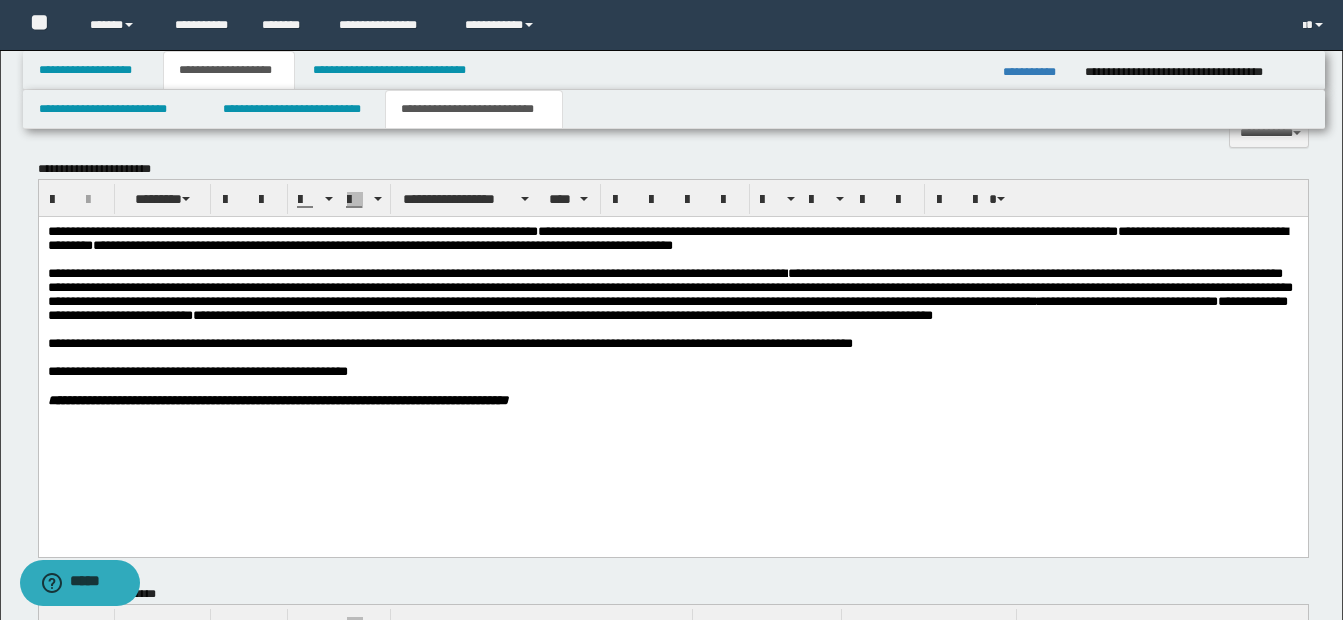 click on "**********" at bounding box center (449, 343) 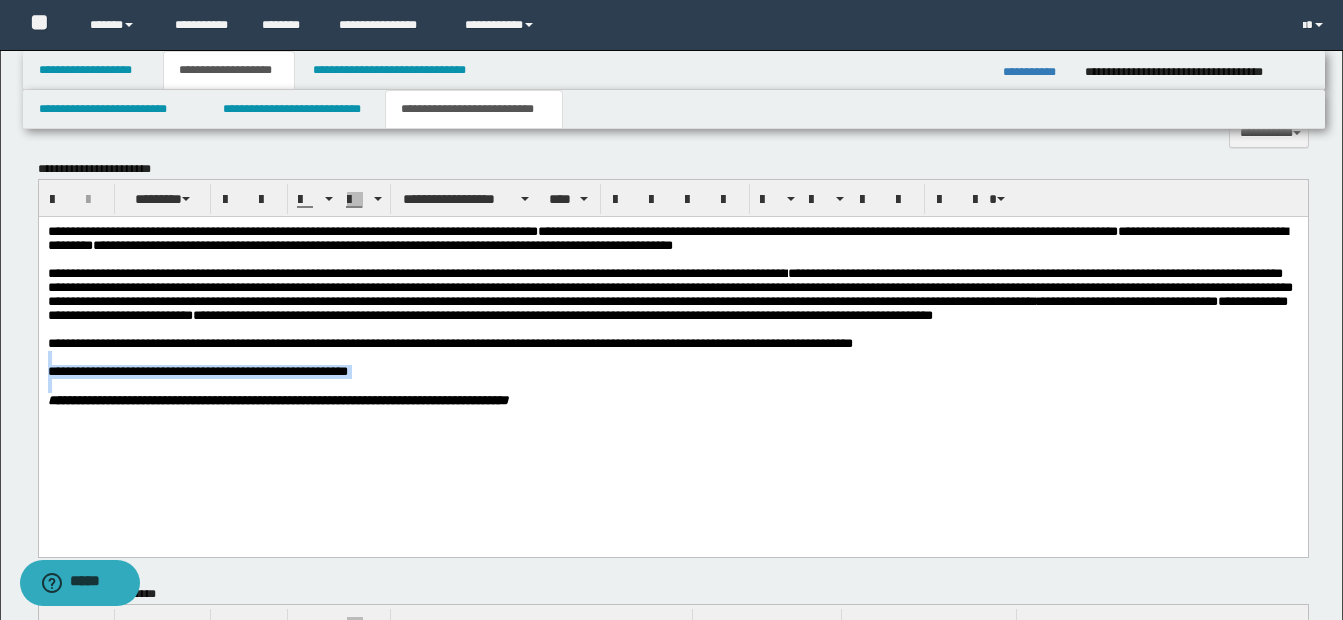 drag, startPoint x: 891, startPoint y: 382, endPoint x: 907, endPoint y: 416, distance: 37.576588 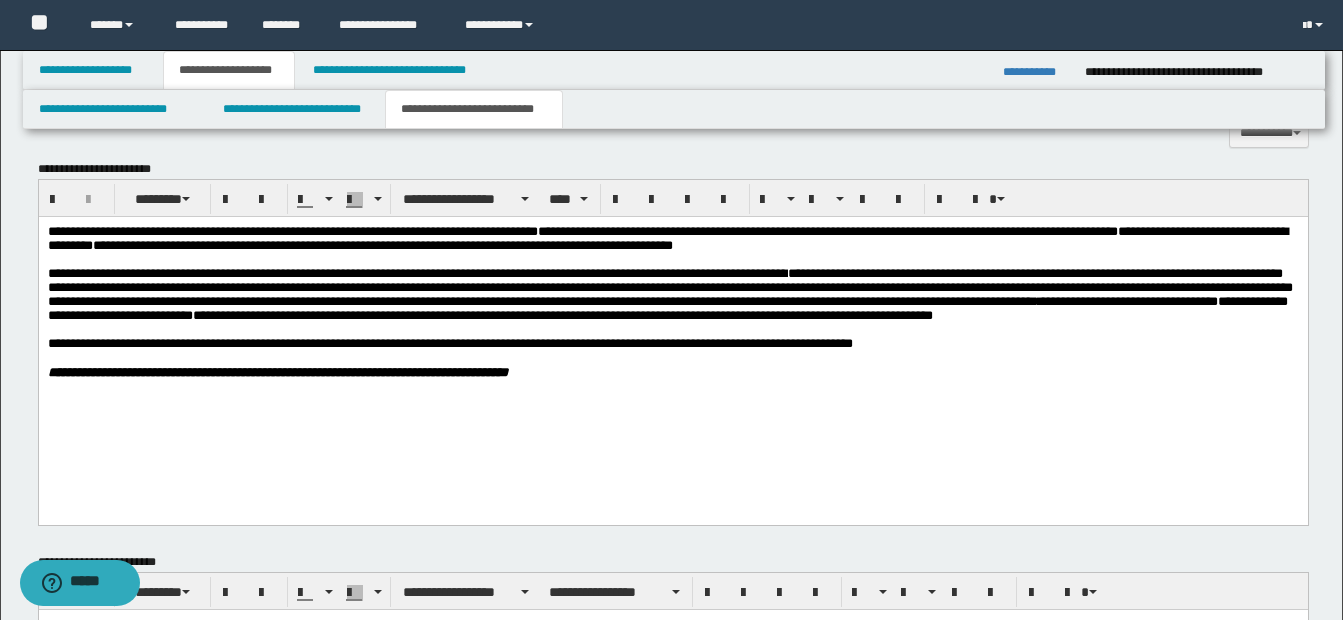 click on "**********" at bounding box center (449, 343) 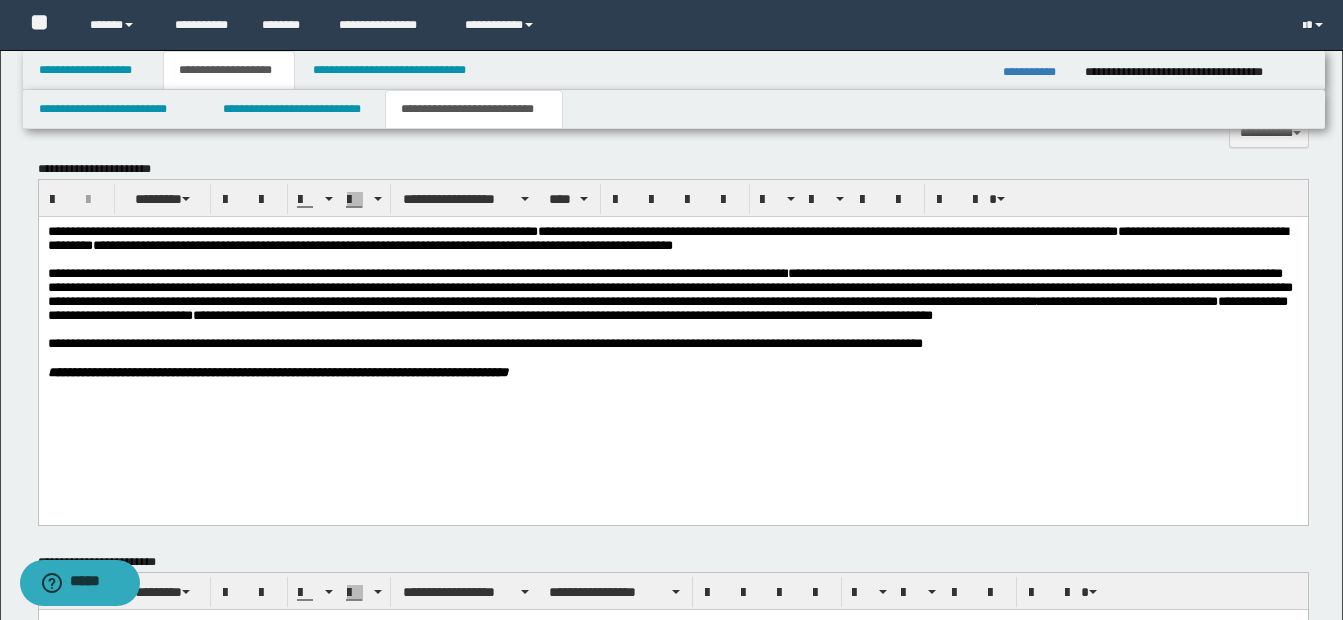 click at bounding box center (672, 330) 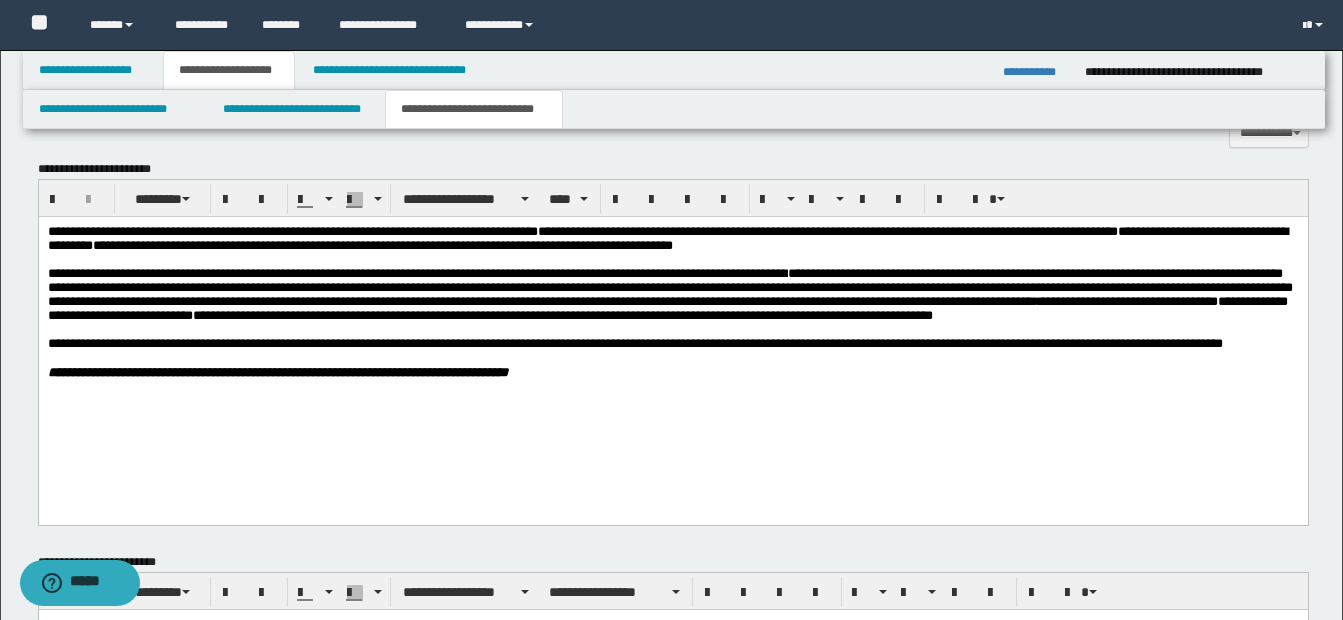 click on "**********" at bounding box center [672, 344] 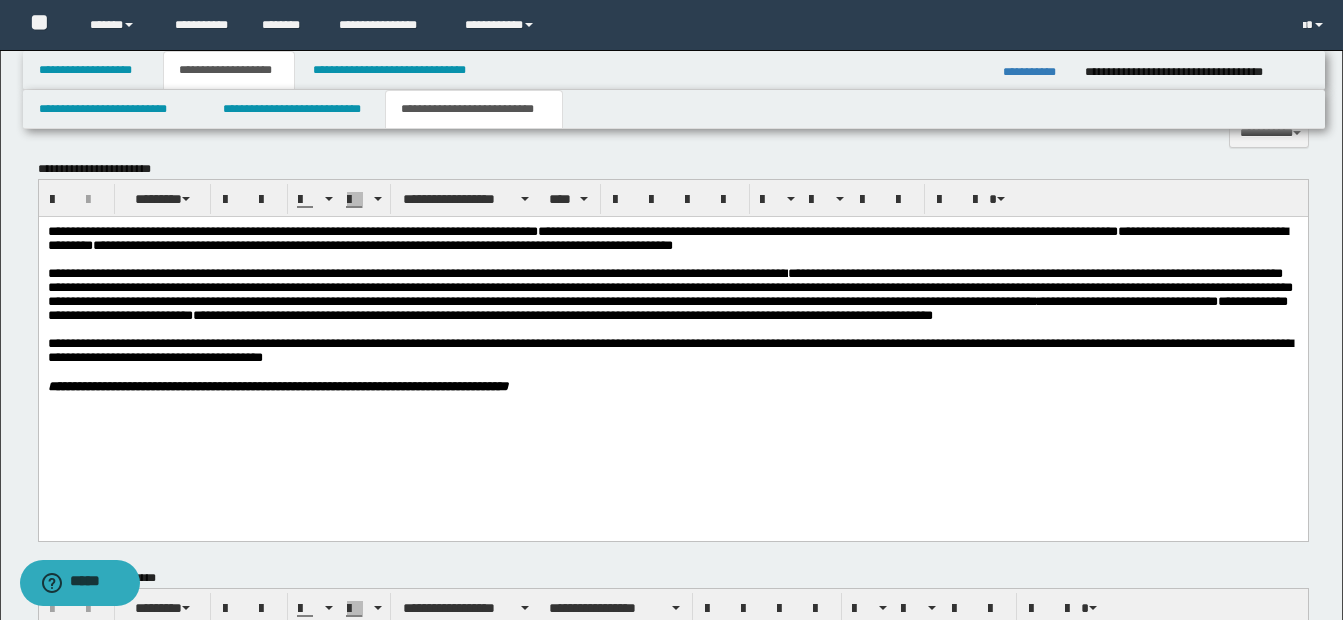 click on "**********" at bounding box center [669, 350] 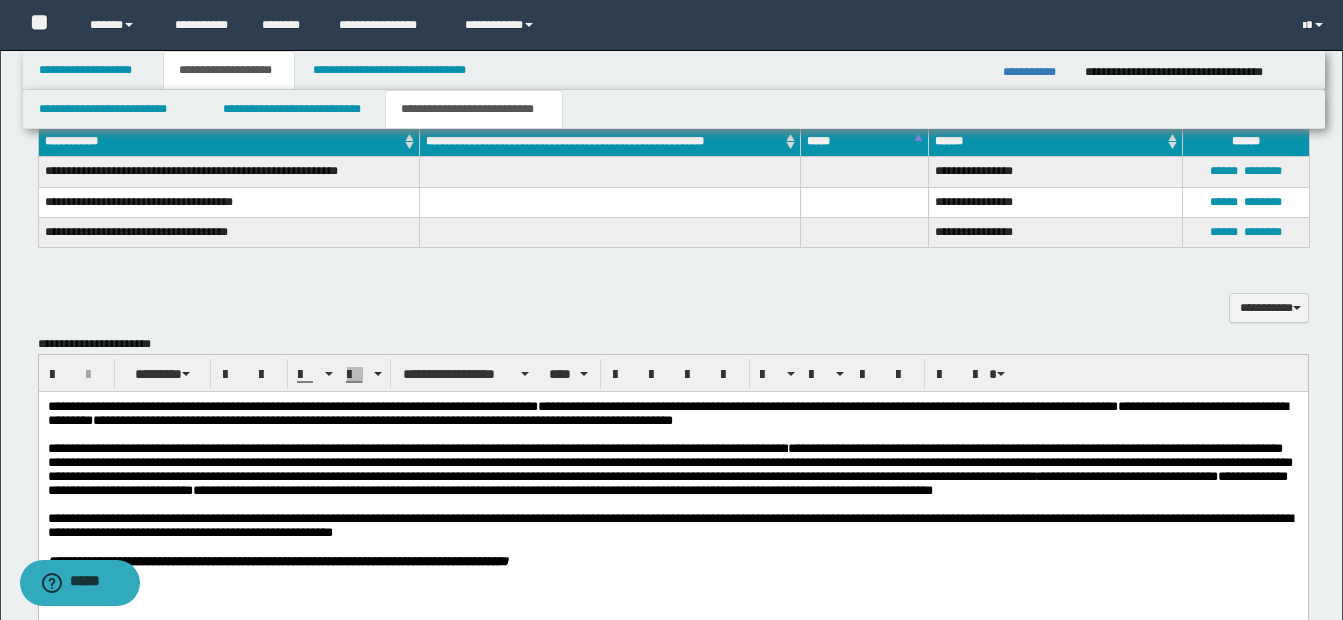 scroll, scrollTop: 487, scrollLeft: 0, axis: vertical 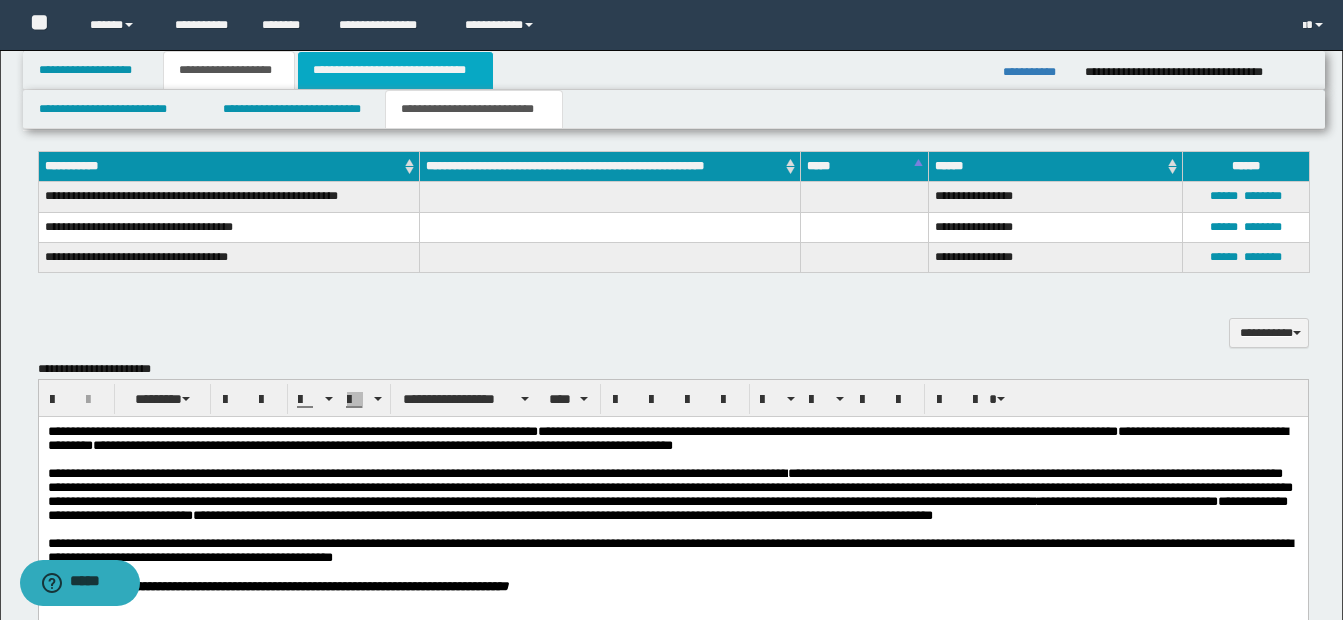 click on "**********" at bounding box center (395, 70) 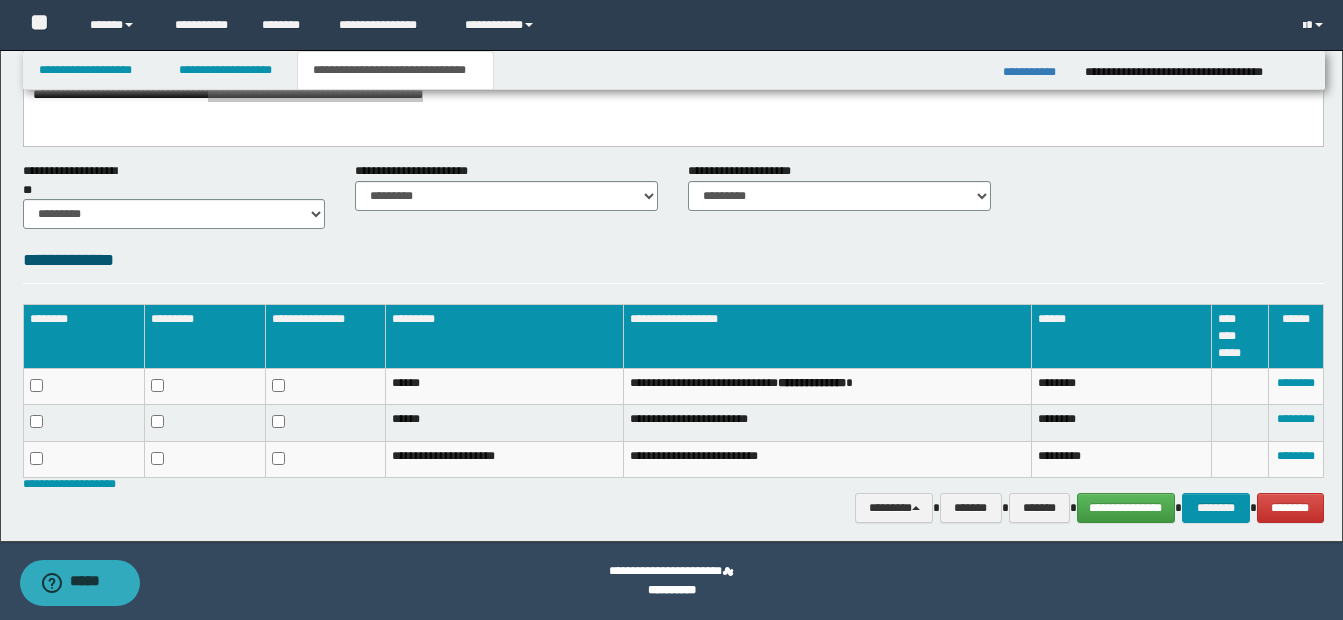 scroll, scrollTop: 0, scrollLeft: 0, axis: both 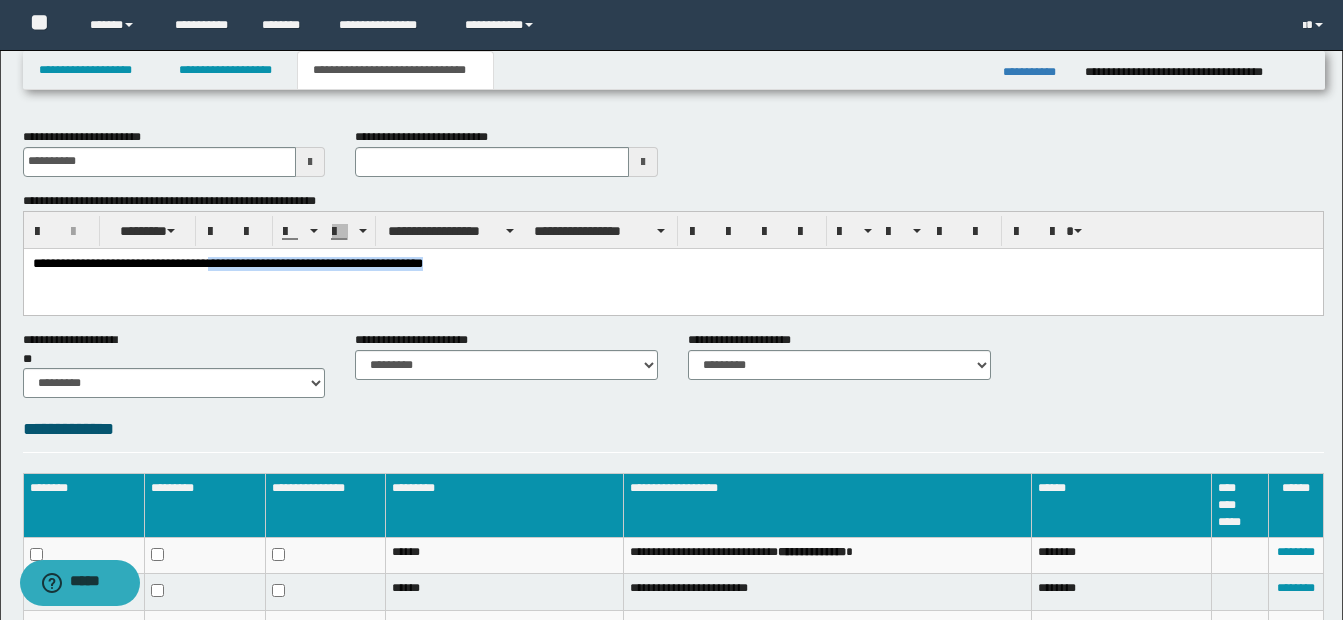click on "**********" at bounding box center [672, 289] 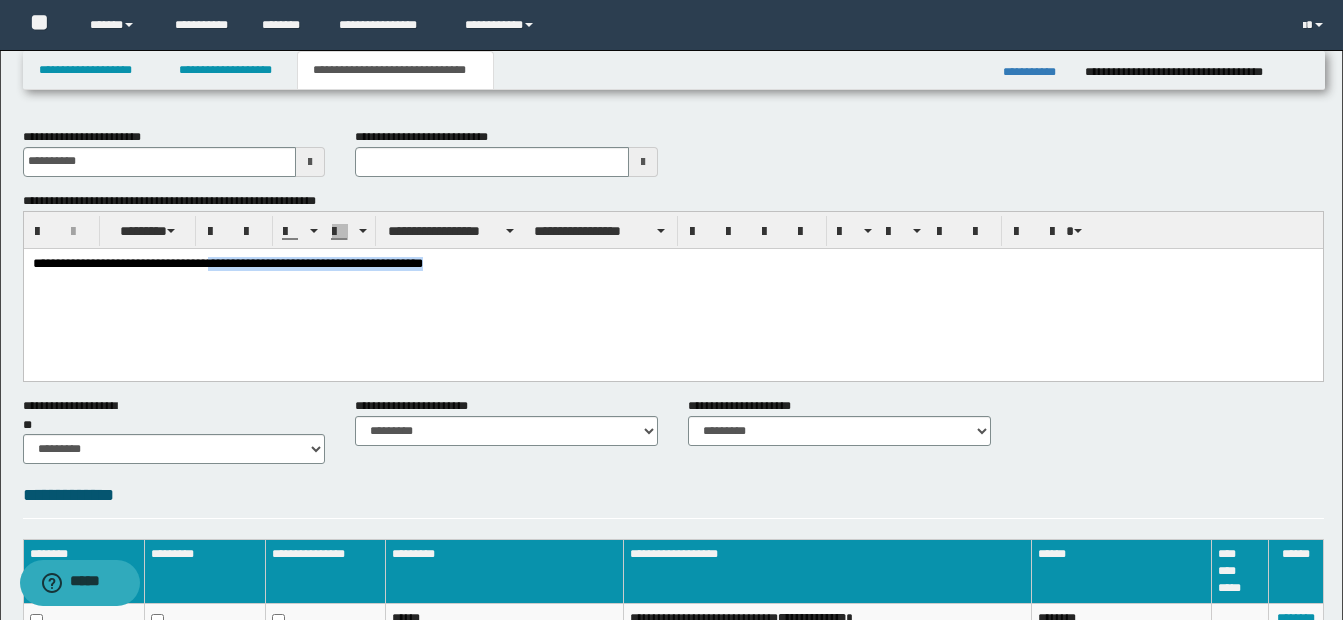 click on "**********" at bounding box center [672, 289] 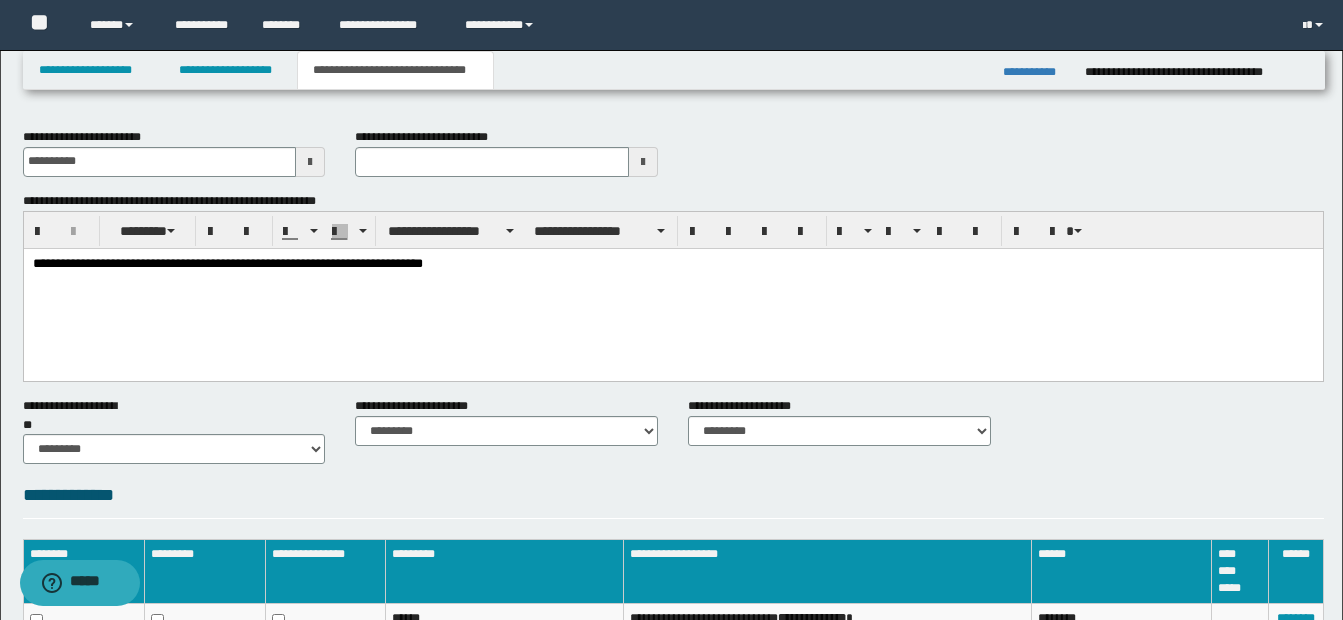 click on "**********" at bounding box center [672, 289] 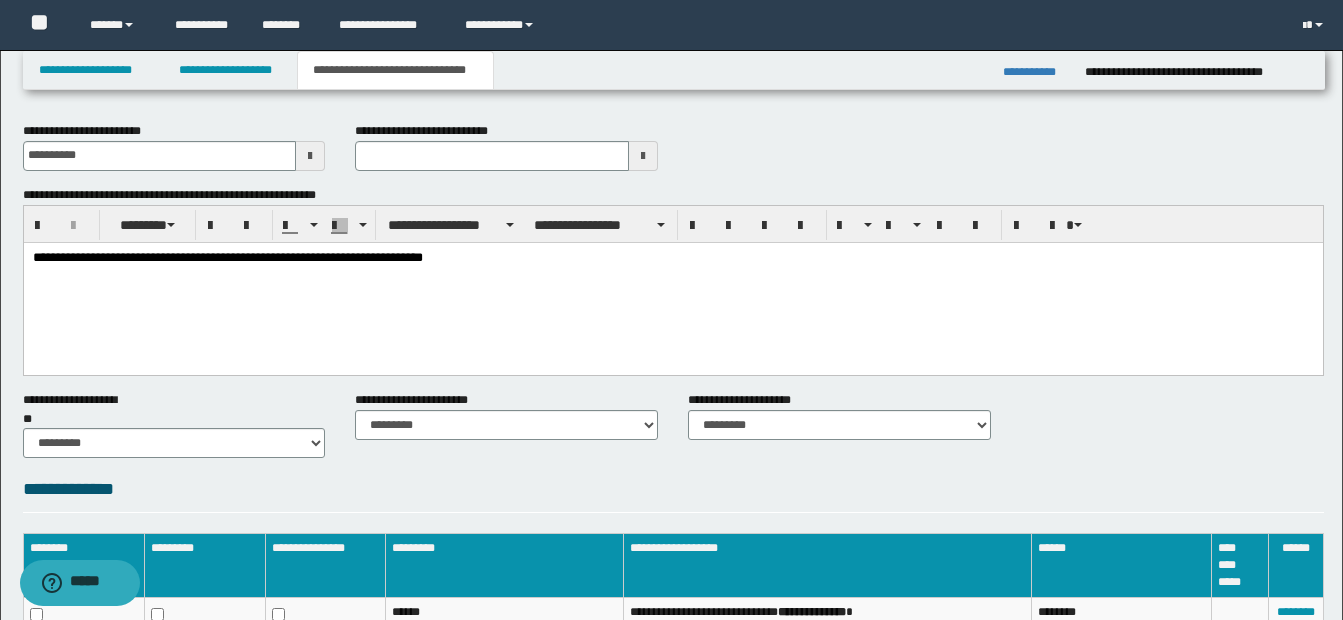 scroll, scrollTop: 0, scrollLeft: 0, axis: both 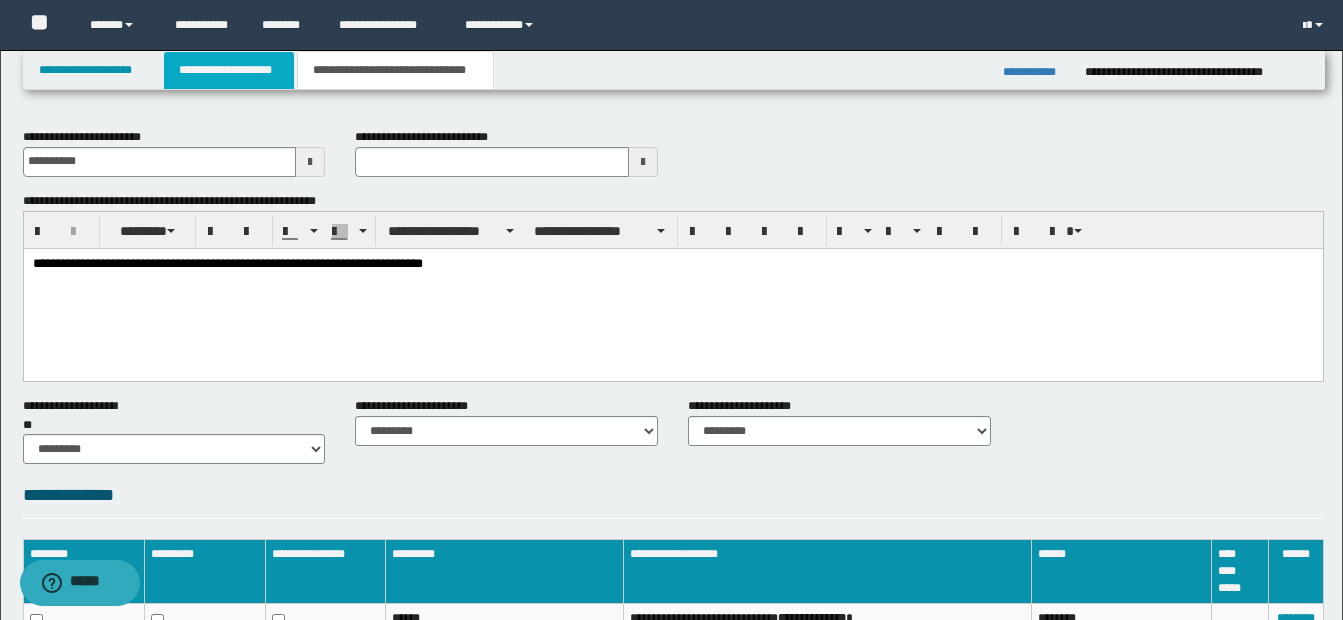 click on "**********" at bounding box center [229, 70] 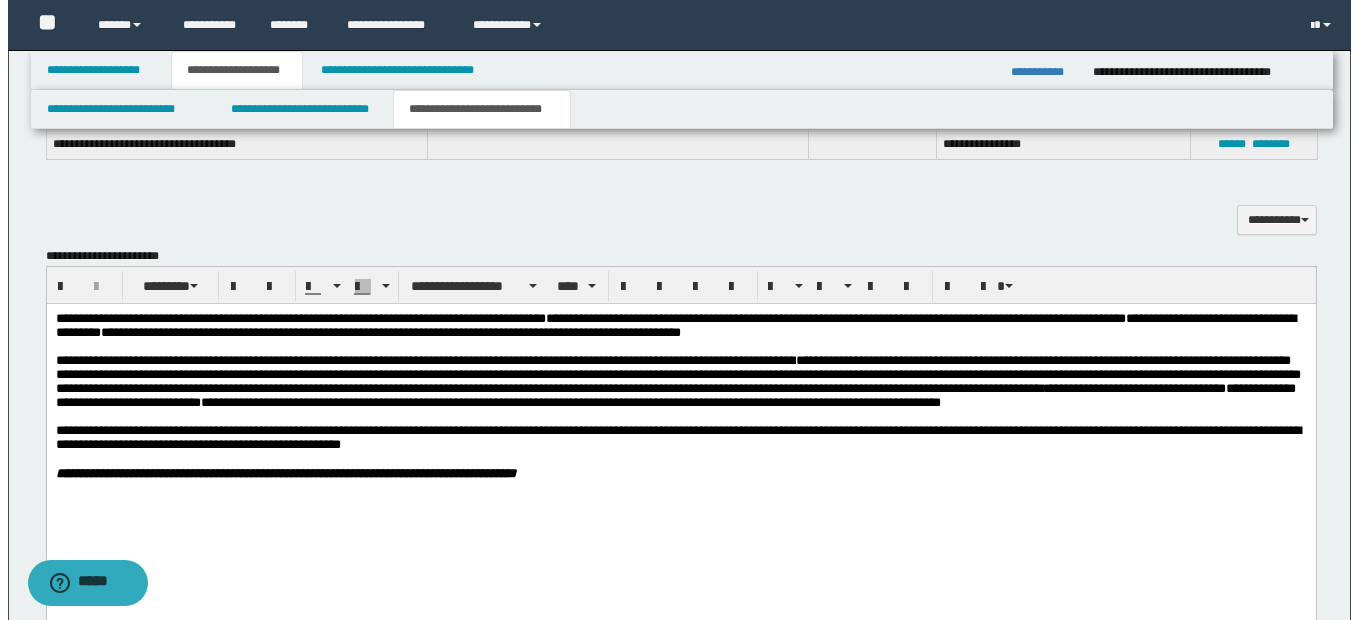 scroll, scrollTop: 700, scrollLeft: 0, axis: vertical 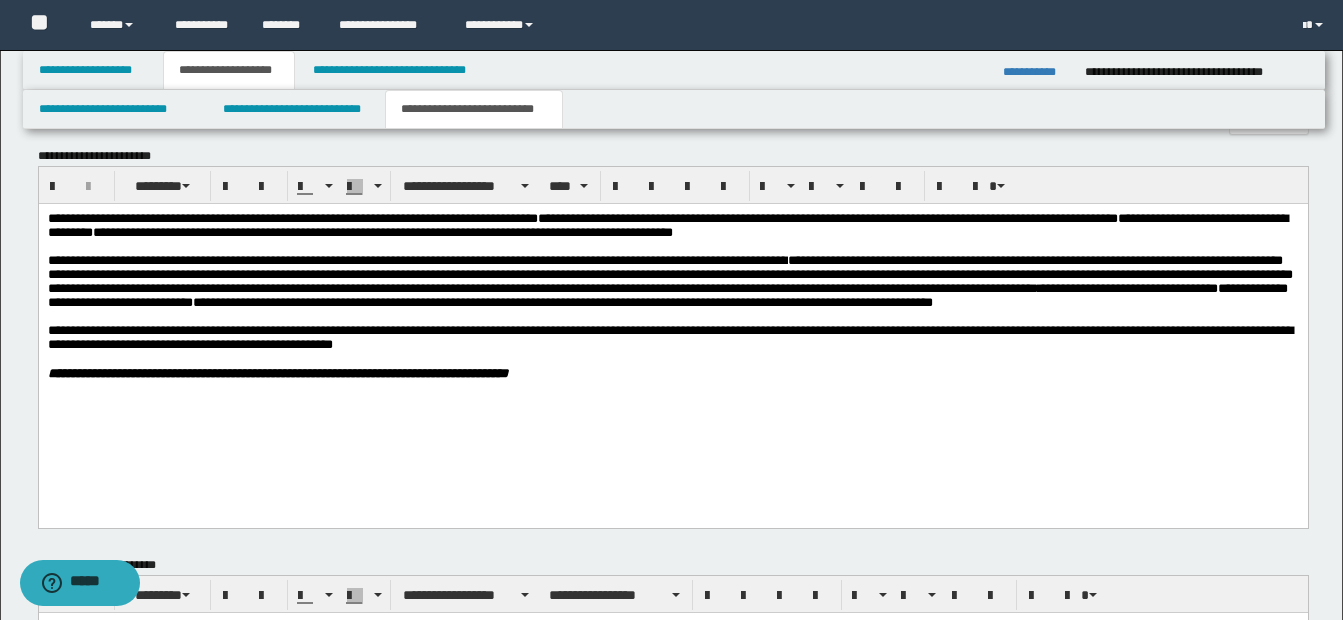 click on "**********" at bounding box center (417, 260) 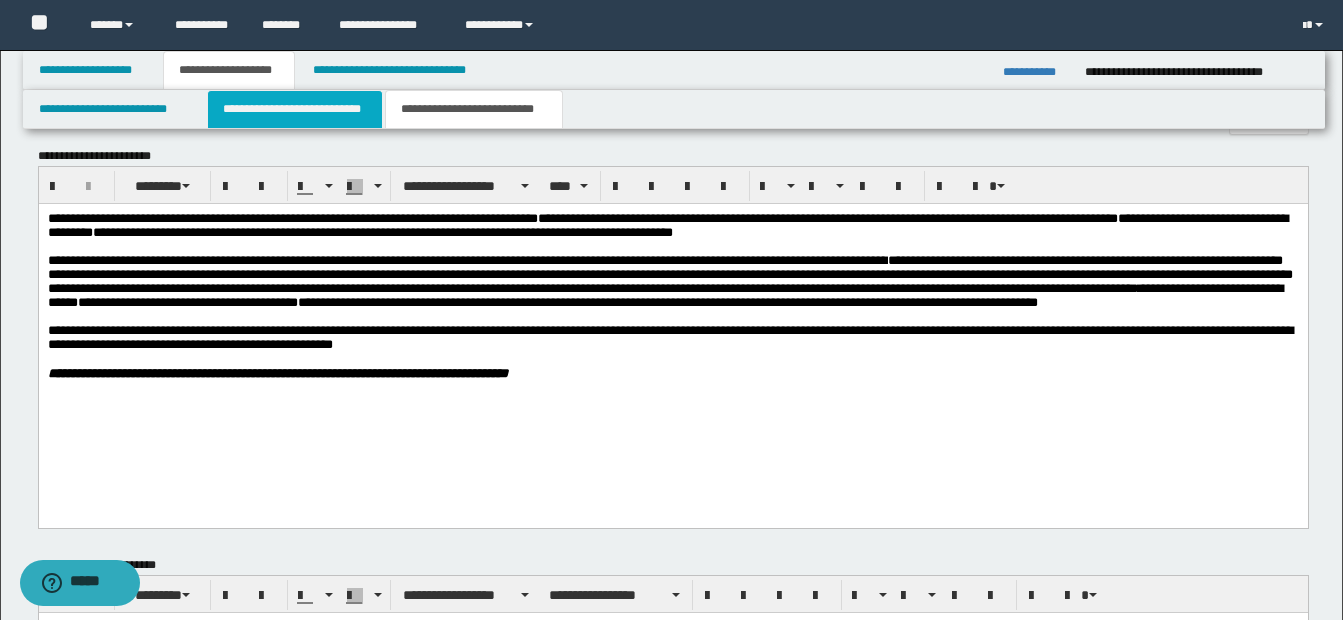 click on "**********" at bounding box center (295, 109) 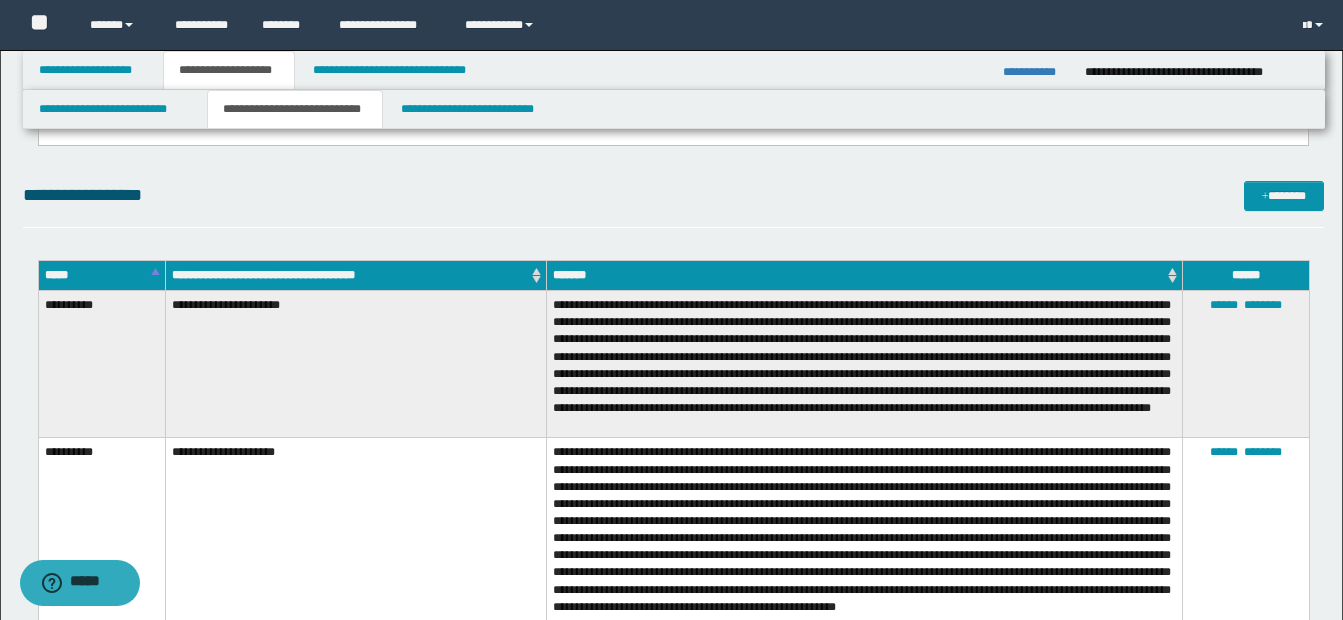 scroll, scrollTop: 1500, scrollLeft: 0, axis: vertical 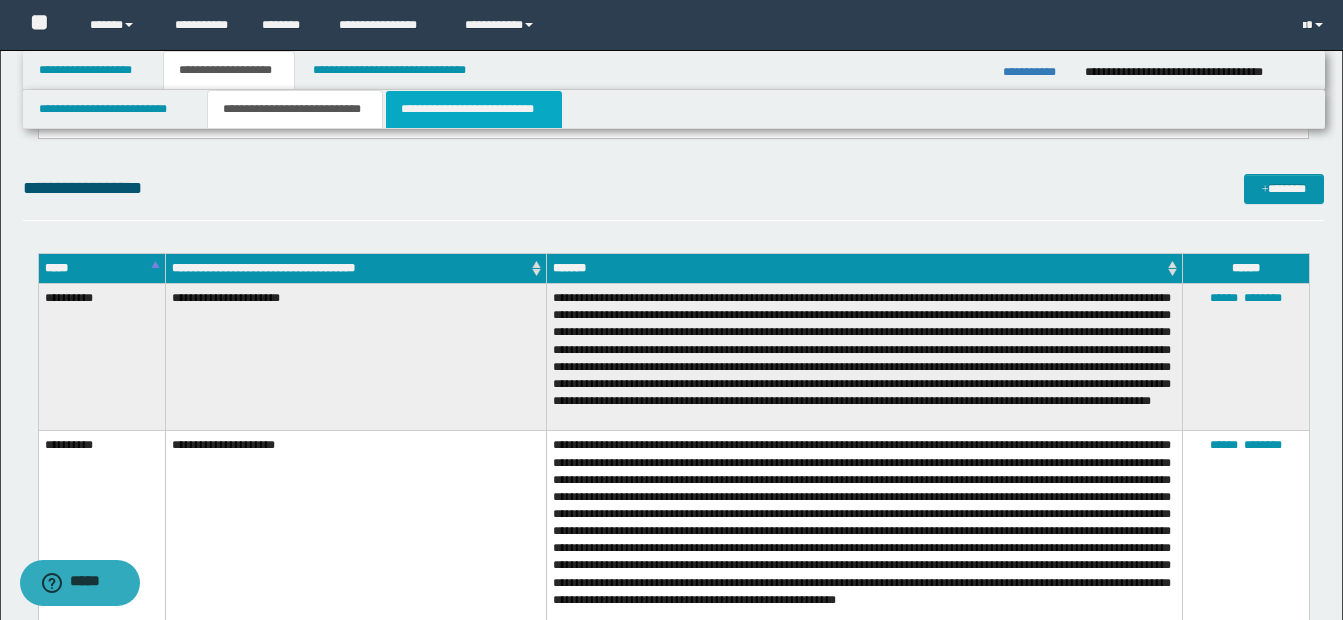 drag, startPoint x: 475, startPoint y: 110, endPoint x: 478, endPoint y: 384, distance: 274.01642 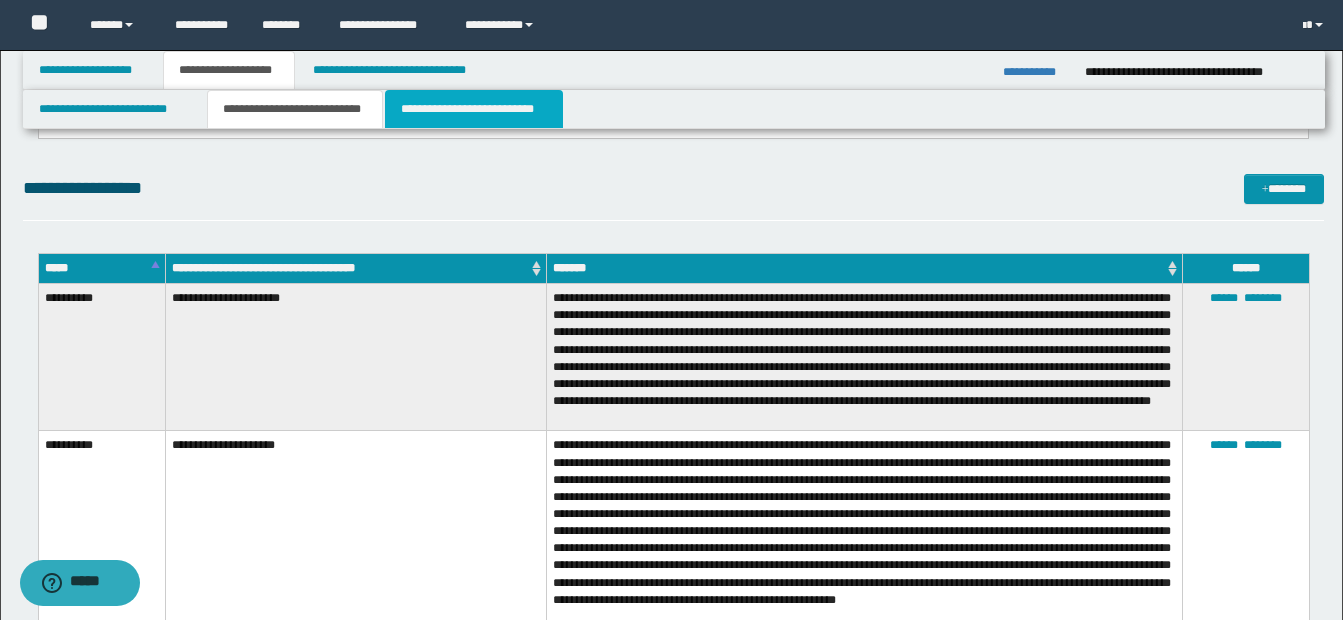 click on "**********" at bounding box center [474, 109] 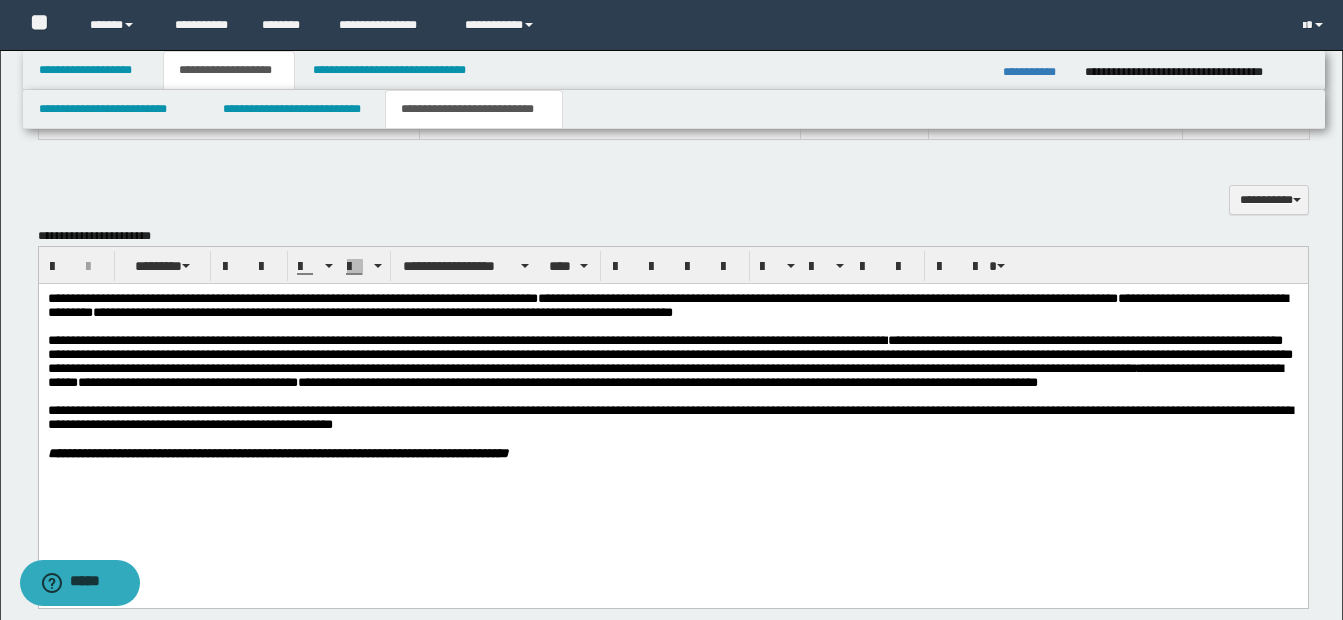 scroll, scrollTop: 619, scrollLeft: 0, axis: vertical 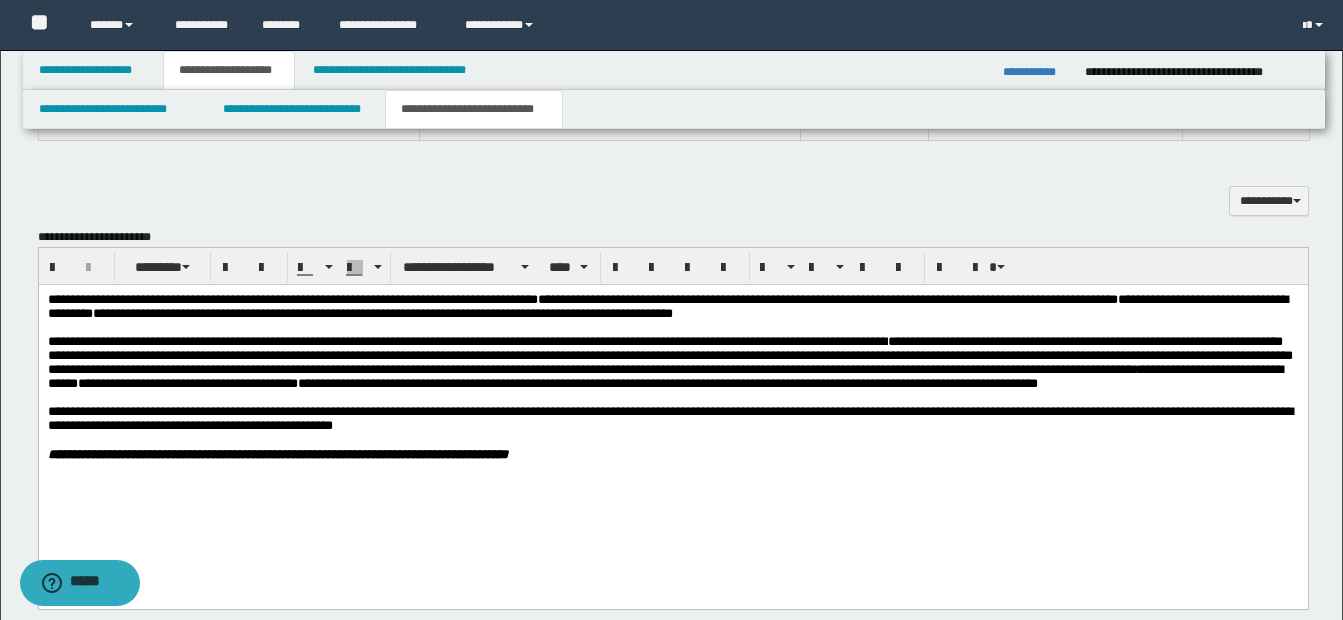 click on "**********" at bounding box center [467, 341] 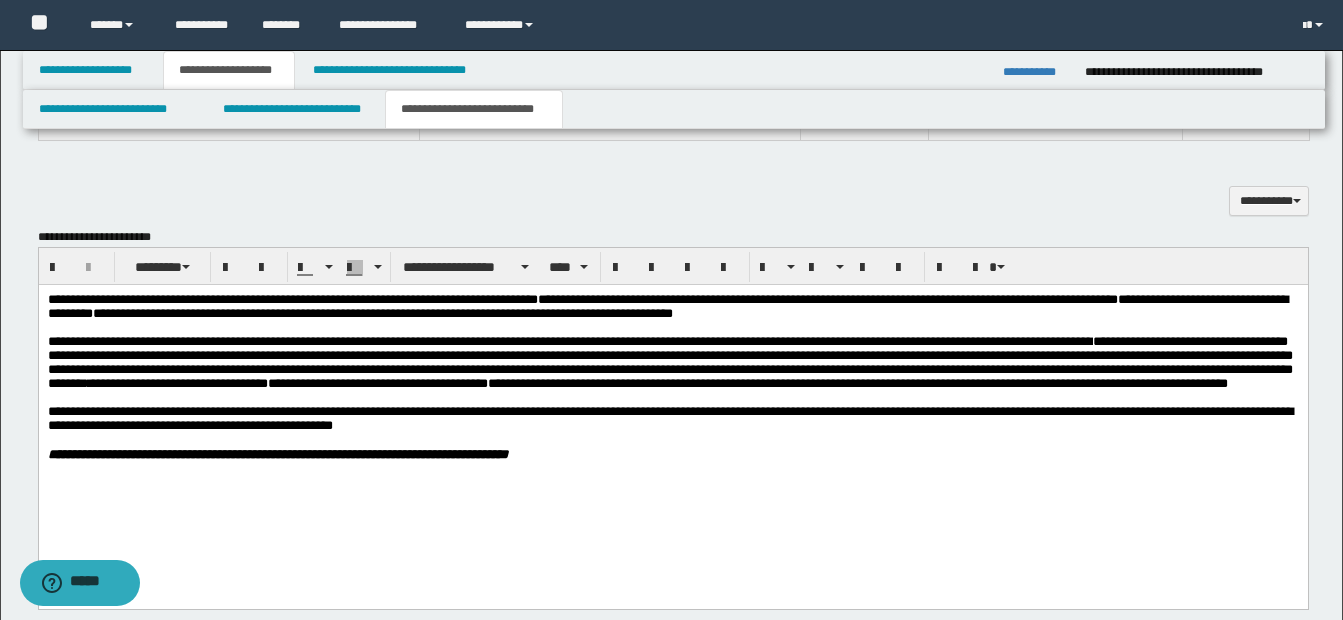 click on "**********" at bounding box center [569, 341] 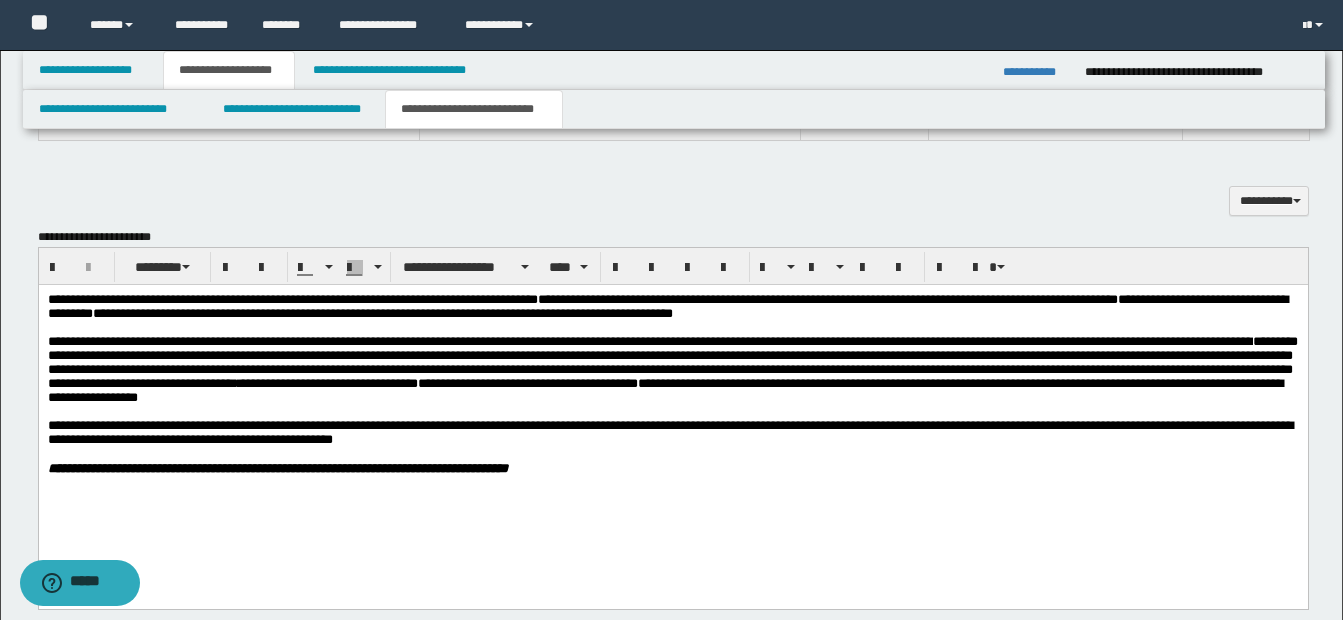 click on "**********" at bounding box center [649, 341] 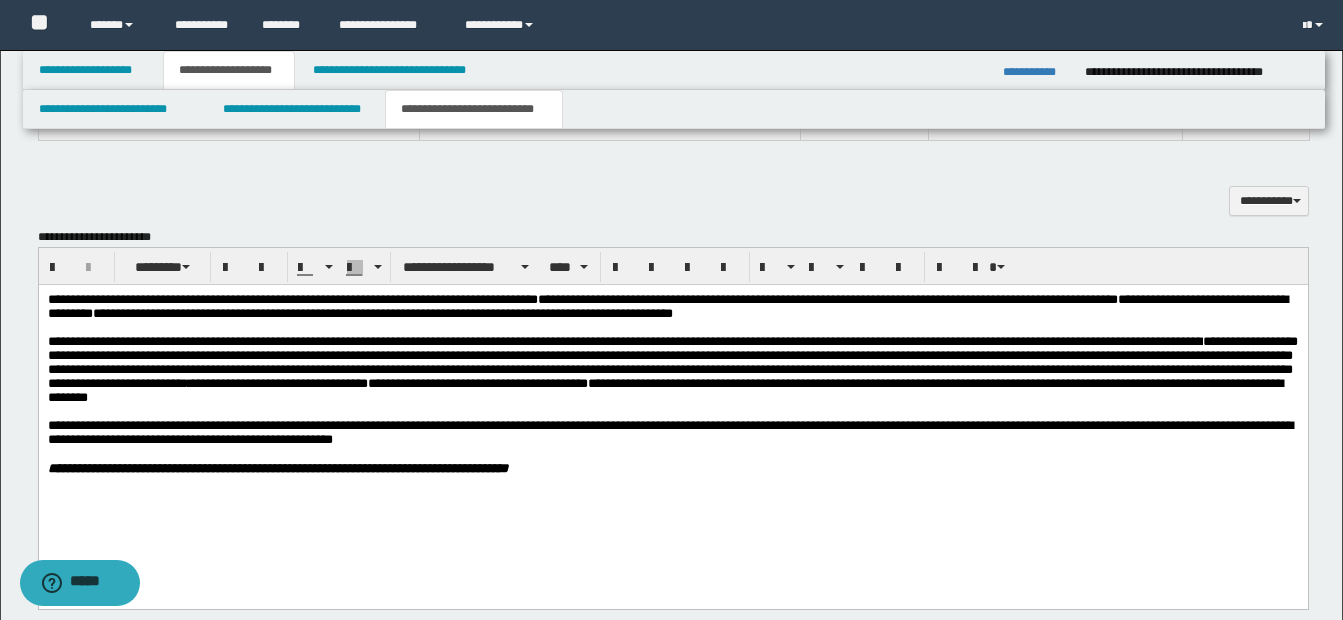 click at bounding box center [672, 454] 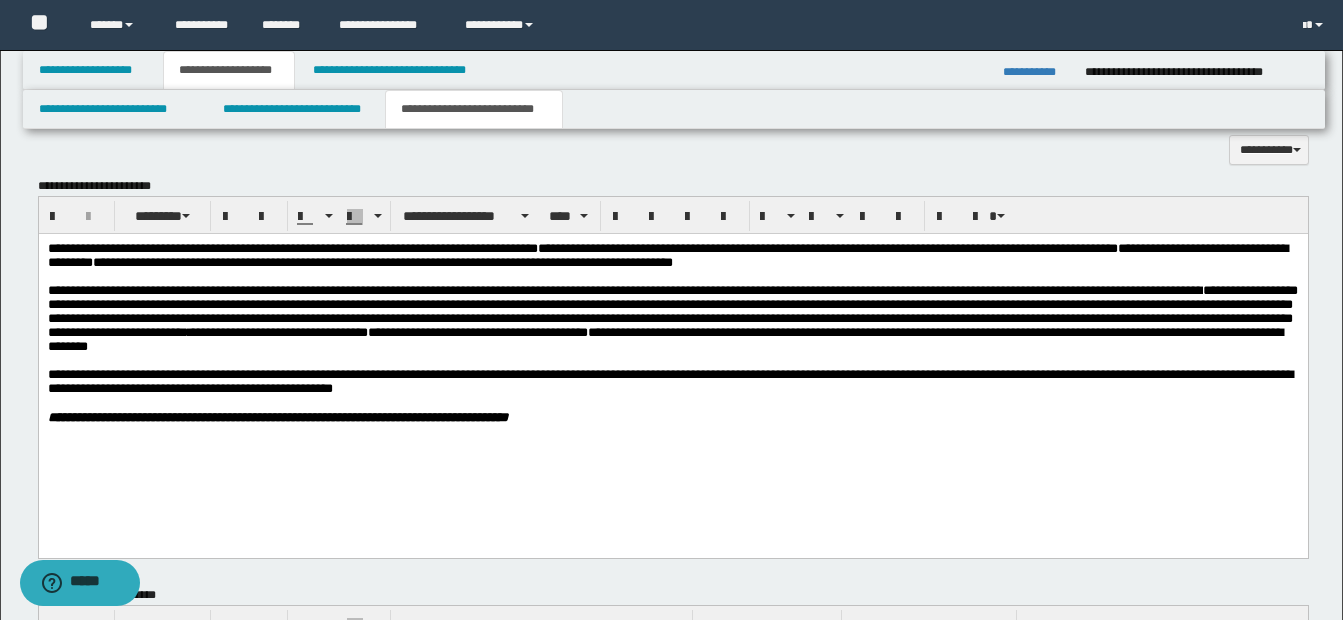scroll, scrollTop: 719, scrollLeft: 0, axis: vertical 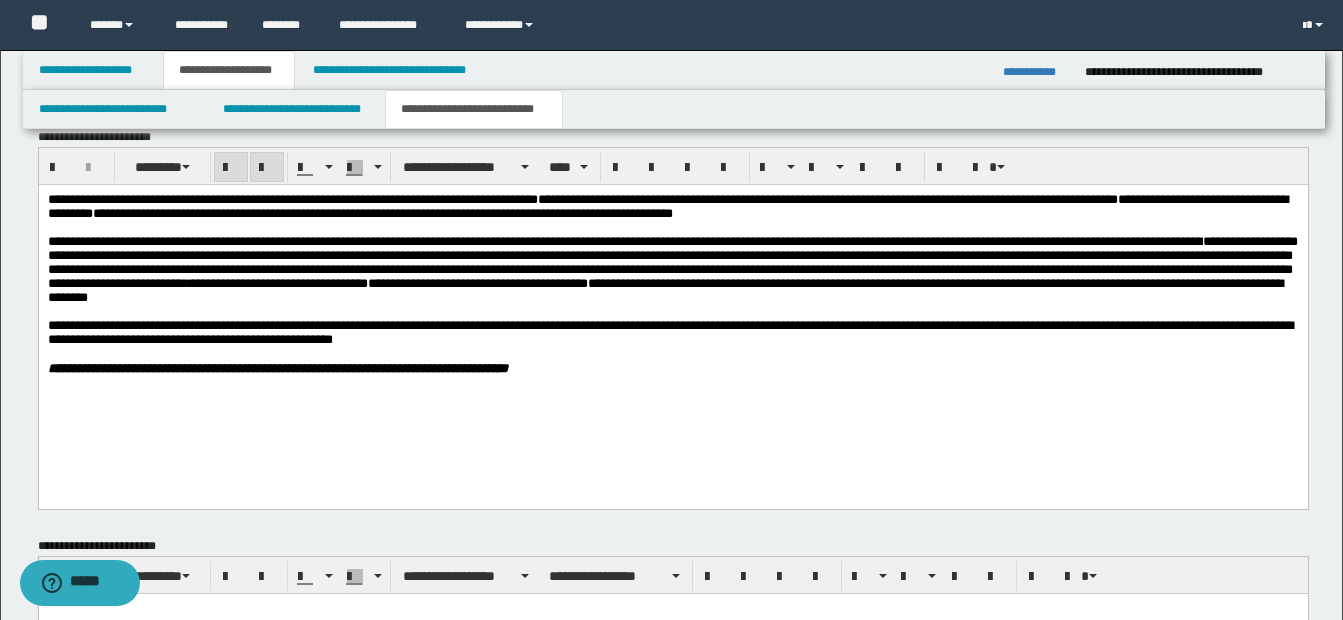 click on "**********" at bounding box center (672, 309) 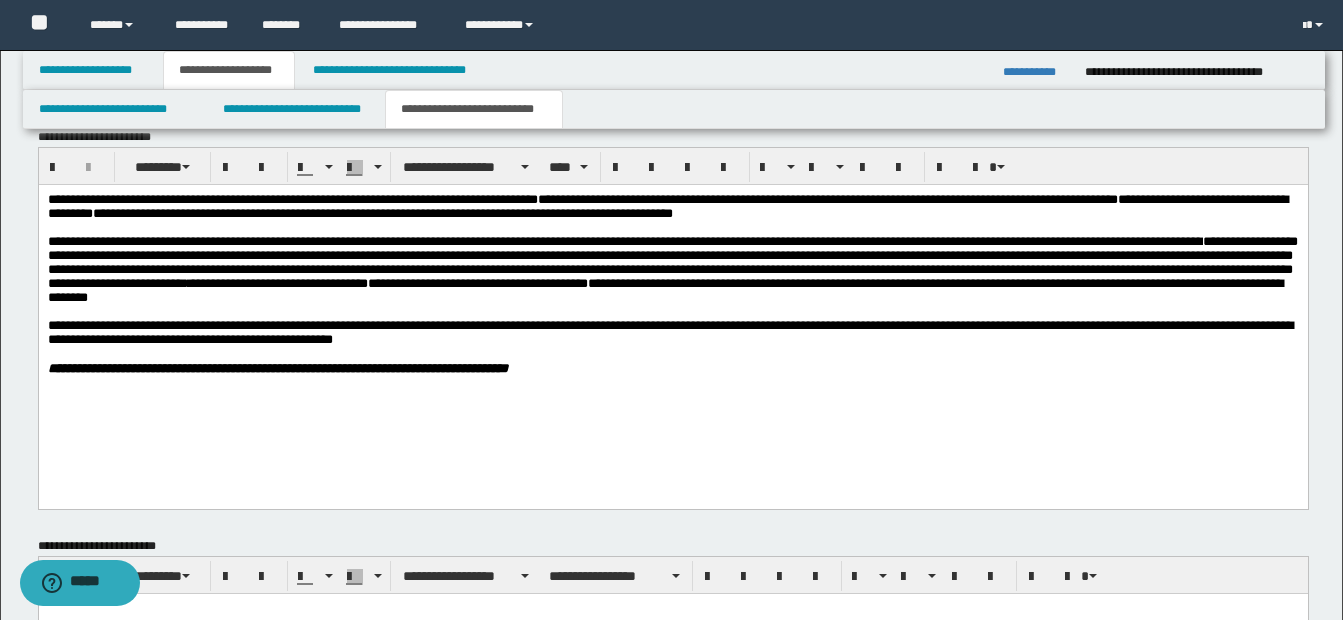 click on "**********" at bounding box center [672, 309] 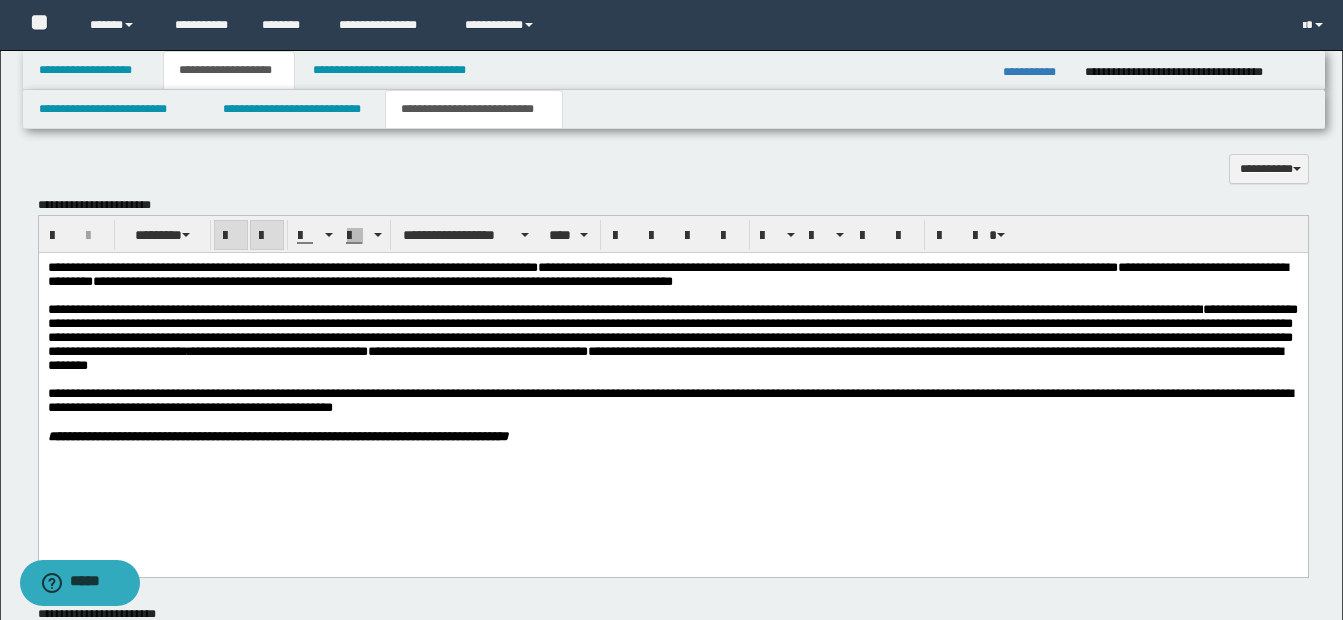 scroll, scrollTop: 519, scrollLeft: 0, axis: vertical 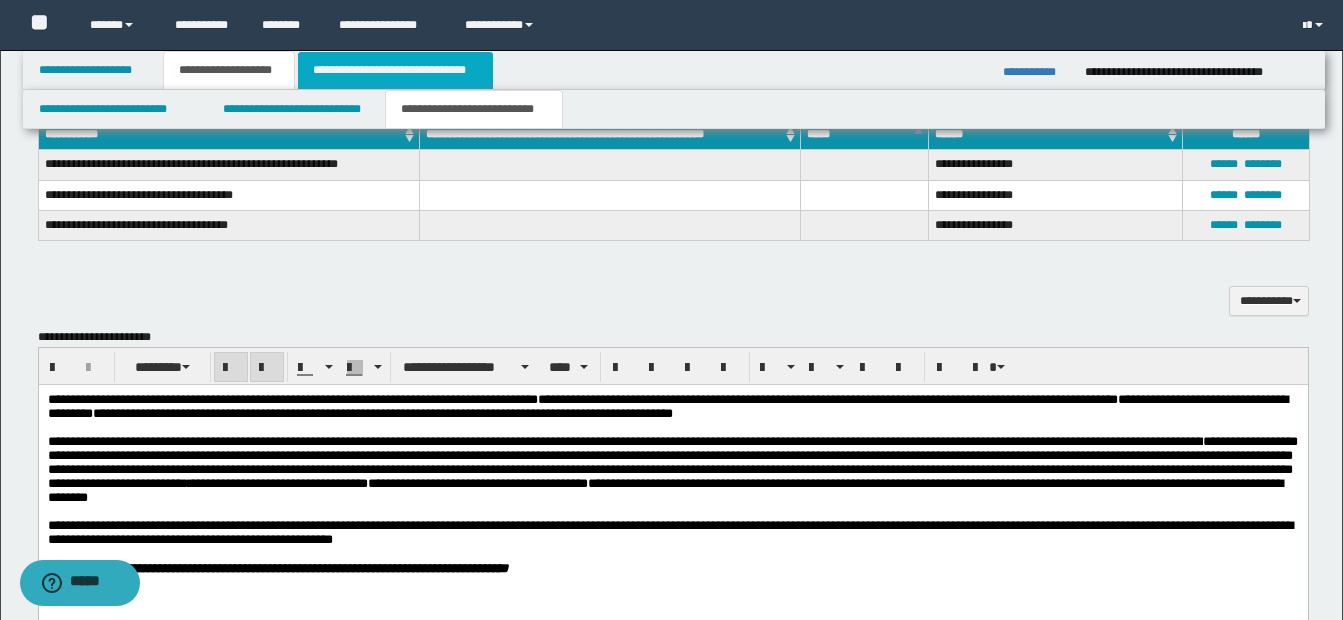 click on "**********" at bounding box center [395, 70] 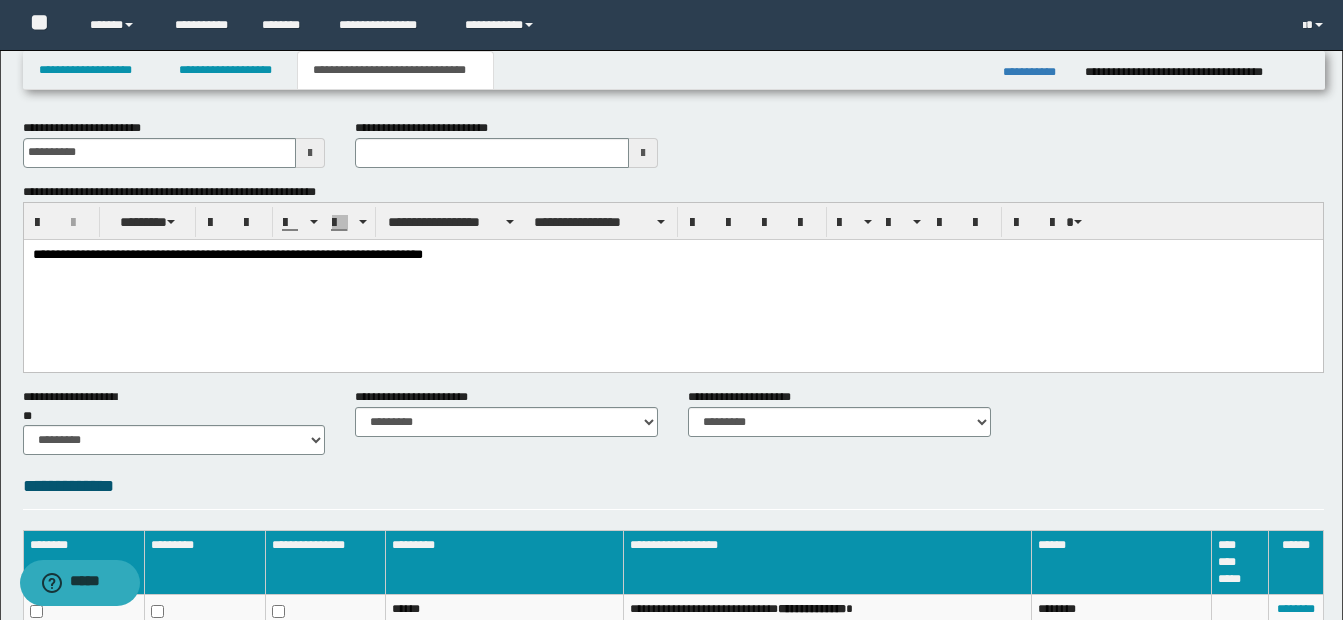 scroll, scrollTop: 0, scrollLeft: 0, axis: both 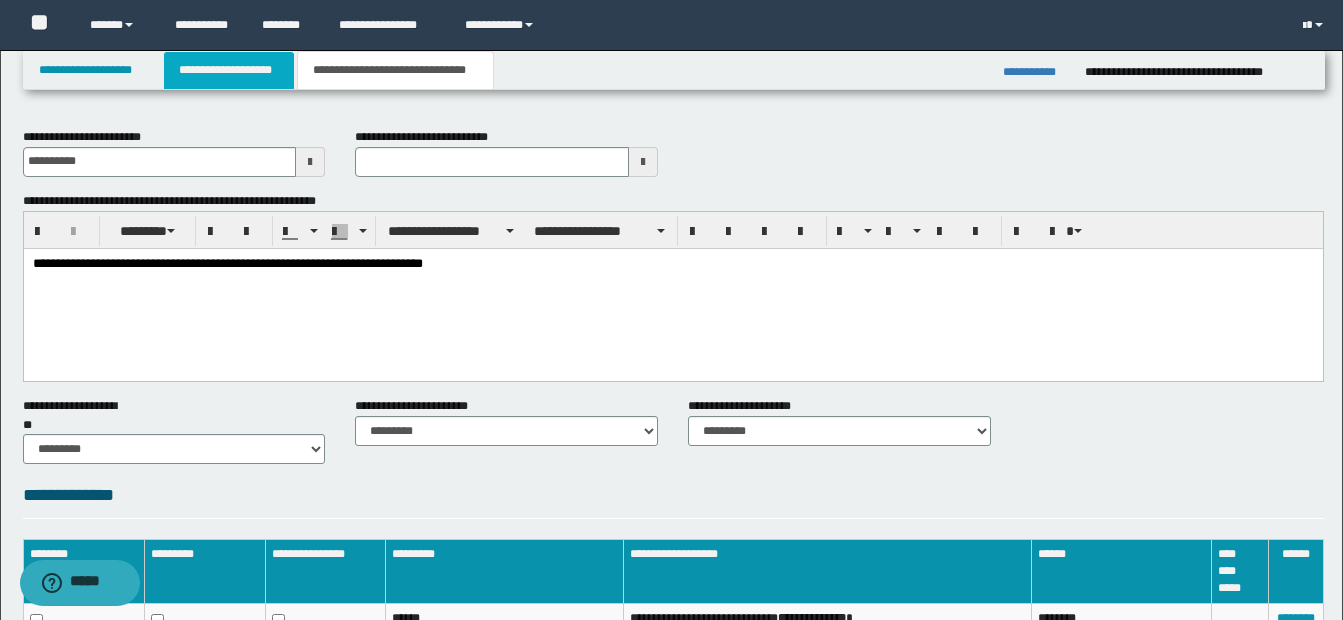 click on "**********" at bounding box center [229, 70] 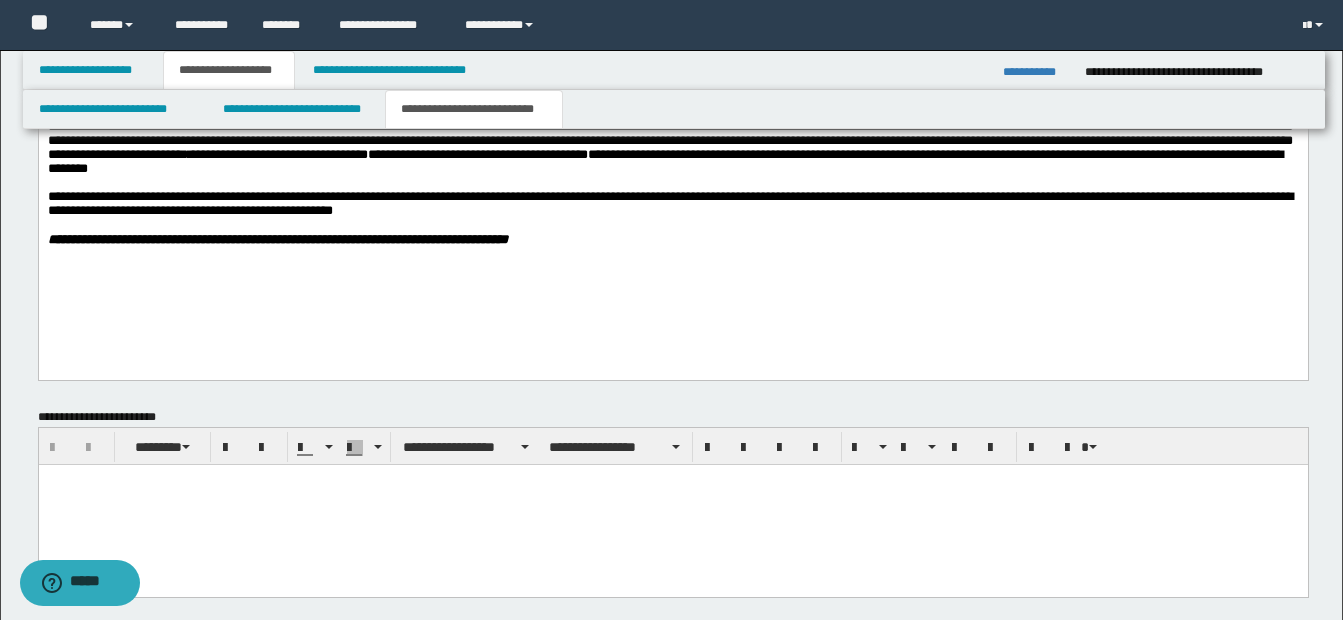 scroll, scrollTop: 800, scrollLeft: 0, axis: vertical 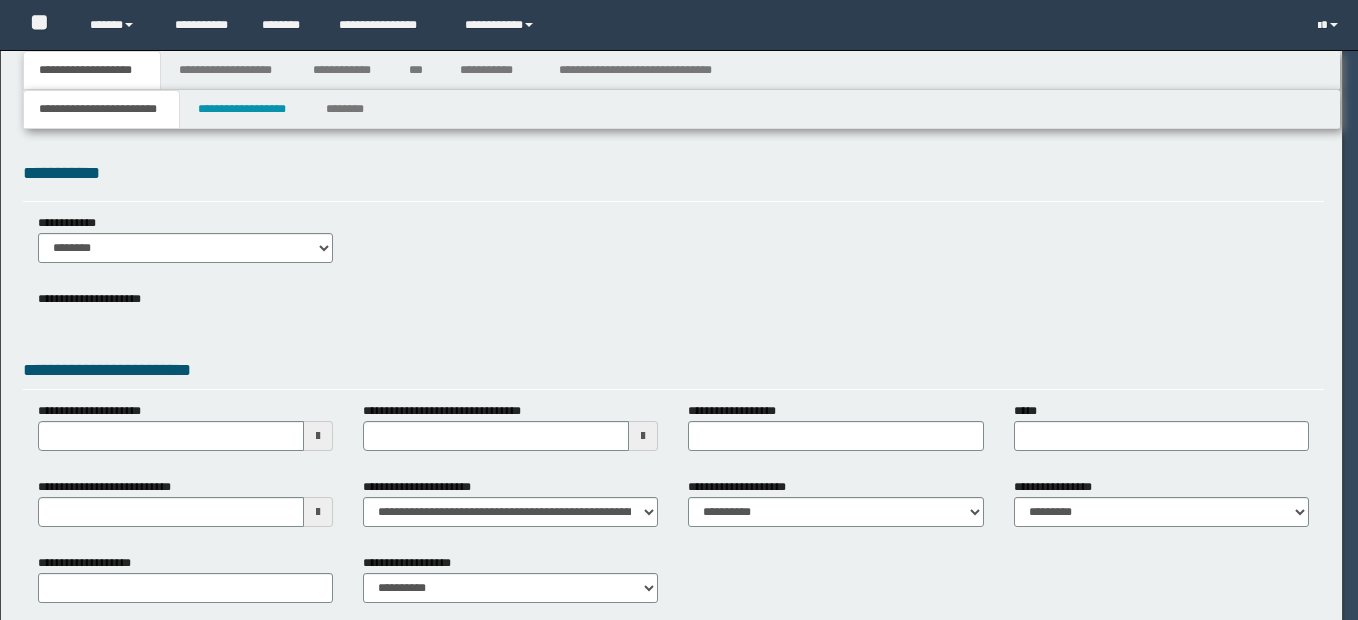 type on "**********" 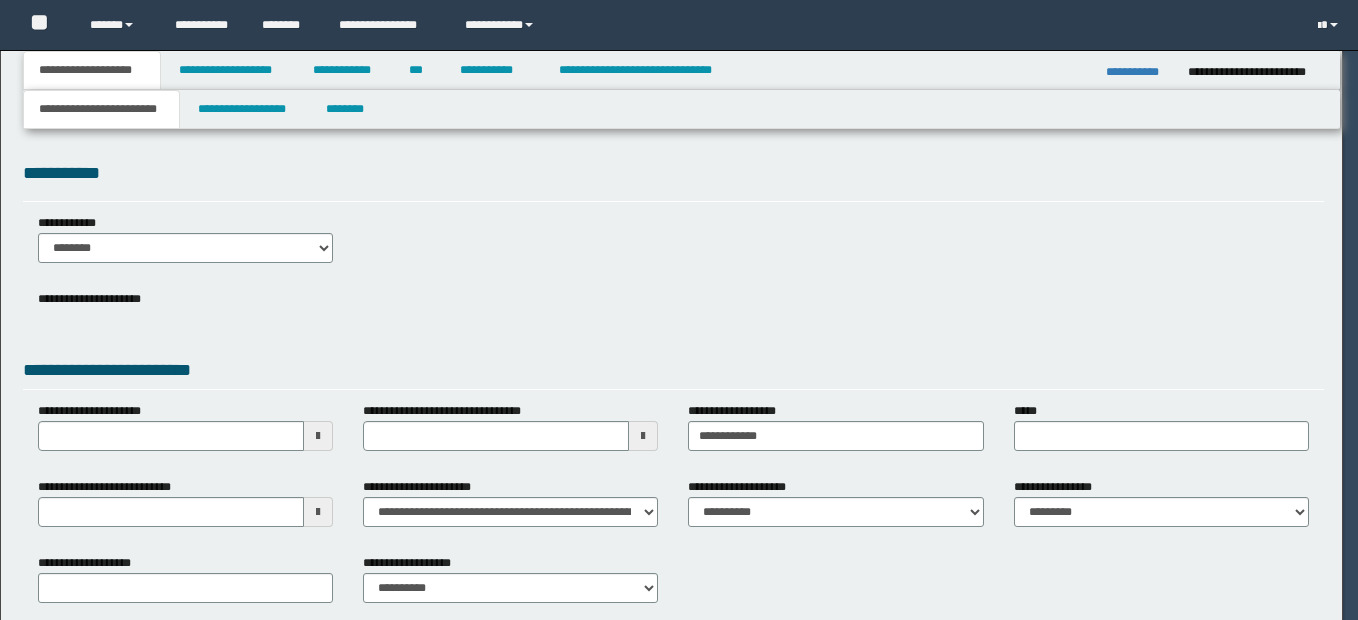 scroll, scrollTop: 0, scrollLeft: 0, axis: both 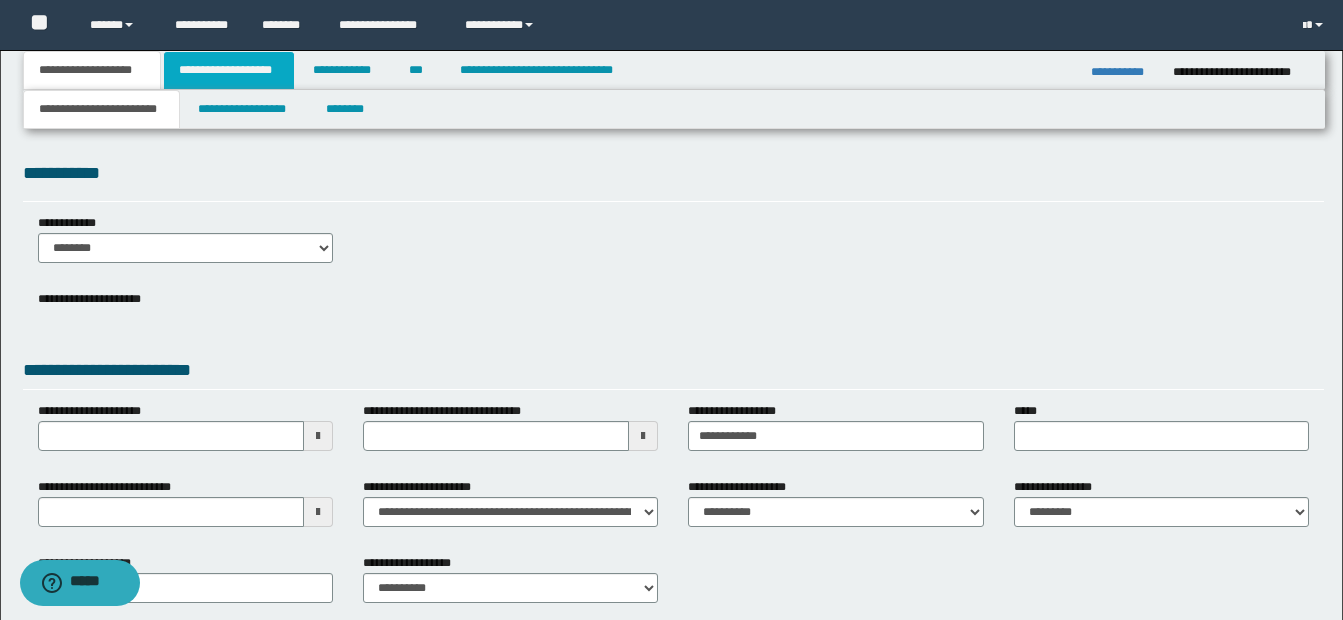 click on "**********" at bounding box center (229, 70) 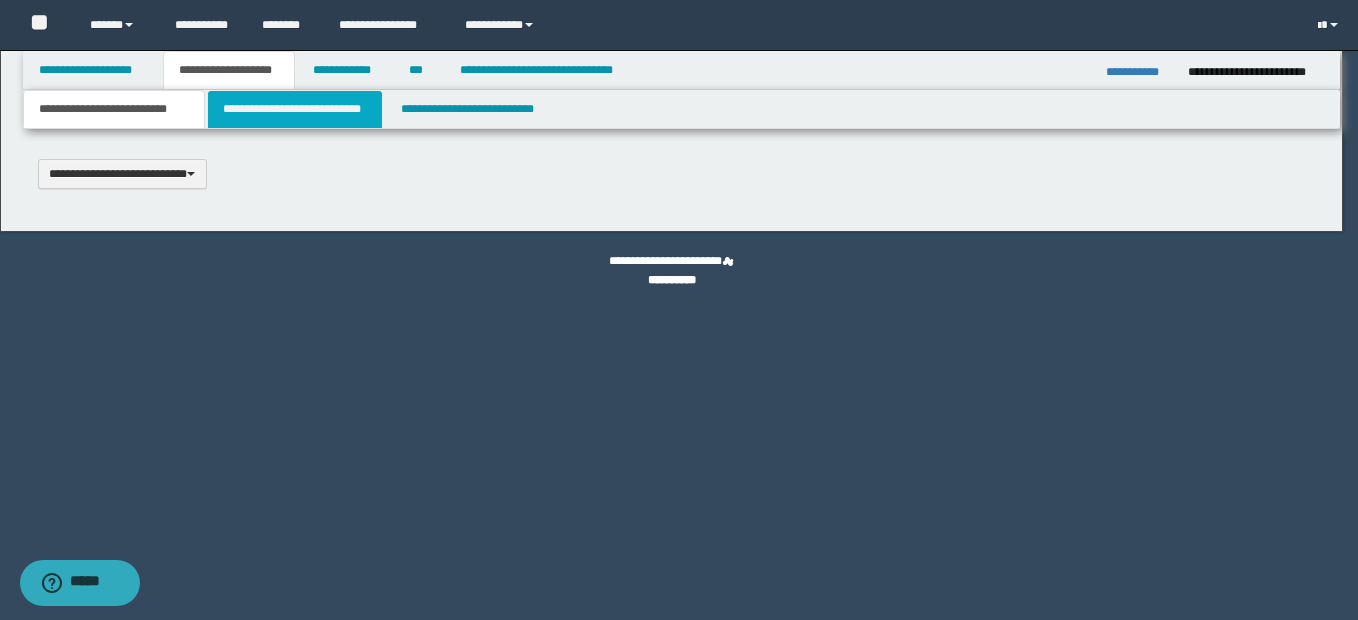 type 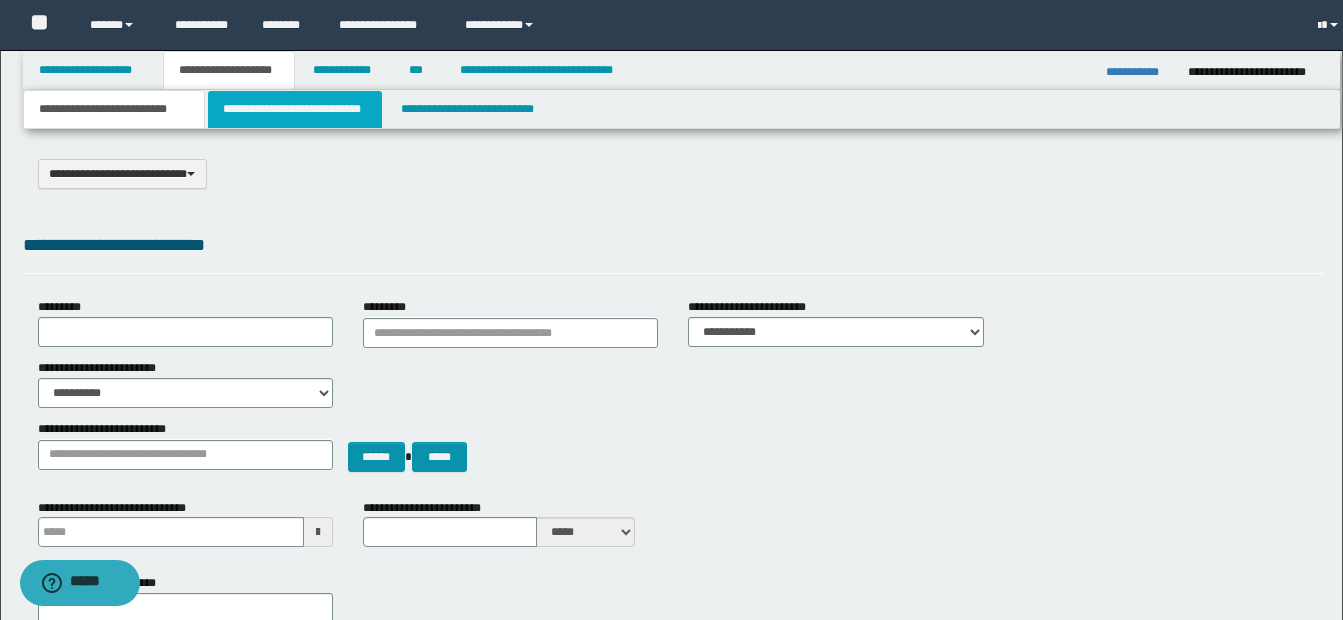 click on "**********" at bounding box center (295, 109) 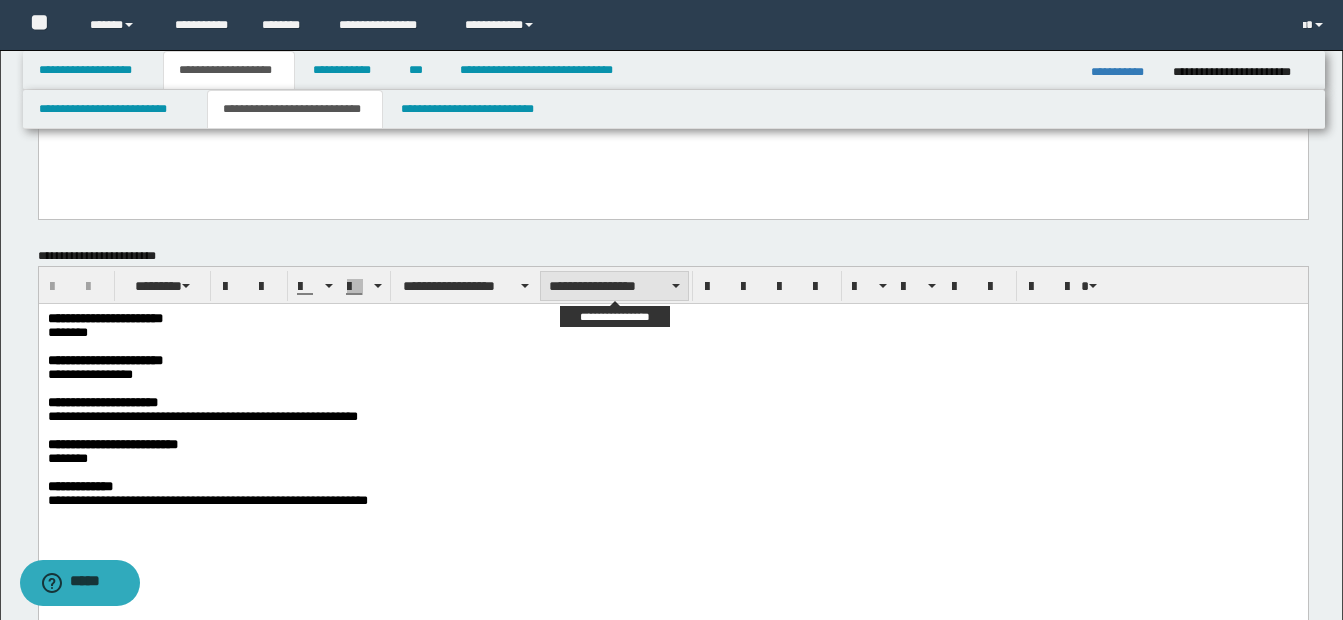 scroll, scrollTop: 1200, scrollLeft: 0, axis: vertical 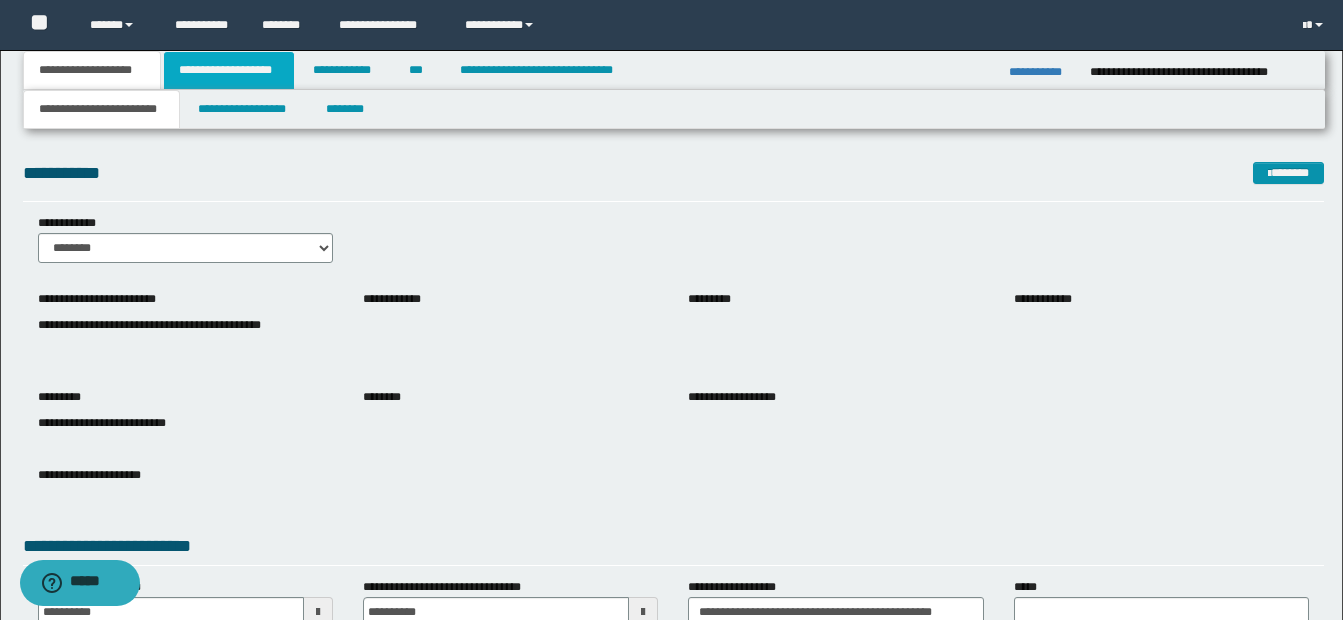 click on "**********" at bounding box center [229, 70] 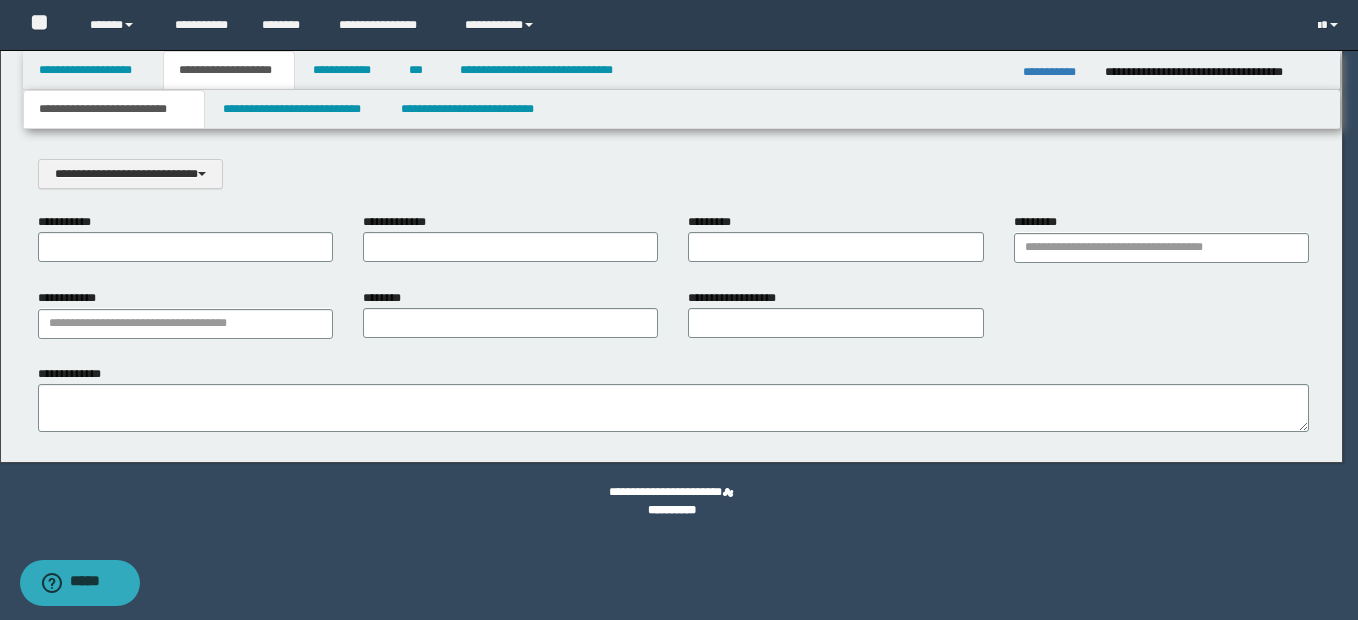 scroll, scrollTop: 0, scrollLeft: 0, axis: both 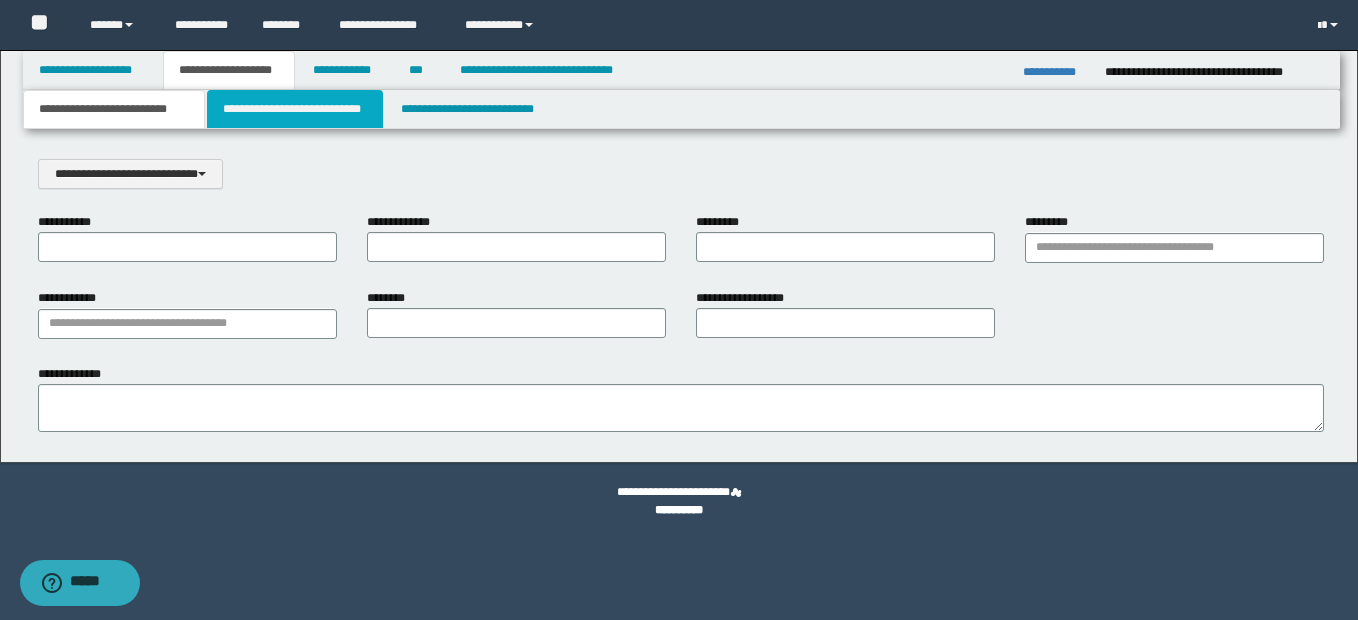 click on "**********" at bounding box center (295, 109) 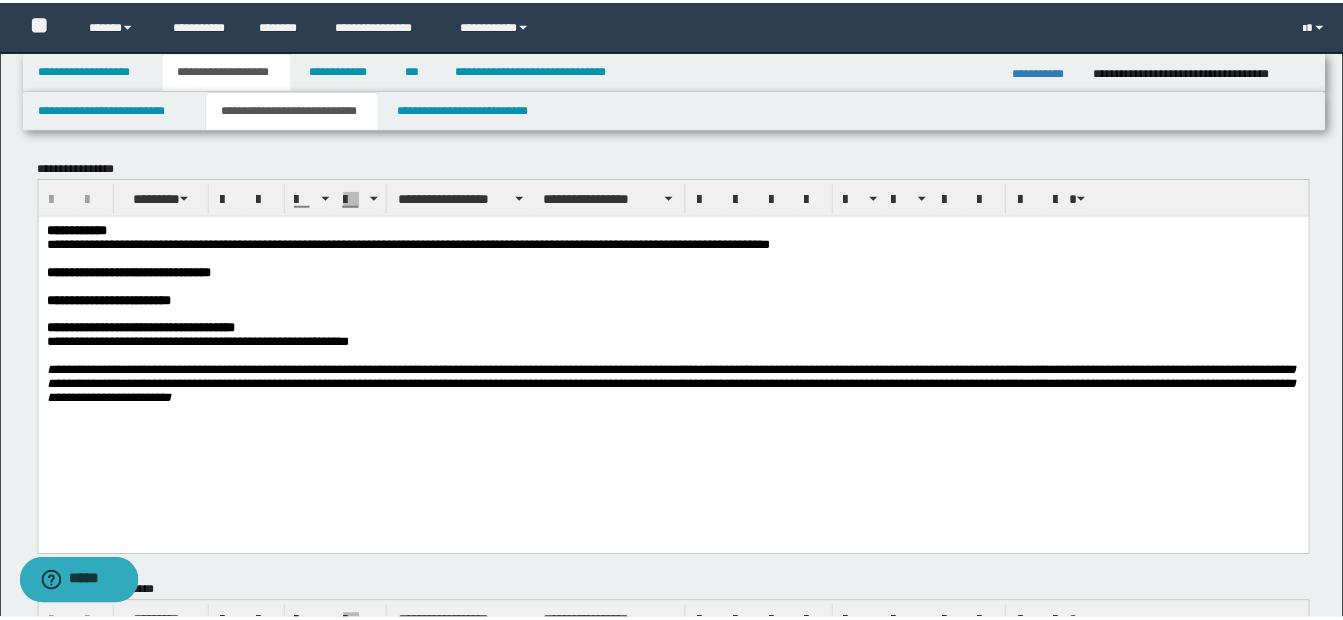 scroll, scrollTop: 0, scrollLeft: 0, axis: both 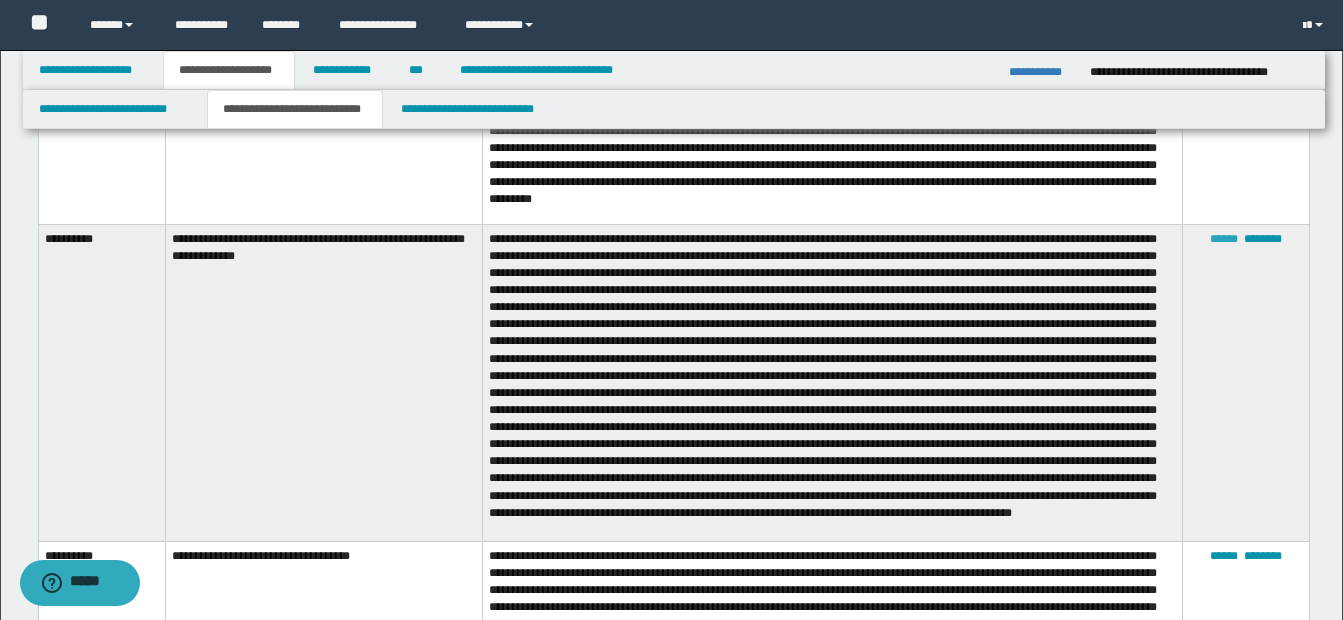 click on "******" at bounding box center [1224, 239] 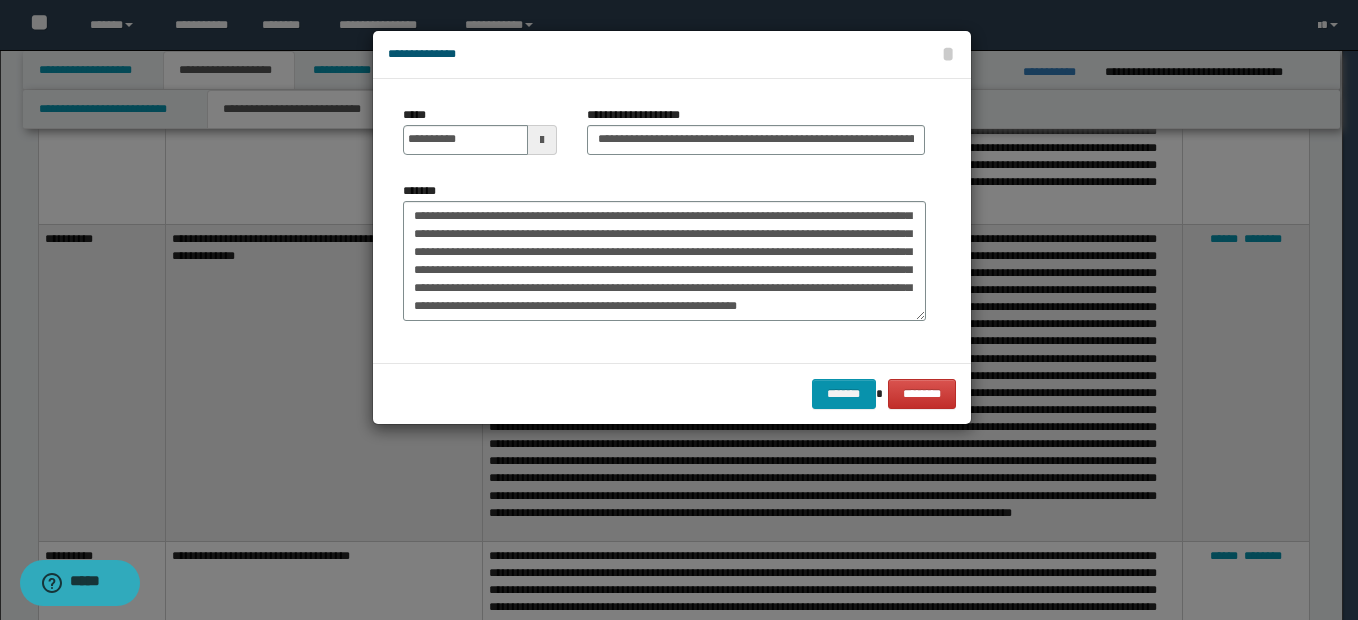scroll, scrollTop: 278, scrollLeft: 0, axis: vertical 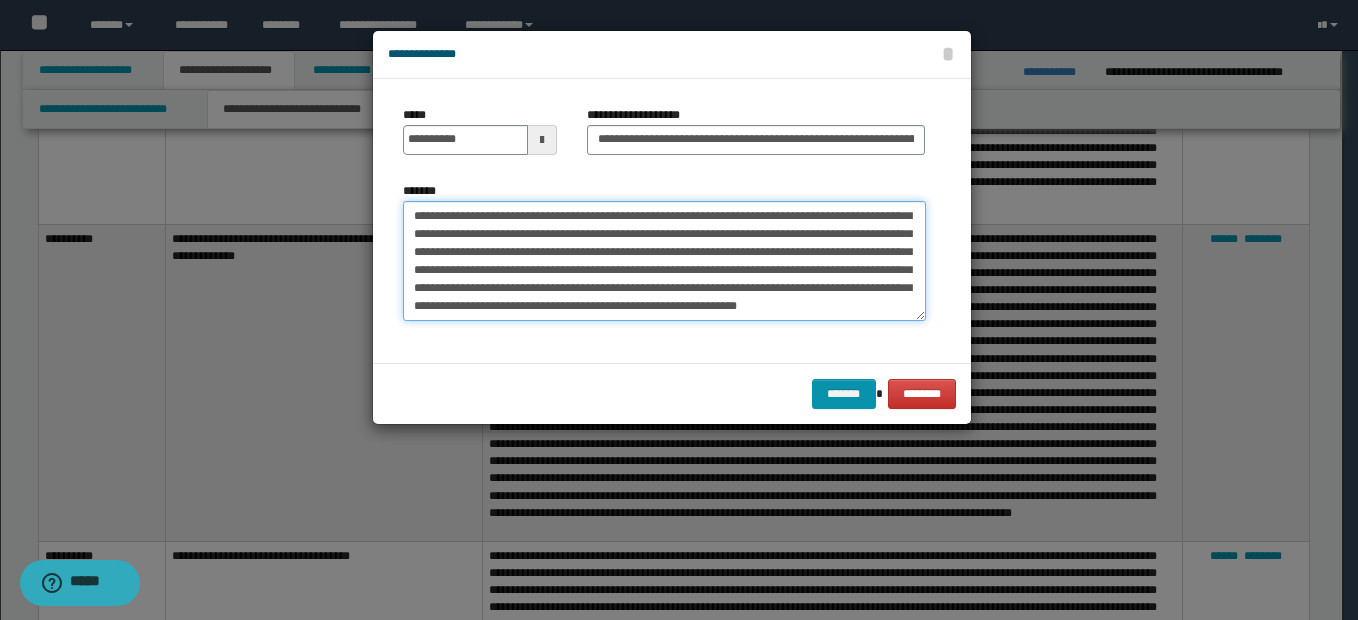 drag, startPoint x: 567, startPoint y: 245, endPoint x: 795, endPoint y: 321, distance: 240.3331 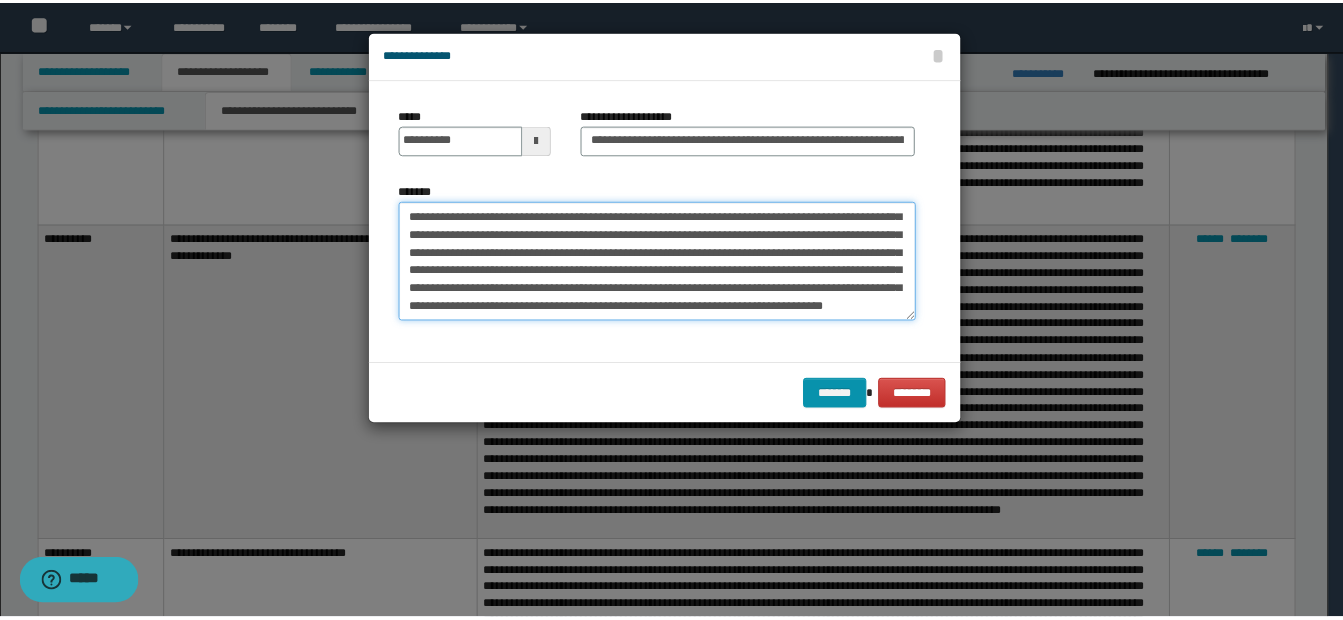 scroll, scrollTop: 216, scrollLeft: 0, axis: vertical 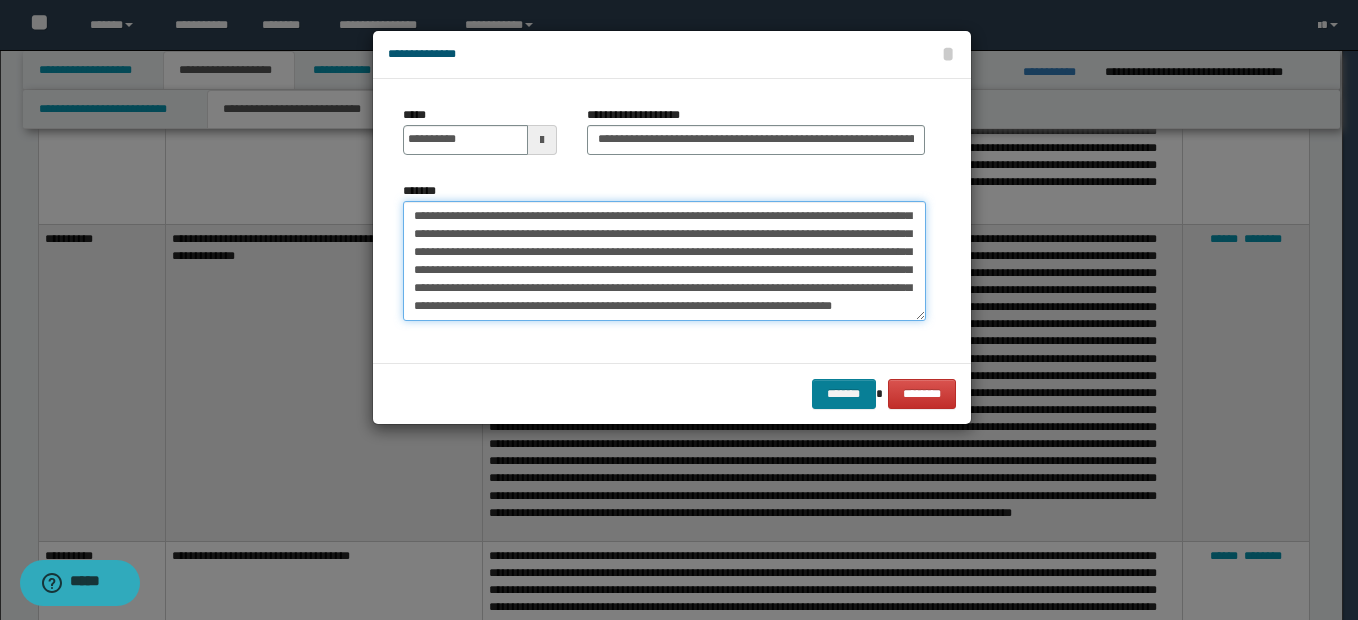 type on "**********" 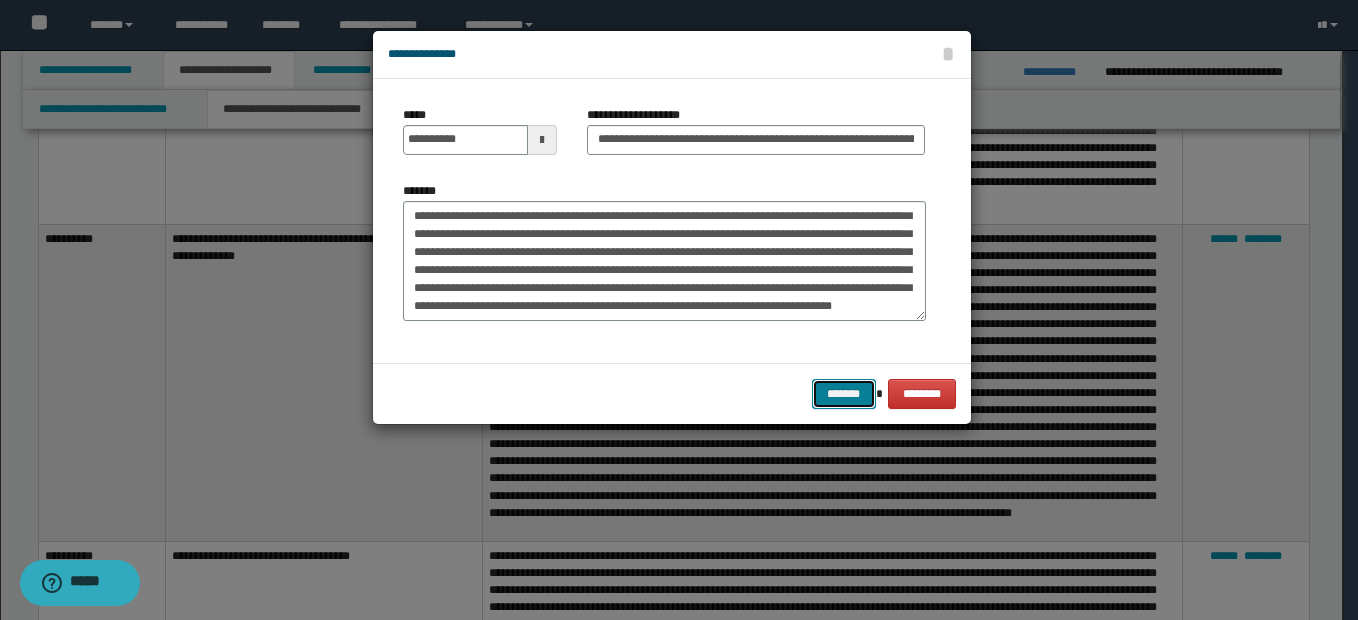 click on "*******" at bounding box center [844, 394] 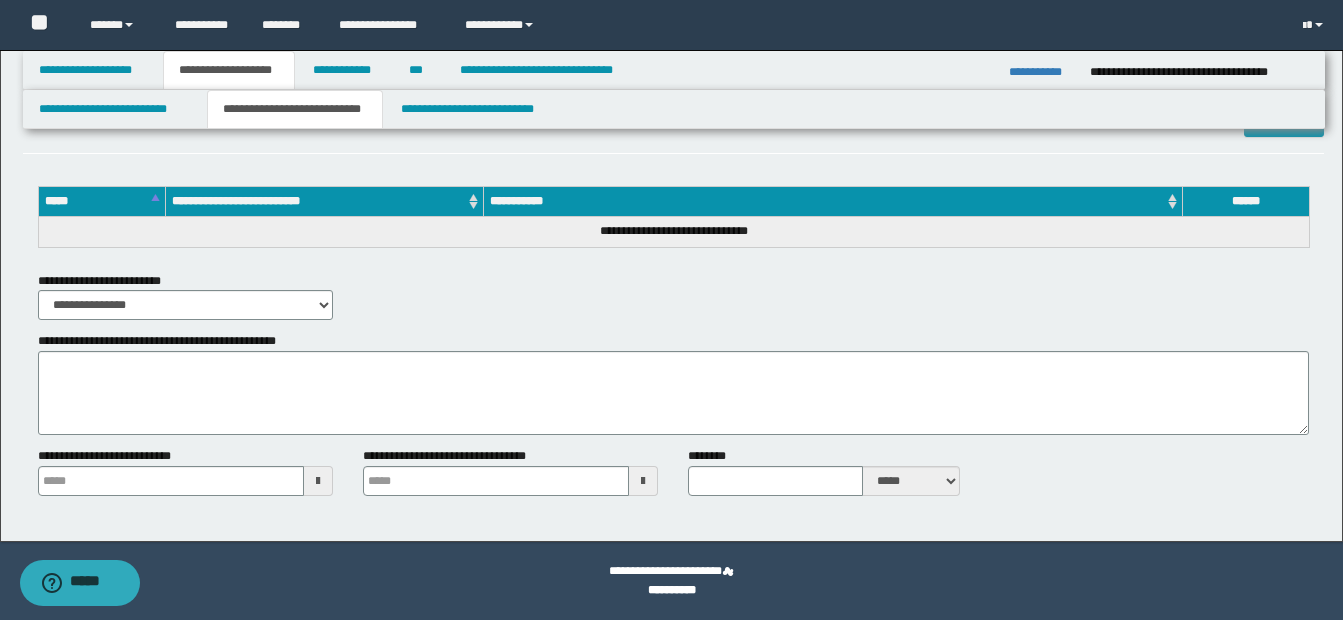 scroll, scrollTop: 3293, scrollLeft: 0, axis: vertical 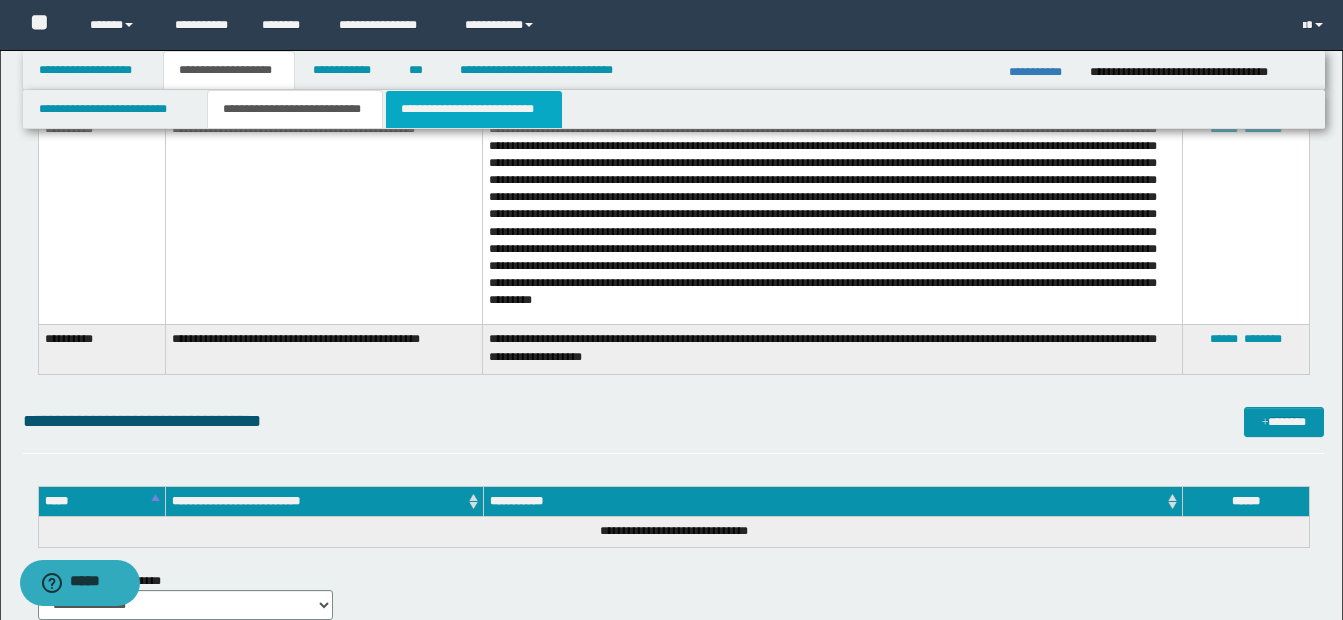 click on "**********" at bounding box center (474, 109) 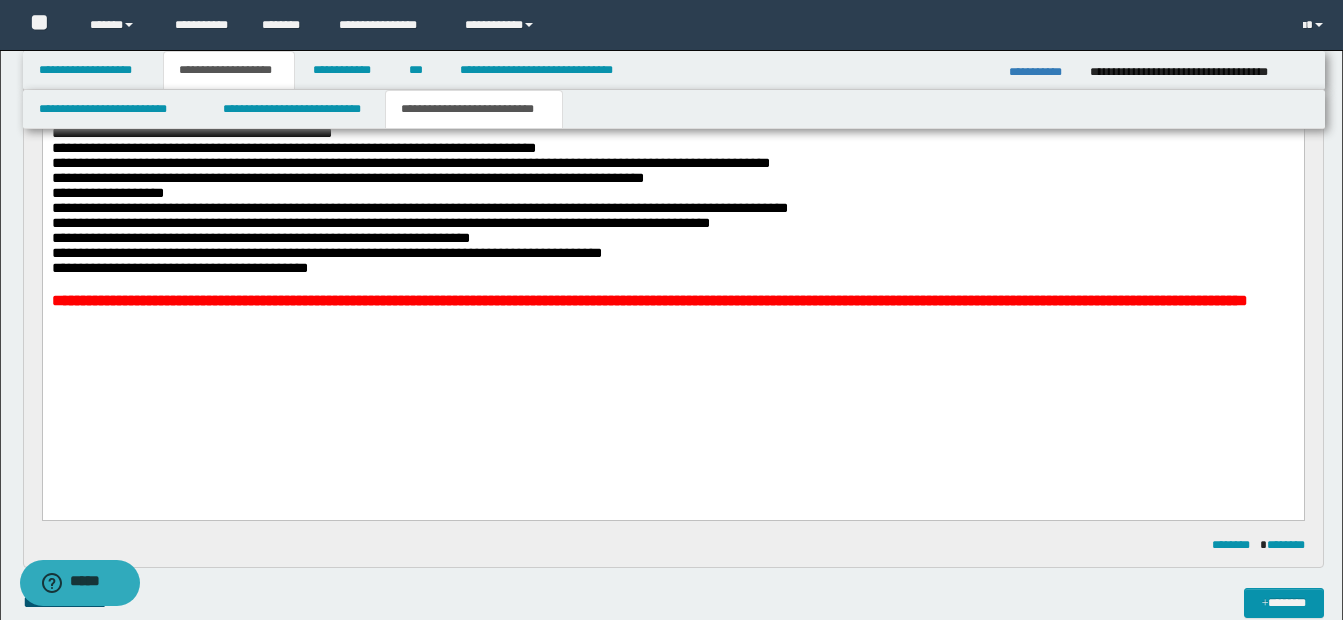 scroll, scrollTop: 400, scrollLeft: 0, axis: vertical 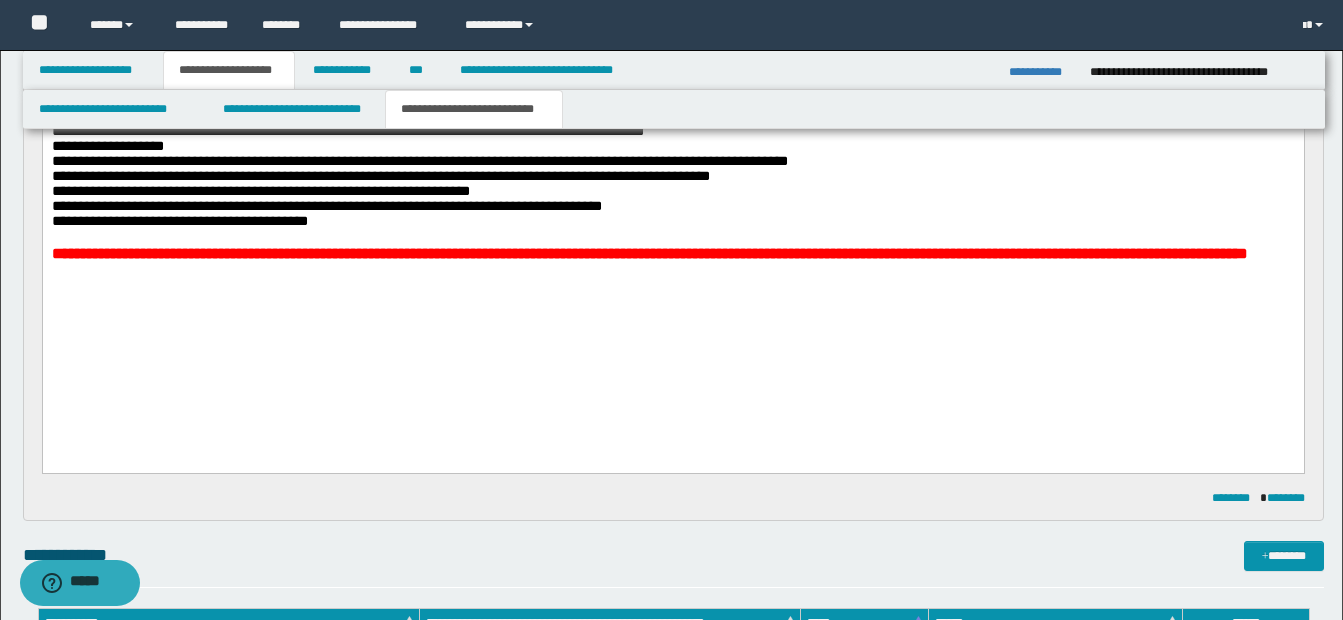 click on "**********" at bounding box center (1042, 72) 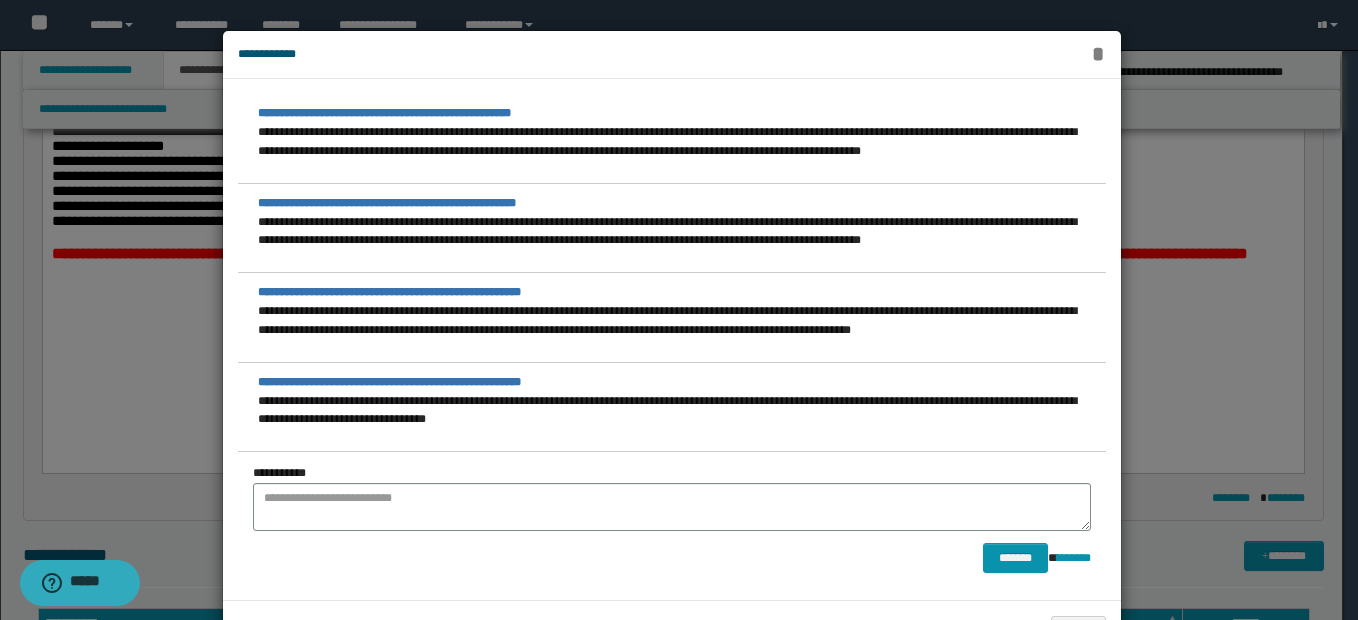 click on "*" at bounding box center (1098, 54) 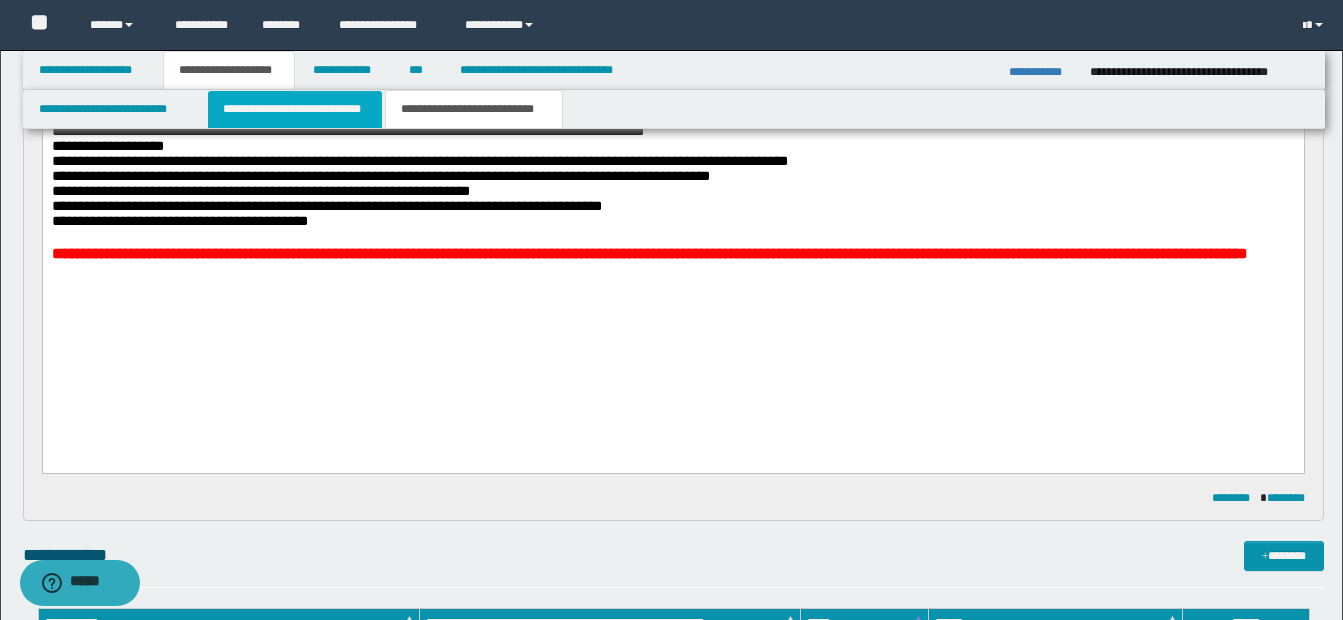 click on "**********" at bounding box center (295, 109) 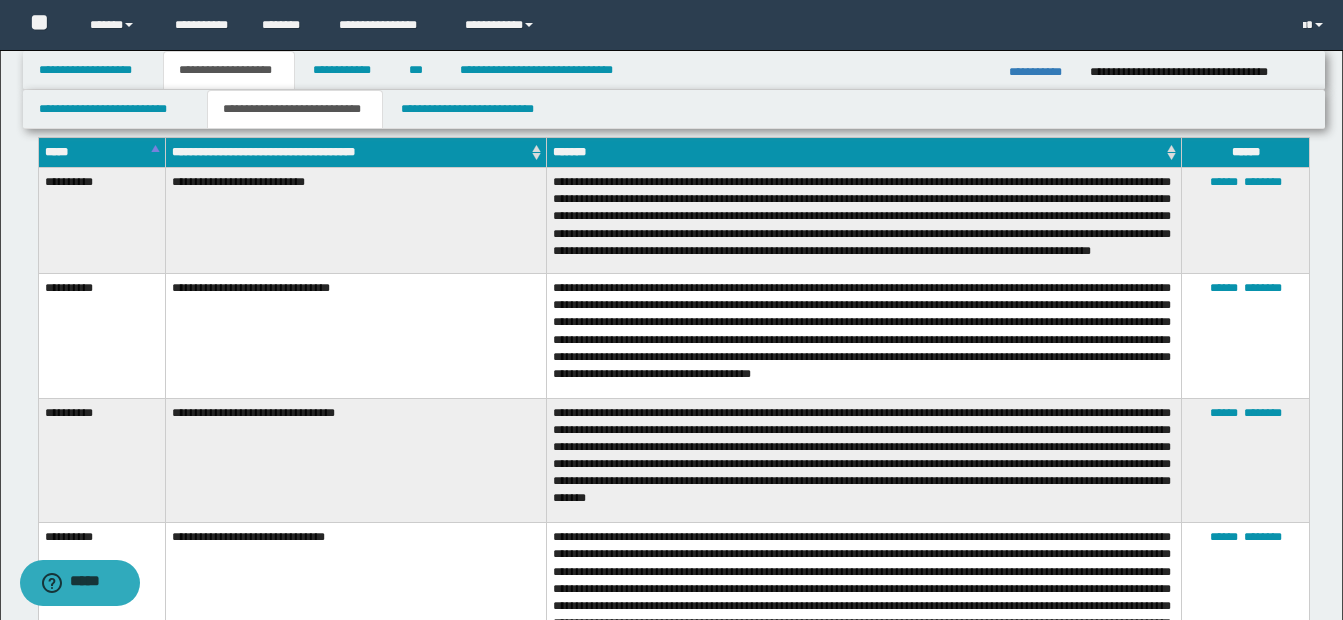 scroll, scrollTop: 1000, scrollLeft: 0, axis: vertical 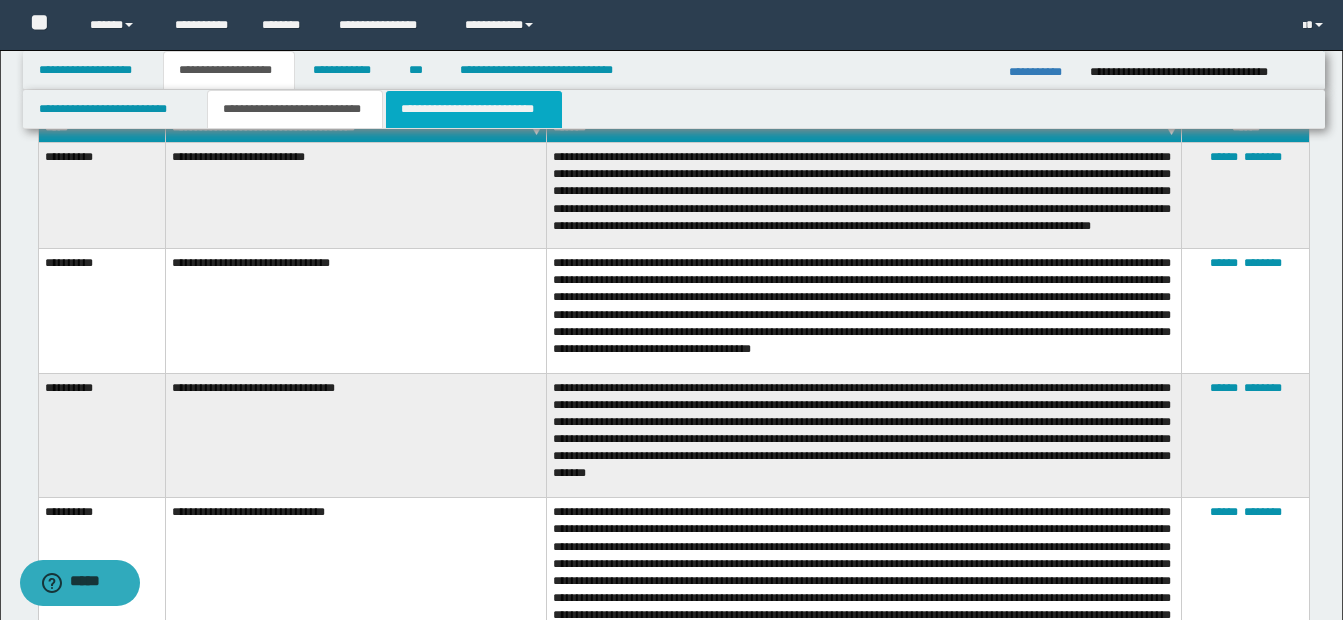 click on "**********" at bounding box center (474, 109) 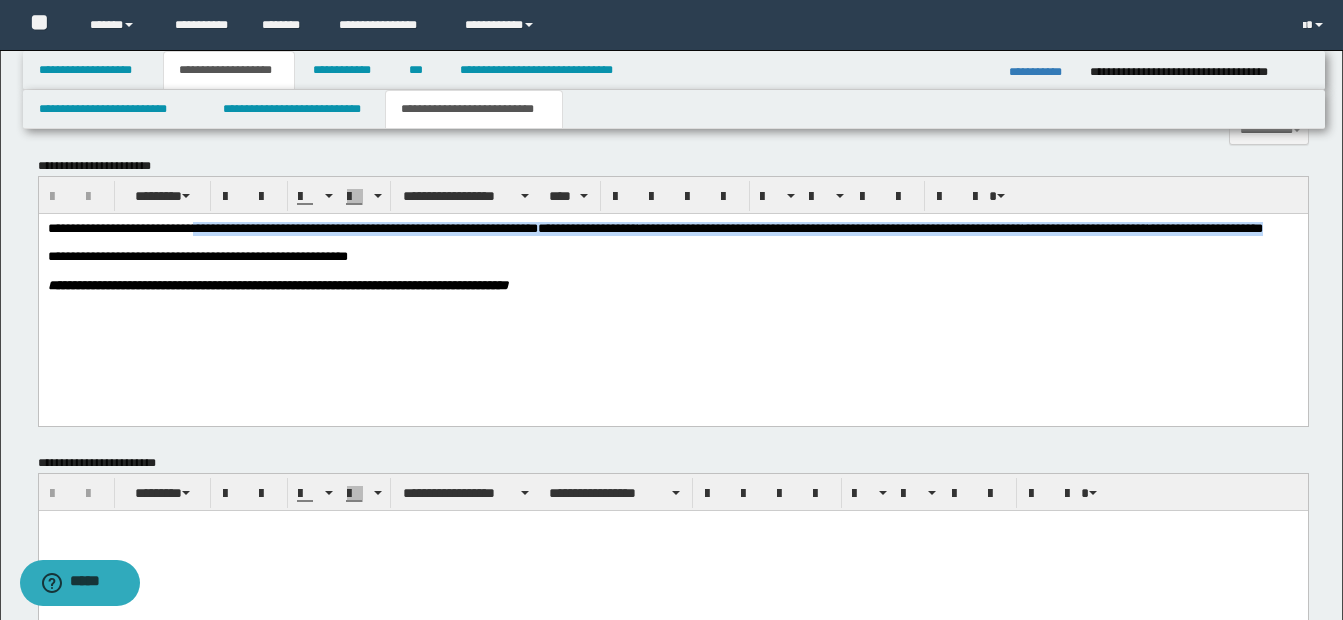 drag, startPoint x: 198, startPoint y: 246, endPoint x: 208, endPoint y: 224, distance: 24.166092 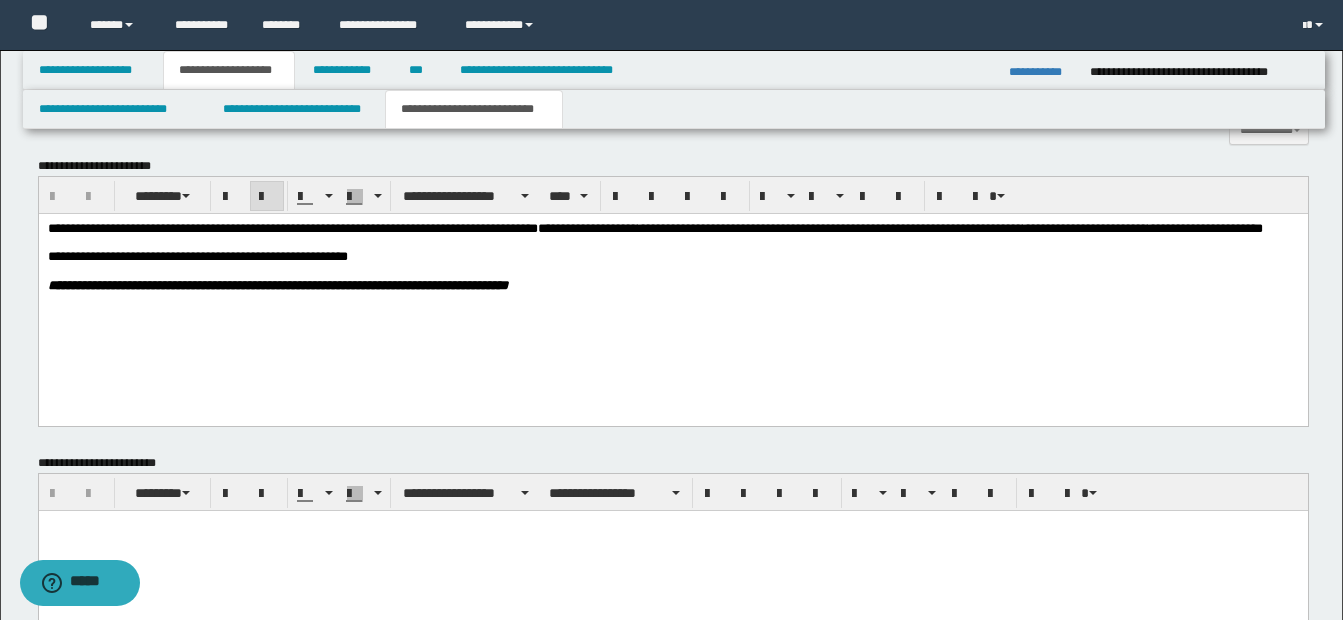 click on "**********" at bounding box center [672, 282] 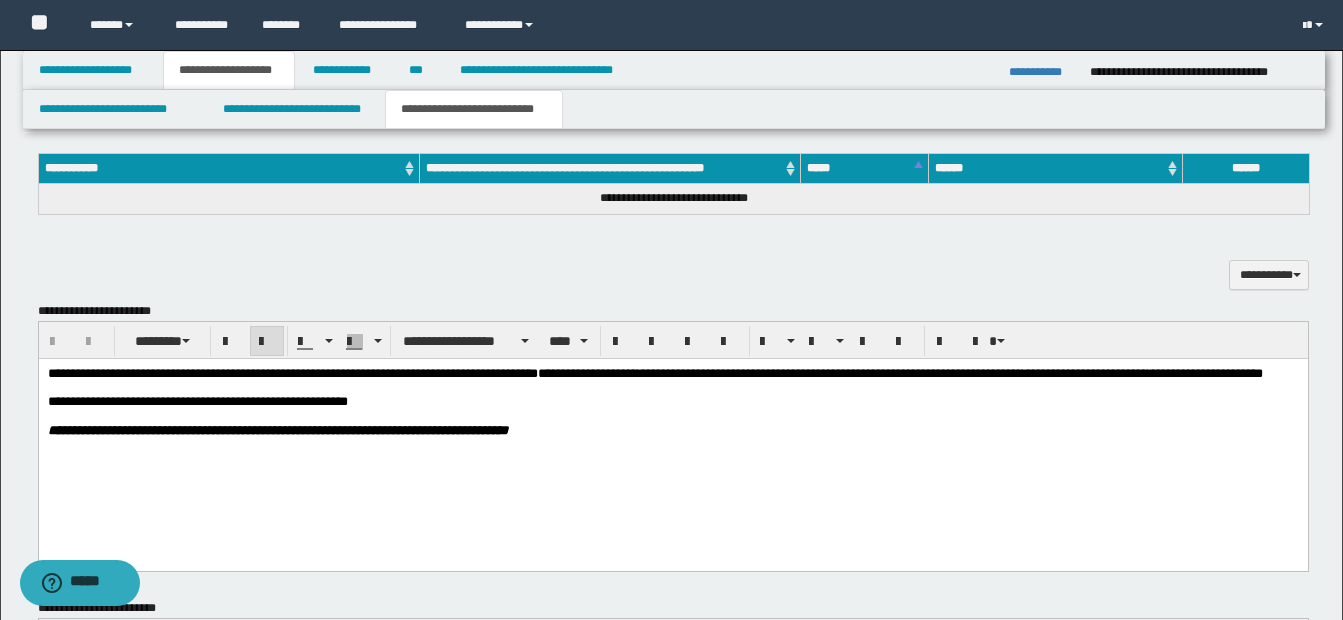 scroll, scrollTop: 900, scrollLeft: 0, axis: vertical 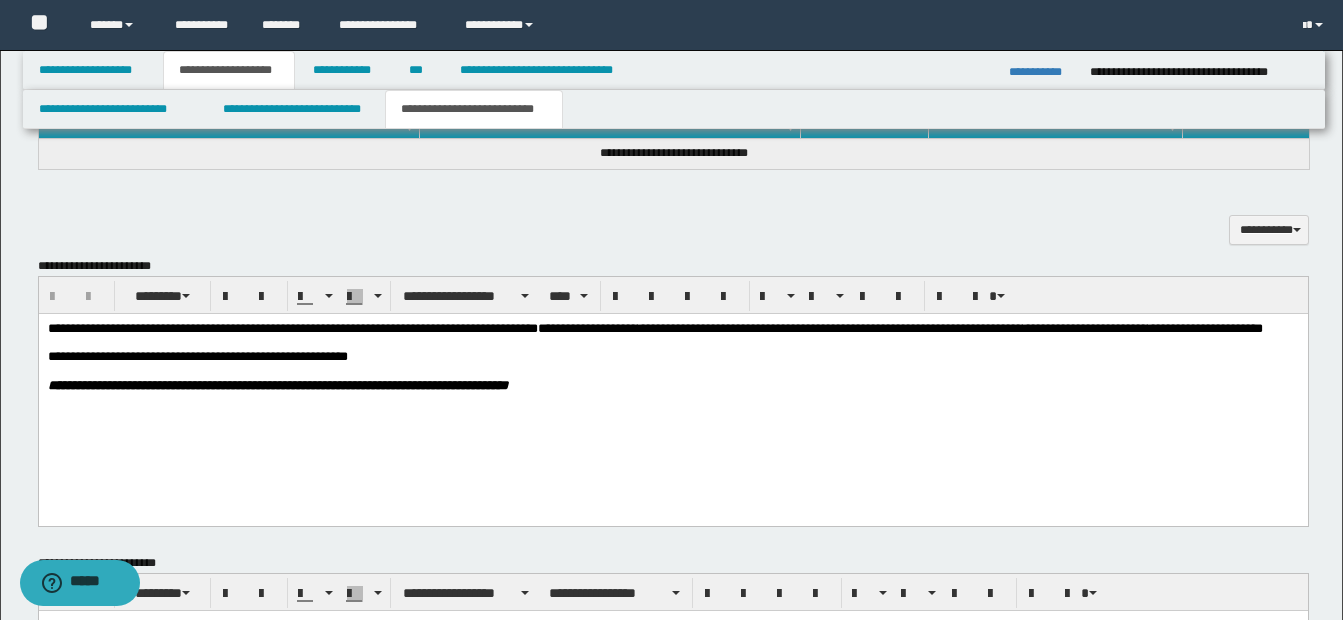 click on "**********" at bounding box center [672, 329] 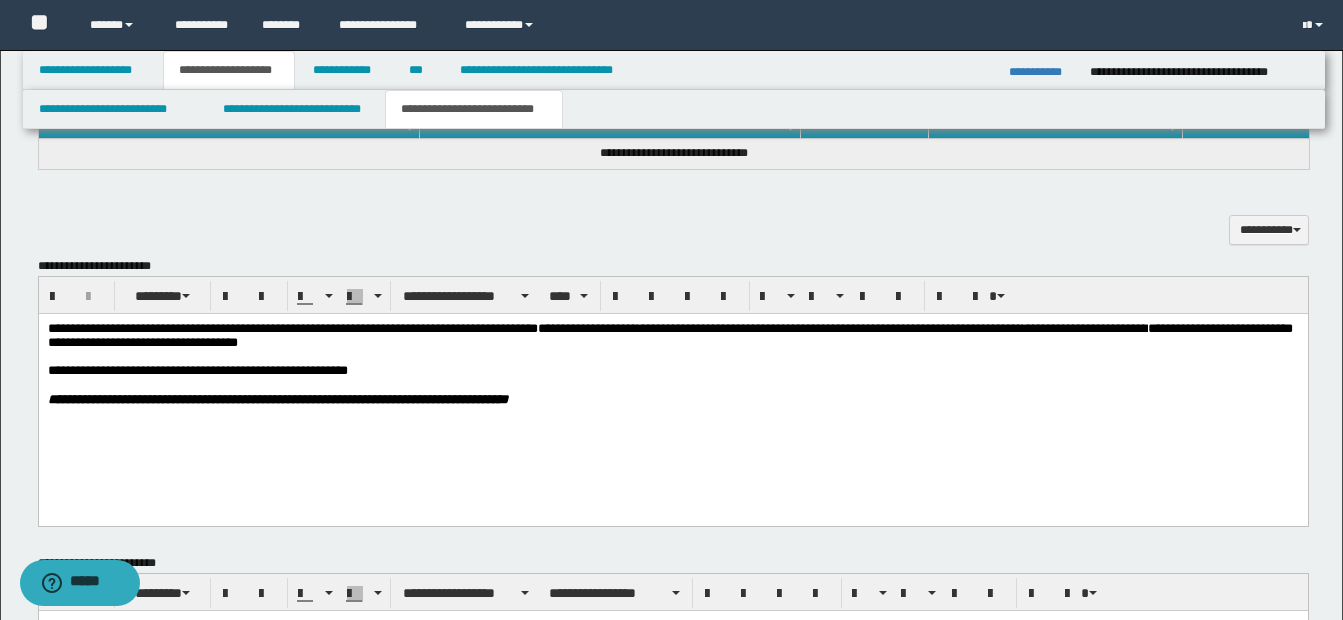click on "**********" at bounding box center (672, 336) 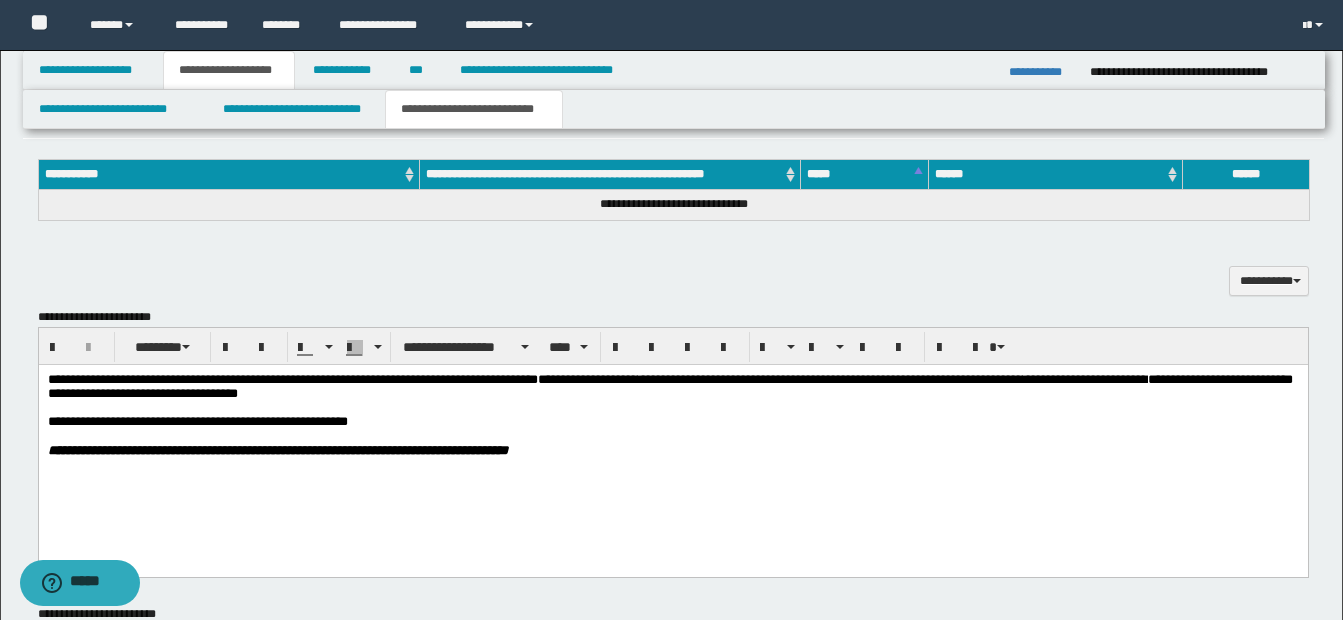 scroll, scrollTop: 800, scrollLeft: 0, axis: vertical 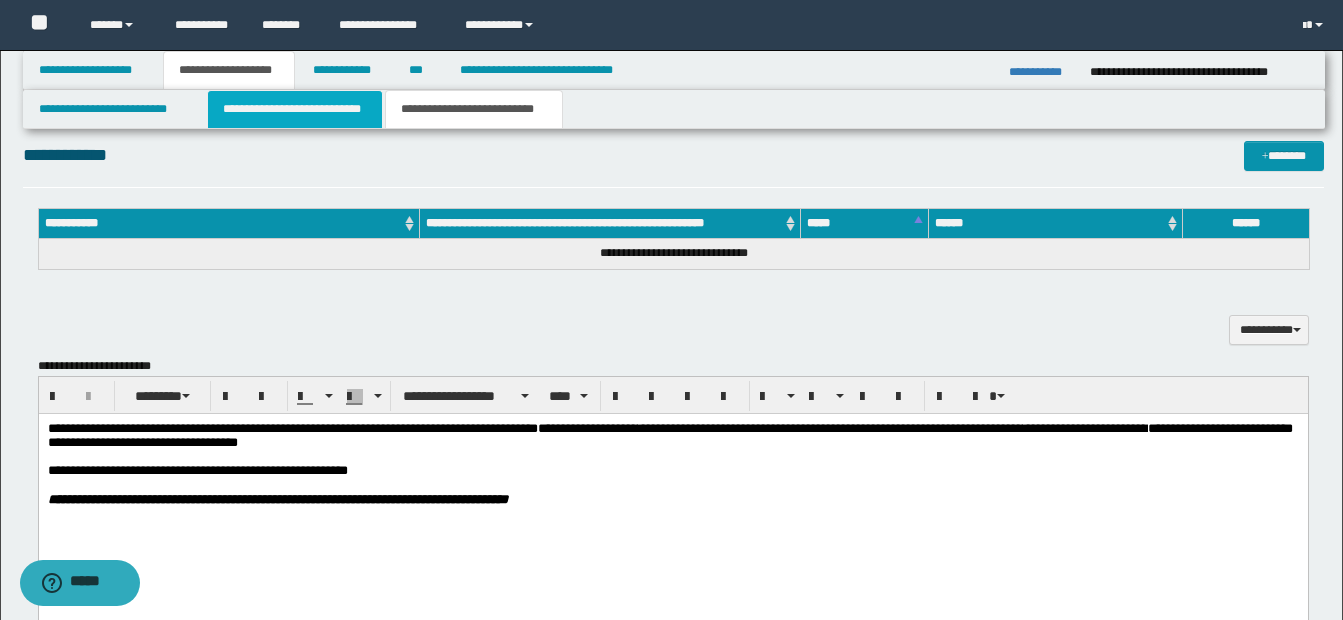 click on "**********" at bounding box center (295, 109) 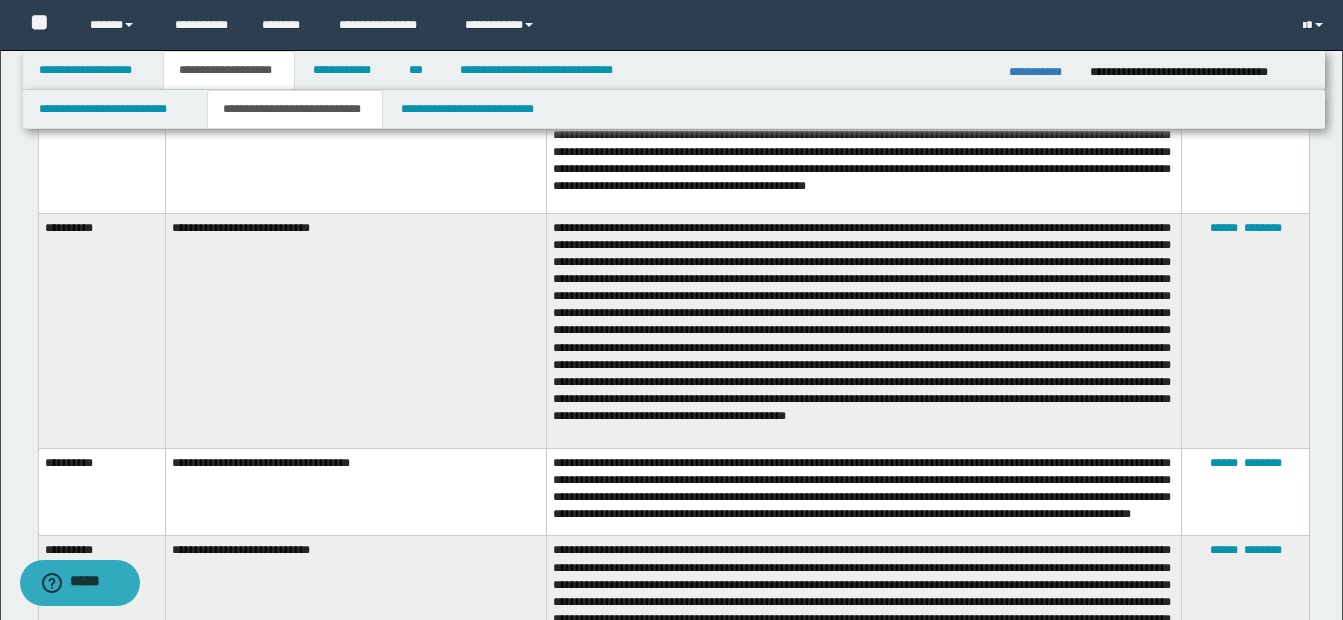 scroll, scrollTop: 1400, scrollLeft: 0, axis: vertical 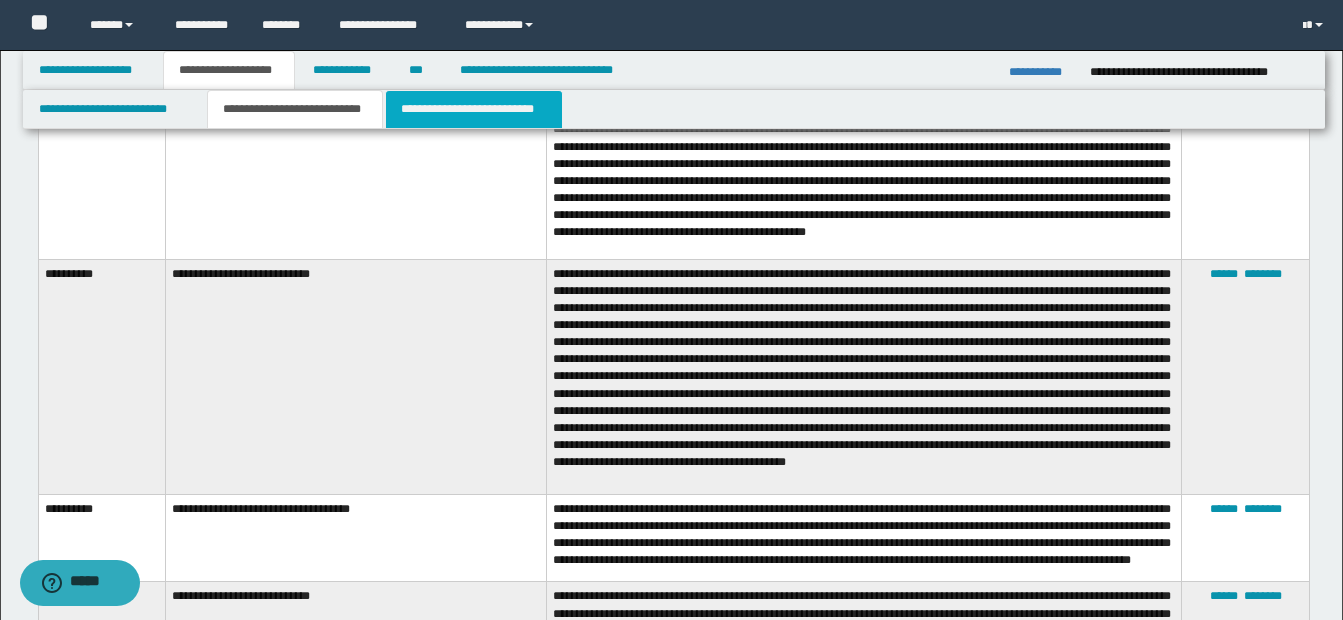 click on "**********" at bounding box center [474, 109] 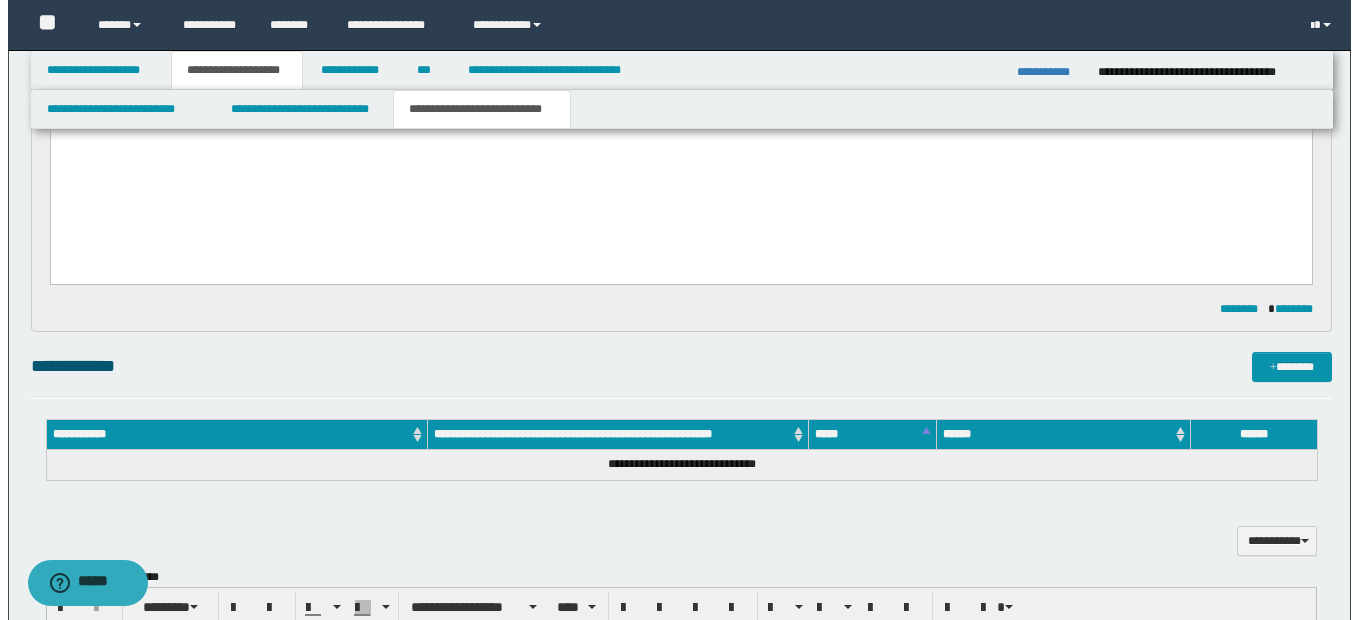 scroll, scrollTop: 816, scrollLeft: 0, axis: vertical 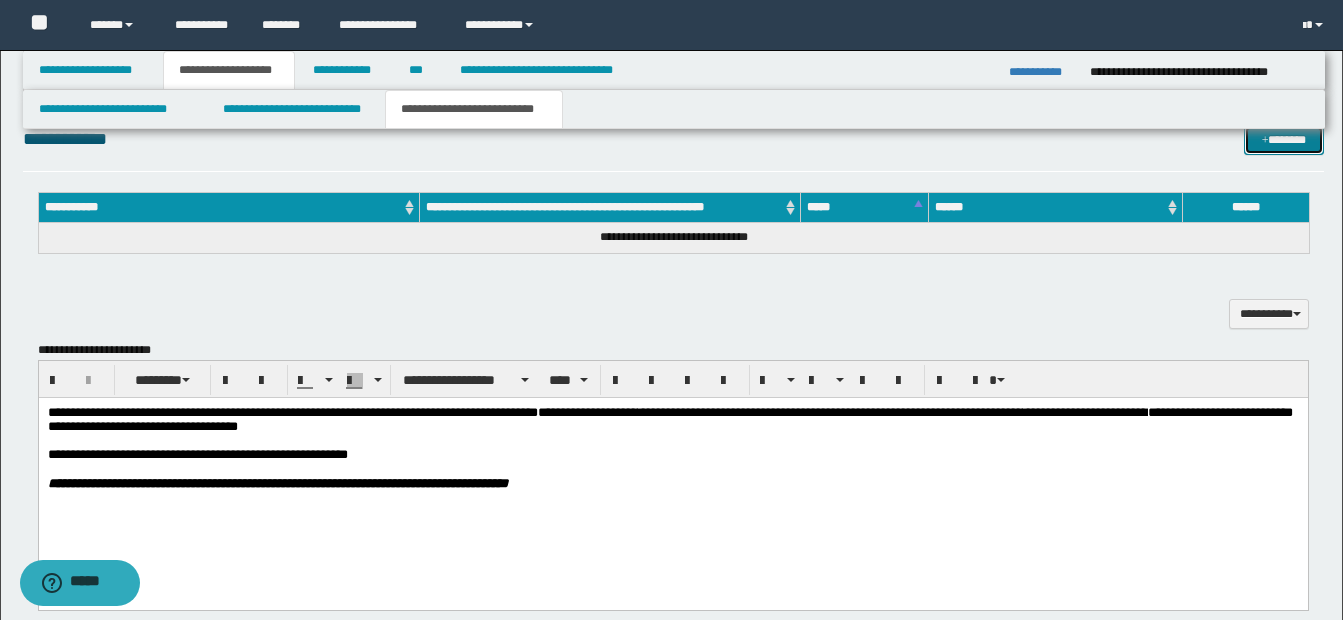 click at bounding box center [1265, 141] 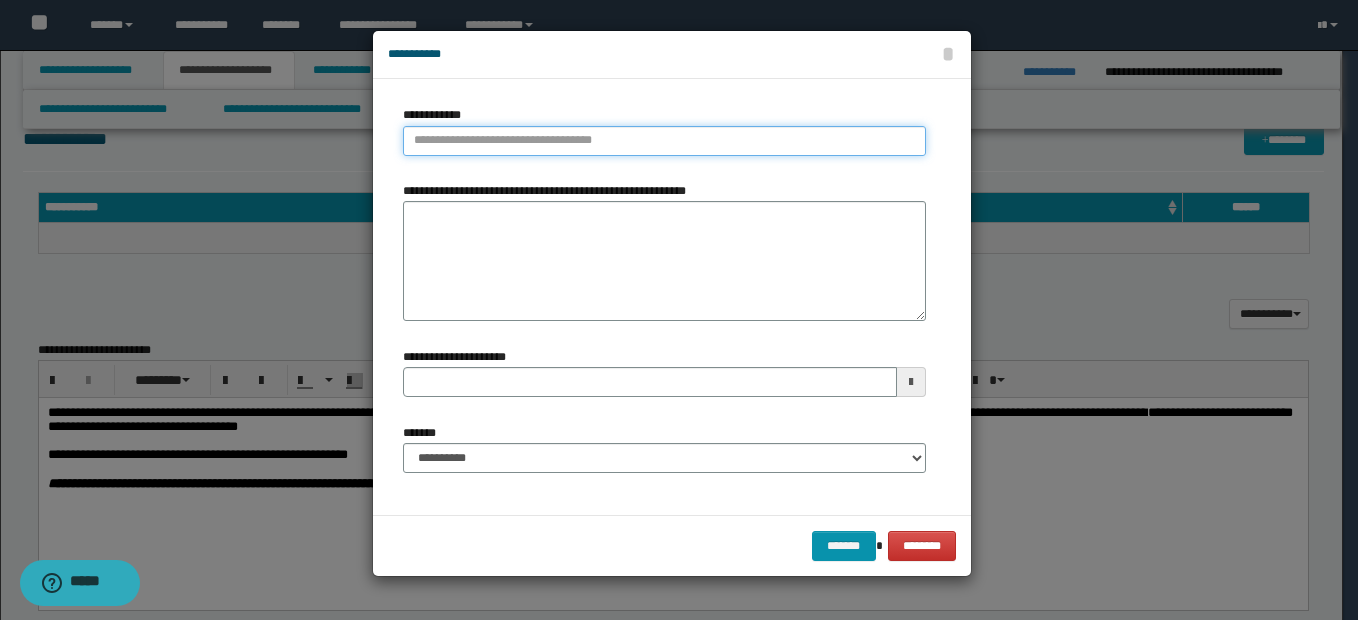 click on "**********" at bounding box center (664, 141) 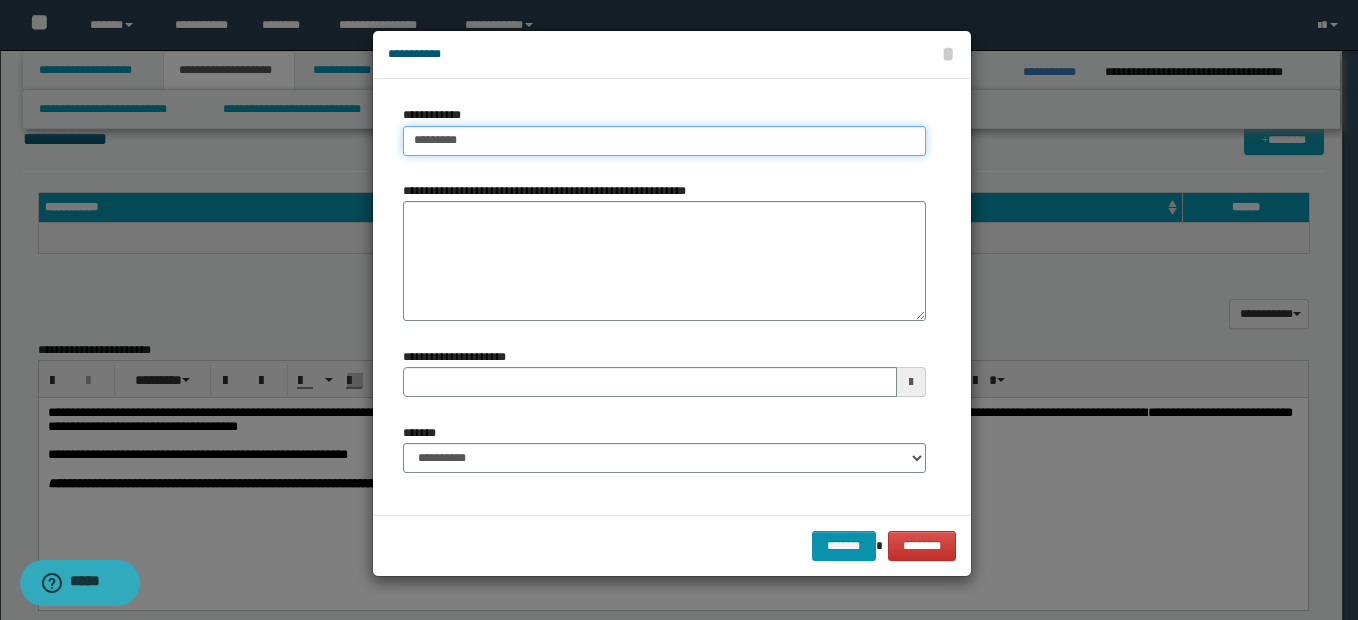type on "**********" 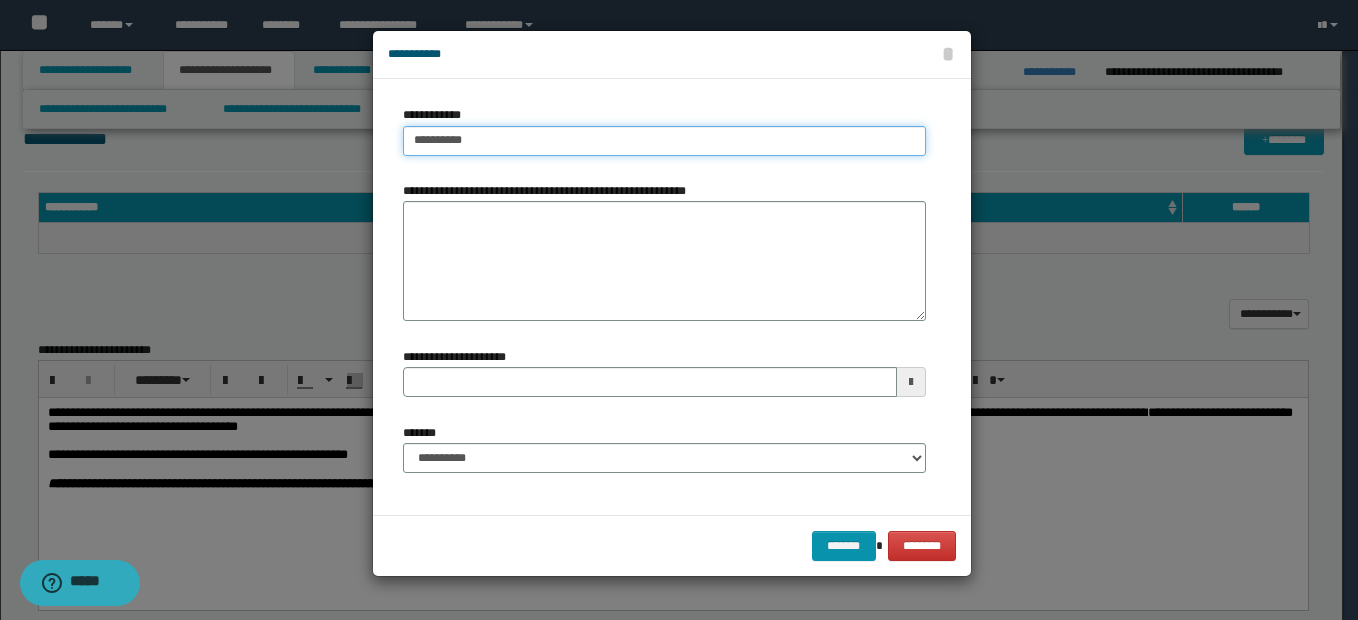 type on "**********" 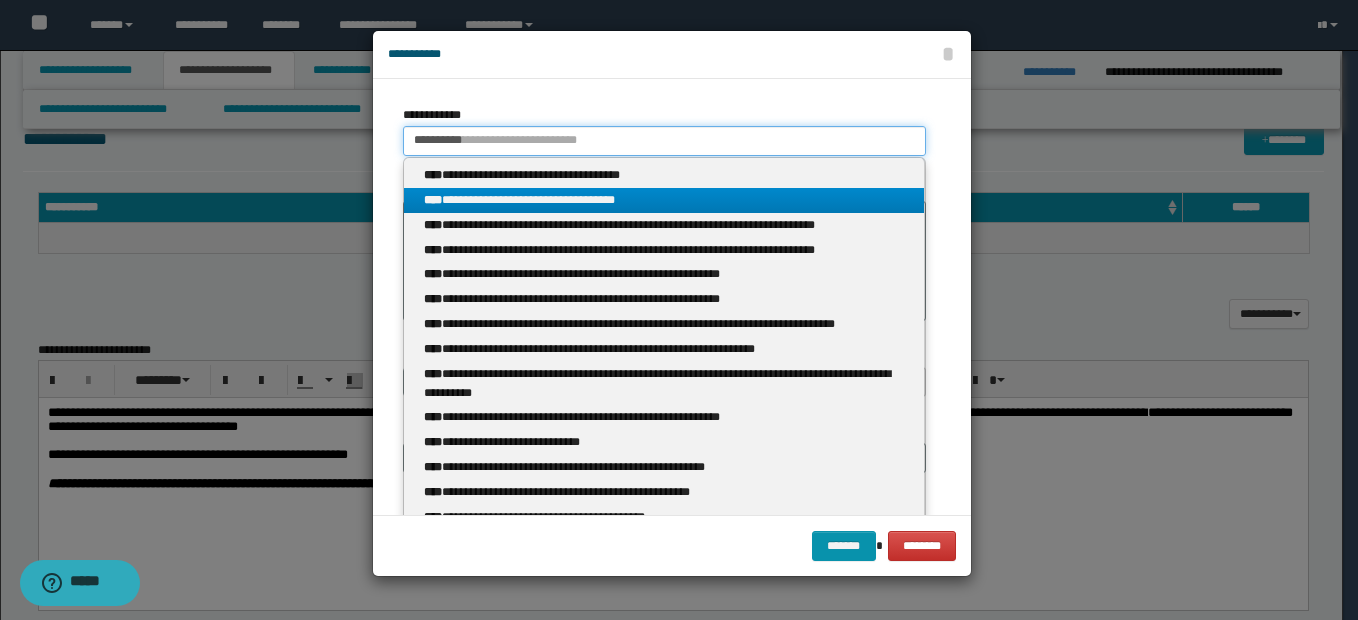 type on "**********" 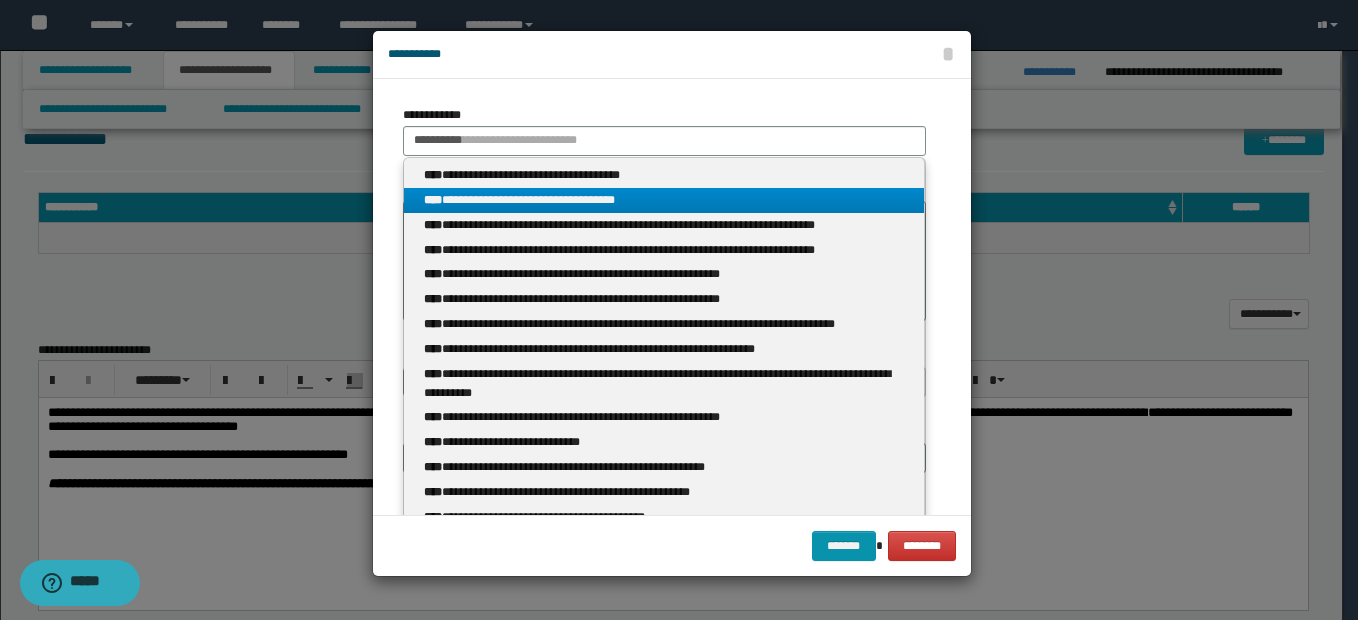 click on "**********" at bounding box center [664, 200] 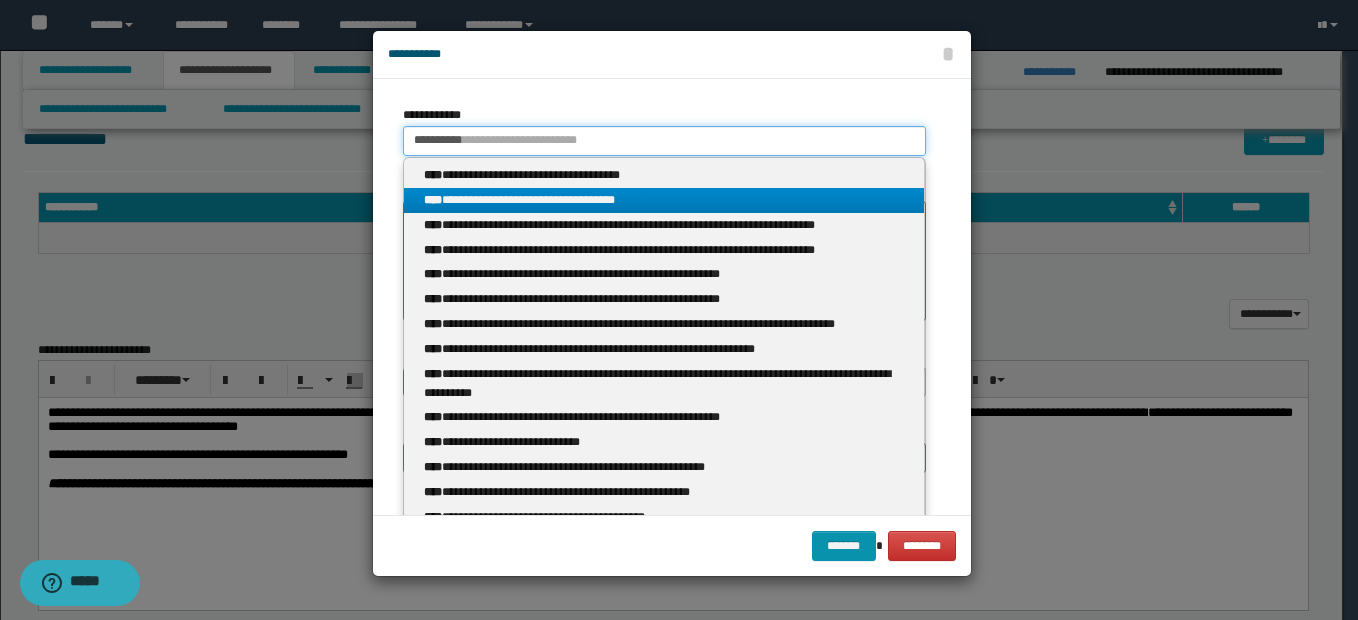 type 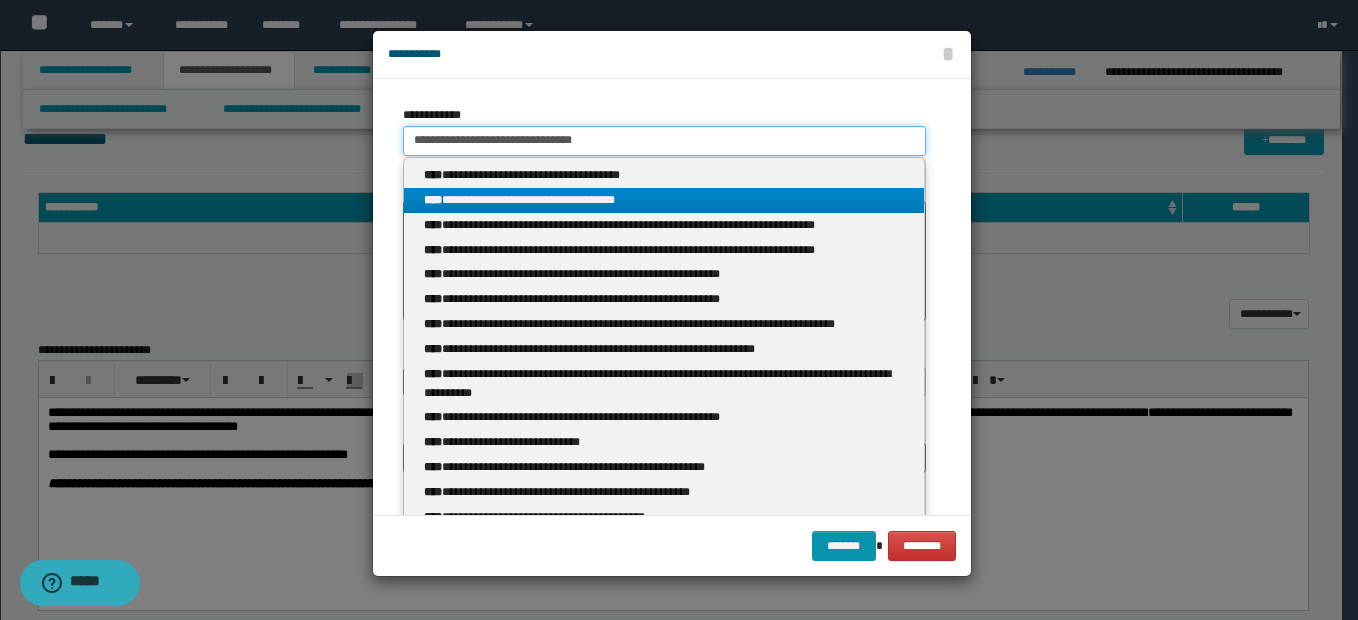 type 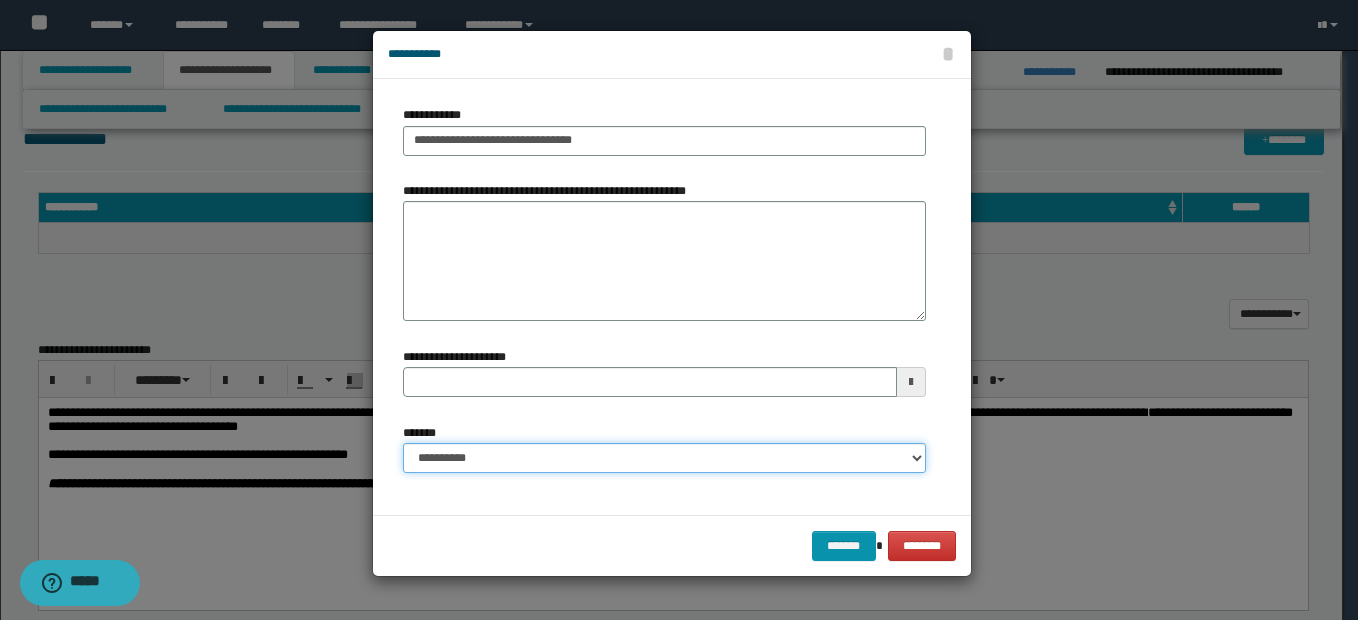 click on "**********" at bounding box center [664, 458] 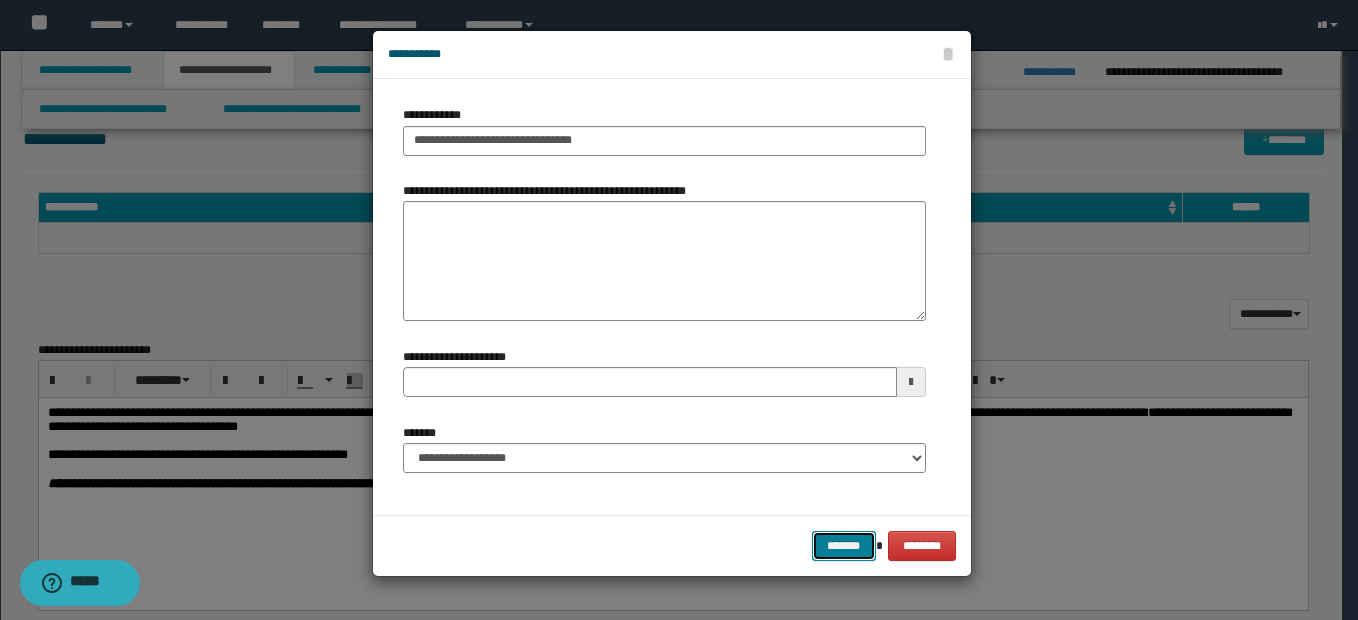 click on "*******" at bounding box center (844, 546) 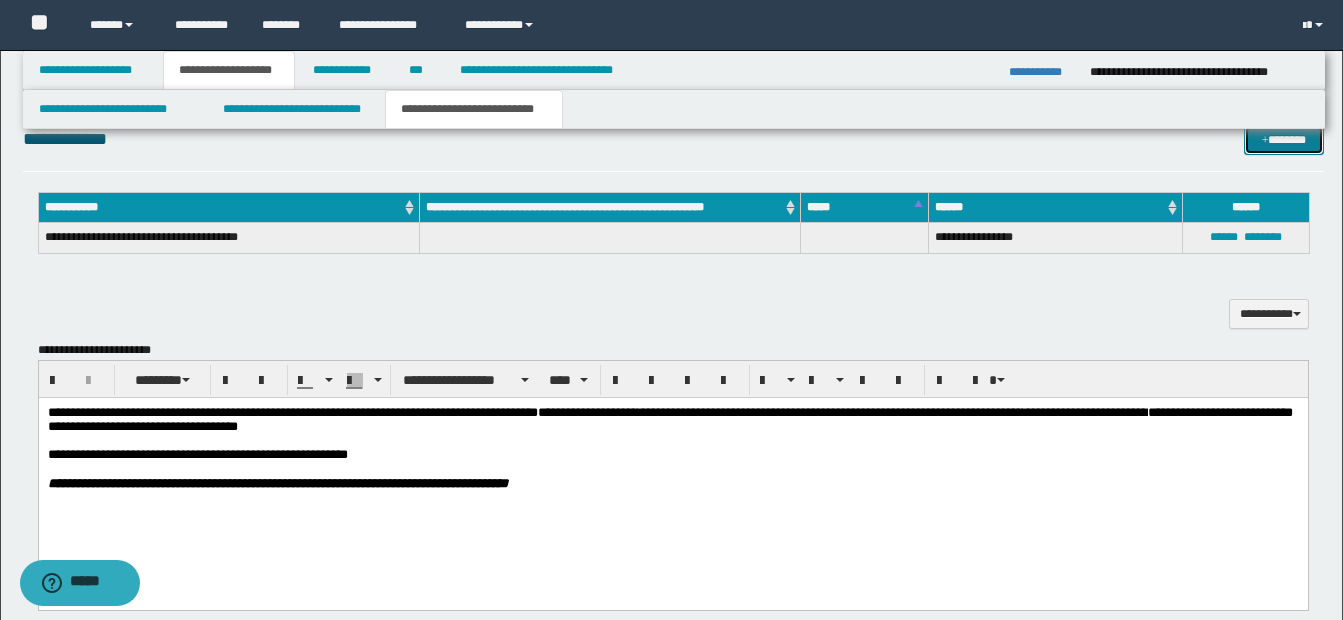 click on "*******" at bounding box center (1284, 140) 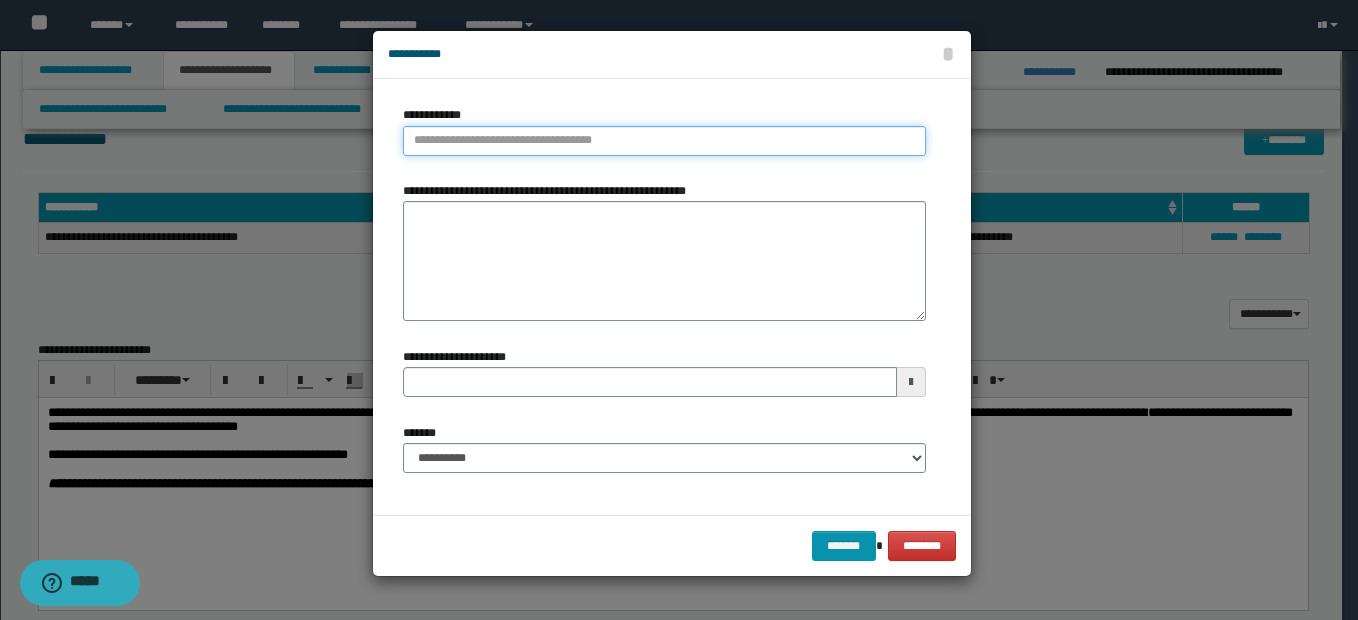 type on "**********" 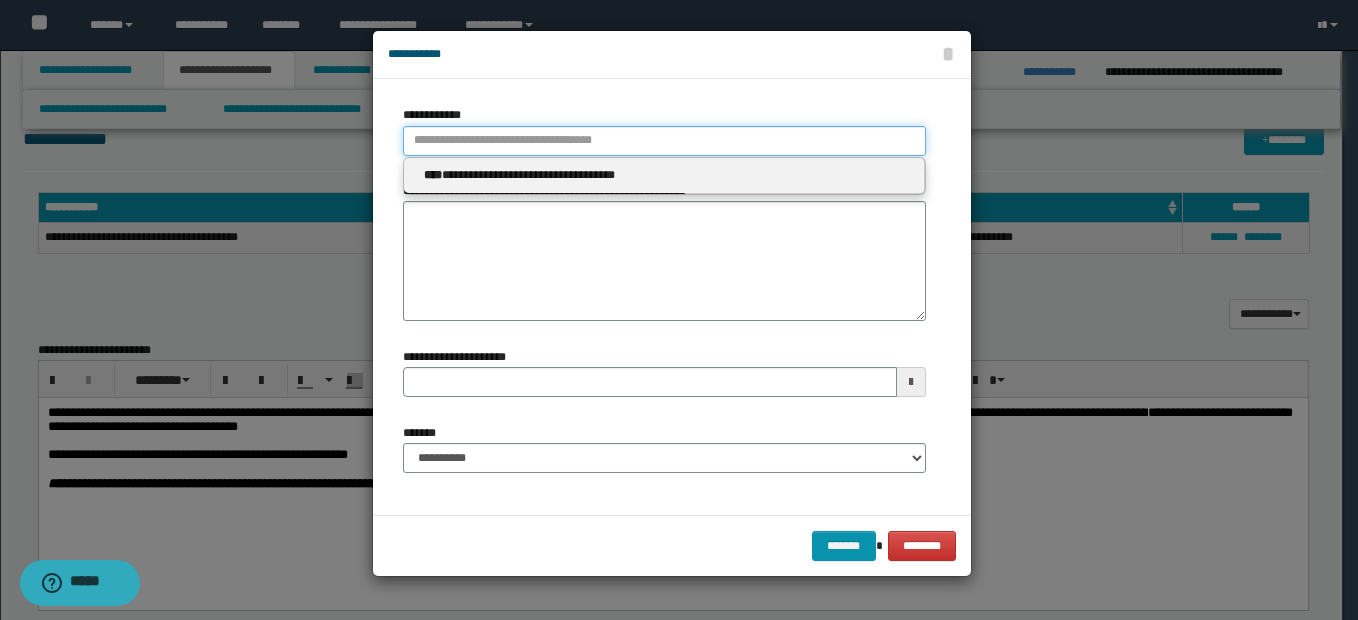 click on "**********" at bounding box center [664, 141] 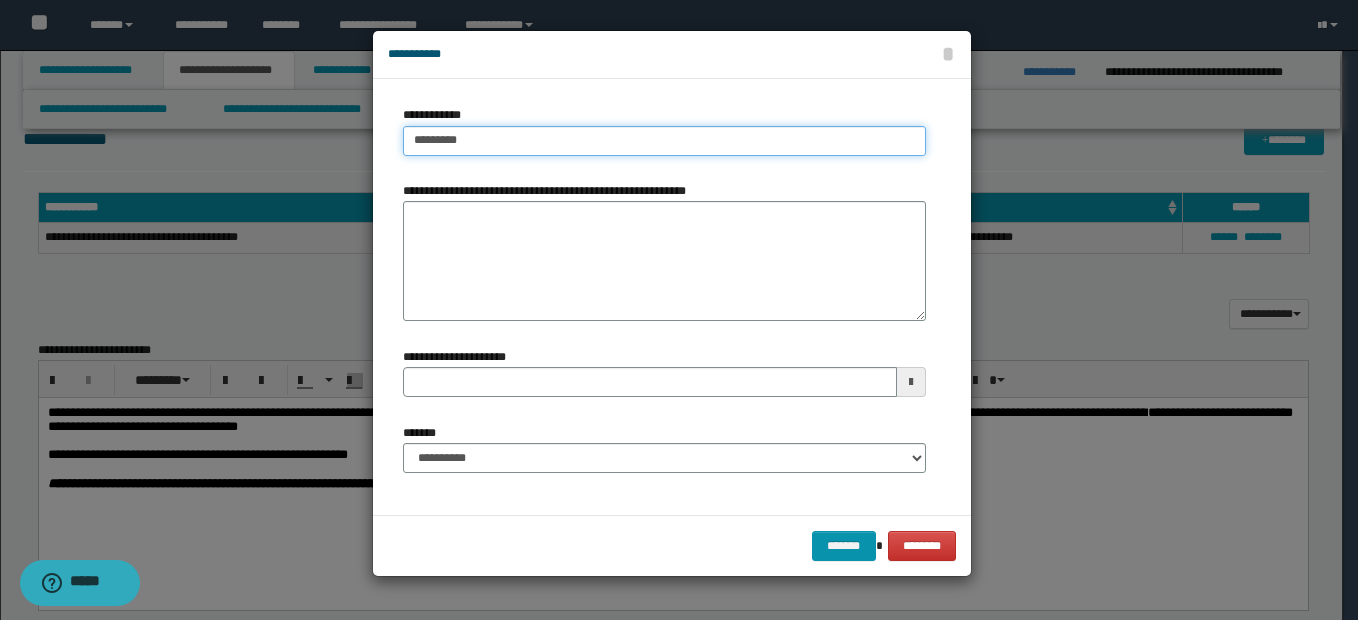 type on "**********" 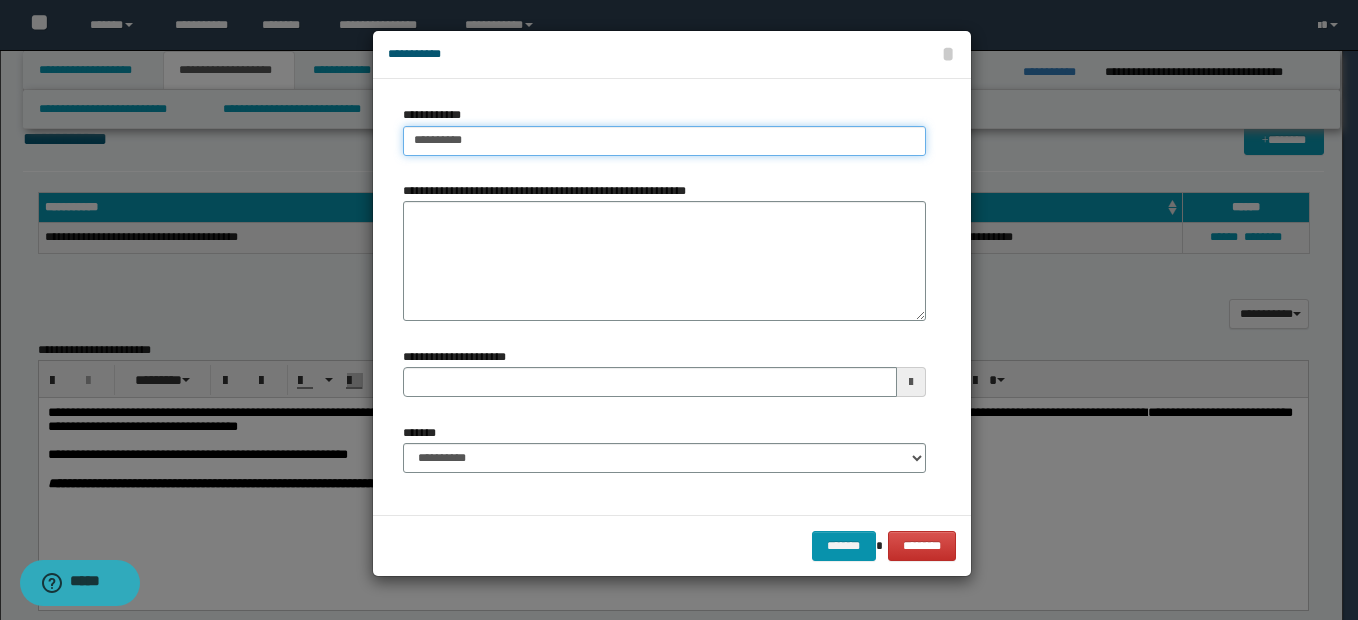 type on "**********" 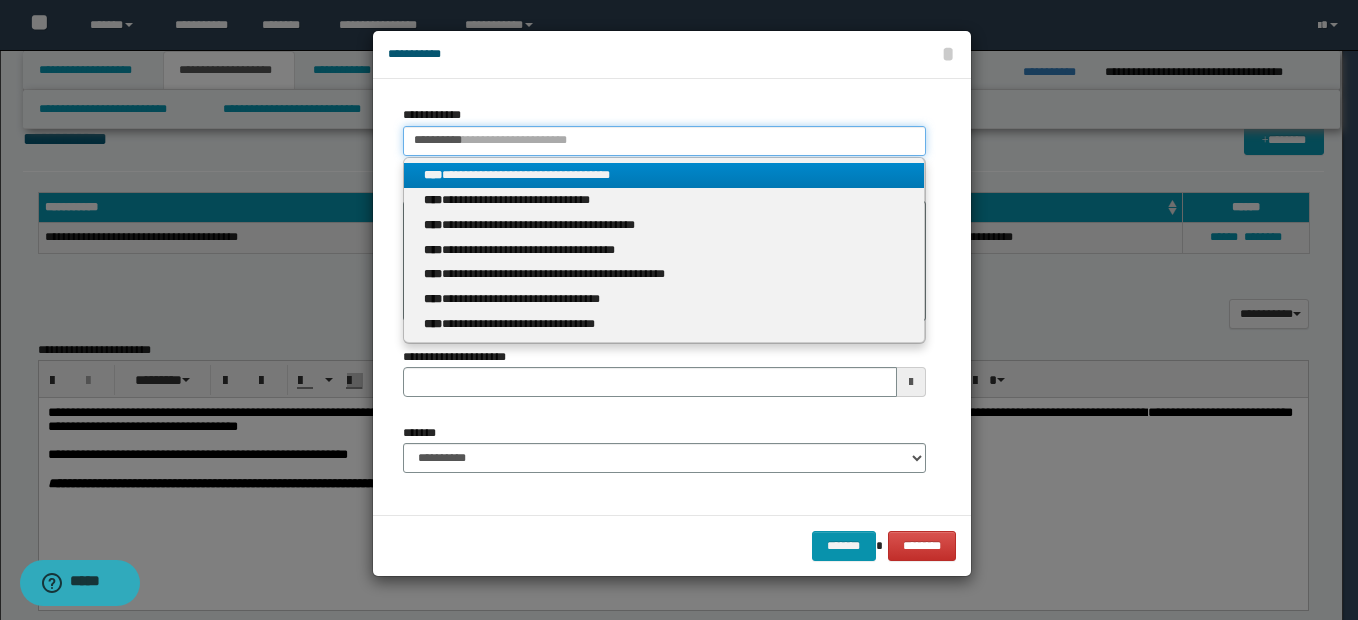 type on "**********" 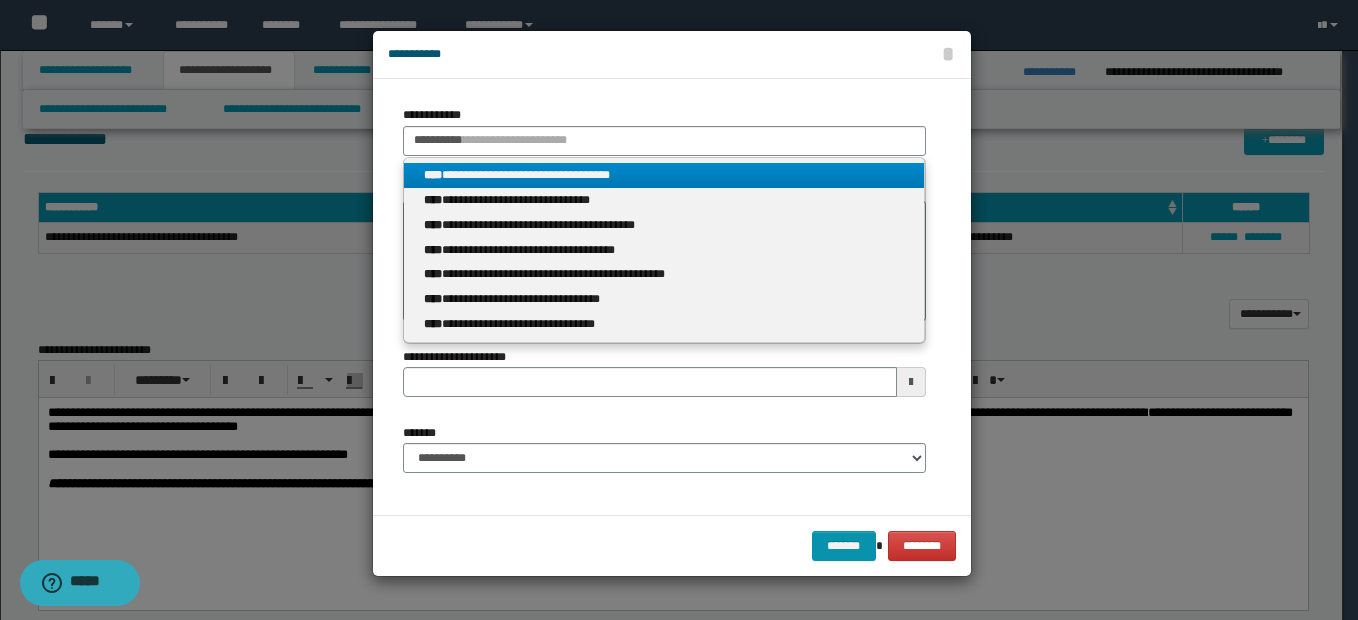 click on "**********" at bounding box center (664, 175) 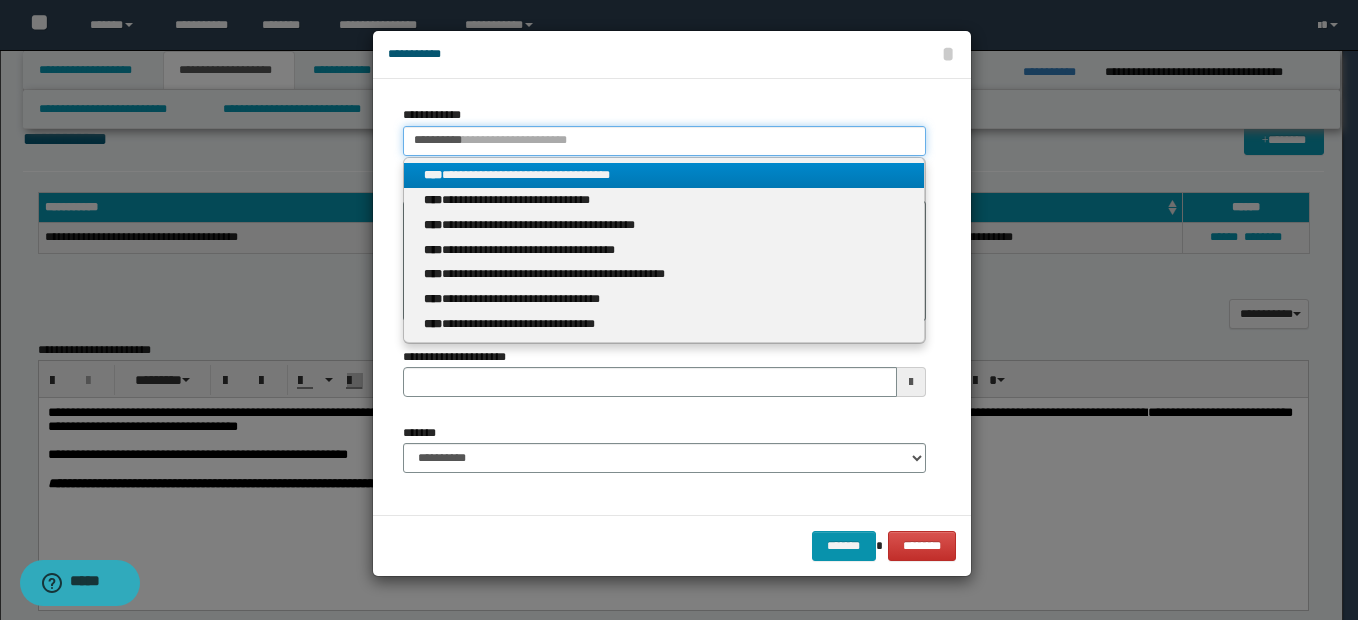 type 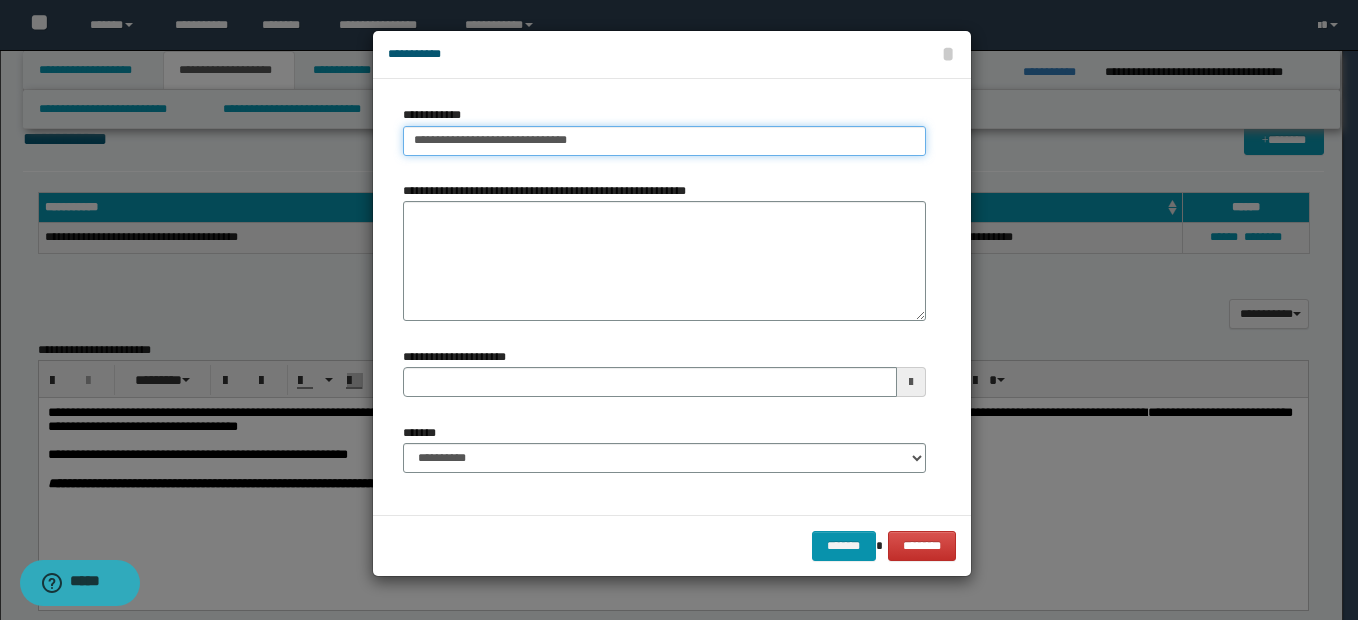 type 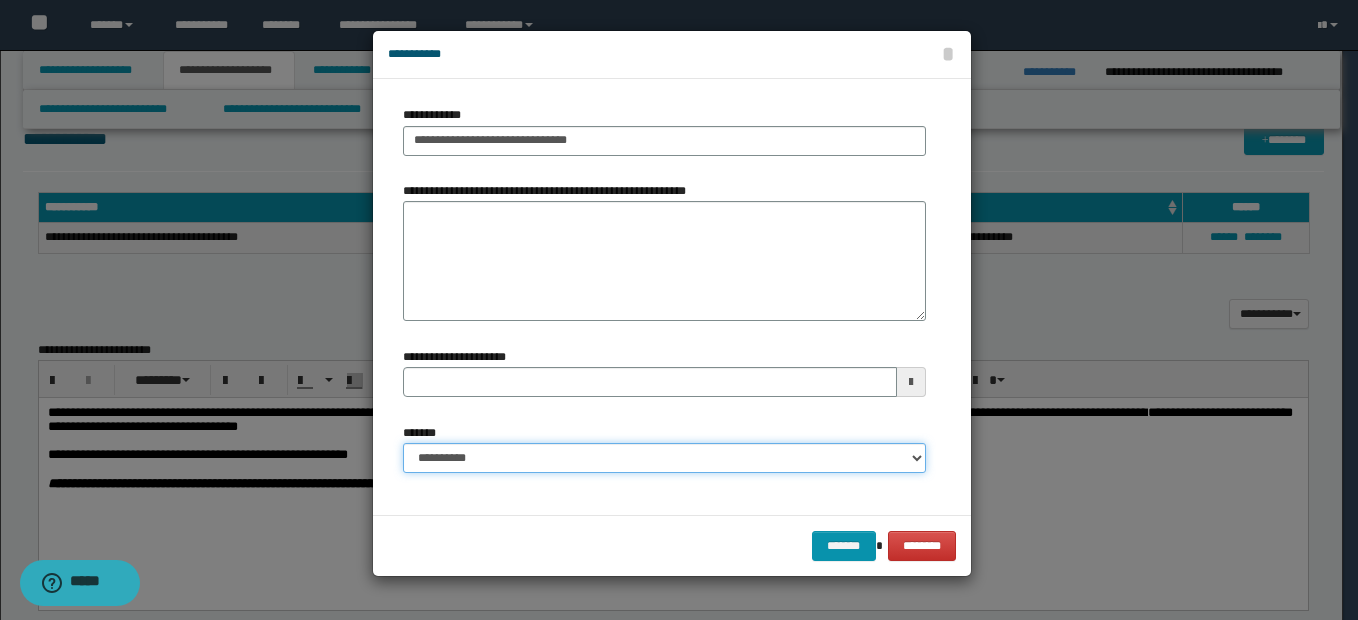 click on "**********" at bounding box center [664, 458] 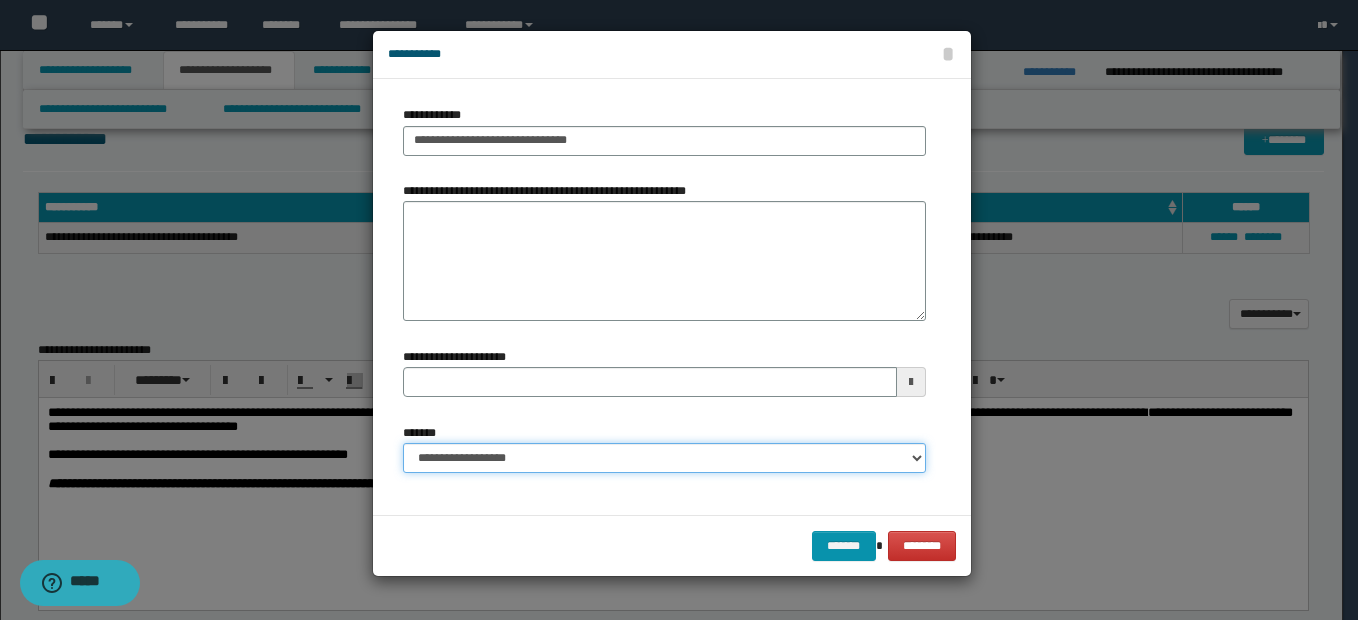 click on "**********" at bounding box center [664, 458] 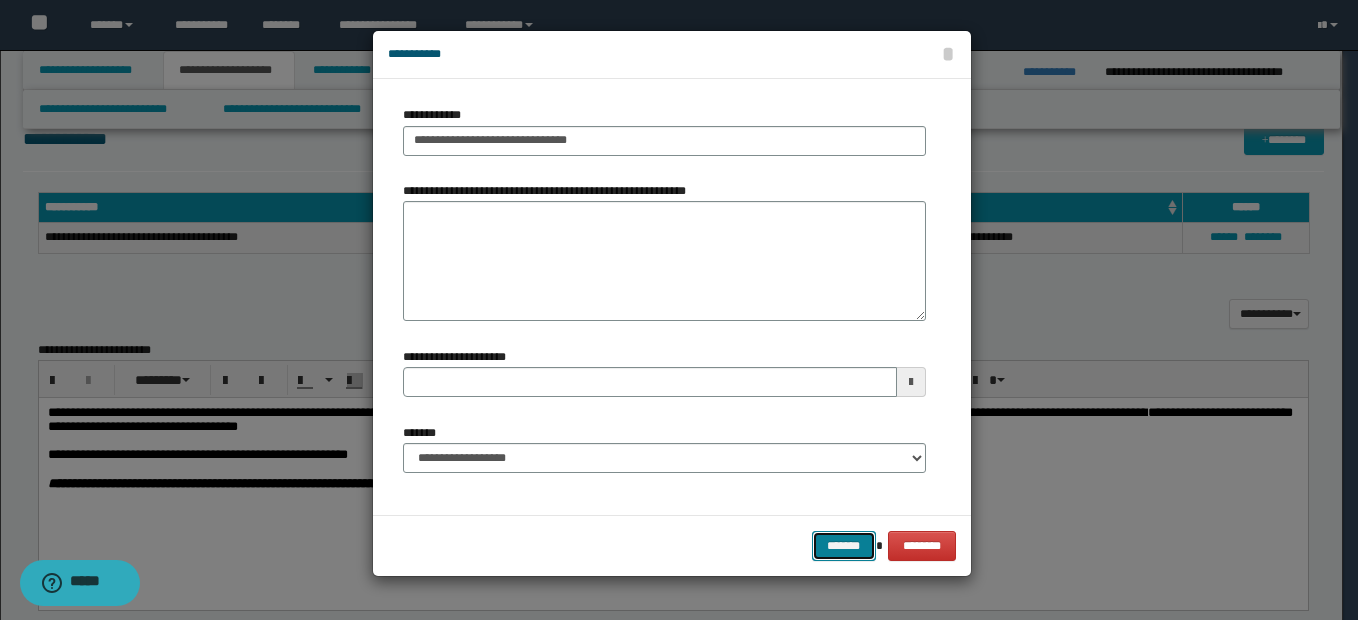 click on "*******" at bounding box center [844, 546] 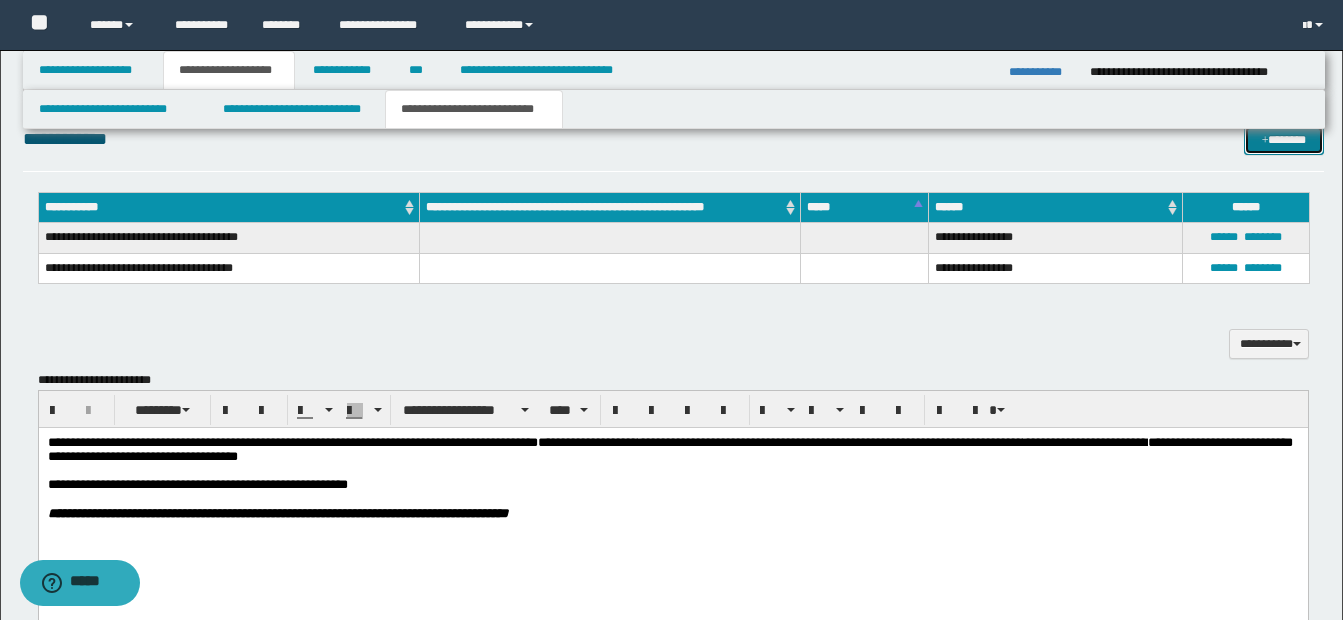 click on "*******" at bounding box center [1284, 140] 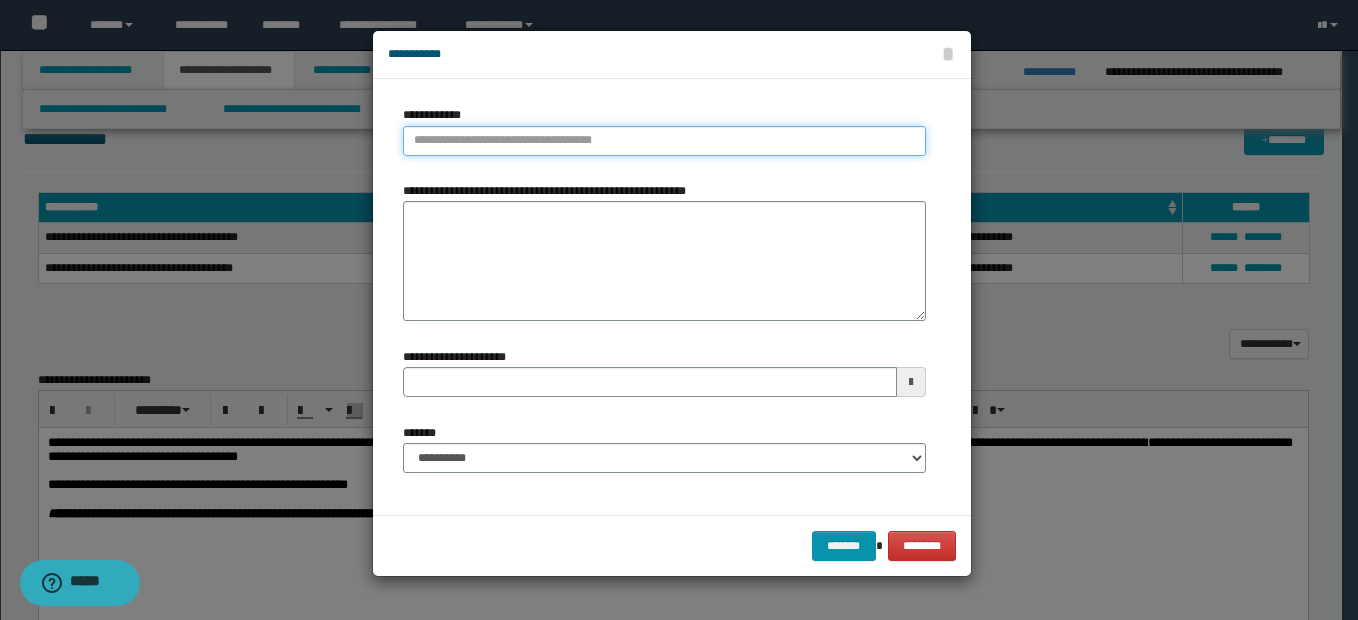 type on "**********" 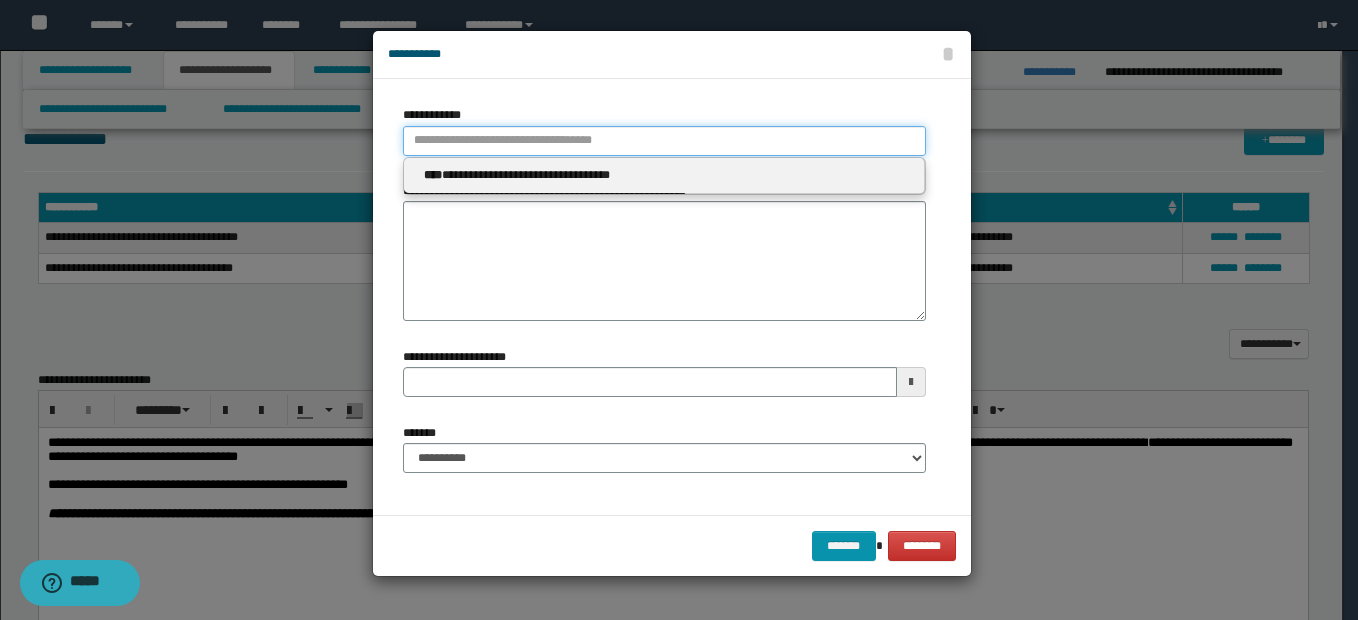 click on "**********" at bounding box center (664, 141) 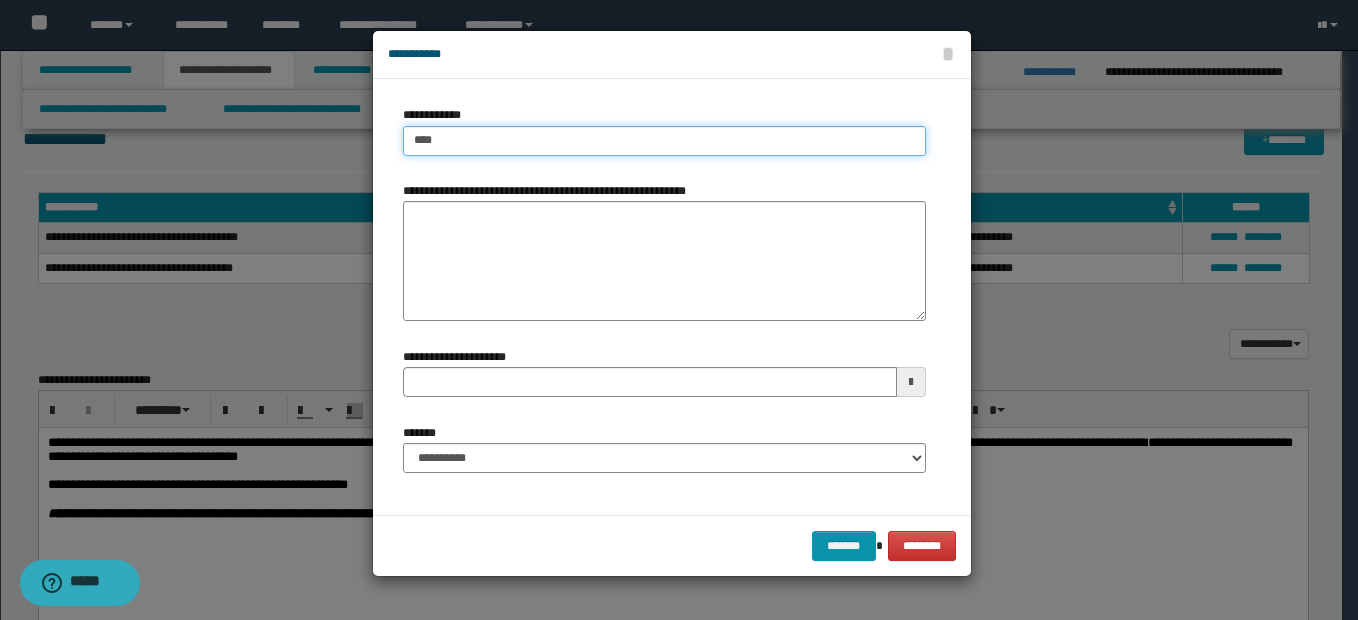 type on "*****" 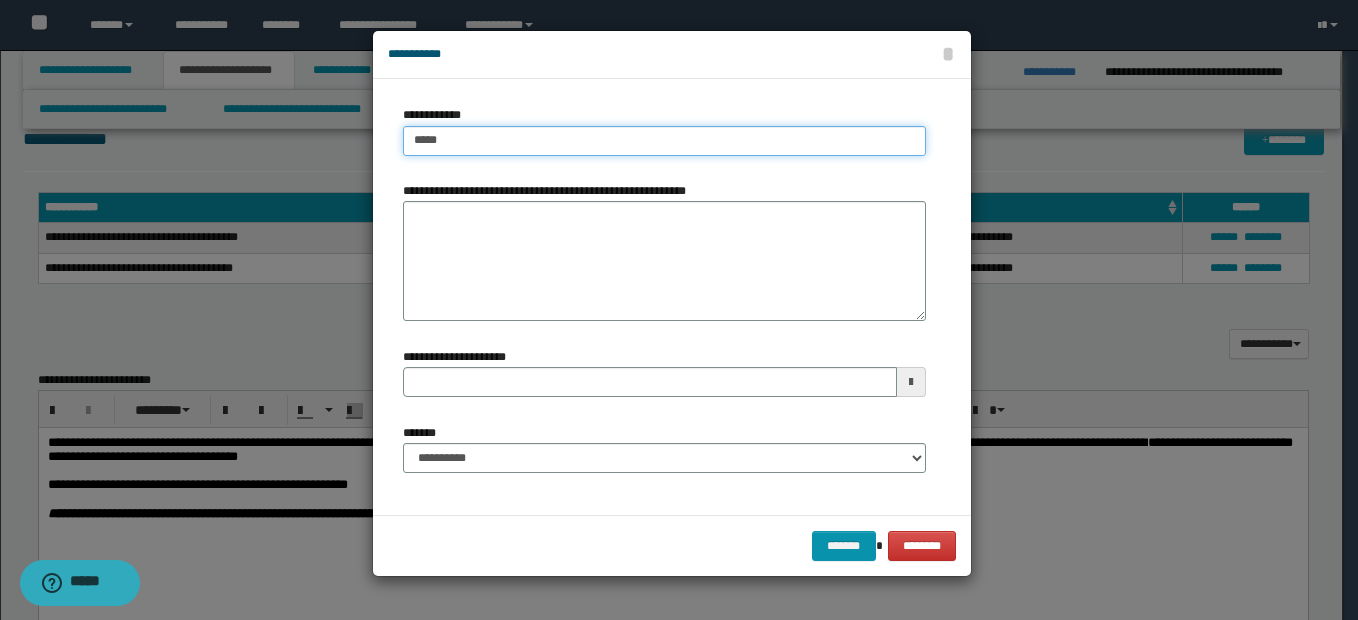 type on "**********" 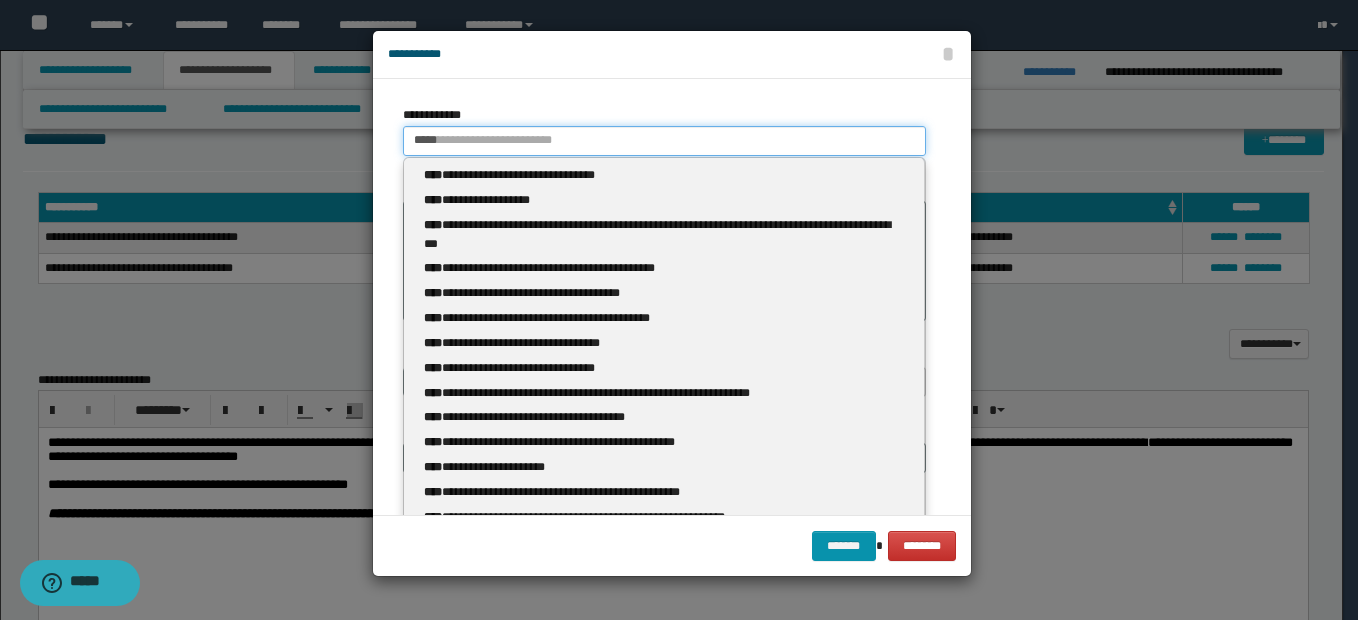 type 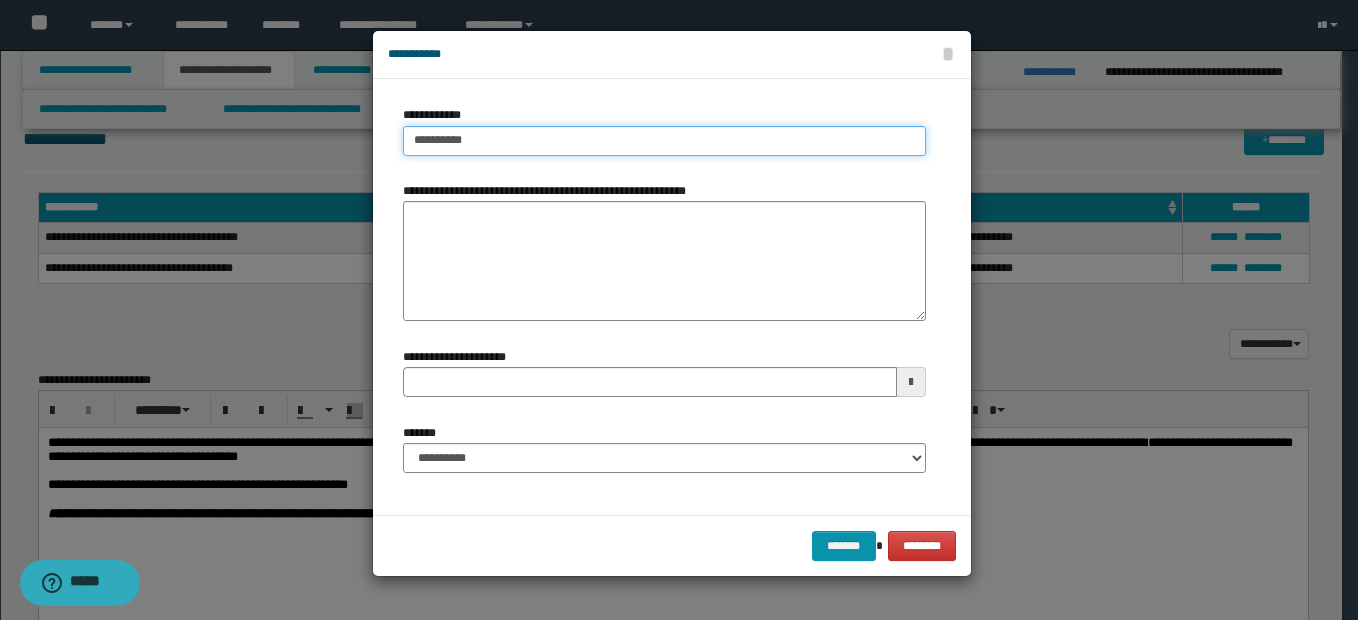 type on "**********" 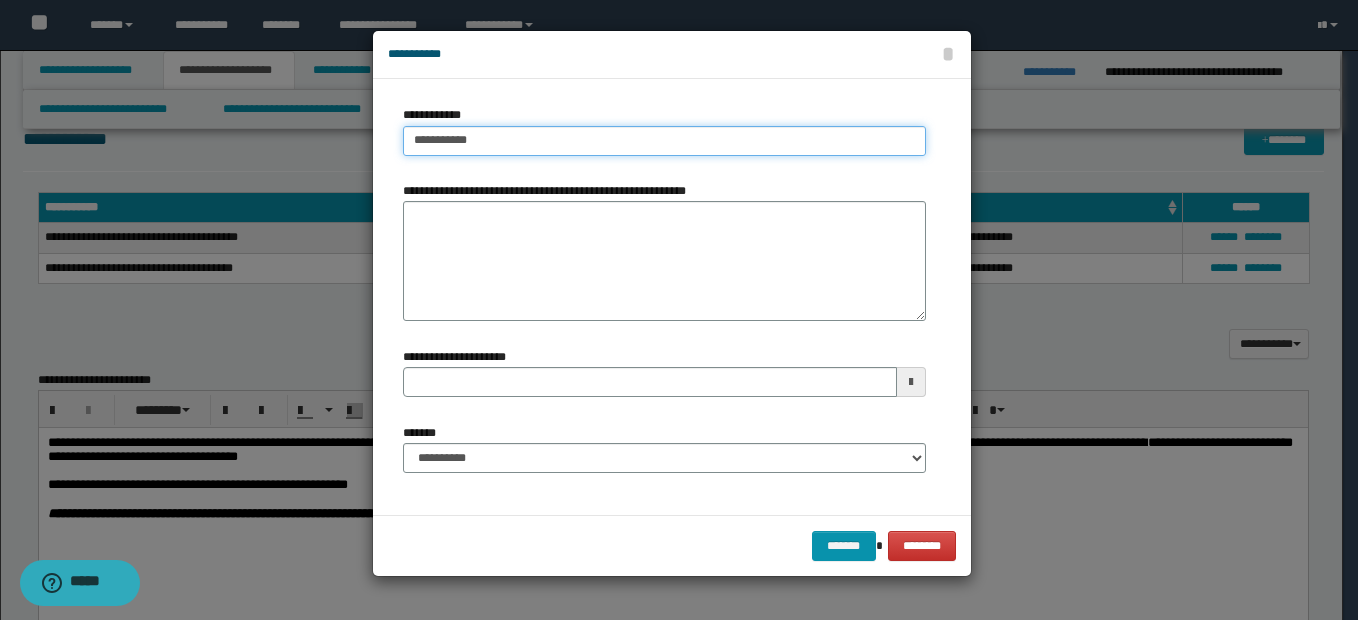 type on "**********" 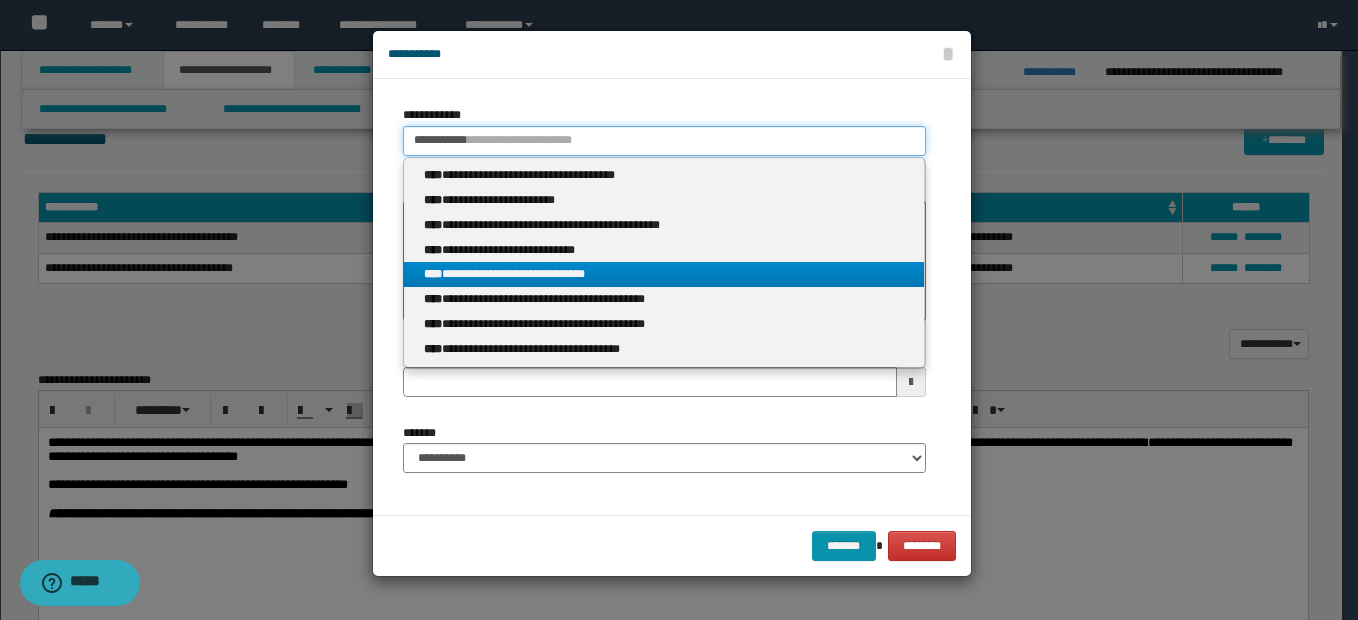 type on "**********" 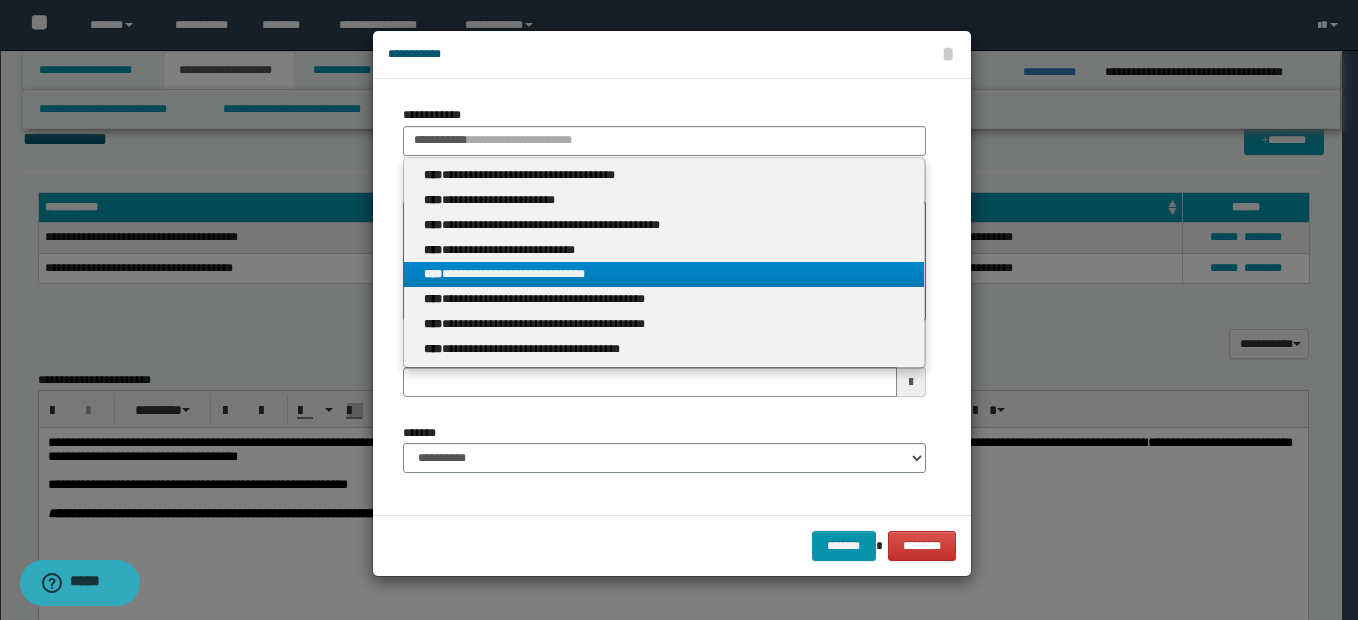 click on "**********" at bounding box center (664, 274) 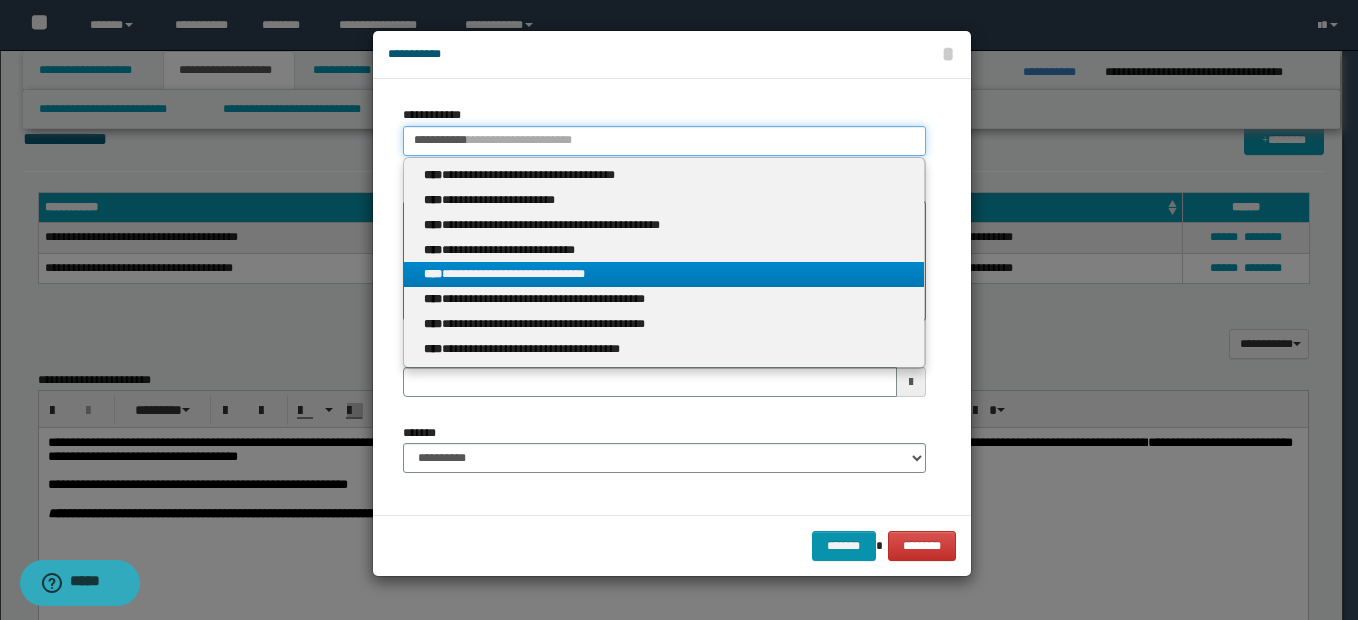 type 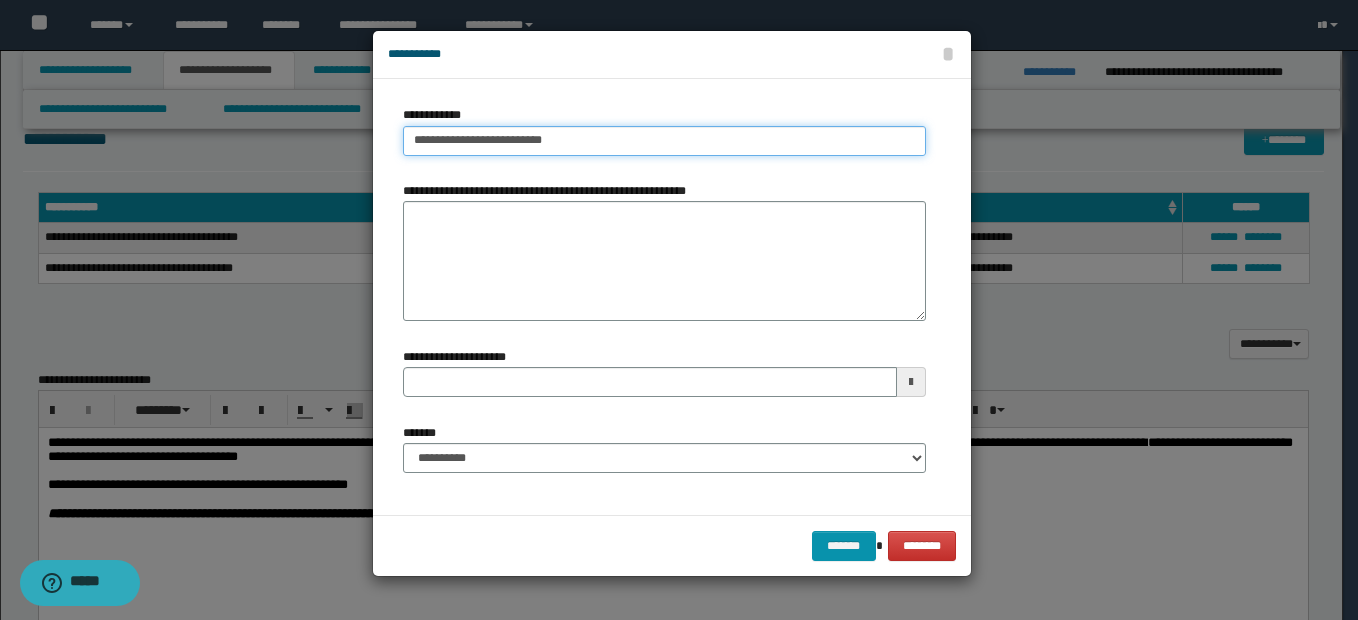 type 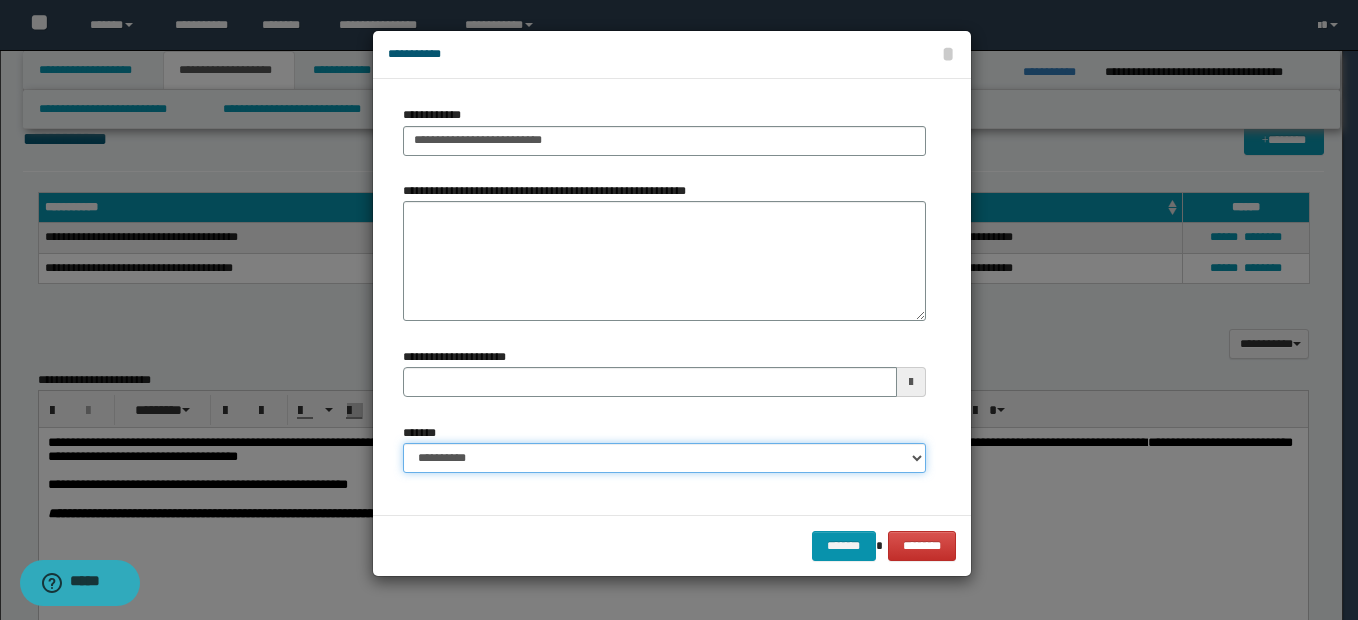 click on "**********" at bounding box center [664, 458] 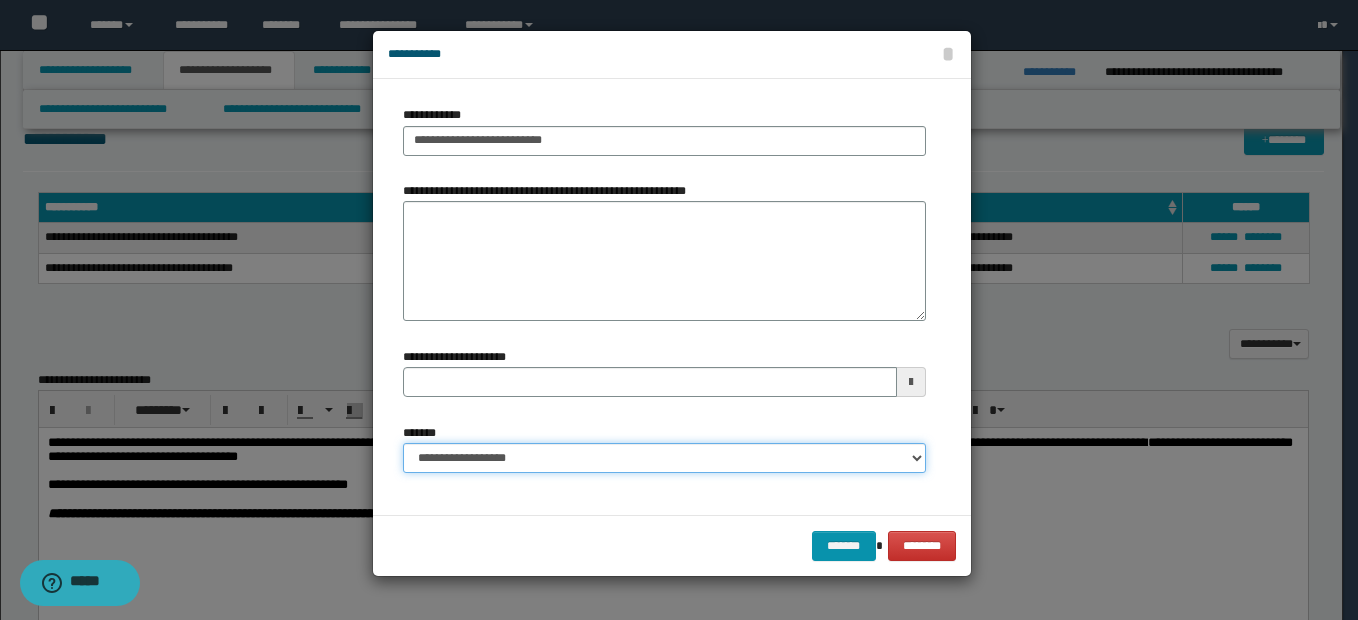 click on "**********" at bounding box center [664, 458] 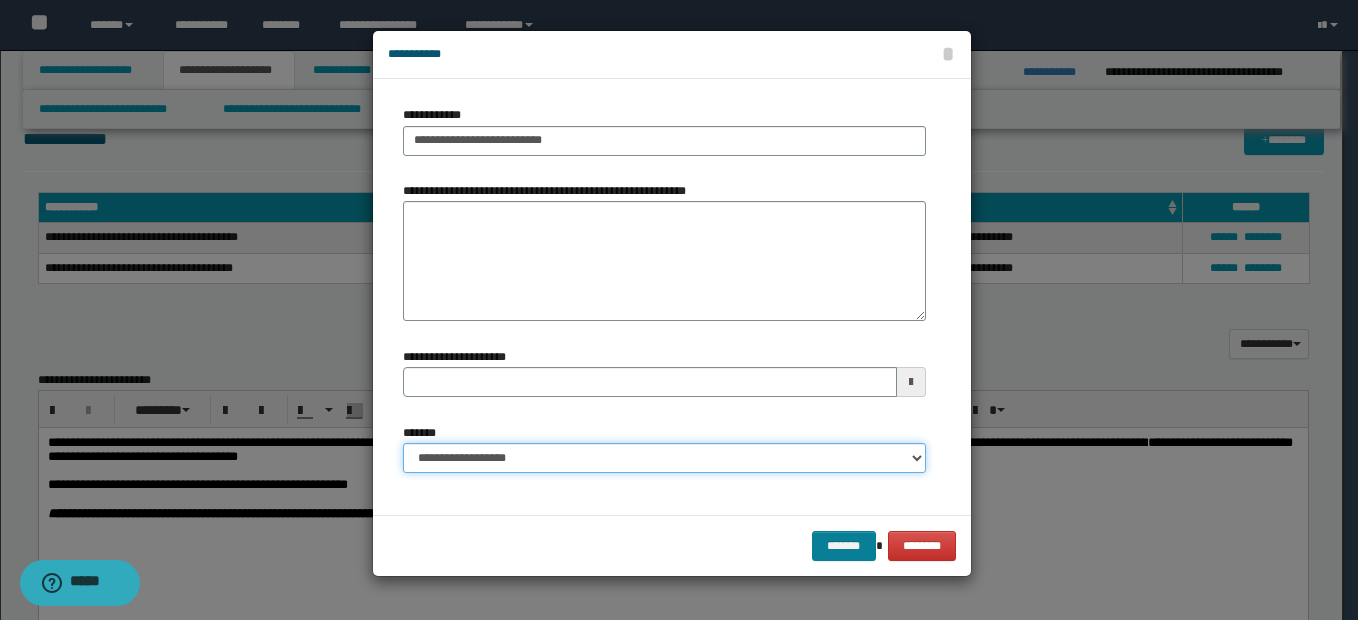 type 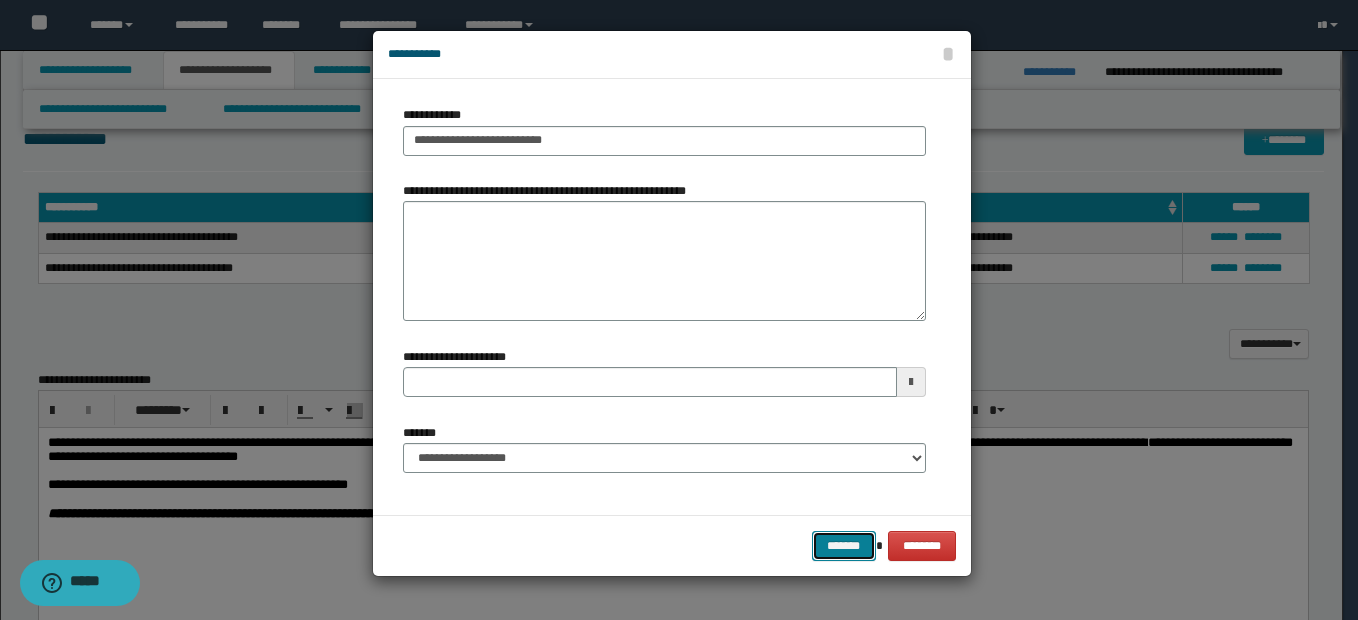 click on "*******" at bounding box center [844, 546] 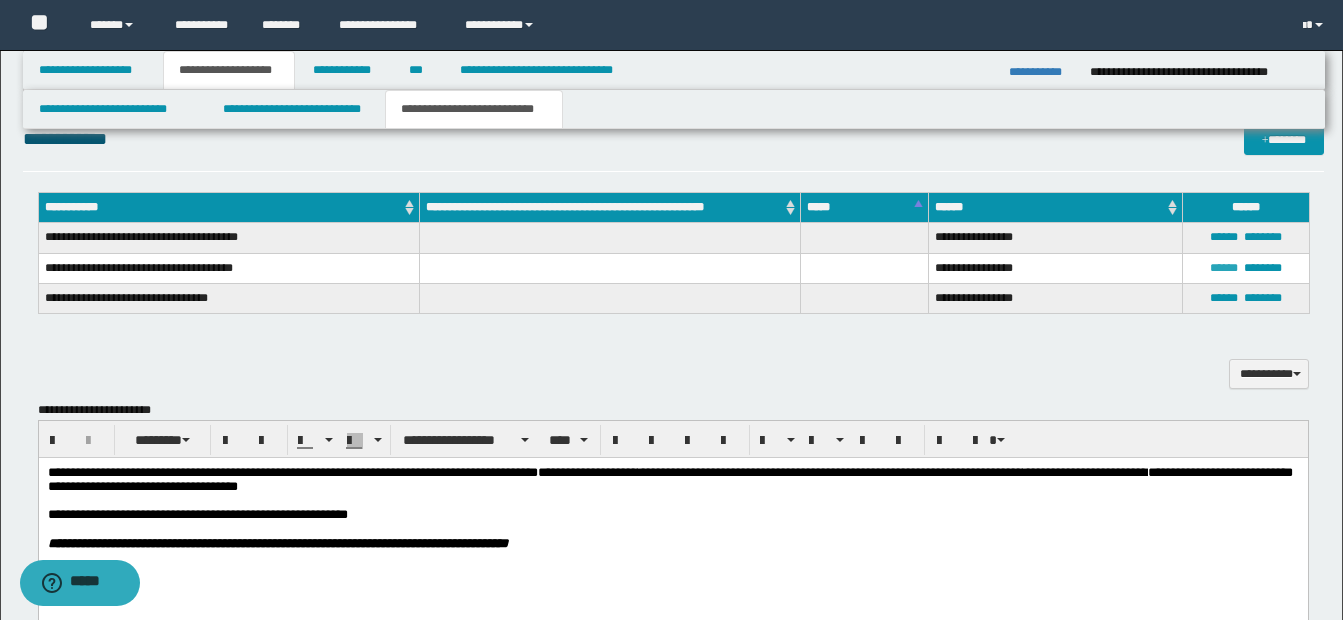 click on "******" at bounding box center [1224, 268] 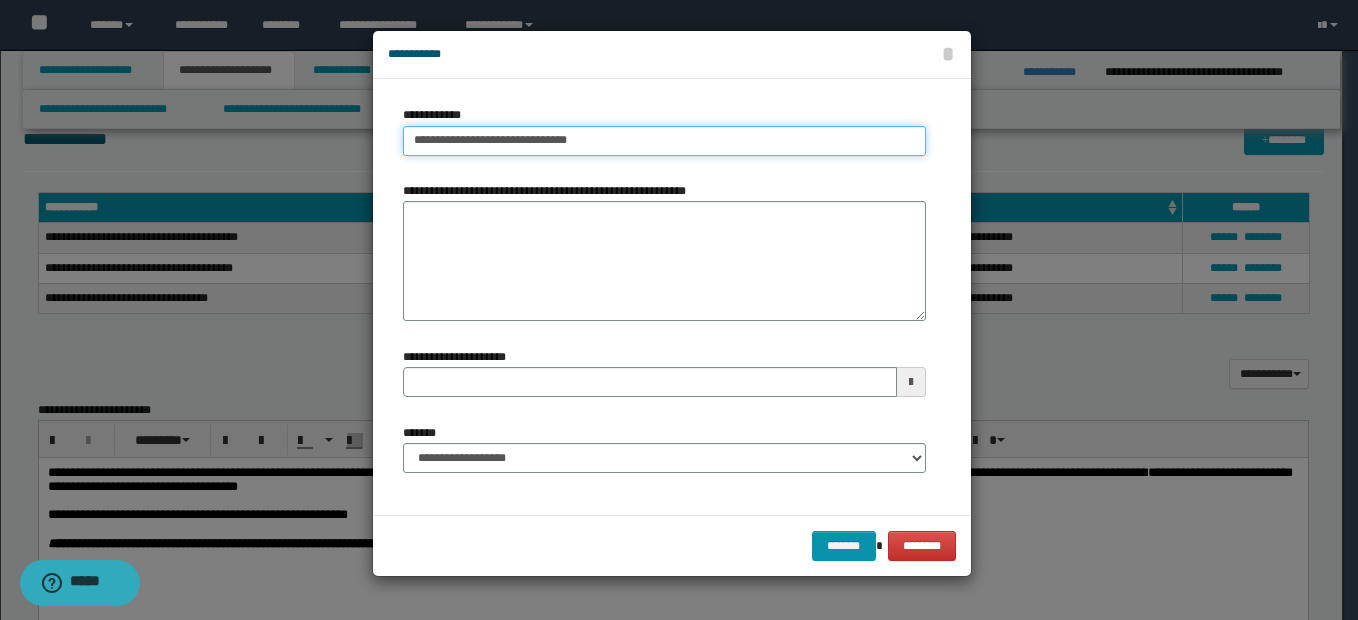 type on "**********" 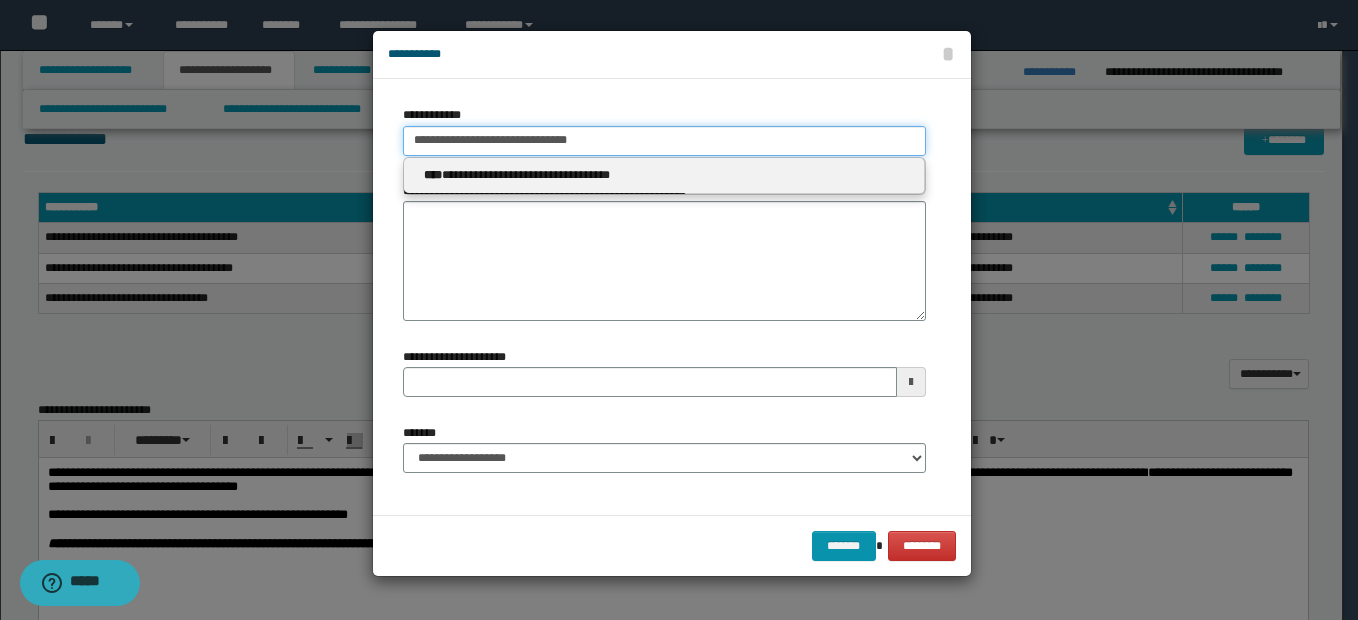 drag, startPoint x: 414, startPoint y: 135, endPoint x: 682, endPoint y: 135, distance: 268 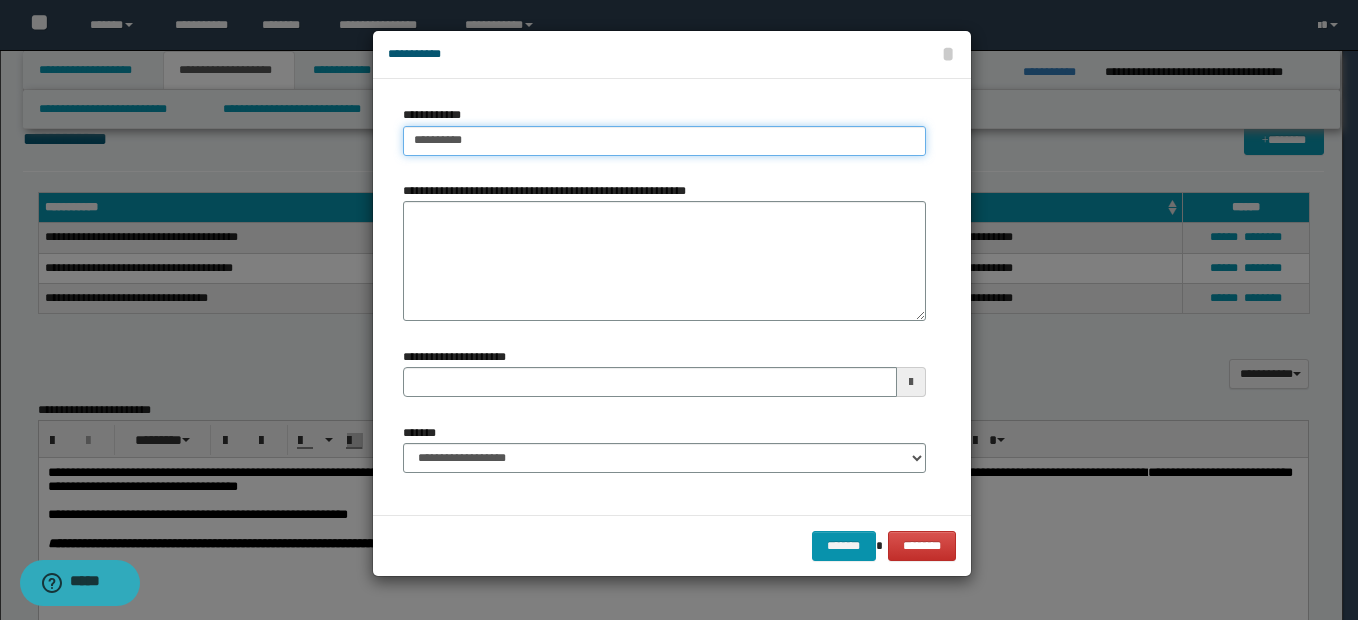 type on "**********" 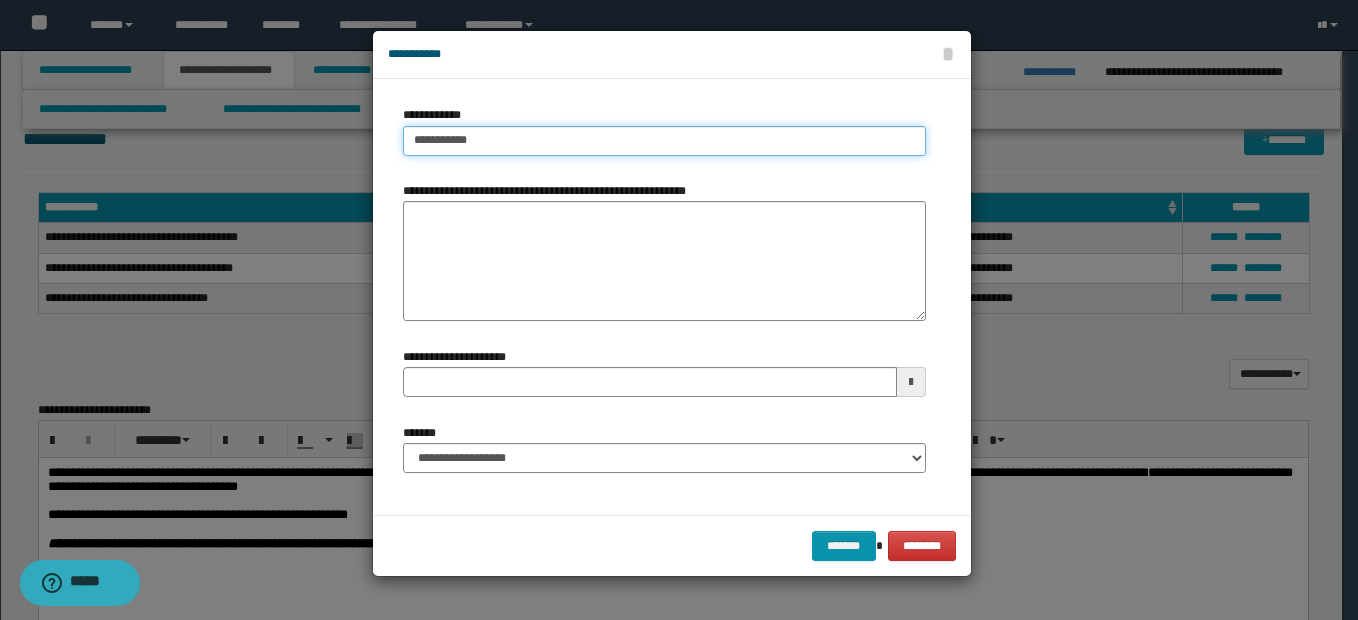 type on "**********" 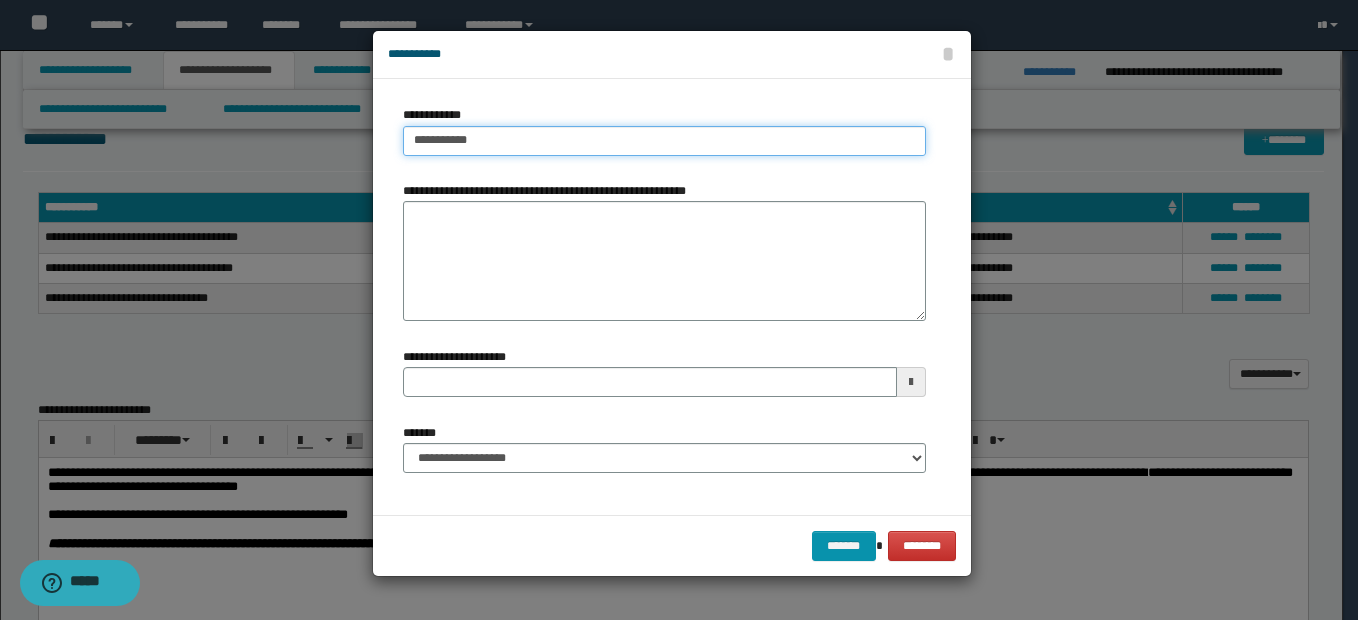 type 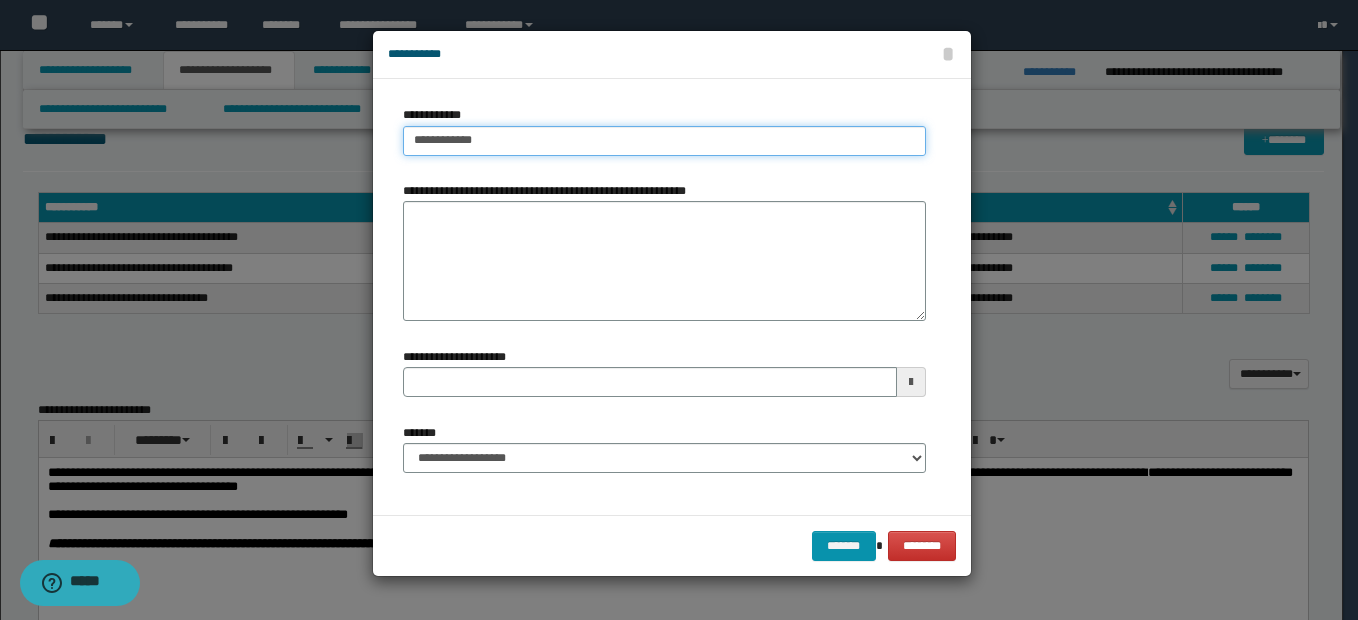 type on "**********" 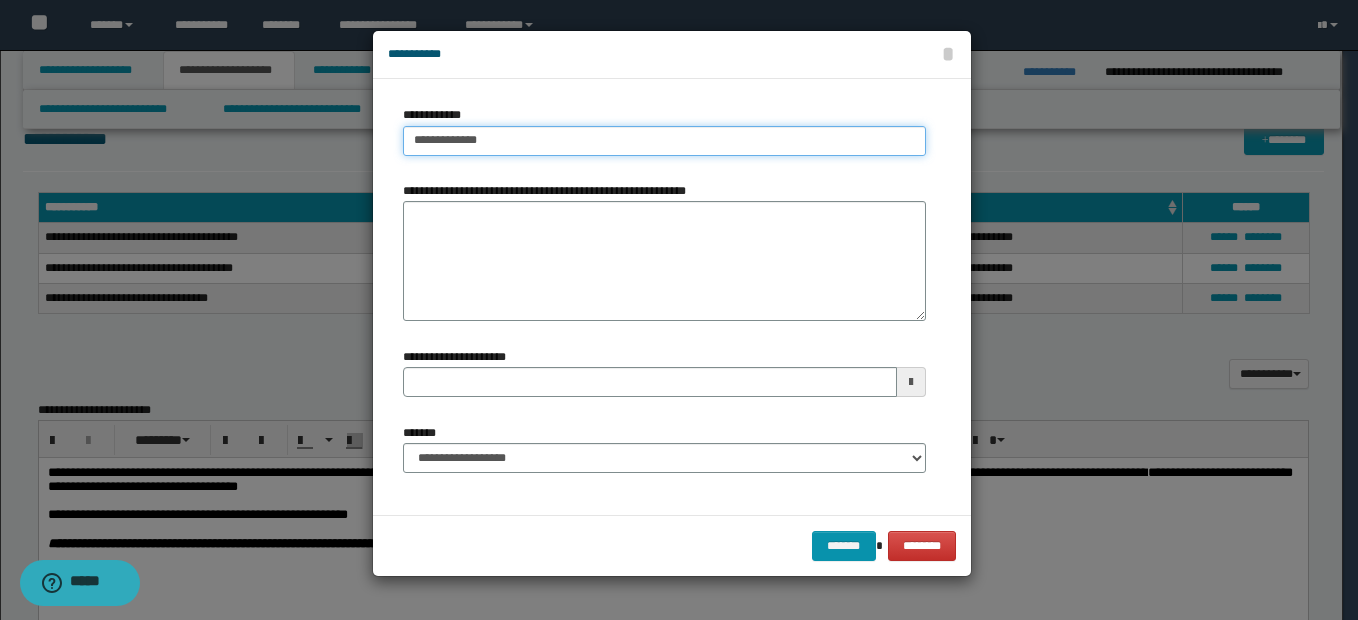 type on "**********" 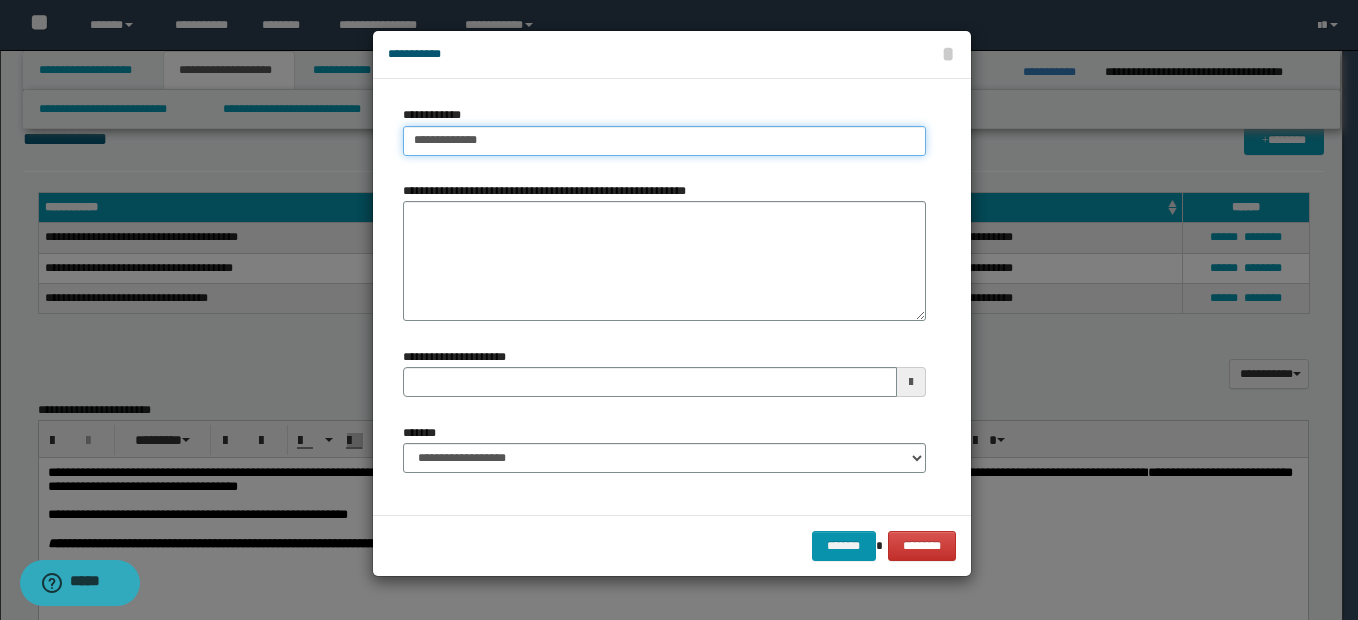 type 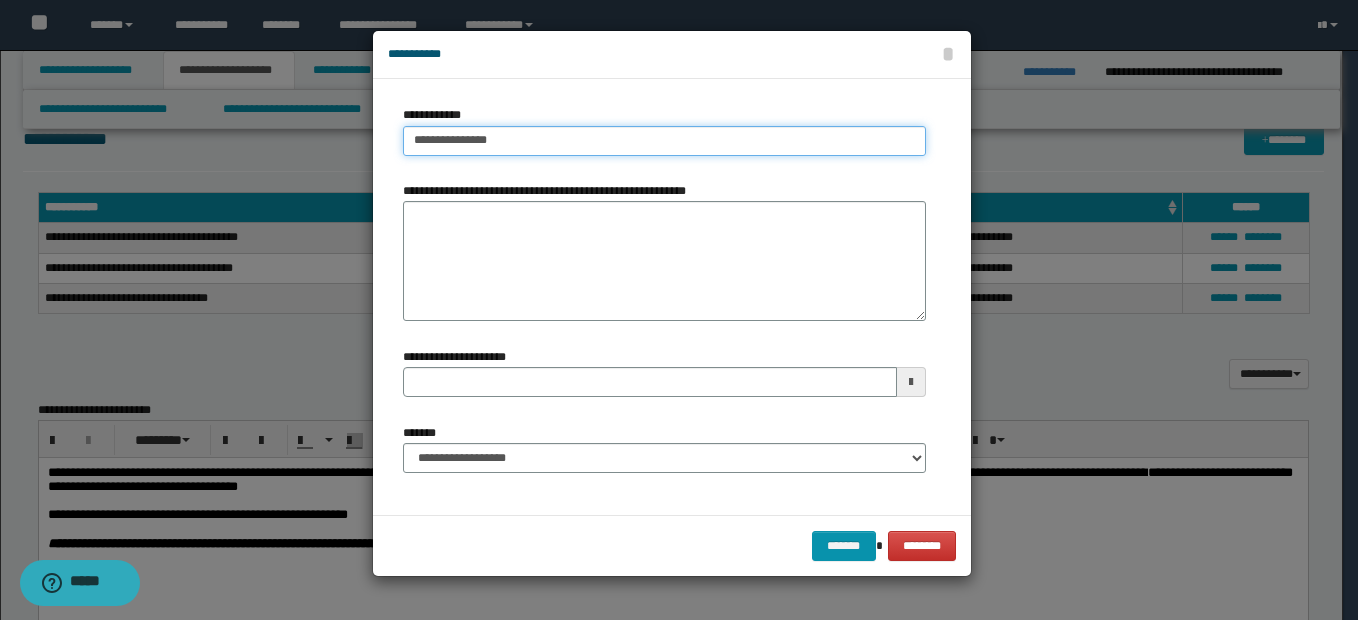 type on "**********" 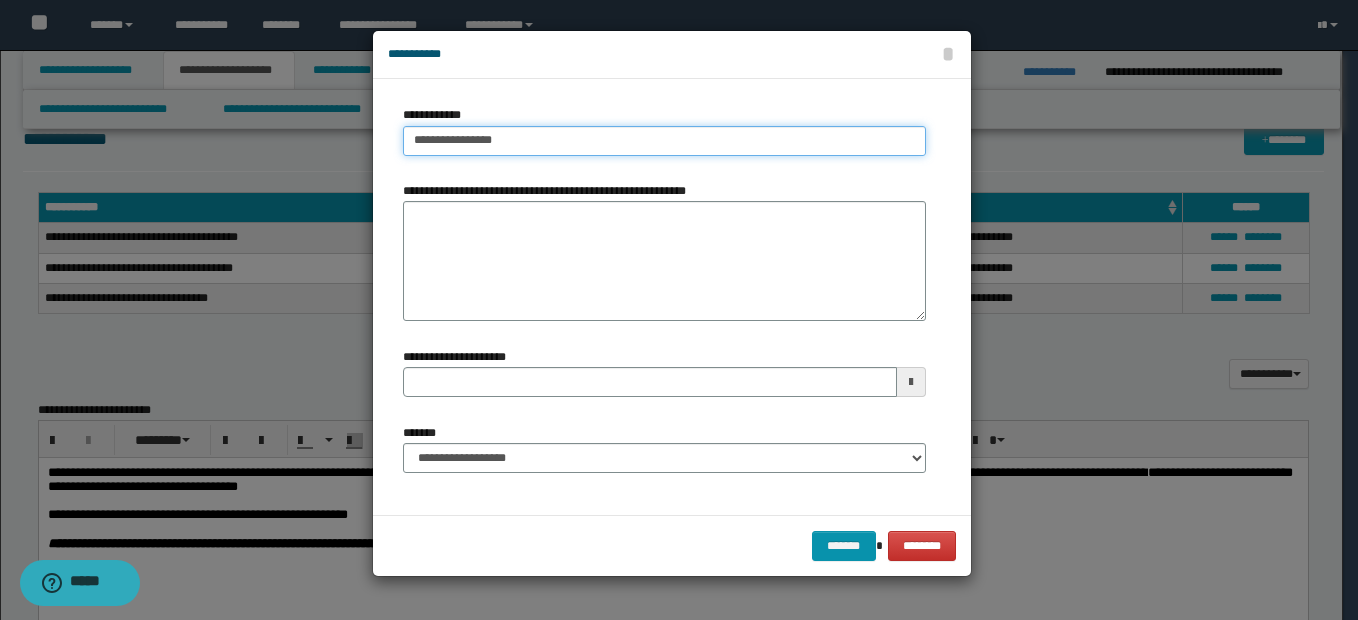 type on "**********" 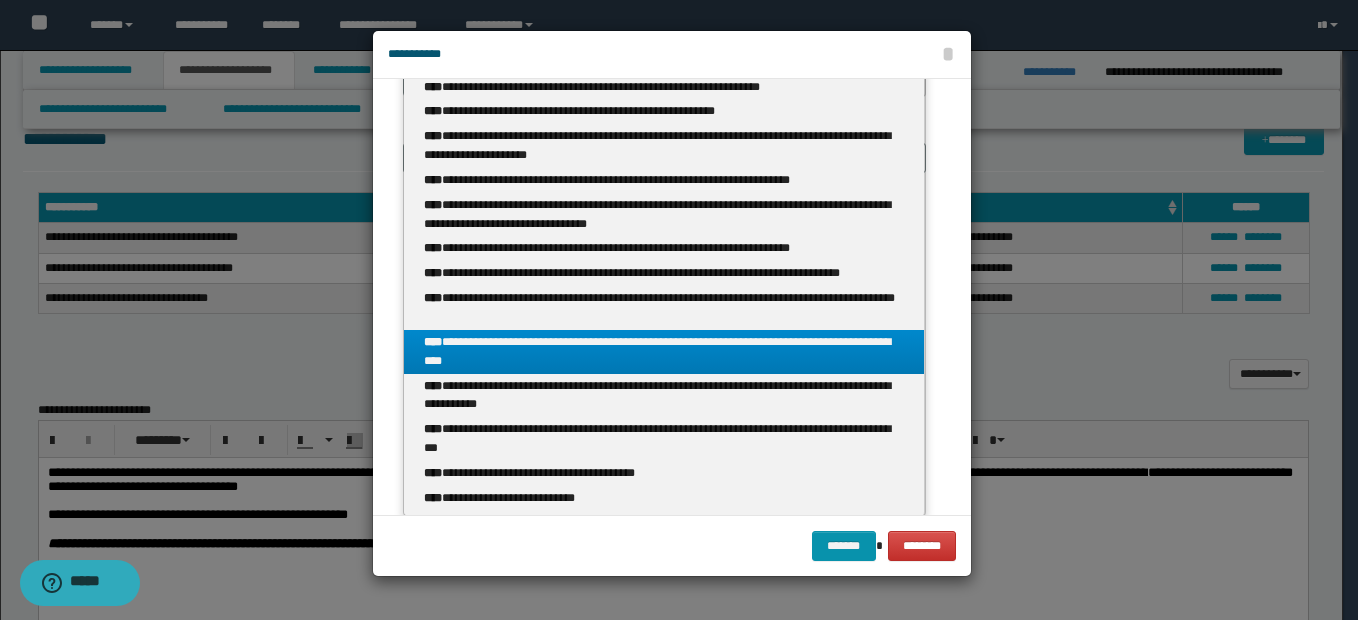 scroll, scrollTop: 303, scrollLeft: 0, axis: vertical 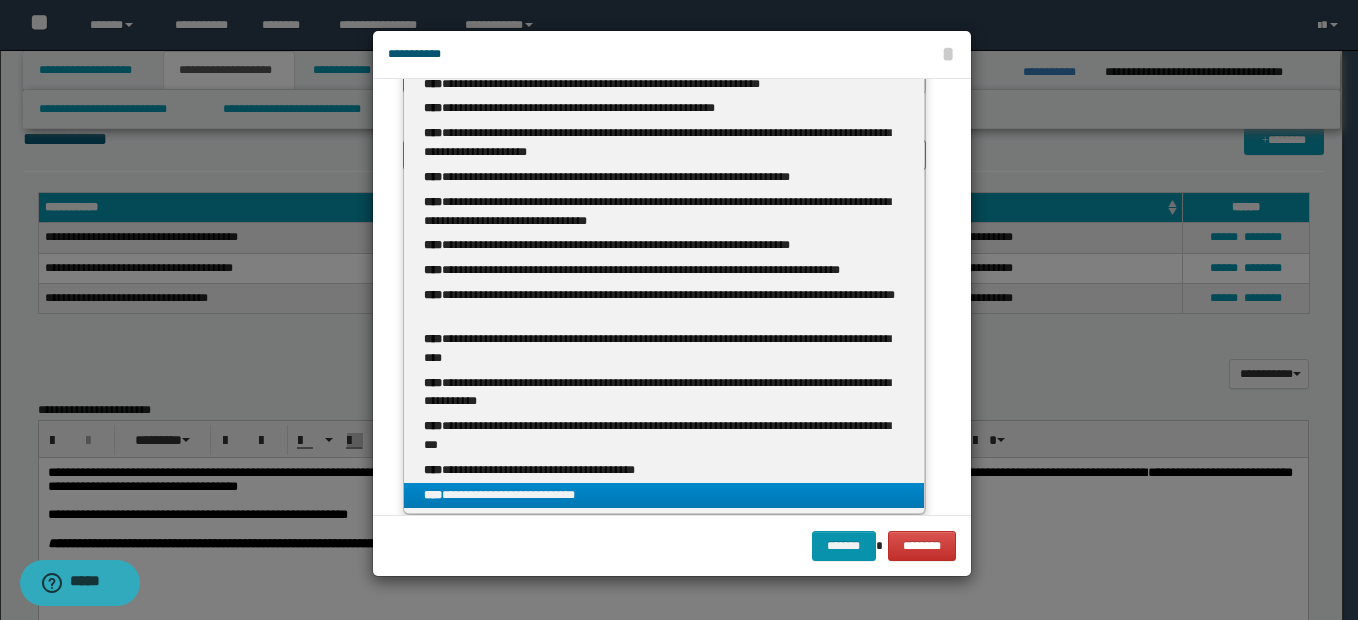 type on "**********" 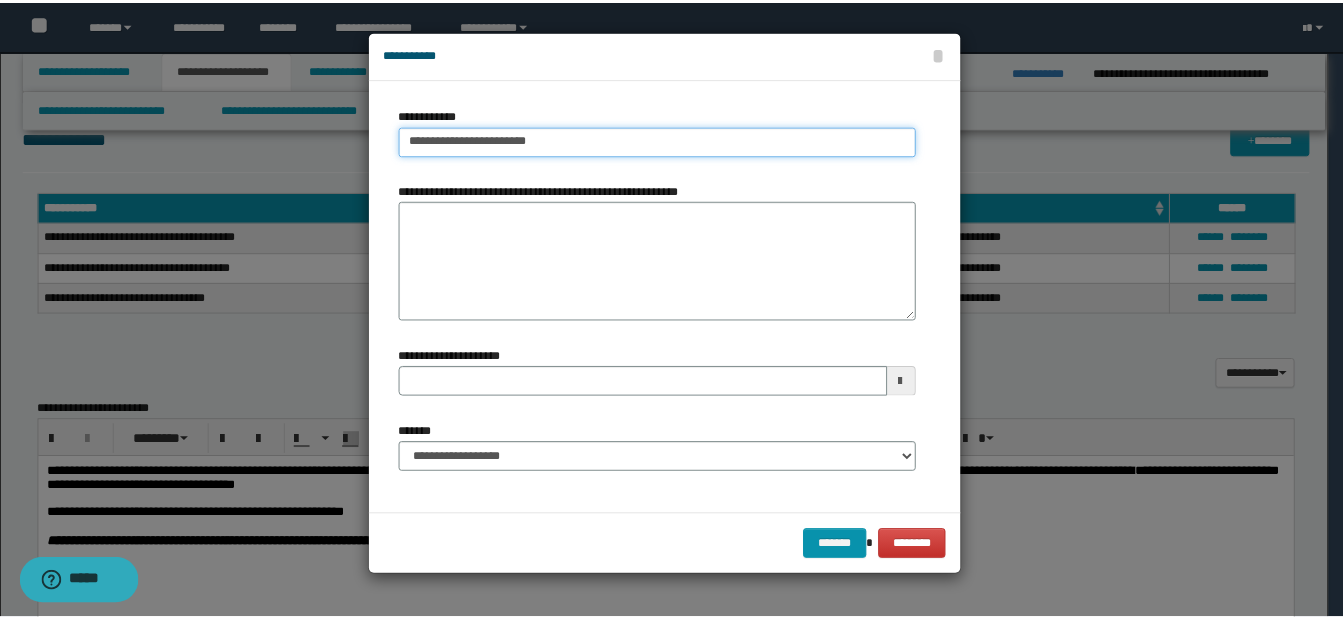 scroll, scrollTop: 0, scrollLeft: 0, axis: both 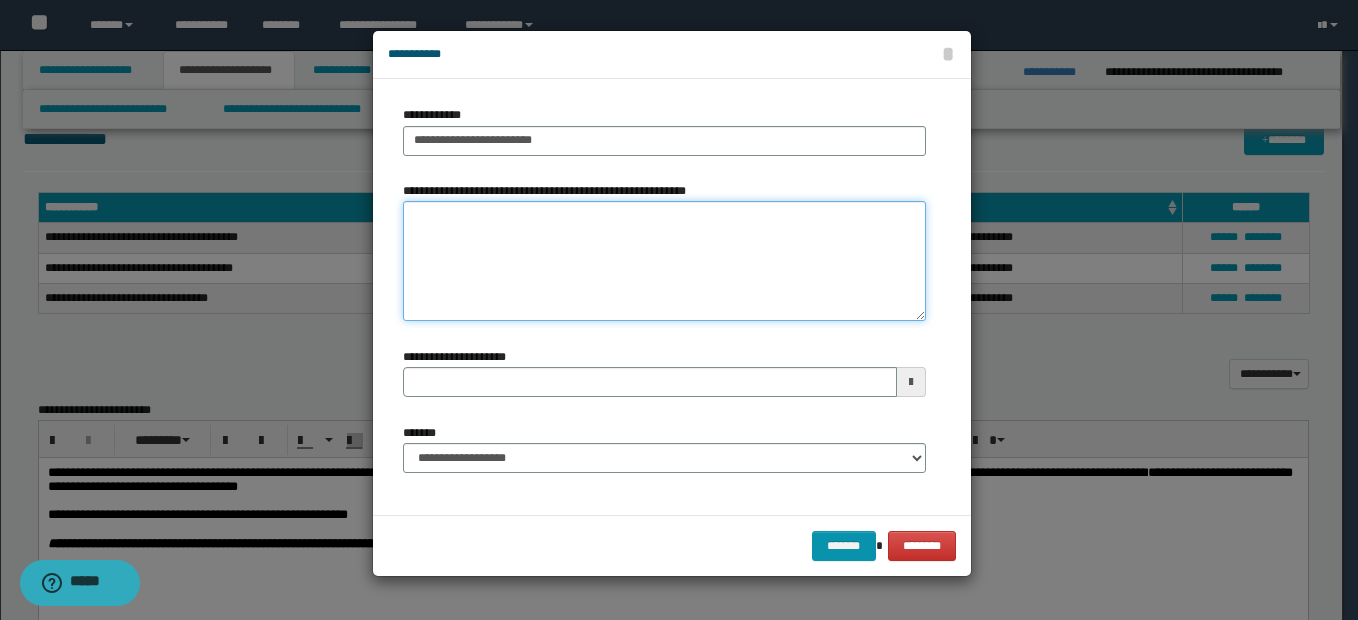 click on "**********" at bounding box center (664, 261) 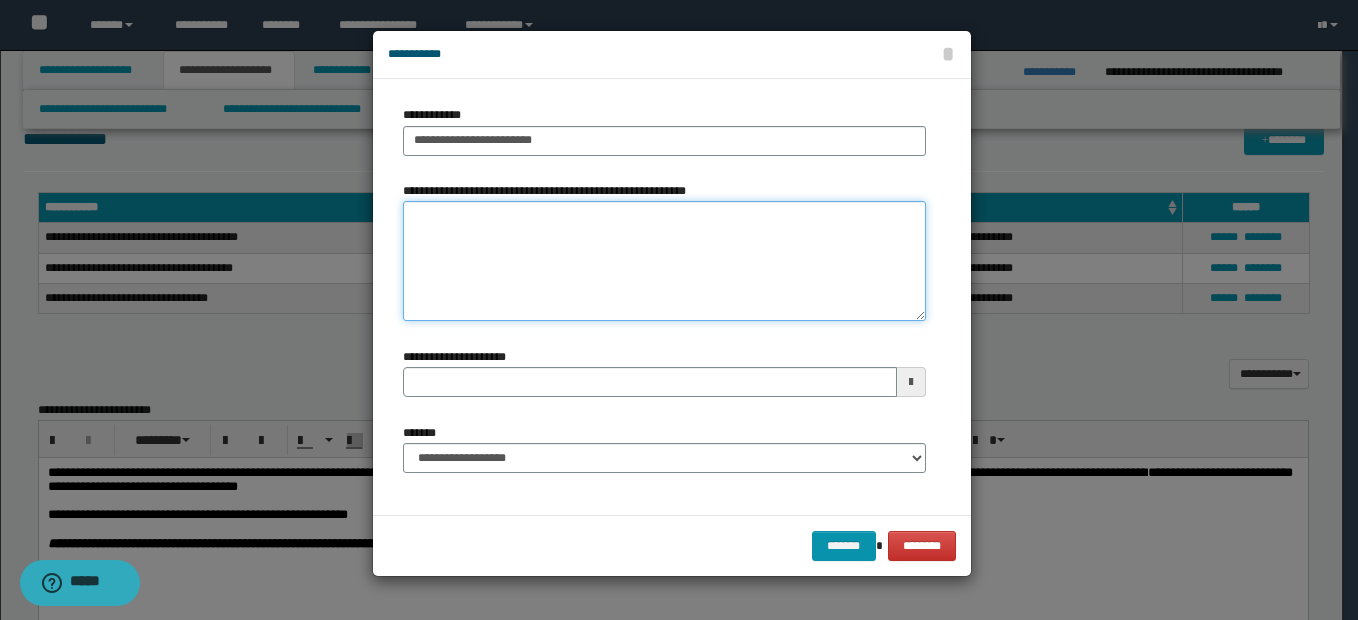 type 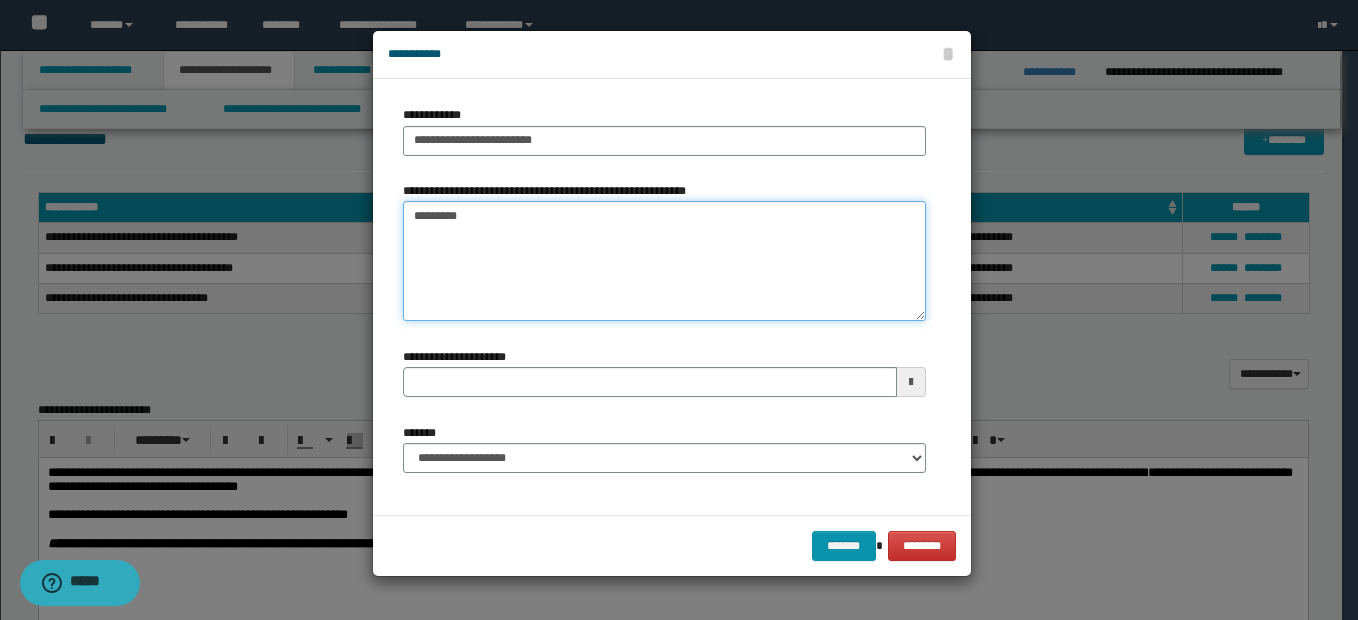 click on "*********" at bounding box center [664, 261] 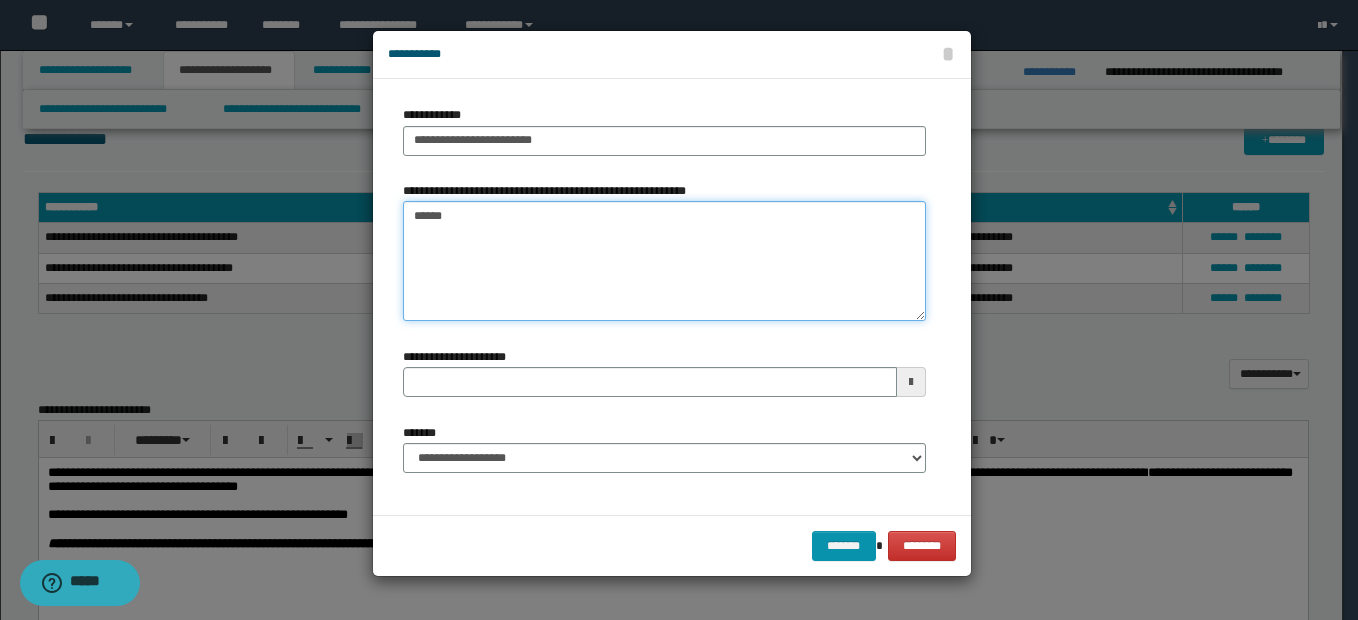 type on "*******" 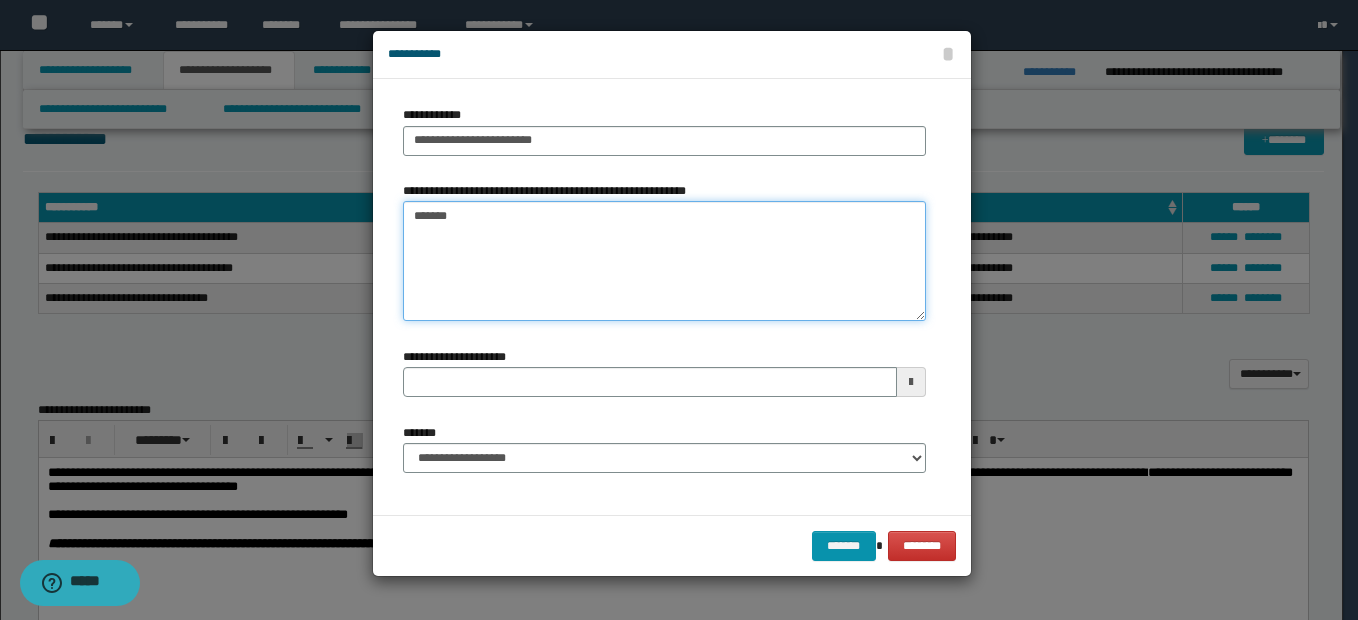 type 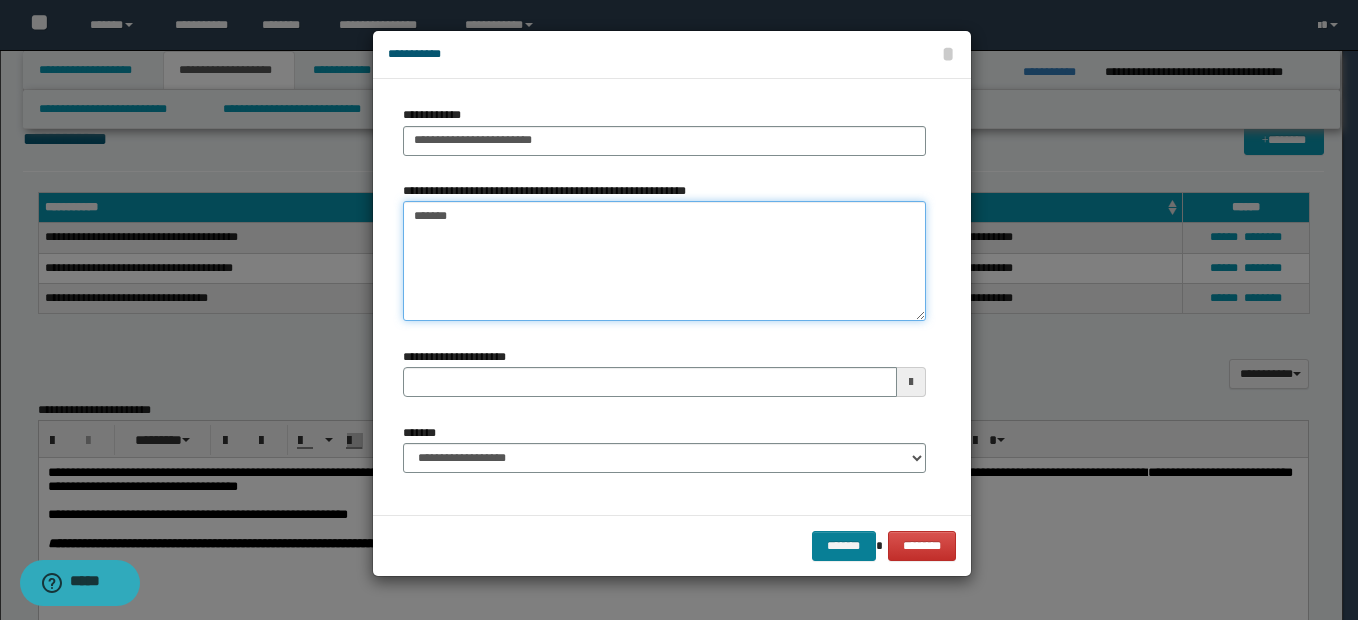 type on "*******" 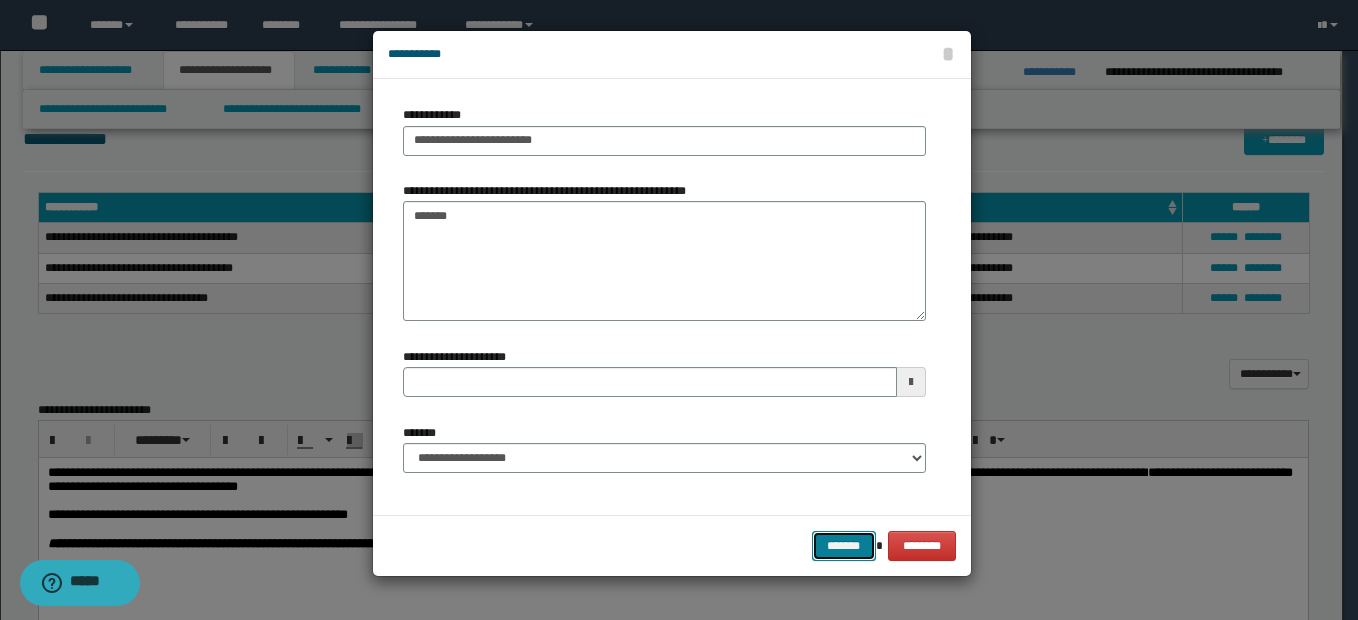 click on "*******" at bounding box center (844, 546) 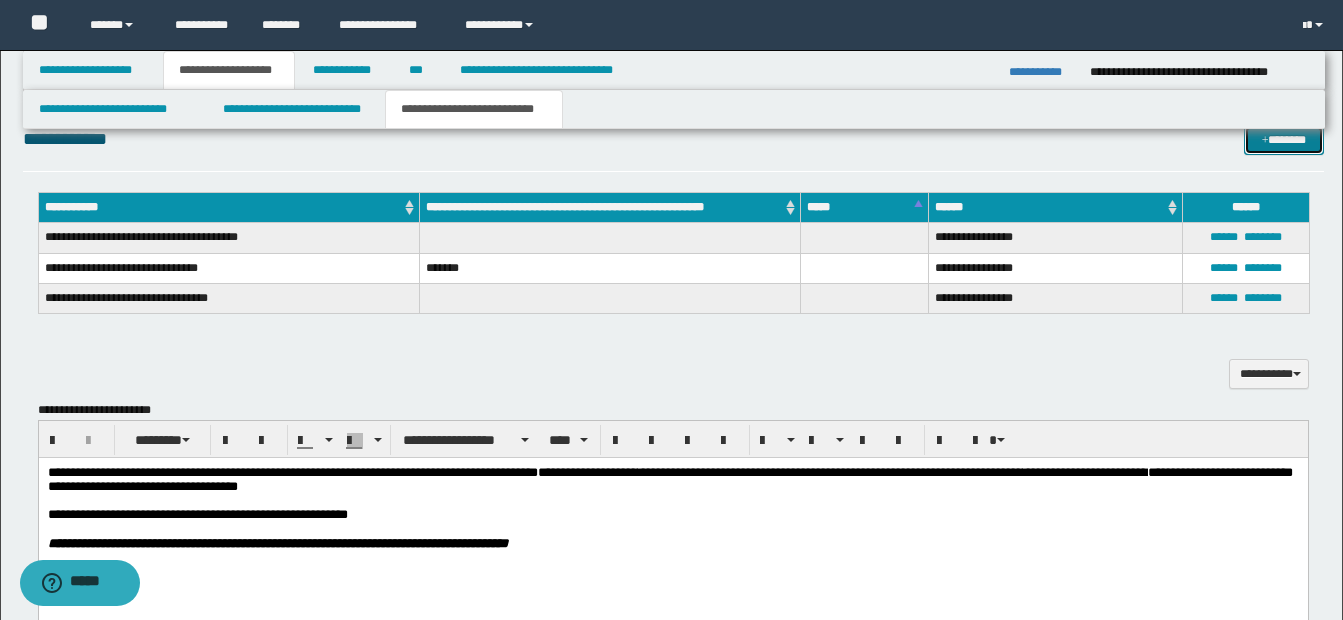 click on "*******" at bounding box center [1284, 140] 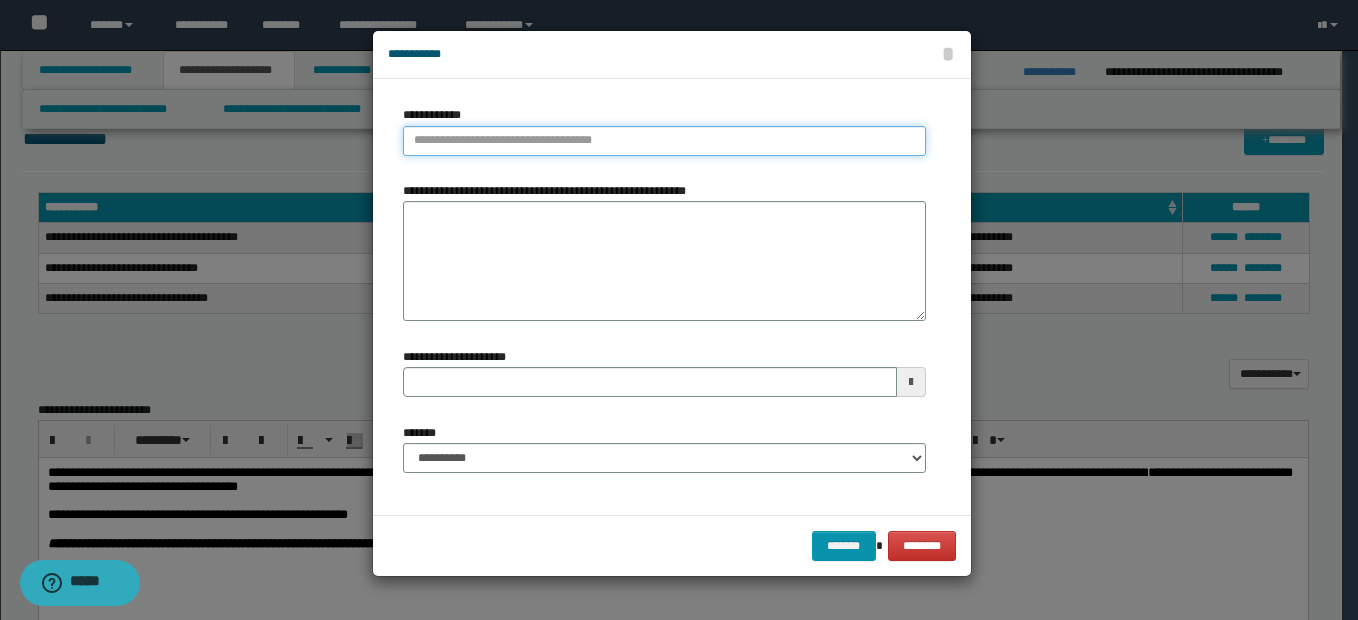 type on "**********" 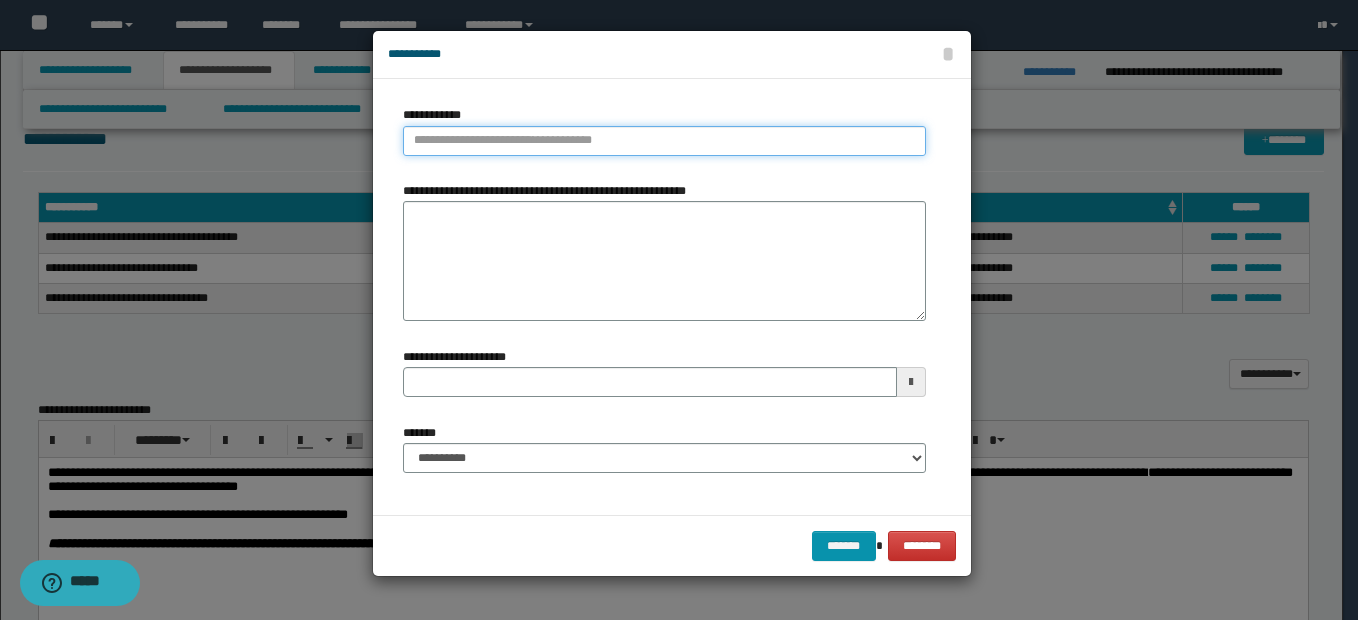 click on "**********" at bounding box center [664, 141] 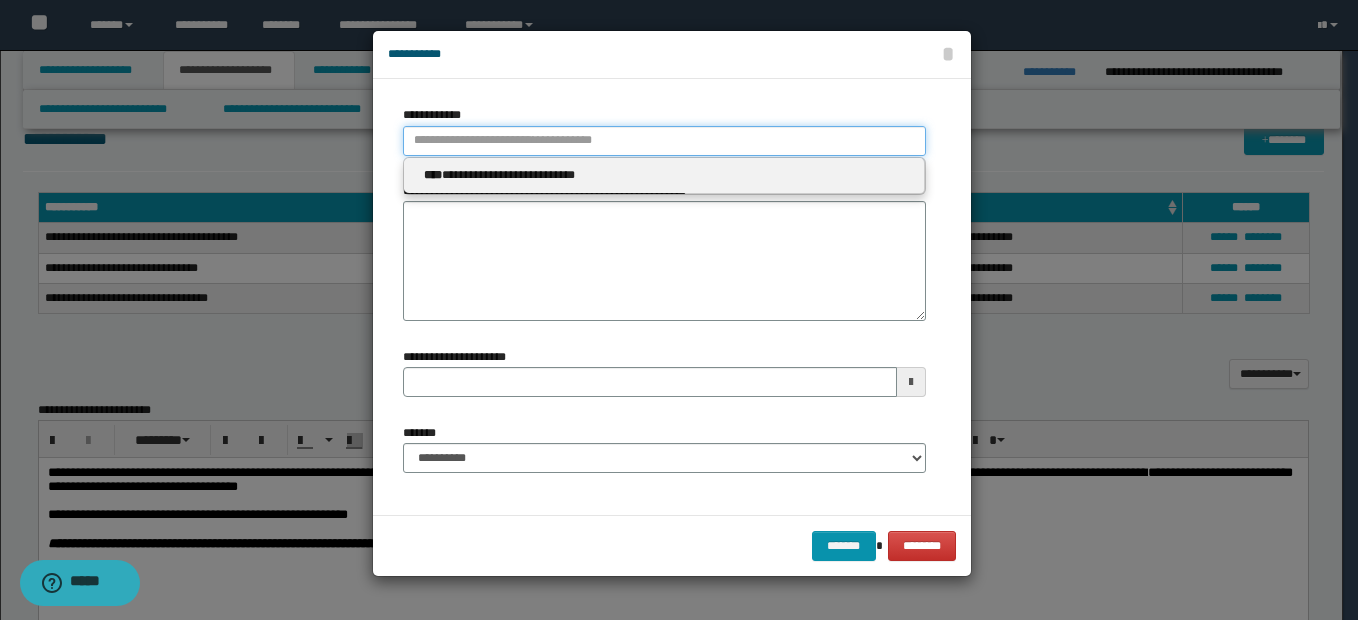 type 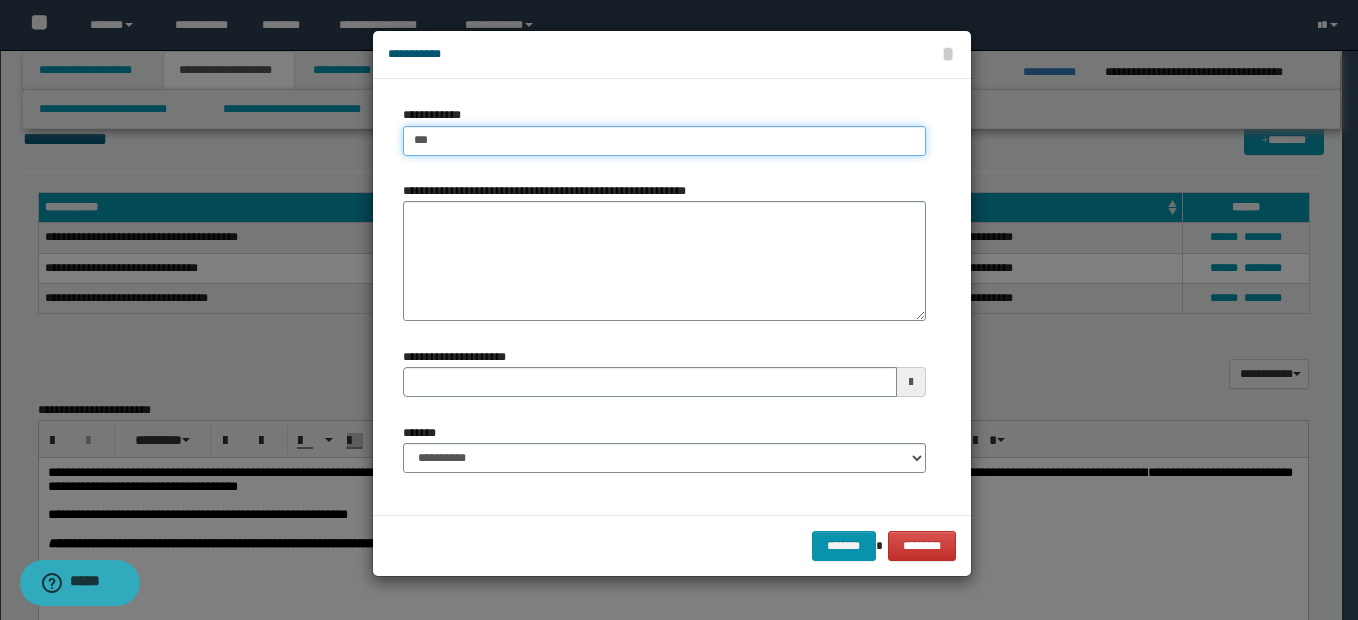 type on "****" 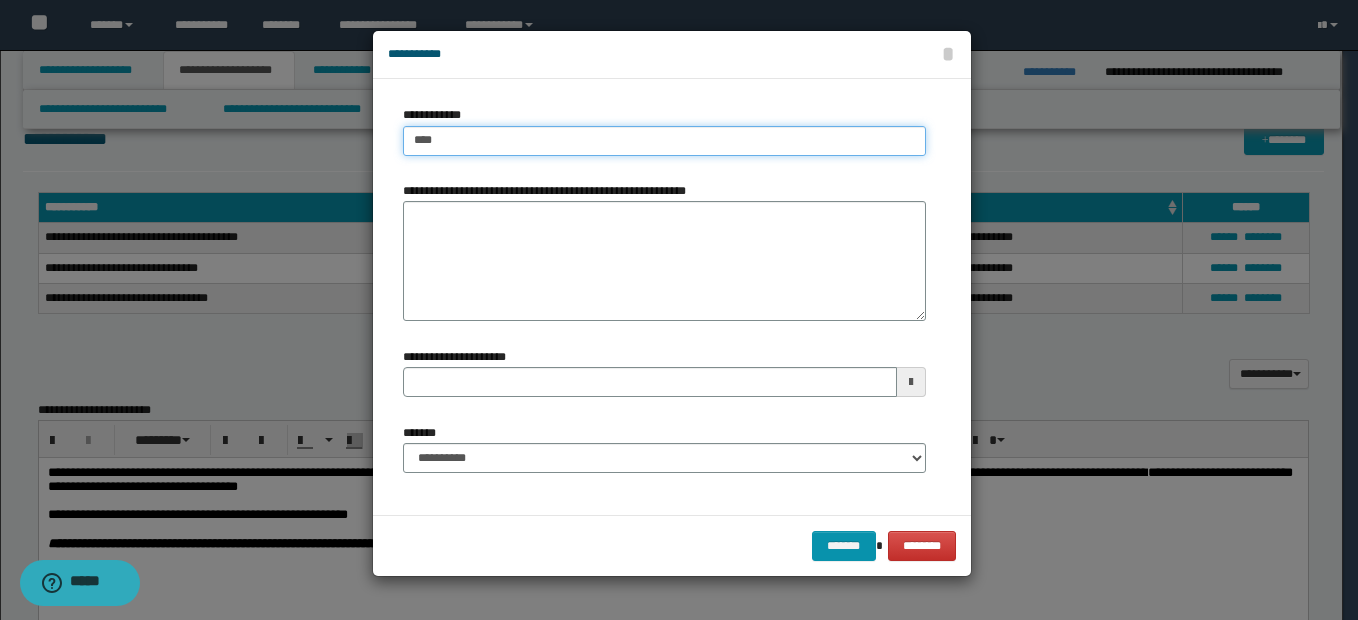 type on "**********" 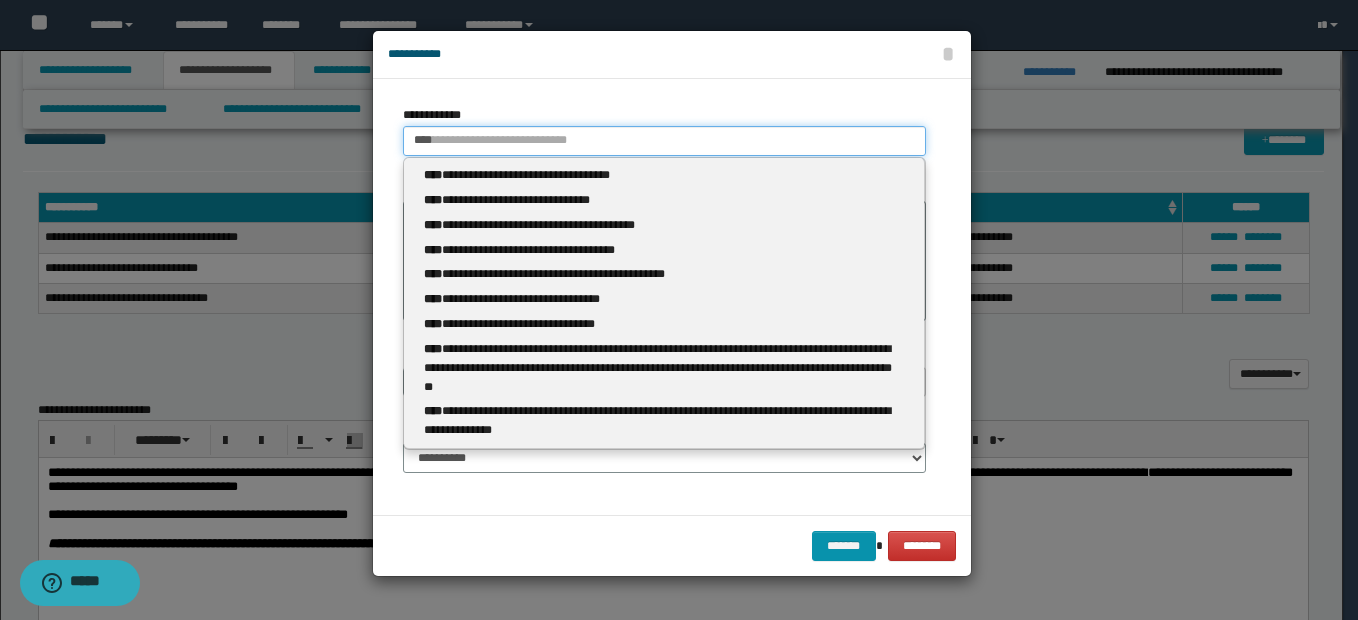 type 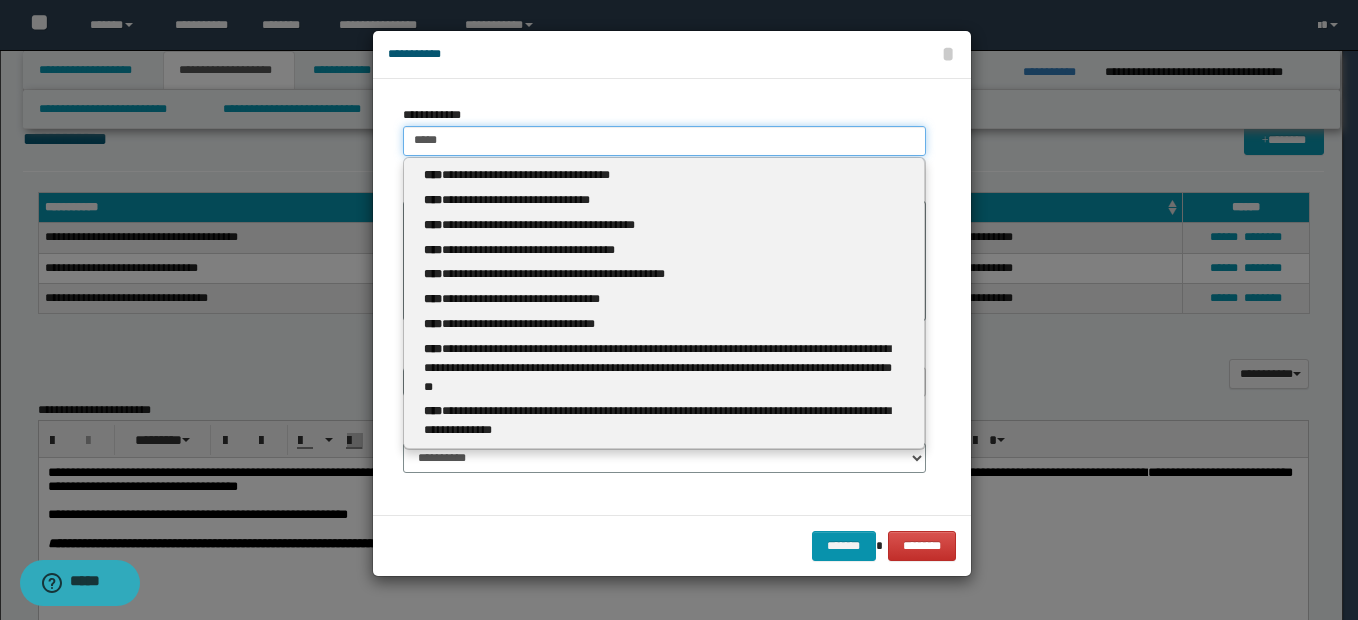type on "******" 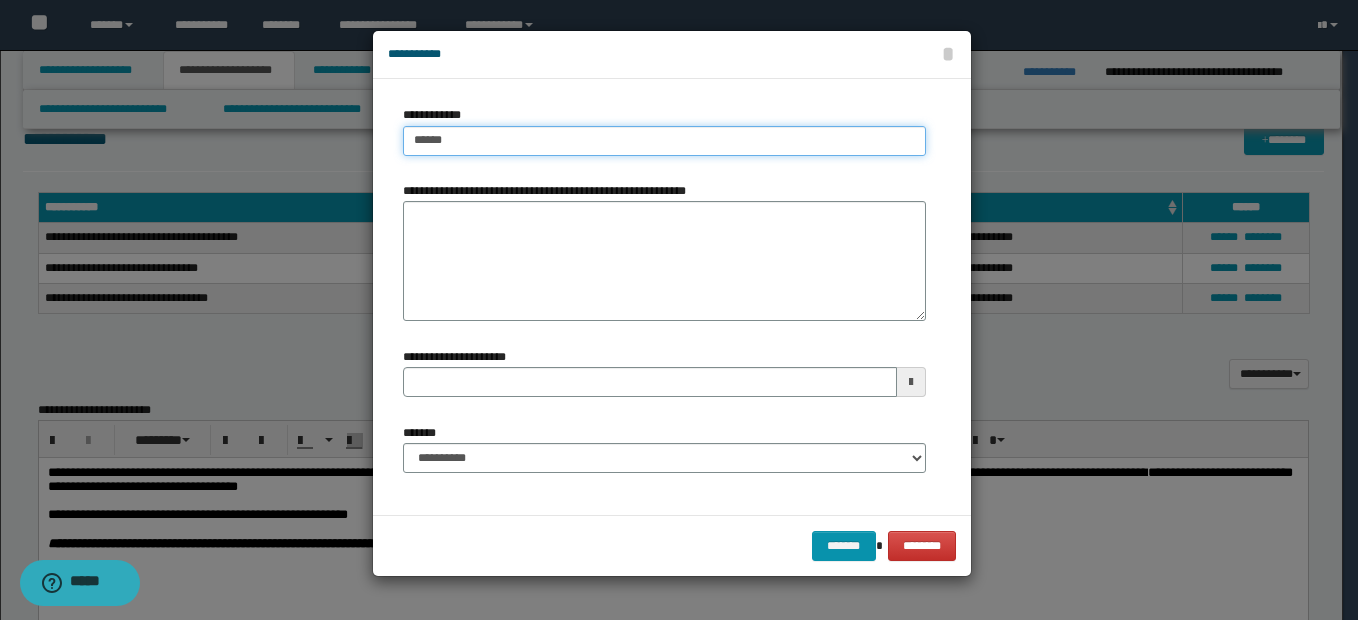 type on "**********" 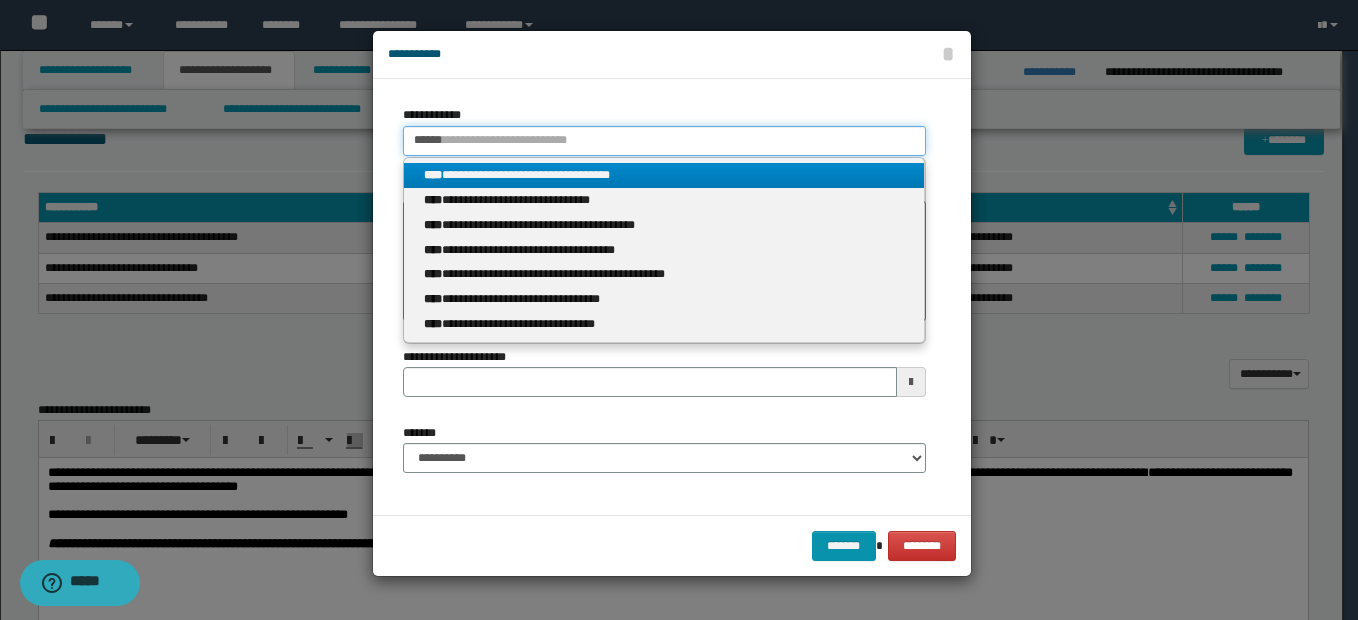 type on "******" 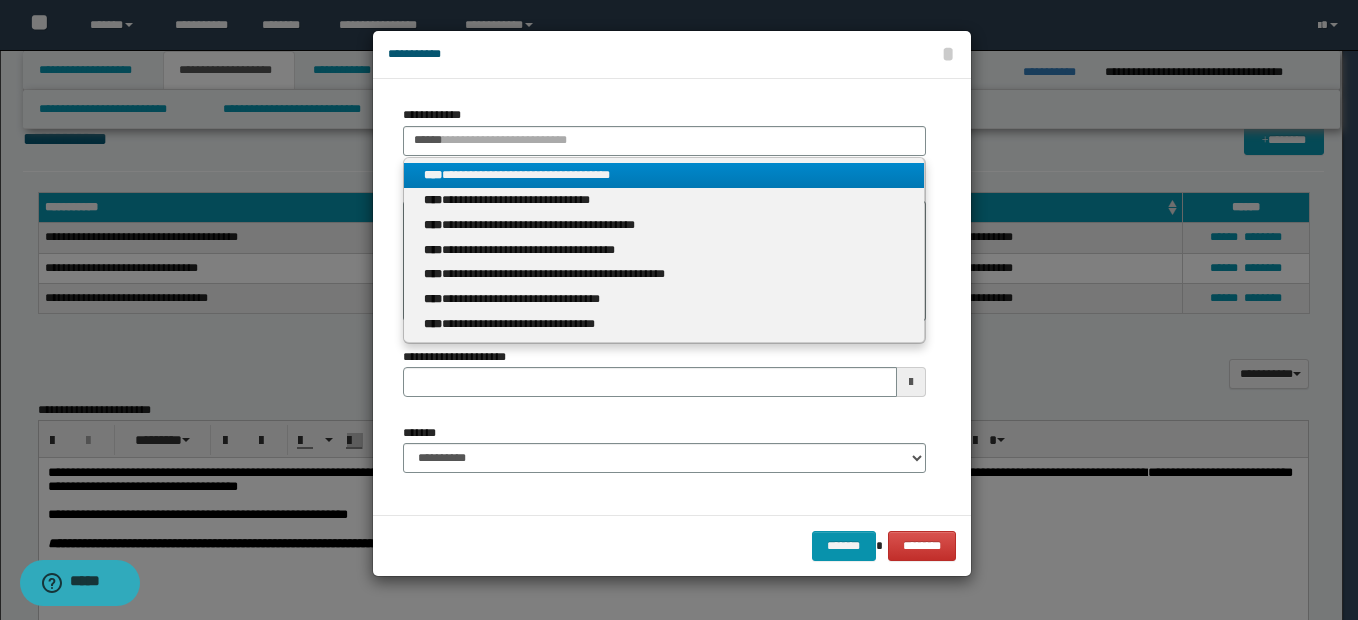 click on "**********" at bounding box center (664, 175) 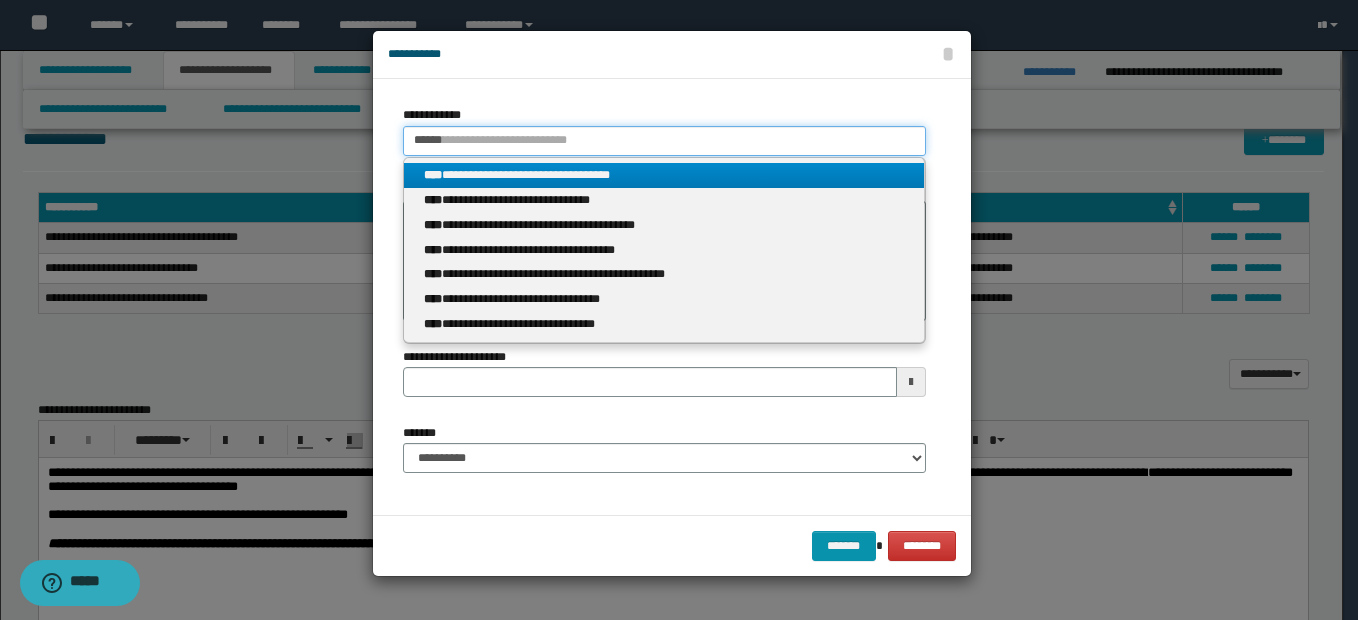 type 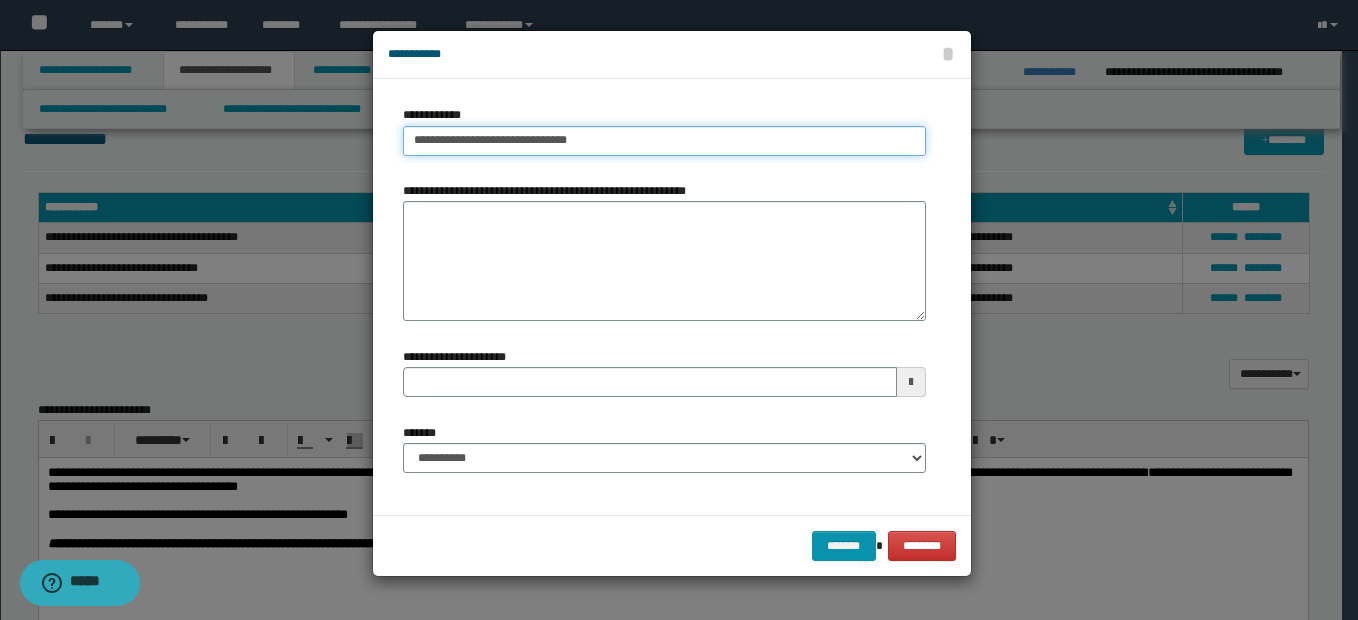 type 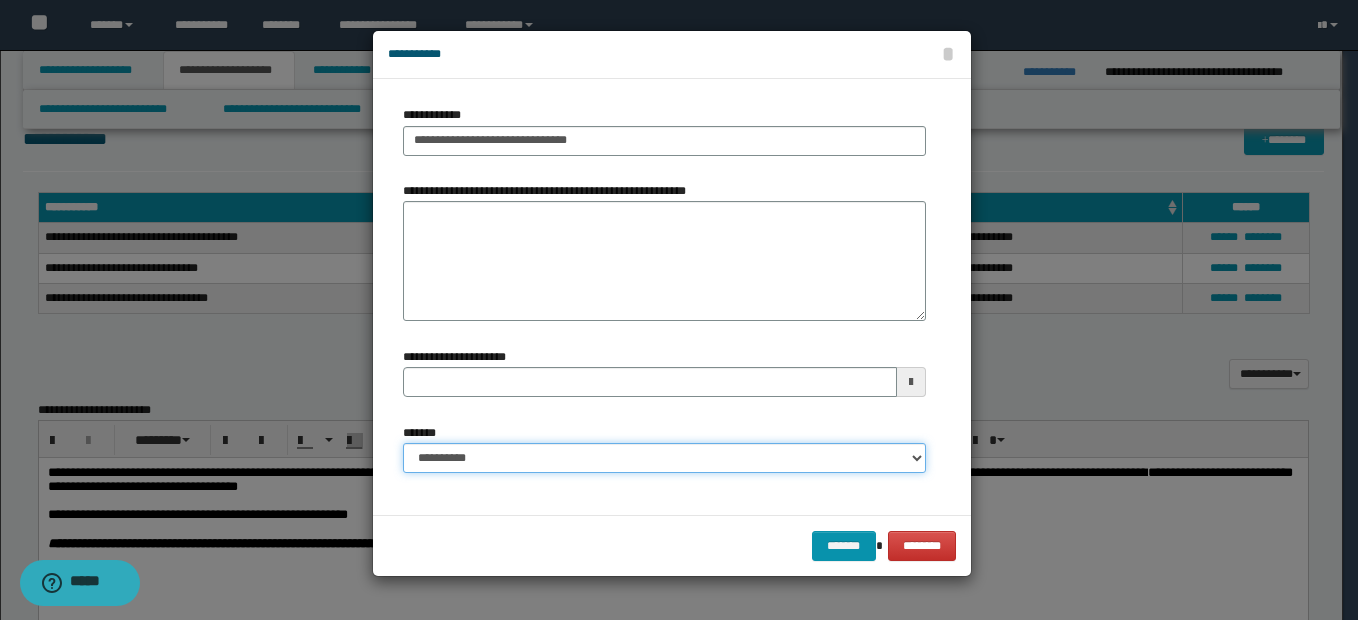 click on "**********" at bounding box center (664, 458) 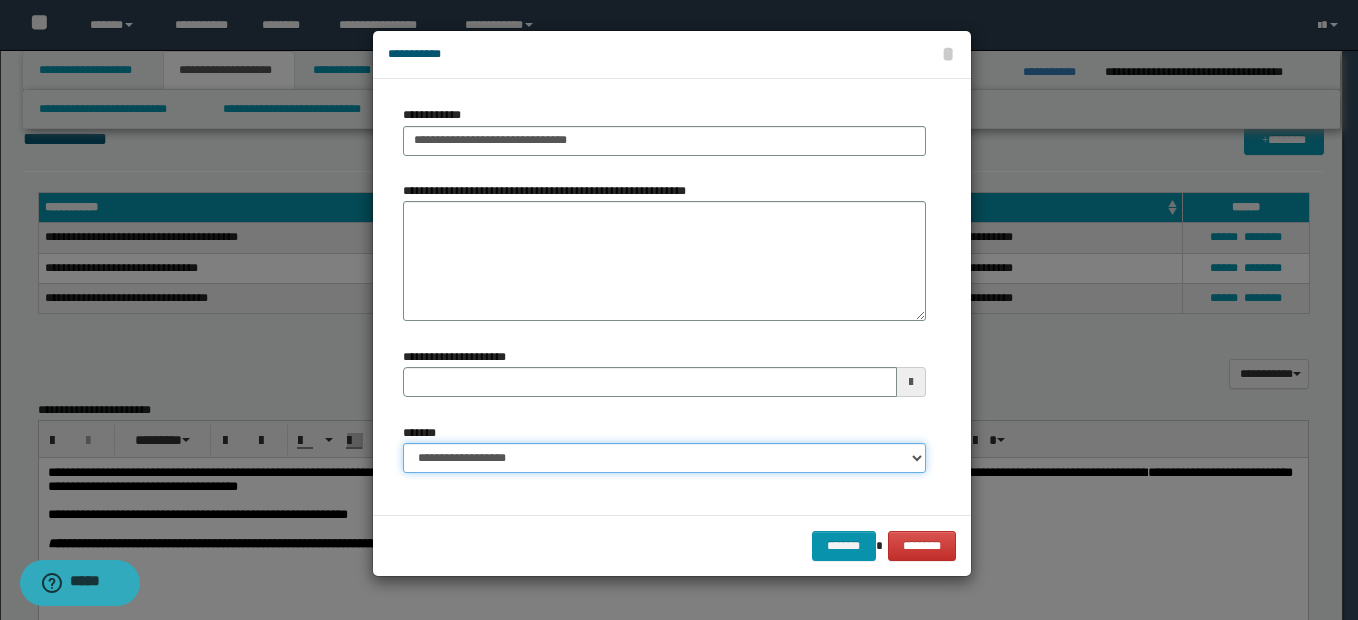 click on "**********" at bounding box center [664, 458] 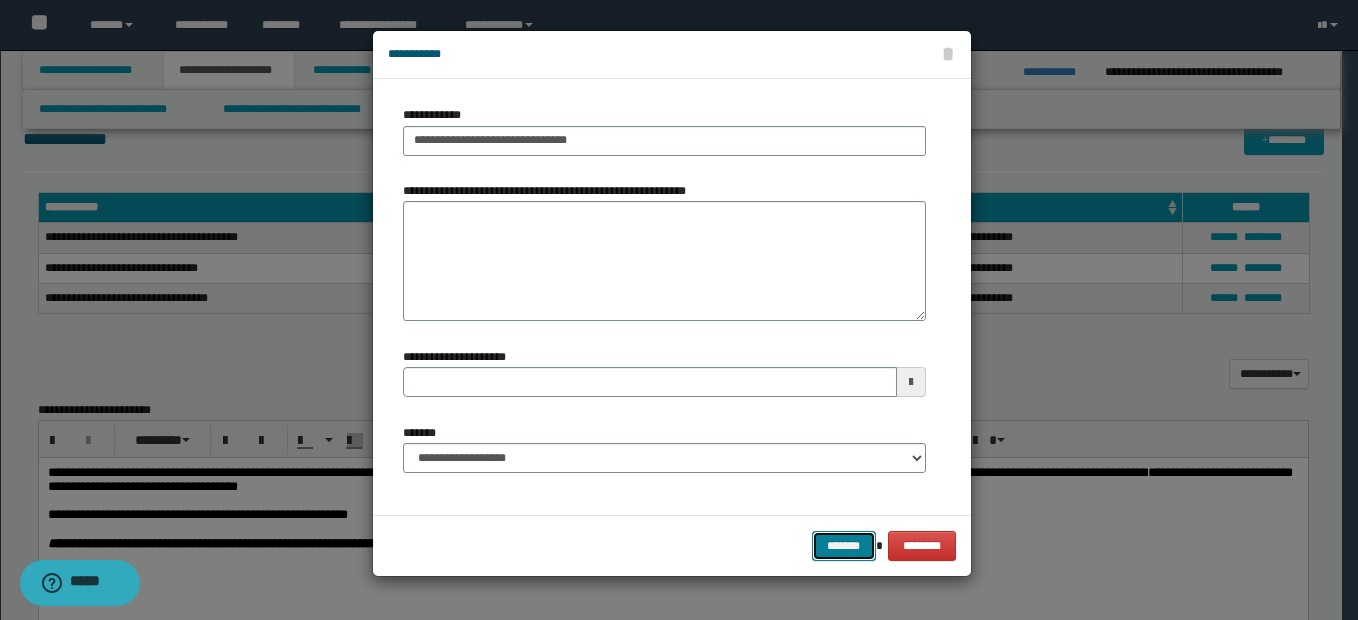 click on "*******" at bounding box center [844, 546] 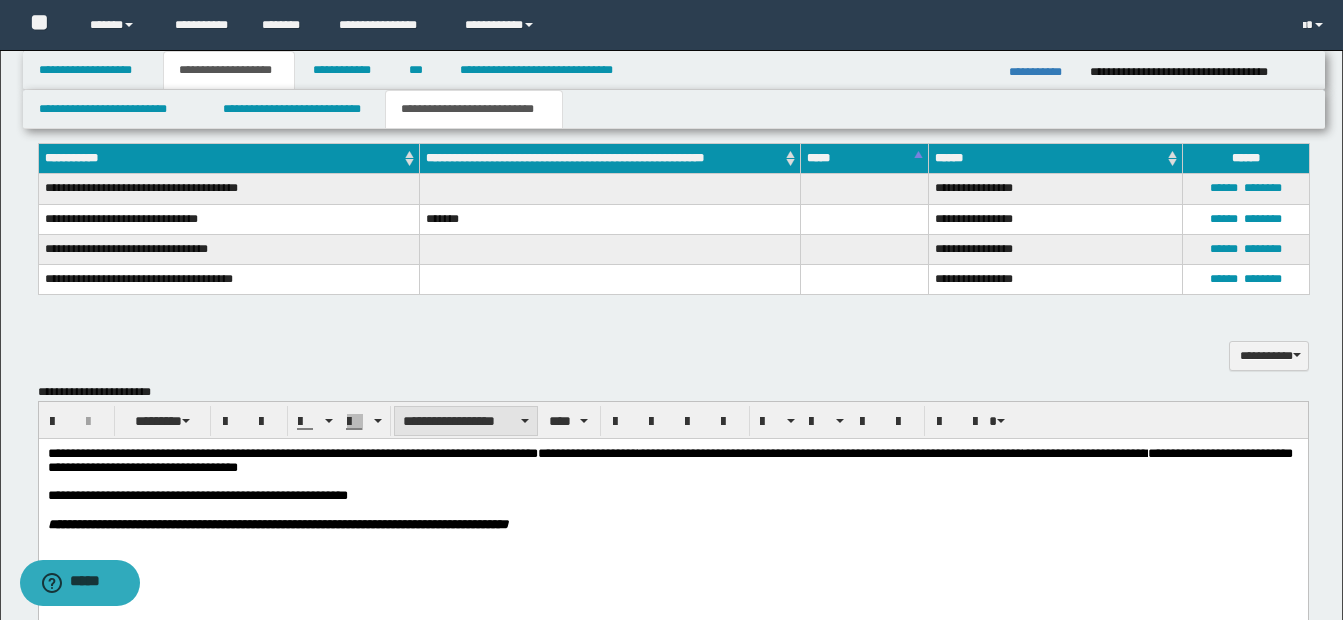 scroll, scrollTop: 816, scrollLeft: 0, axis: vertical 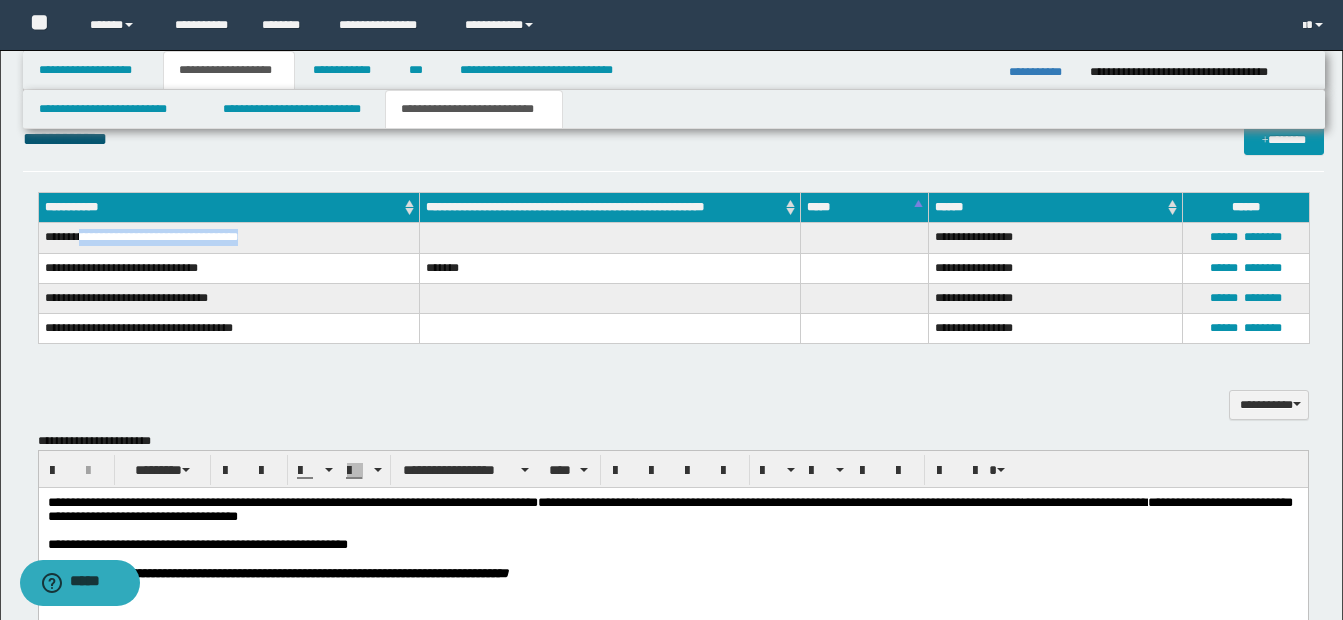drag, startPoint x: 78, startPoint y: 234, endPoint x: 247, endPoint y: 233, distance: 169.00296 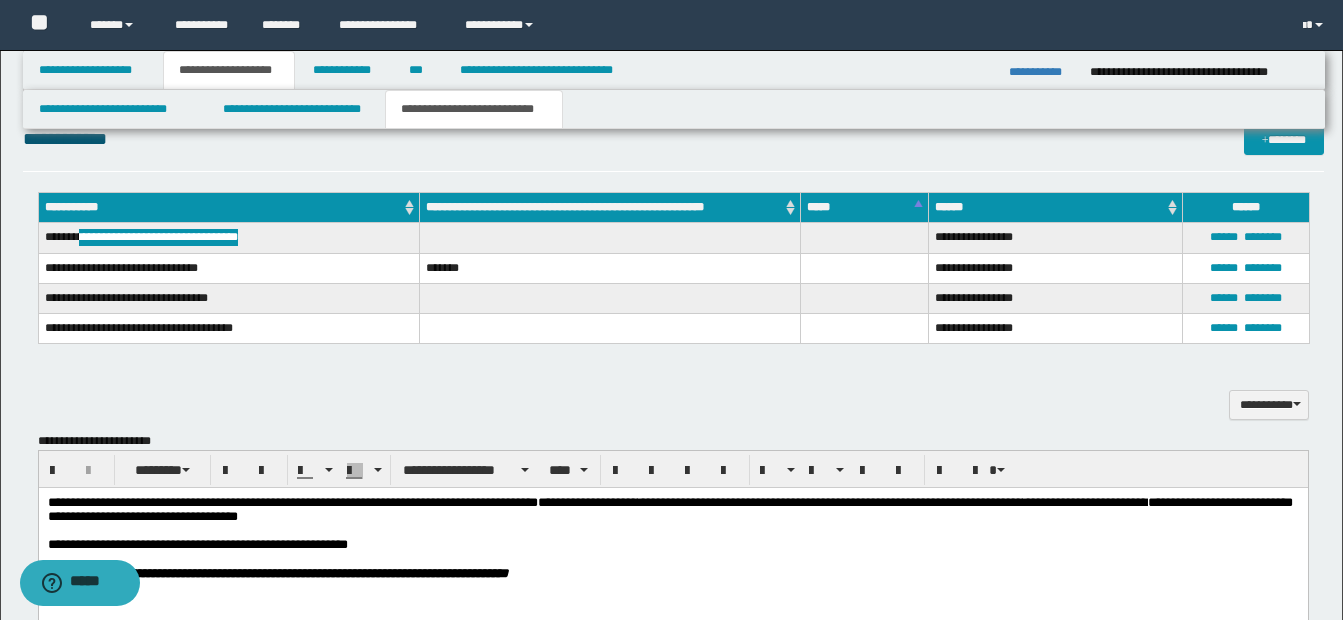 click on "**********" at bounding box center (672, 510) 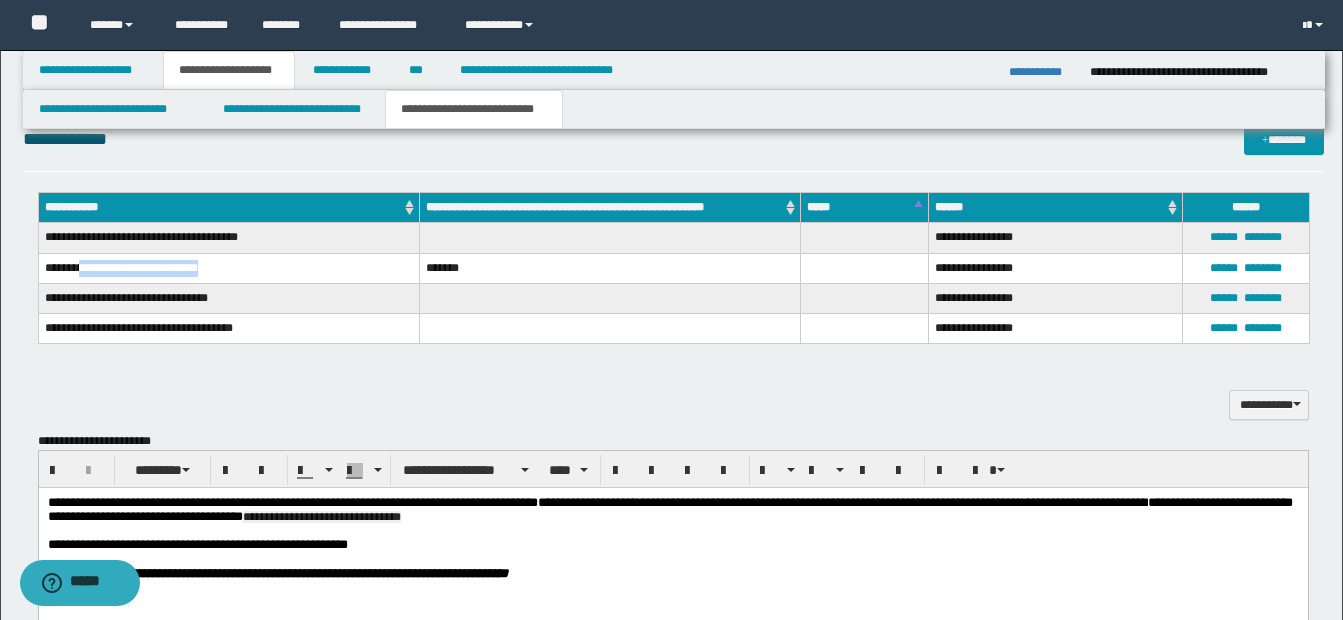 drag, startPoint x: 86, startPoint y: 265, endPoint x: 217, endPoint y: 271, distance: 131.13733 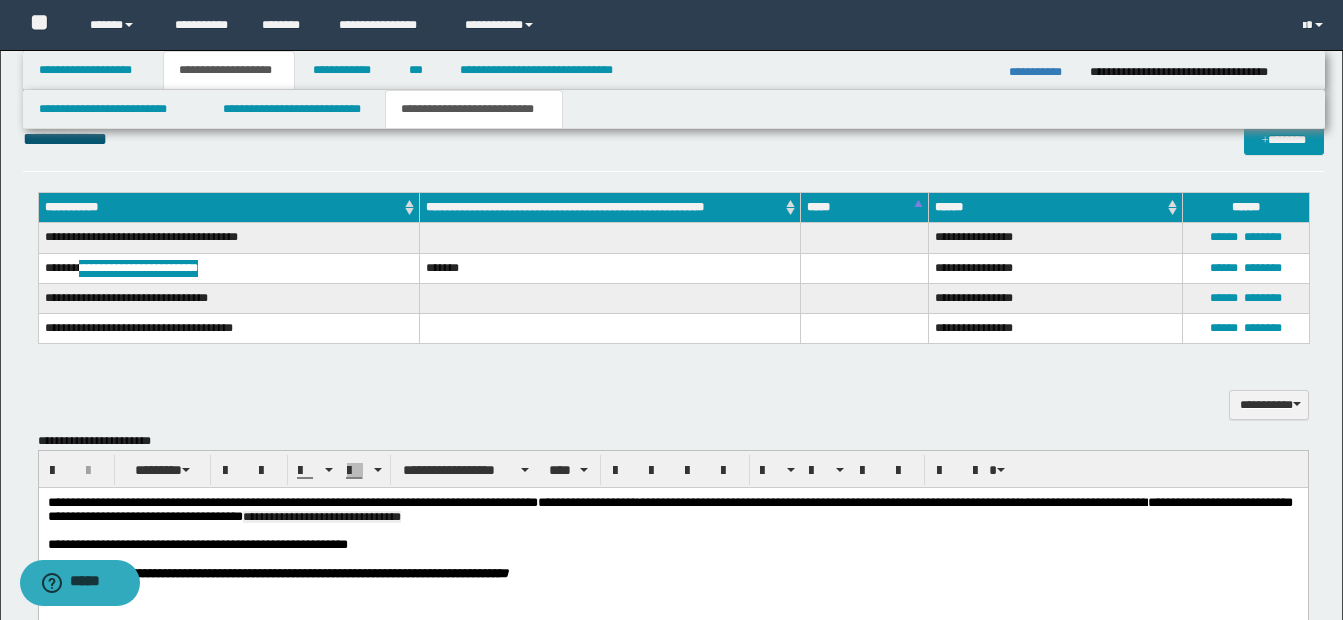 click on "**********" at bounding box center (672, 510) 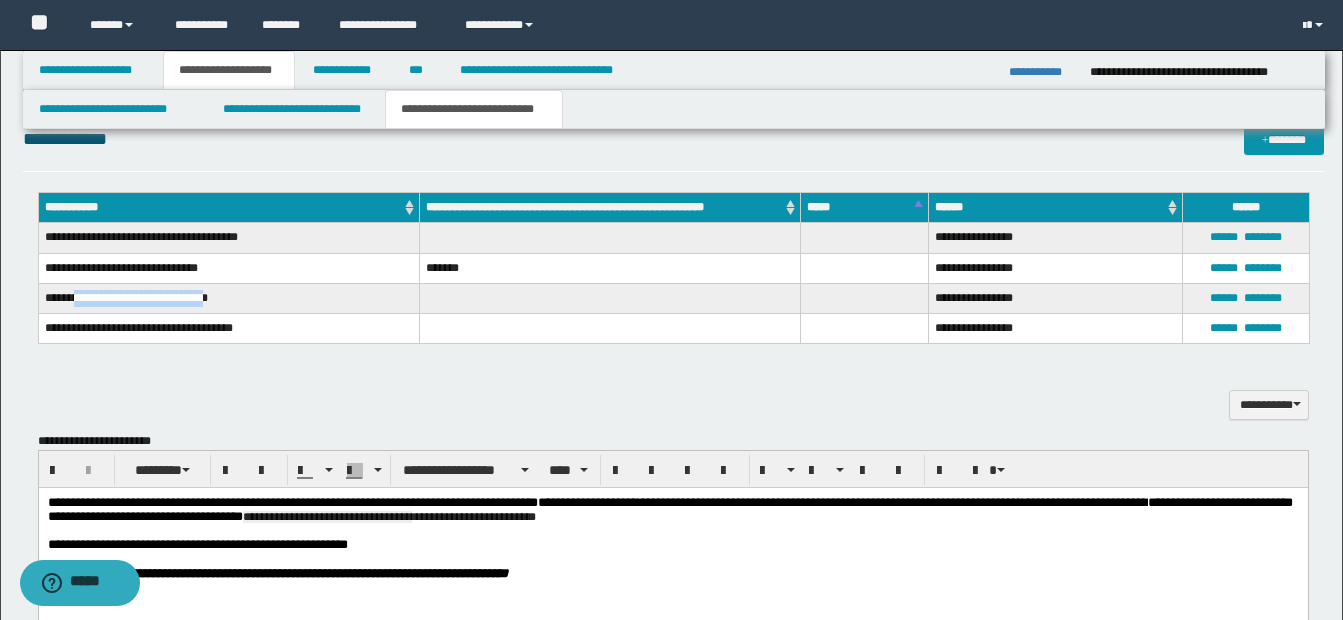 drag, startPoint x: 83, startPoint y: 295, endPoint x: 215, endPoint y: 300, distance: 132.09467 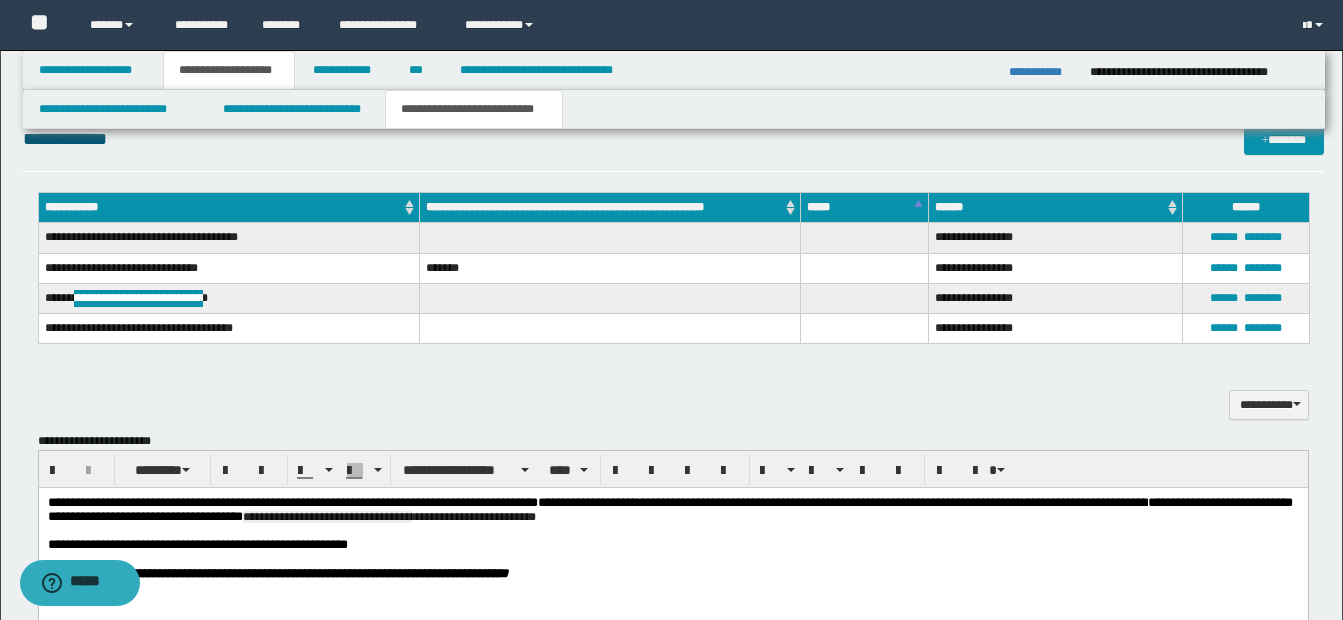 click on "**********" at bounding box center (672, 510) 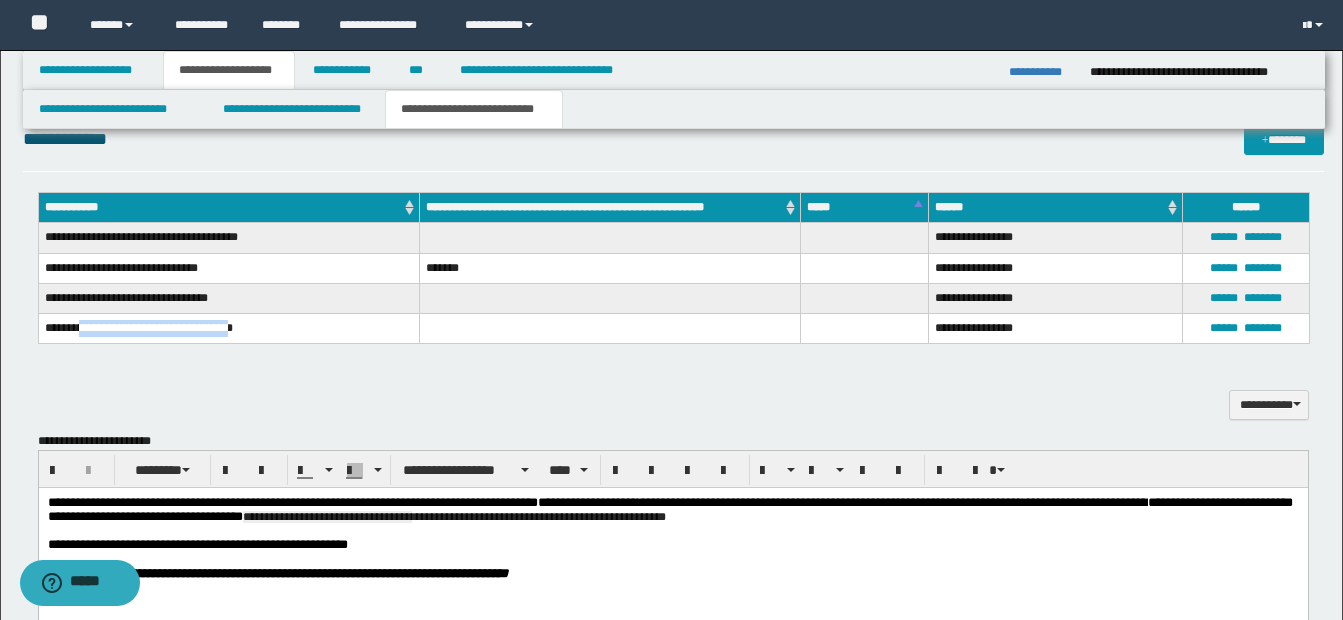 drag, startPoint x: 86, startPoint y: 328, endPoint x: 240, endPoint y: 328, distance: 154 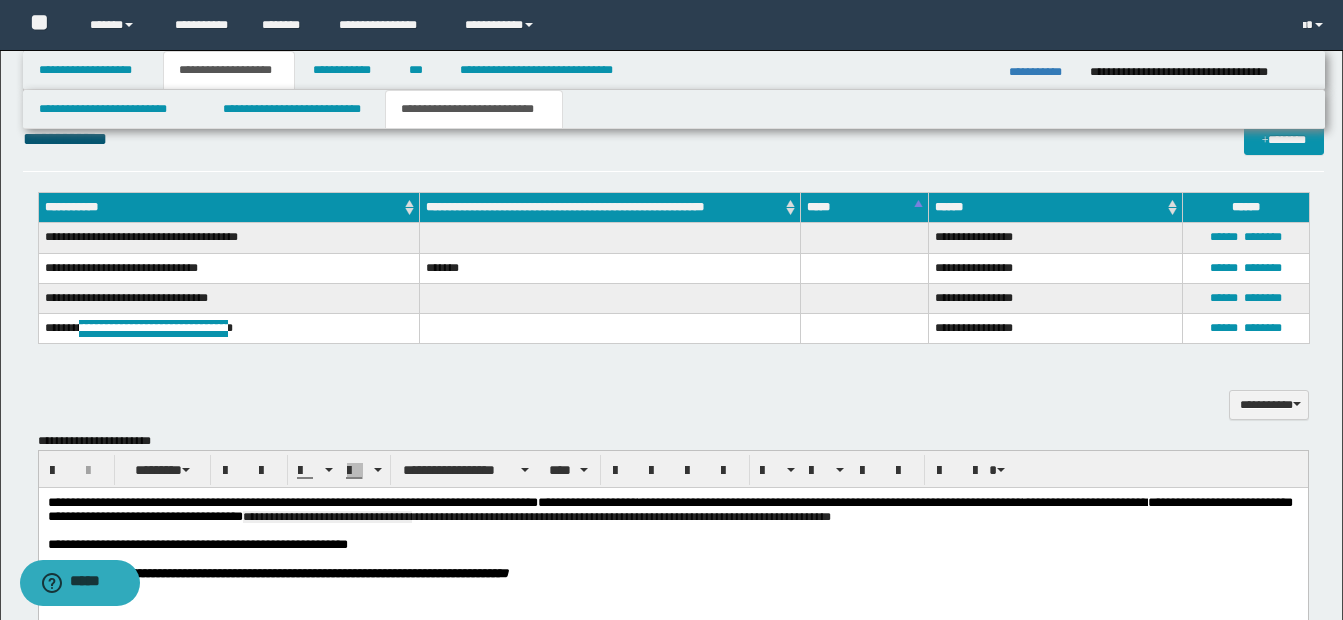 click at bounding box center [696, 559] 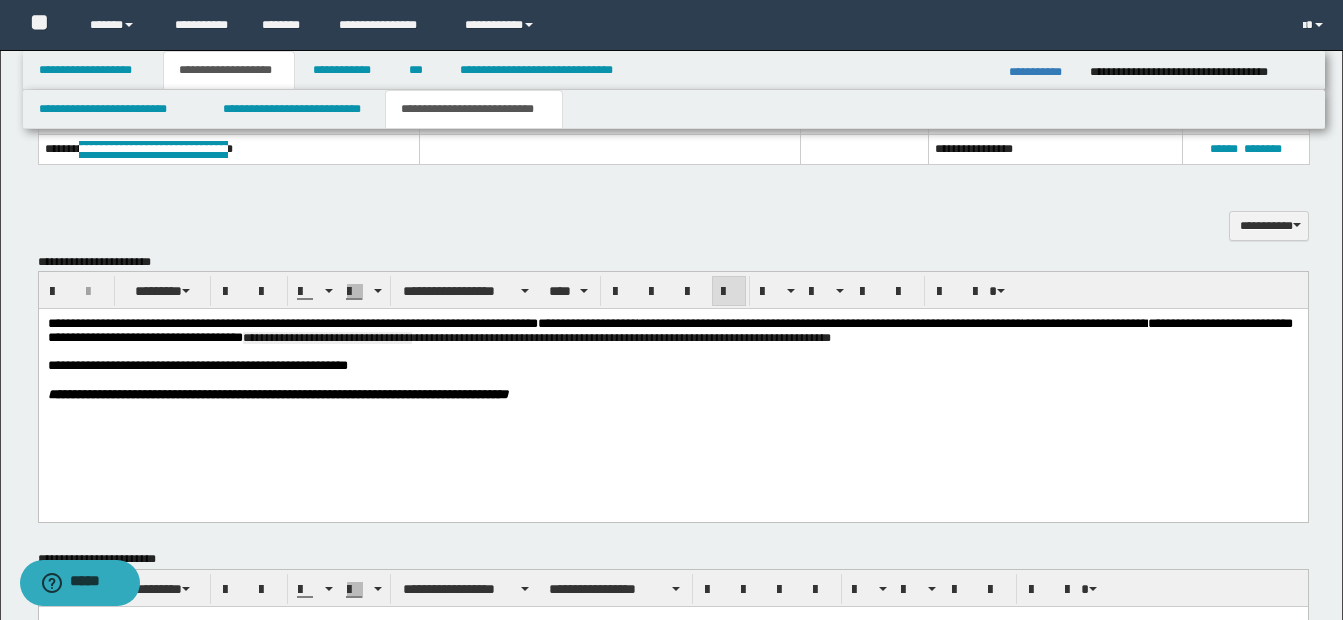 scroll, scrollTop: 1016, scrollLeft: 0, axis: vertical 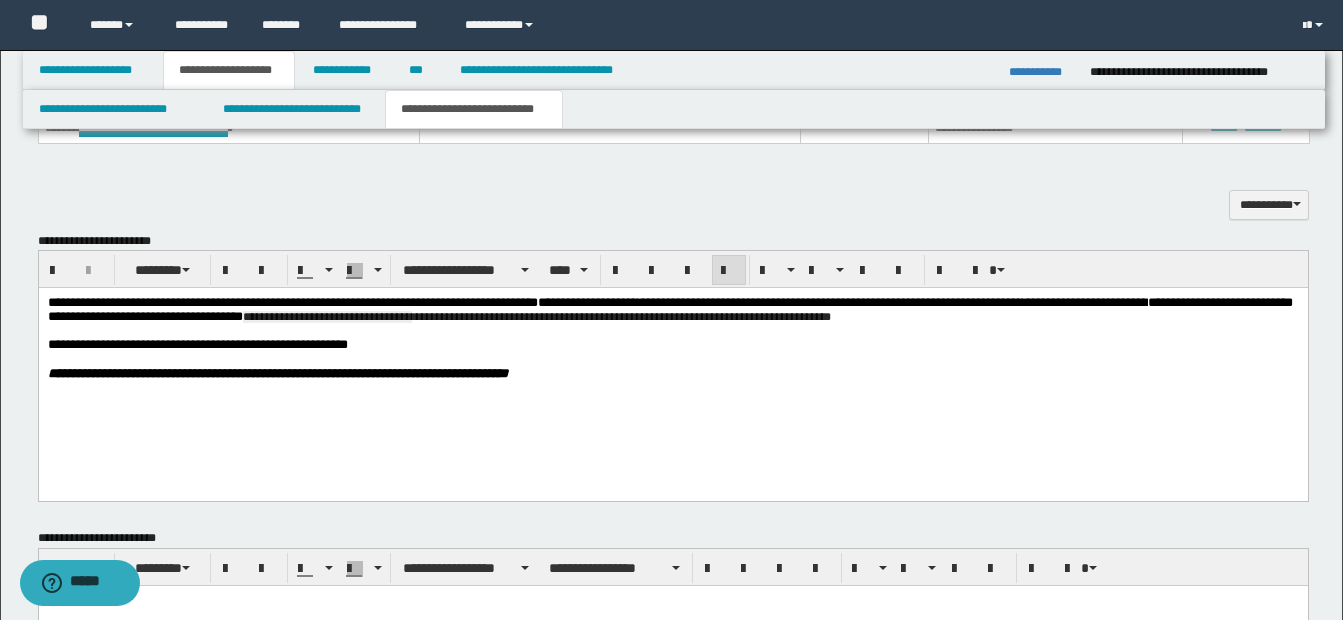 click on "**********" at bounding box center (672, 363) 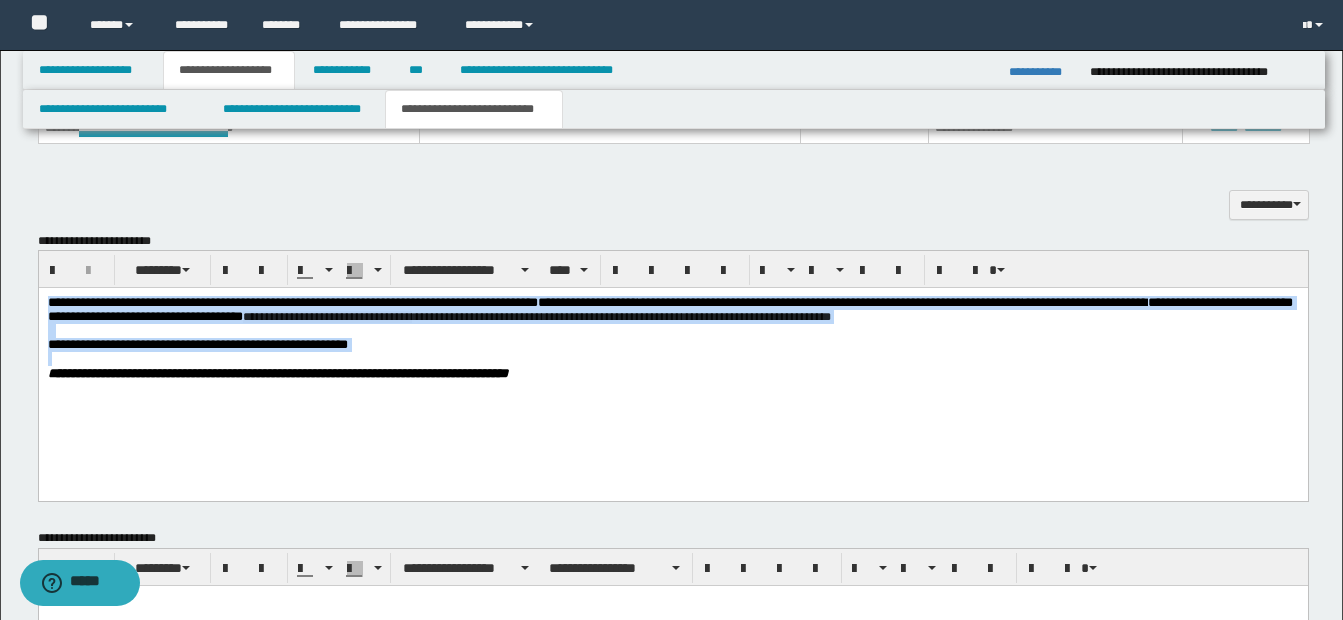 drag, startPoint x: 46, startPoint y: 302, endPoint x: 450, endPoint y: 375, distance: 410.54233 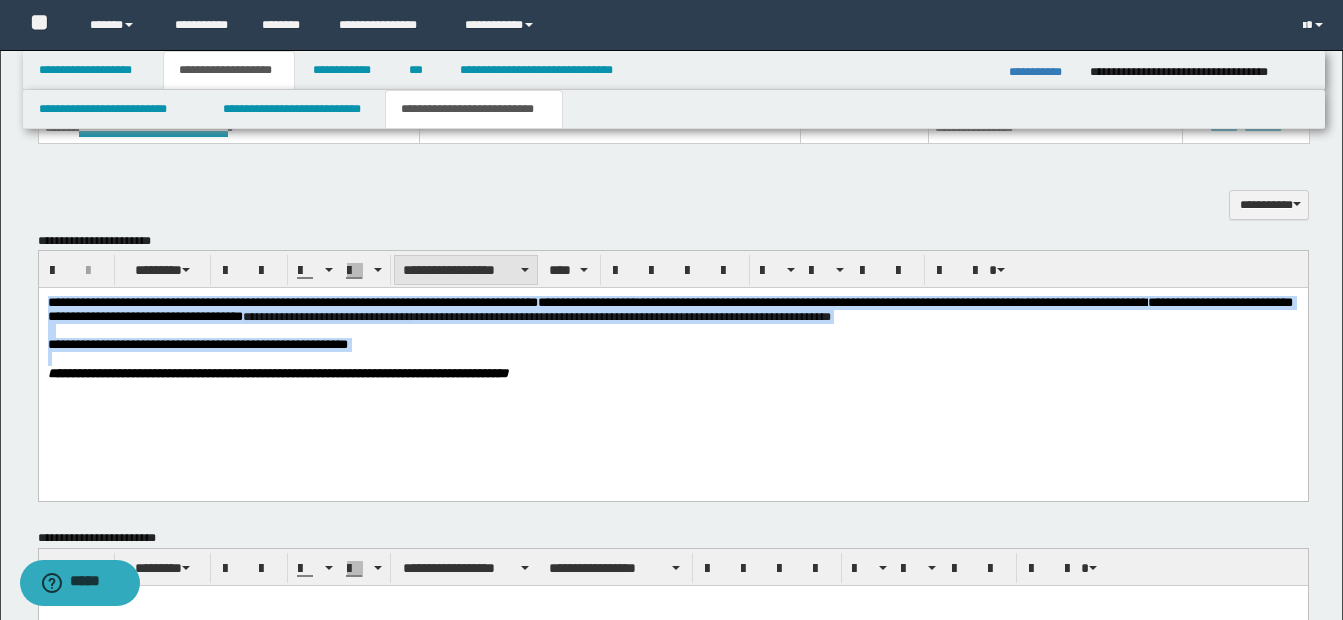 click on "**********" at bounding box center [466, 270] 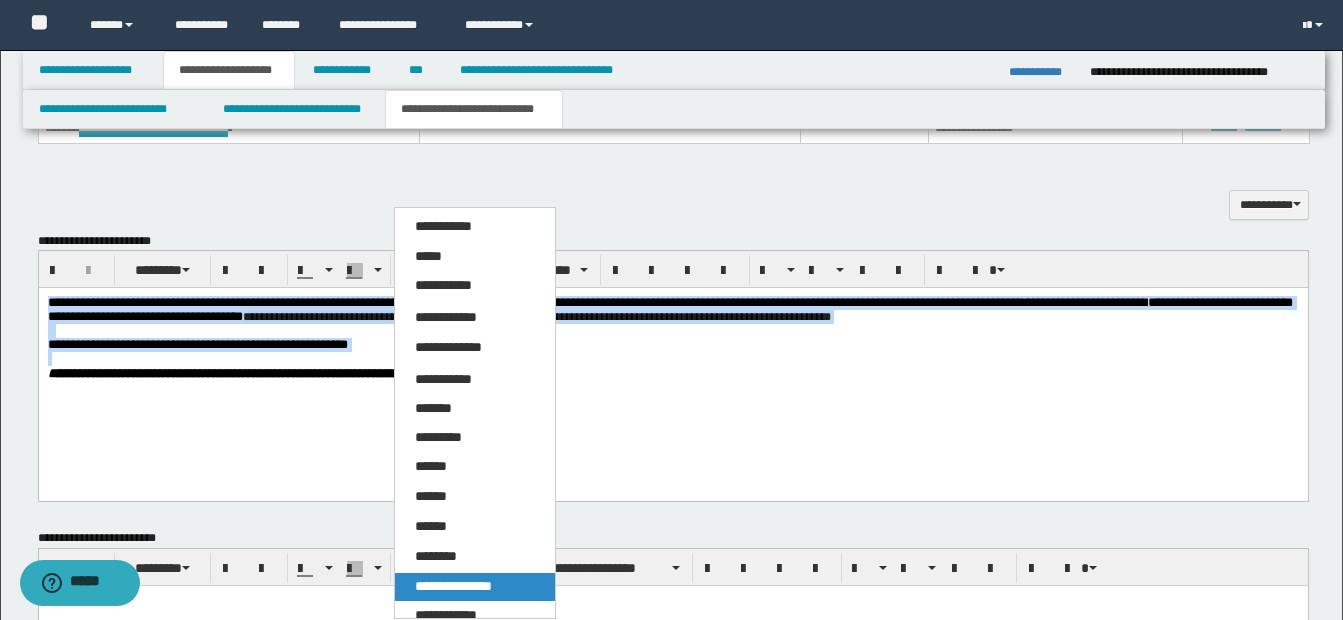 click on "**********" at bounding box center (453, 586) 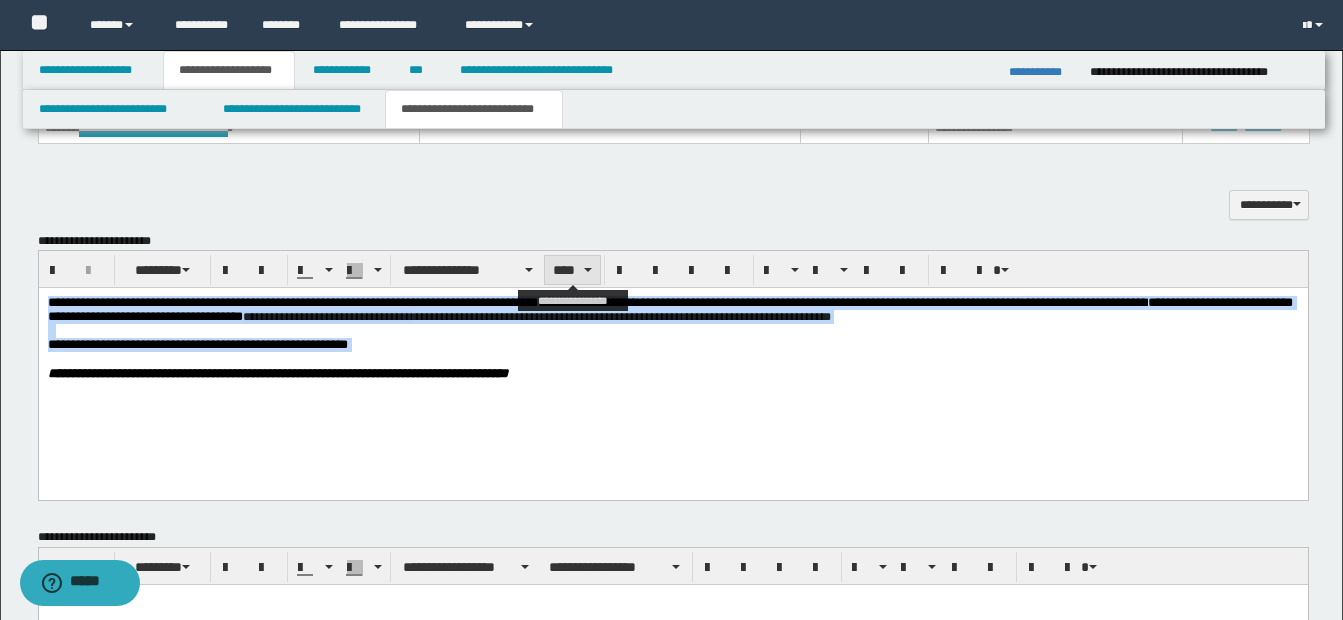 click on "****" at bounding box center [572, 270] 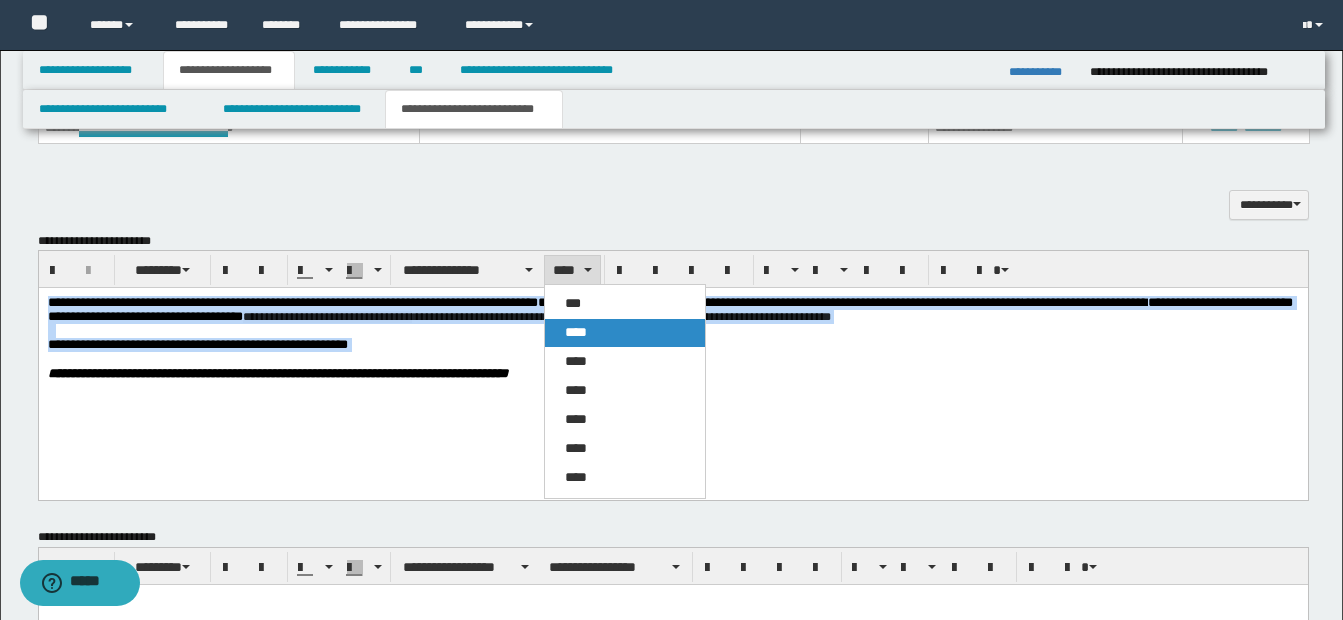 click on "****" at bounding box center (625, 333) 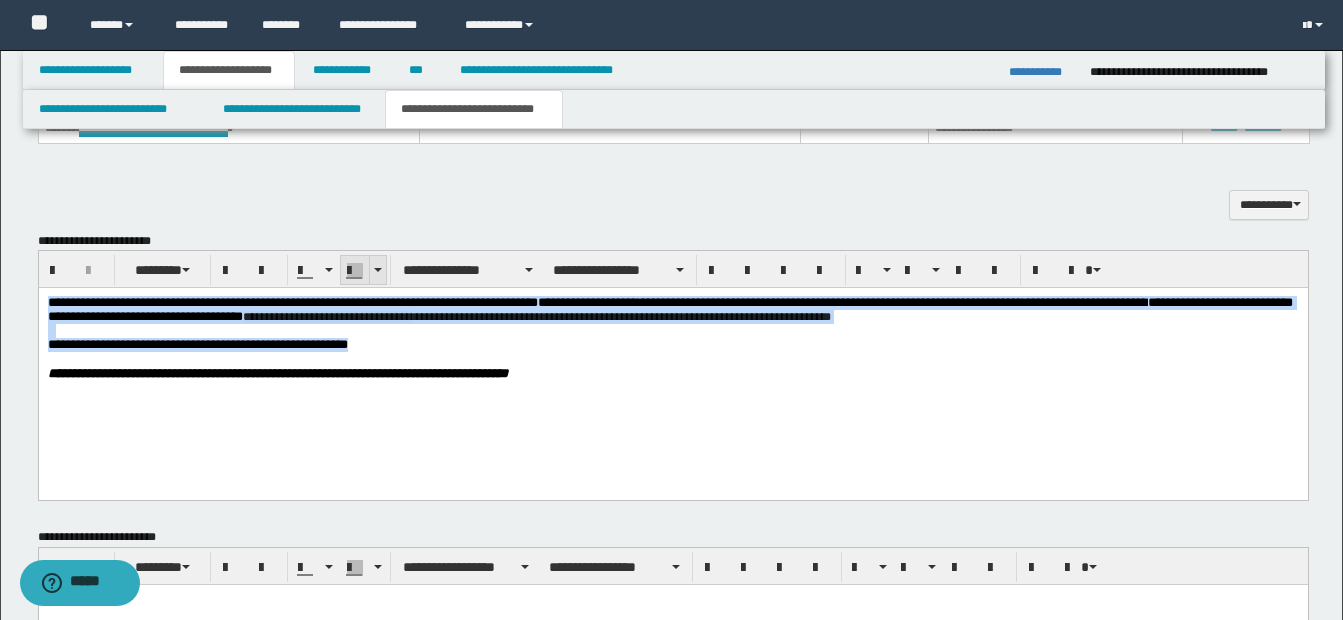 drag, startPoint x: 378, startPoint y: 270, endPoint x: 385, endPoint y: 280, distance: 12.206555 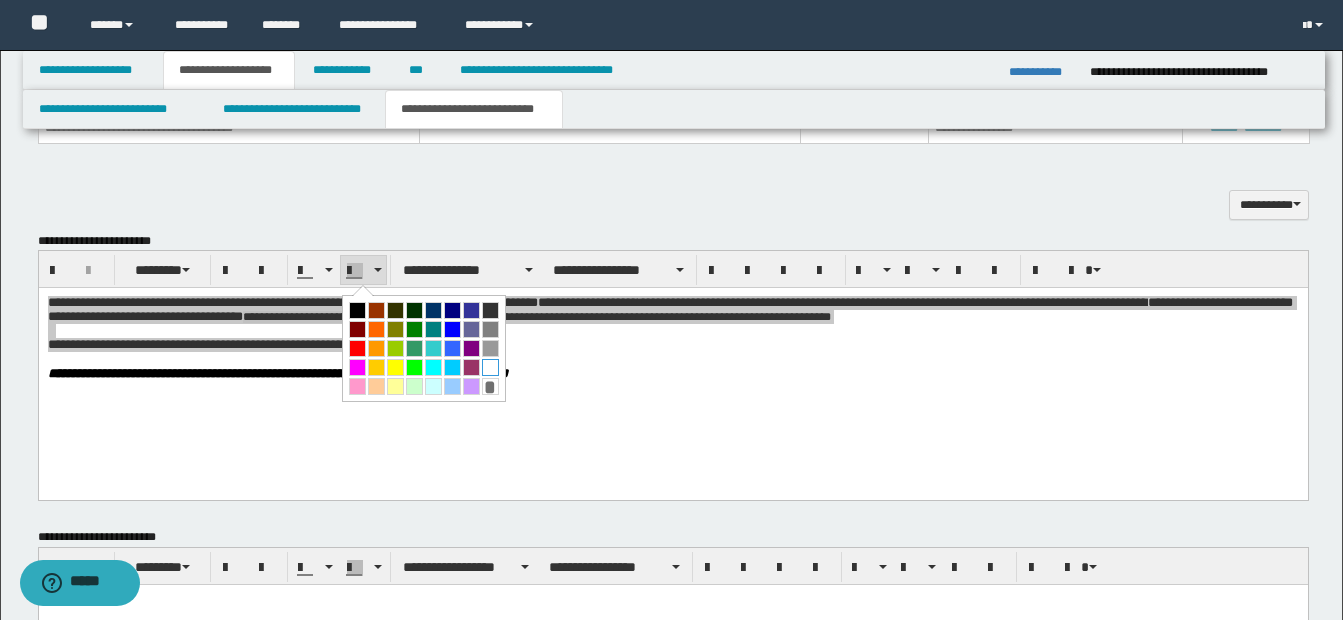 drag, startPoint x: 489, startPoint y: 366, endPoint x: 428, endPoint y: 74, distance: 298.30353 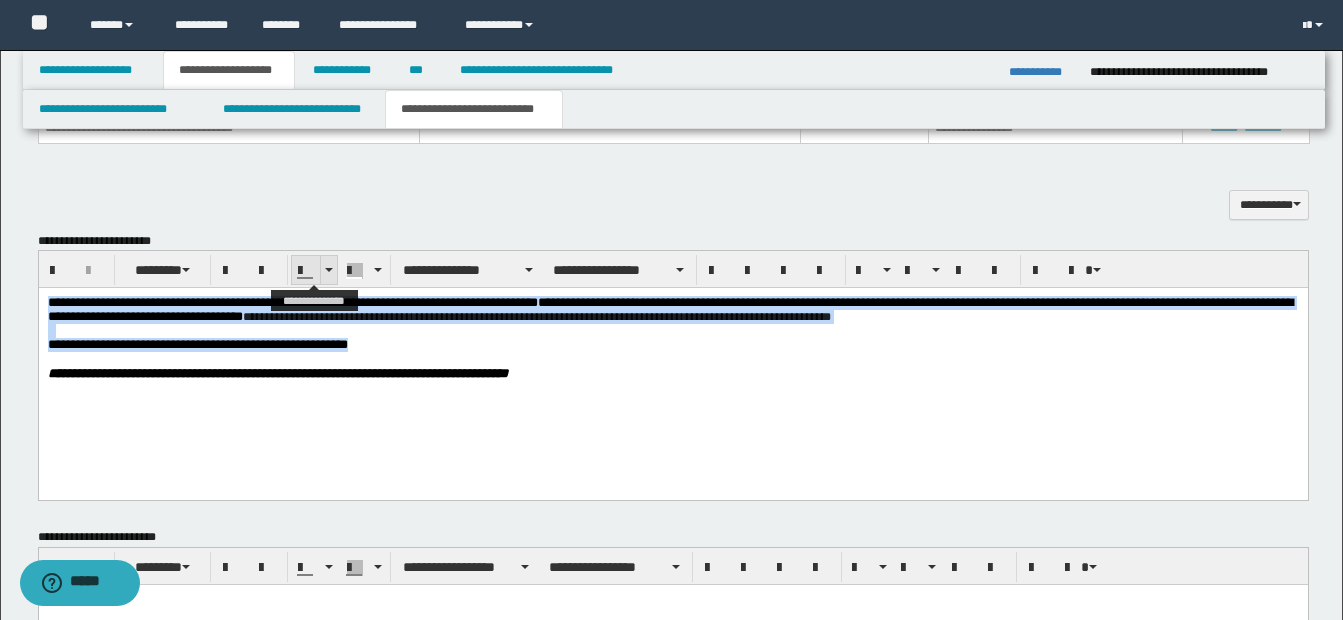 click at bounding box center (329, 270) 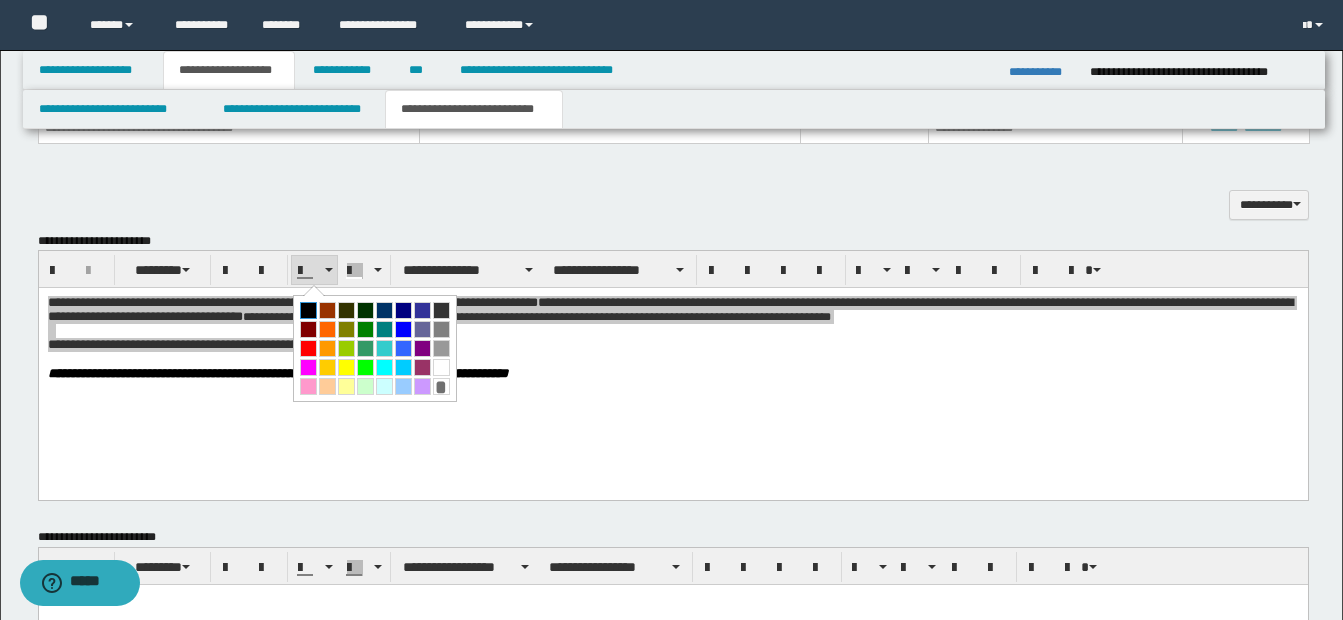 click at bounding box center (308, 310) 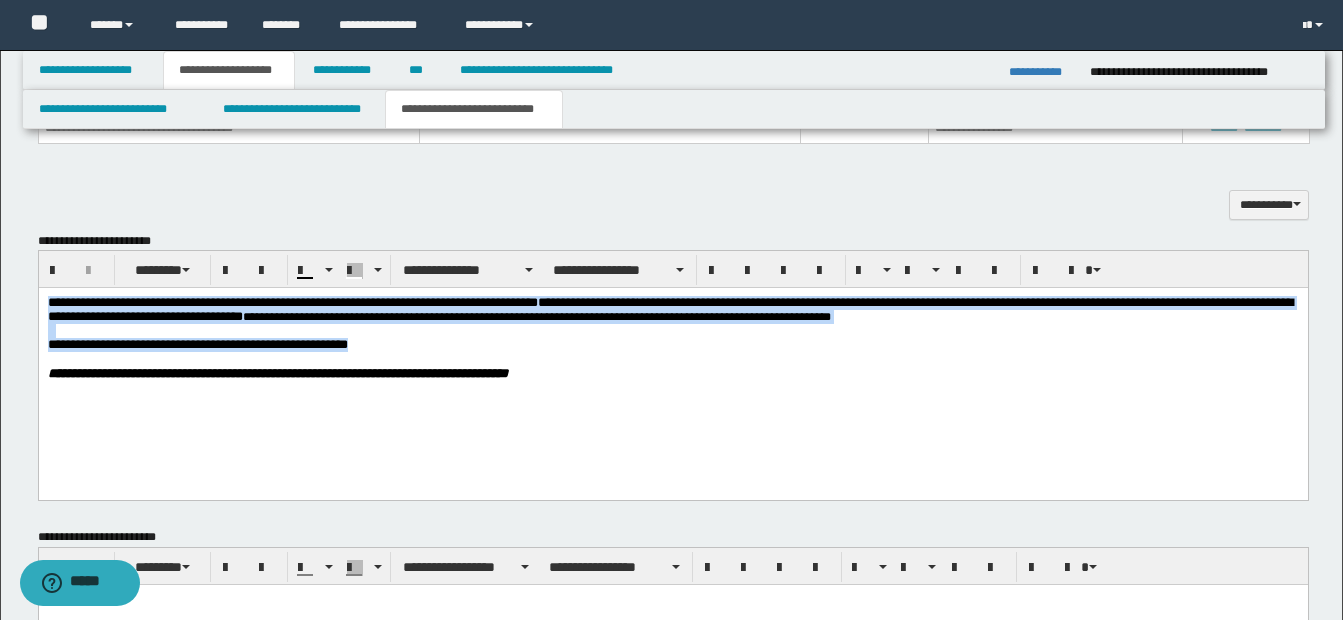 scroll, scrollTop: 916, scrollLeft: 0, axis: vertical 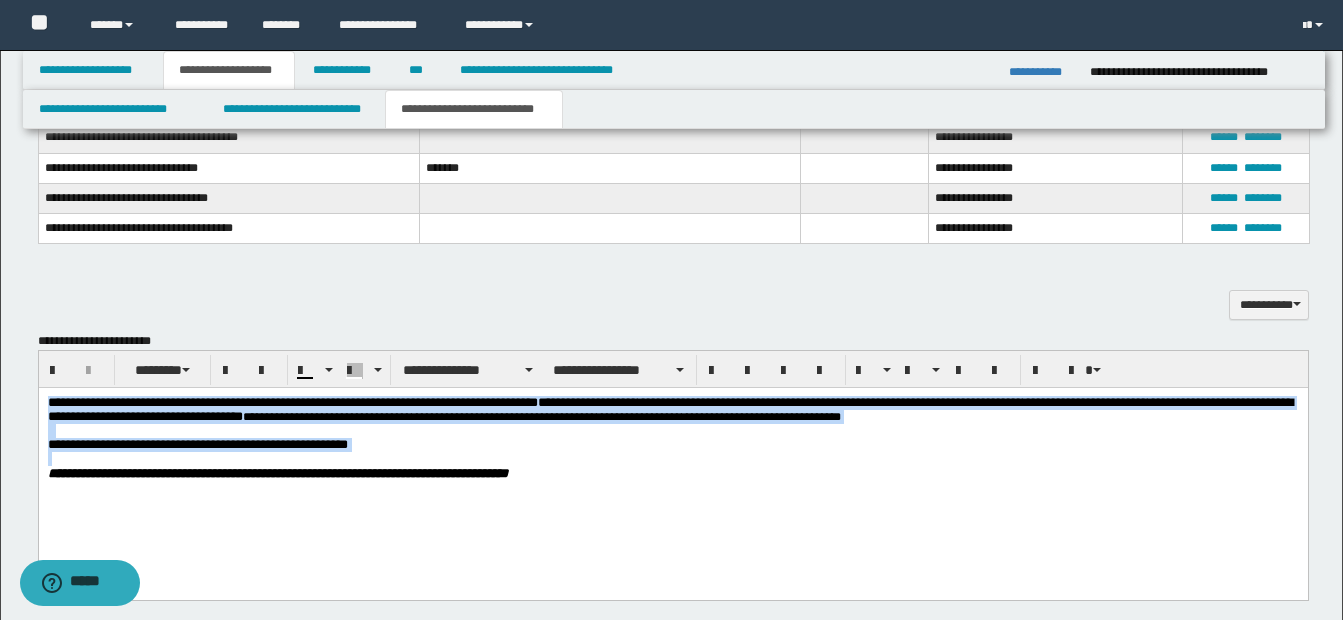 drag, startPoint x: 48, startPoint y: 402, endPoint x: 421, endPoint y: 460, distance: 377.48245 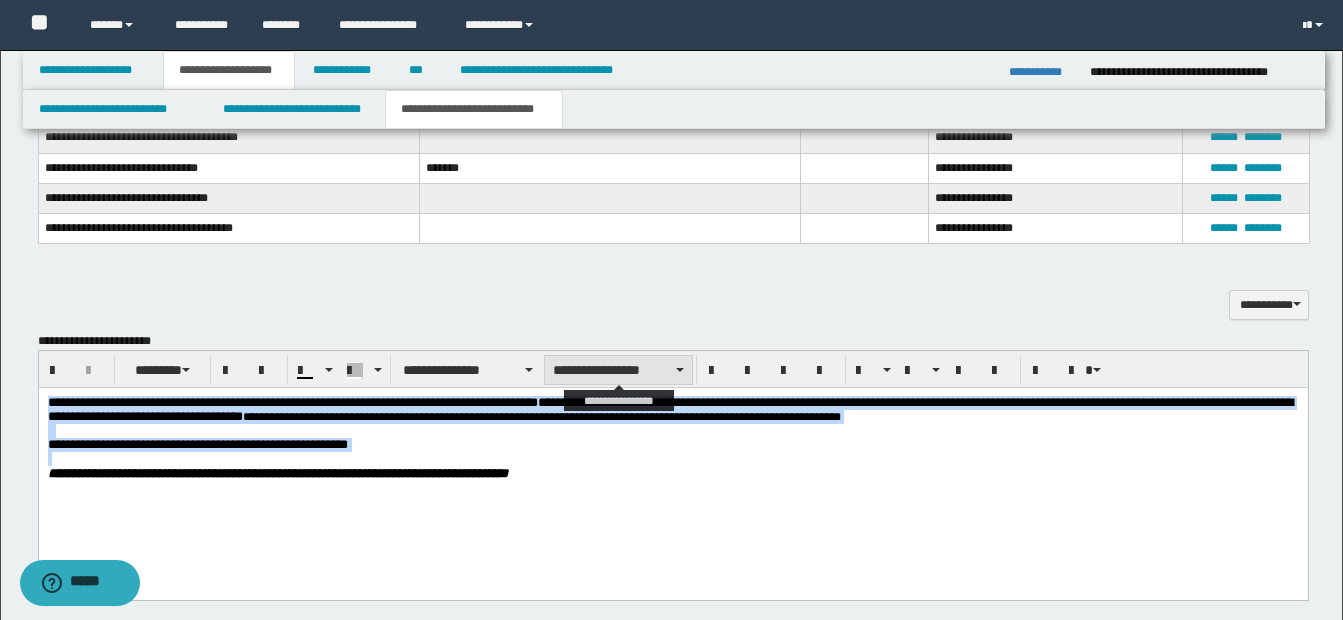click on "**********" at bounding box center (618, 370) 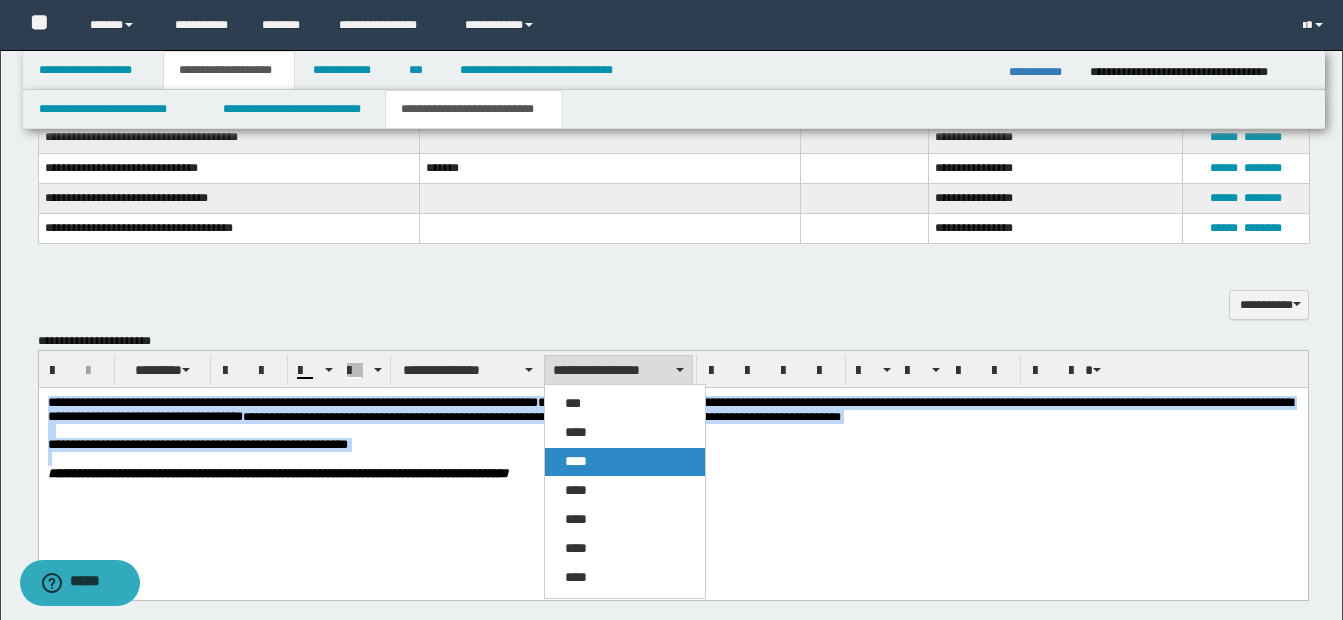 click on "****" at bounding box center (625, 462) 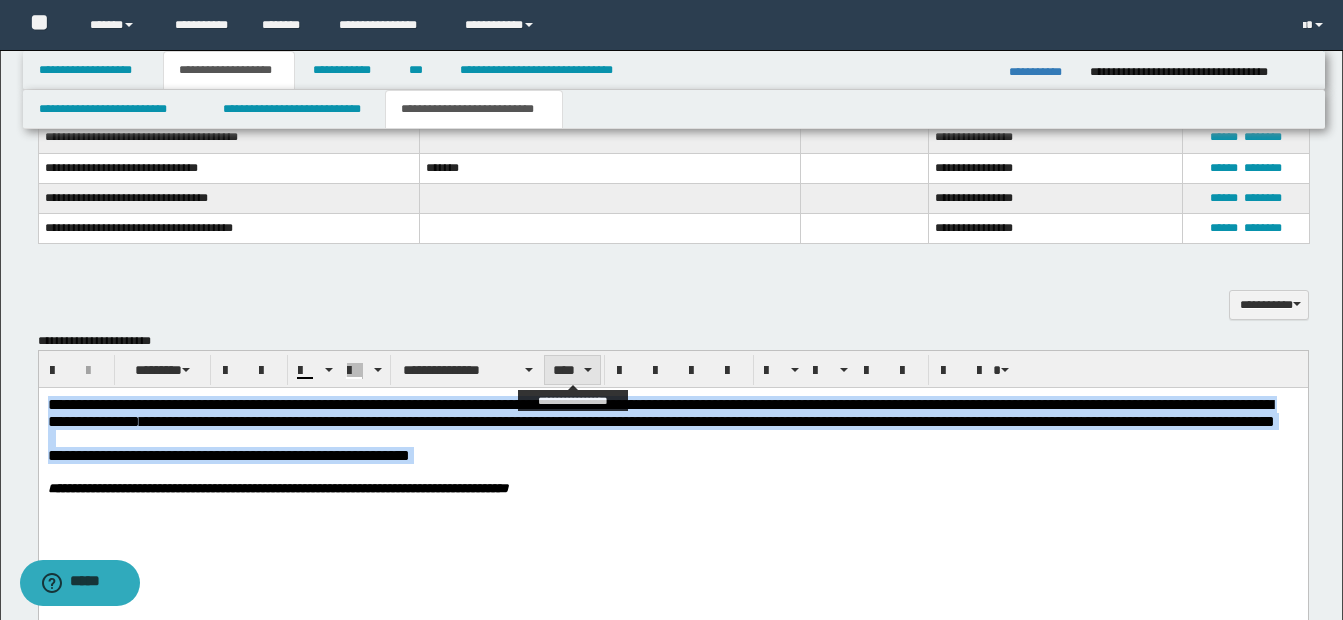 click on "****" at bounding box center [572, 370] 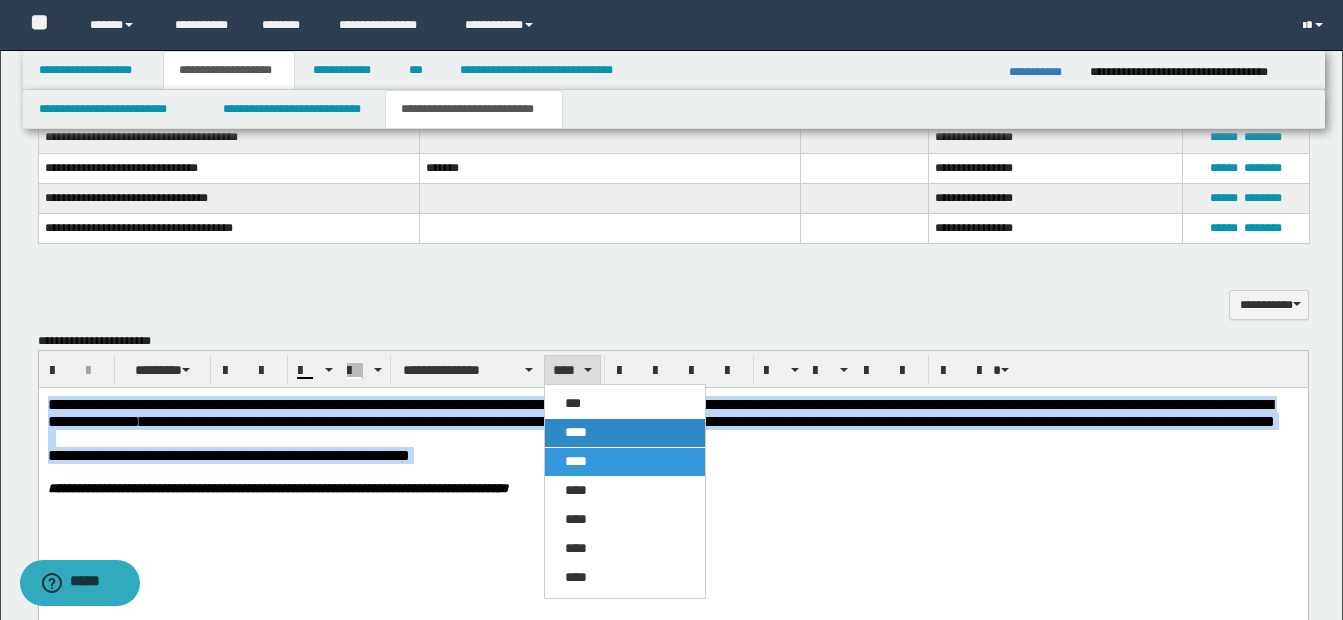 drag, startPoint x: 602, startPoint y: 436, endPoint x: 415, endPoint y: 12, distance: 463.40588 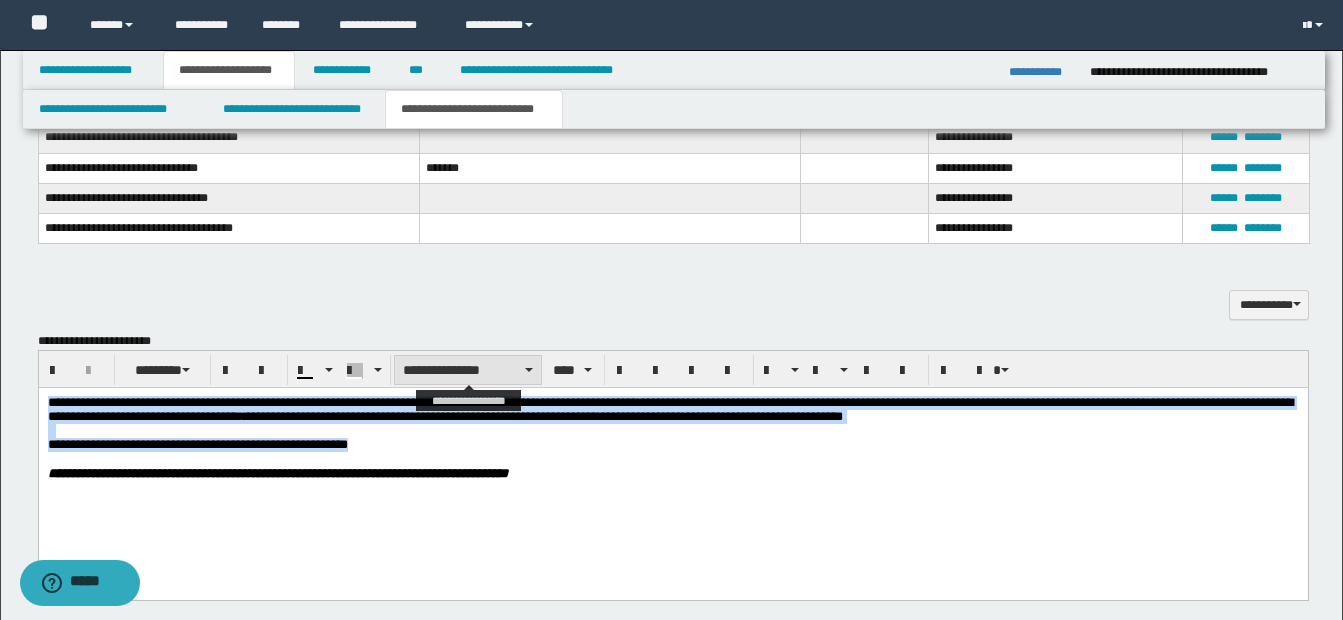 click on "**********" at bounding box center (468, 370) 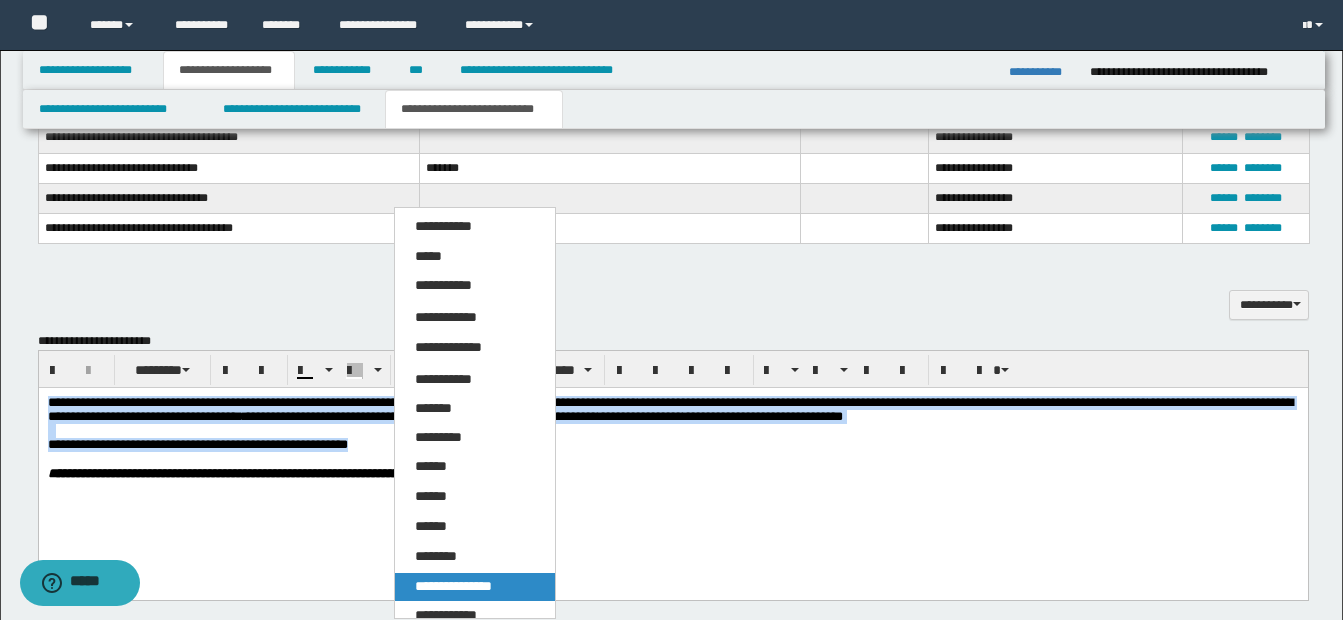 click on "**********" at bounding box center [453, 586] 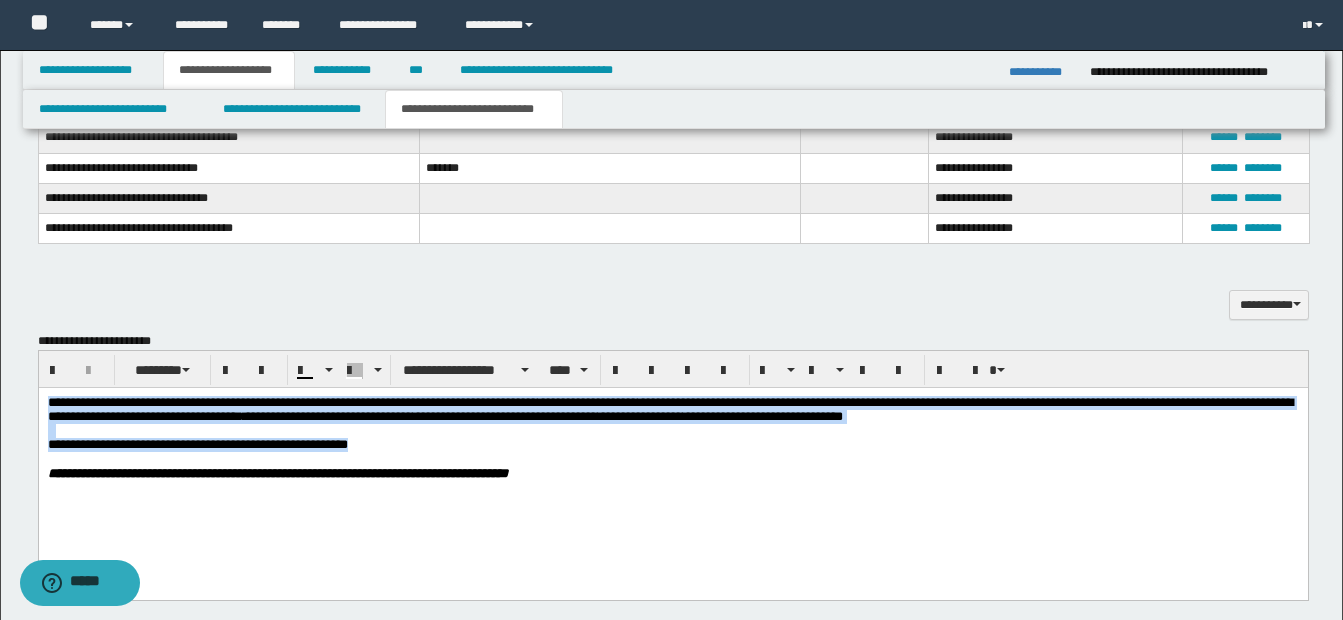 click at bounding box center [672, 431] 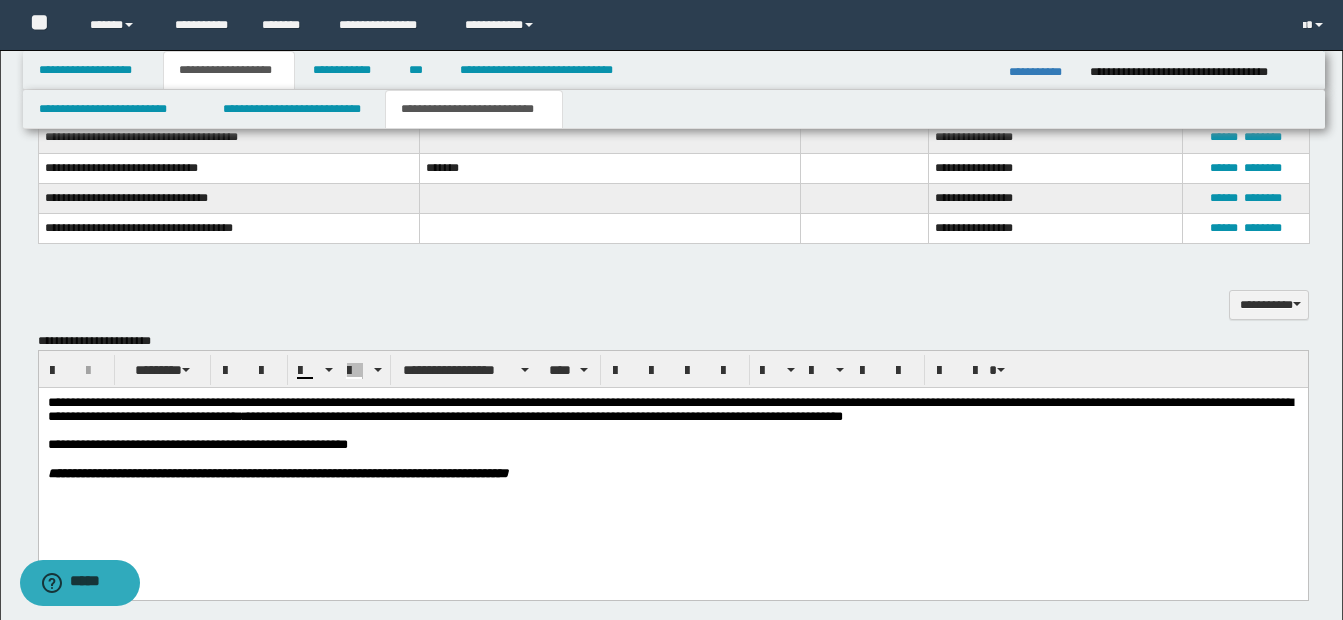 click on "**********" at bounding box center [672, 463] 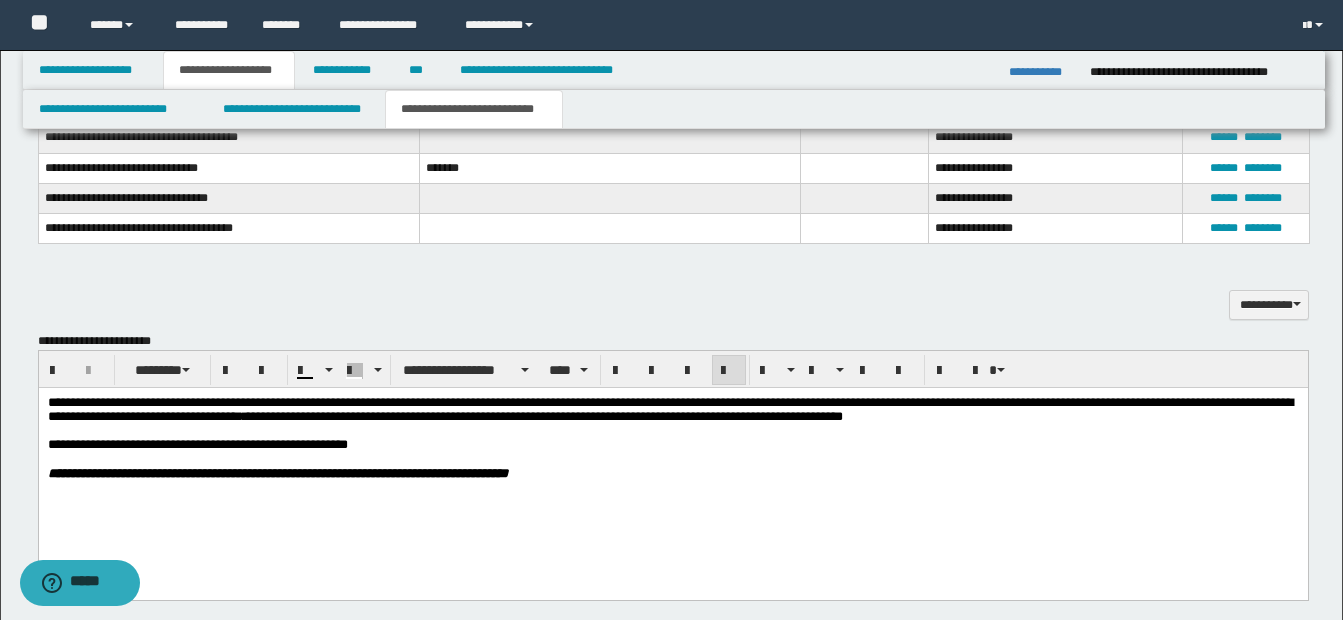 click on "**********" at bounding box center [696, 445] 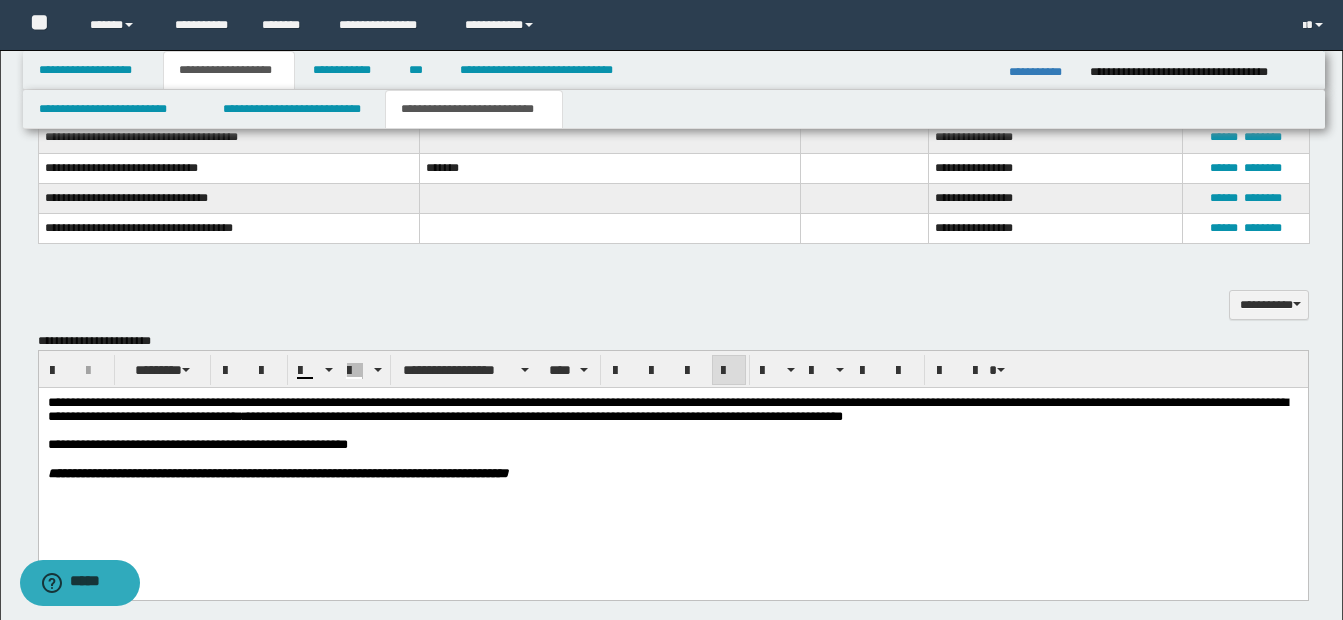 click at bounding box center [696, 459] 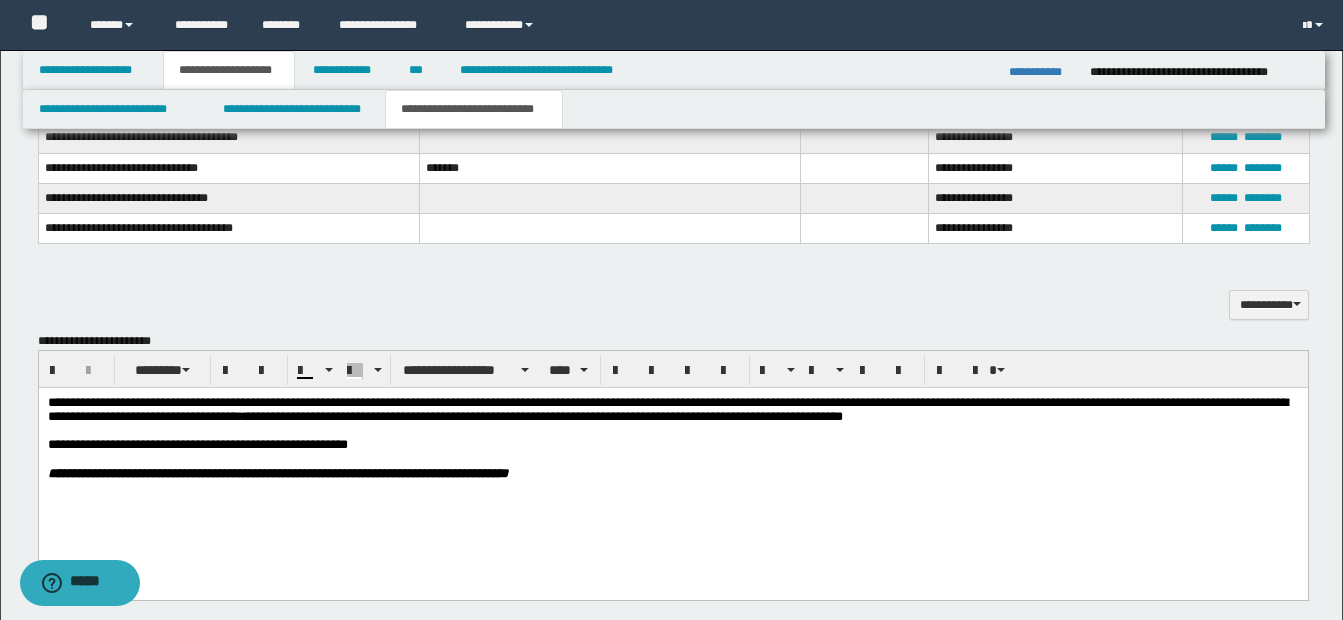 click on "**********" at bounding box center (672, 410) 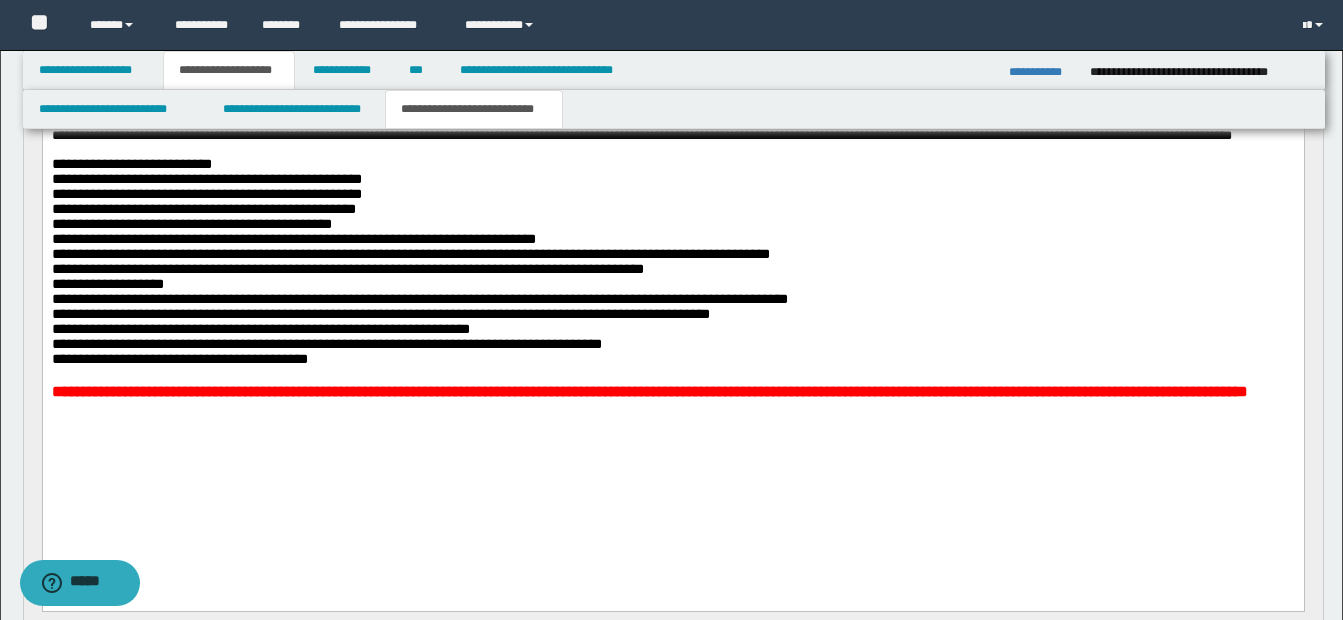 scroll, scrollTop: 216, scrollLeft: 0, axis: vertical 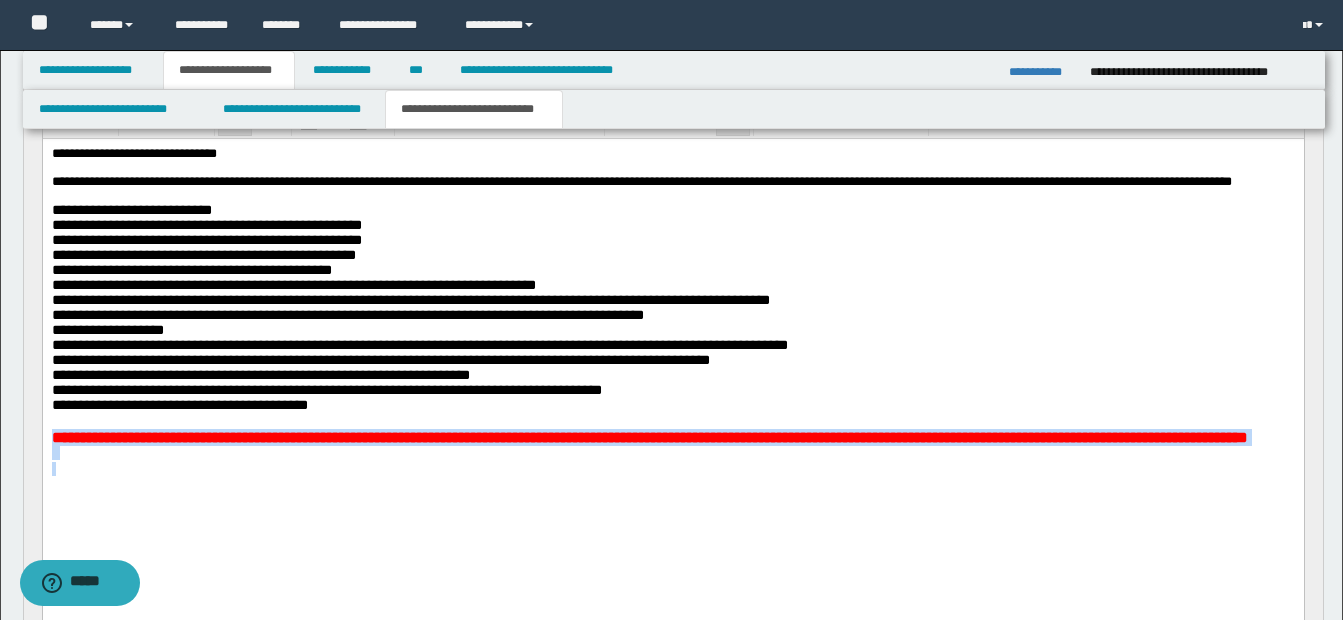 drag, startPoint x: 56, startPoint y: 489, endPoint x: 319, endPoint y: 532, distance: 266.49203 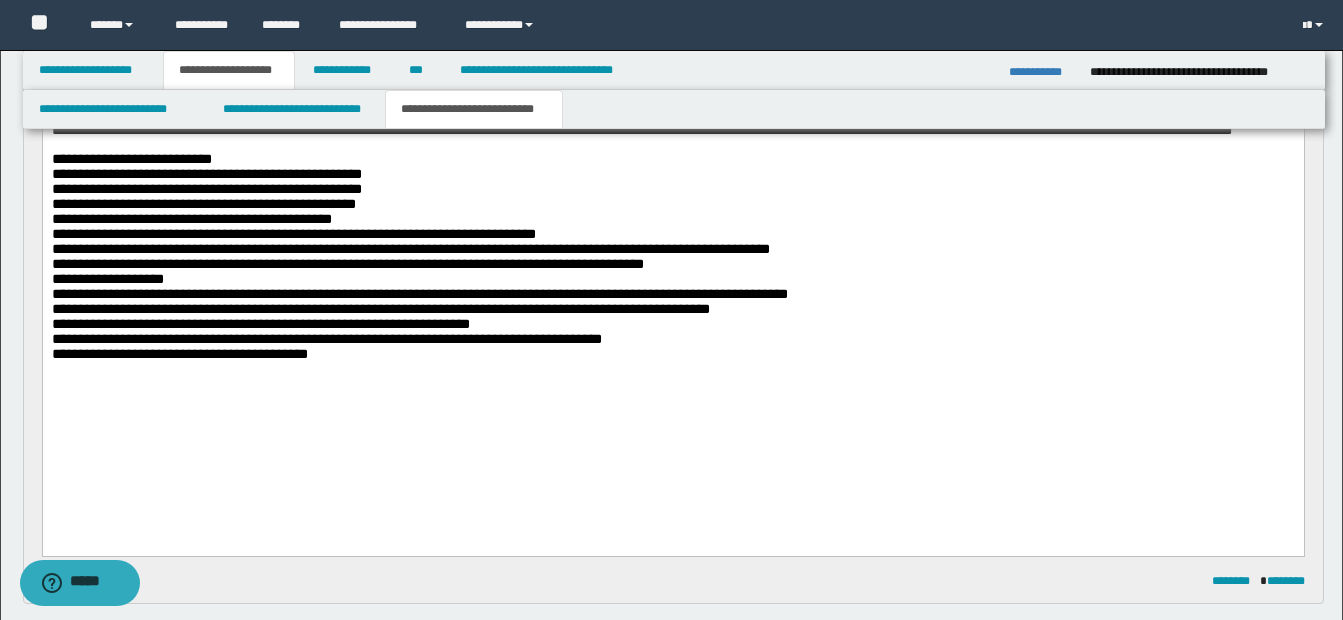 scroll, scrollTop: 316, scrollLeft: 0, axis: vertical 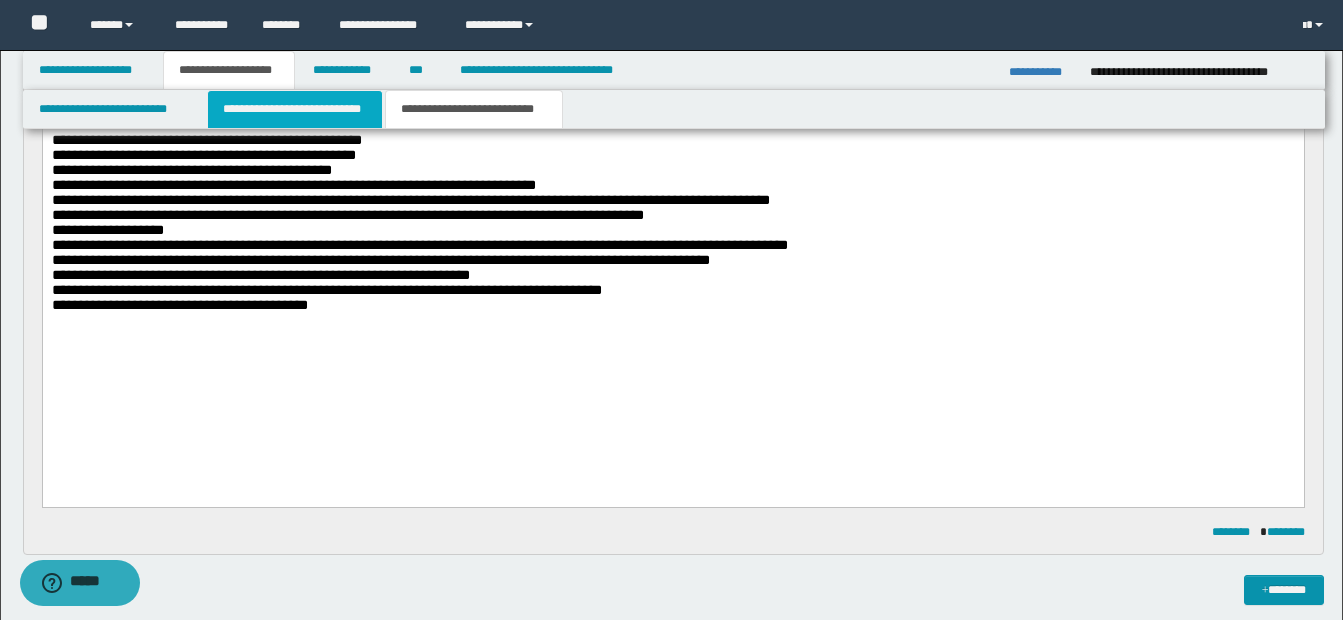 drag, startPoint x: 276, startPoint y: 100, endPoint x: 258, endPoint y: 298, distance: 198.8165 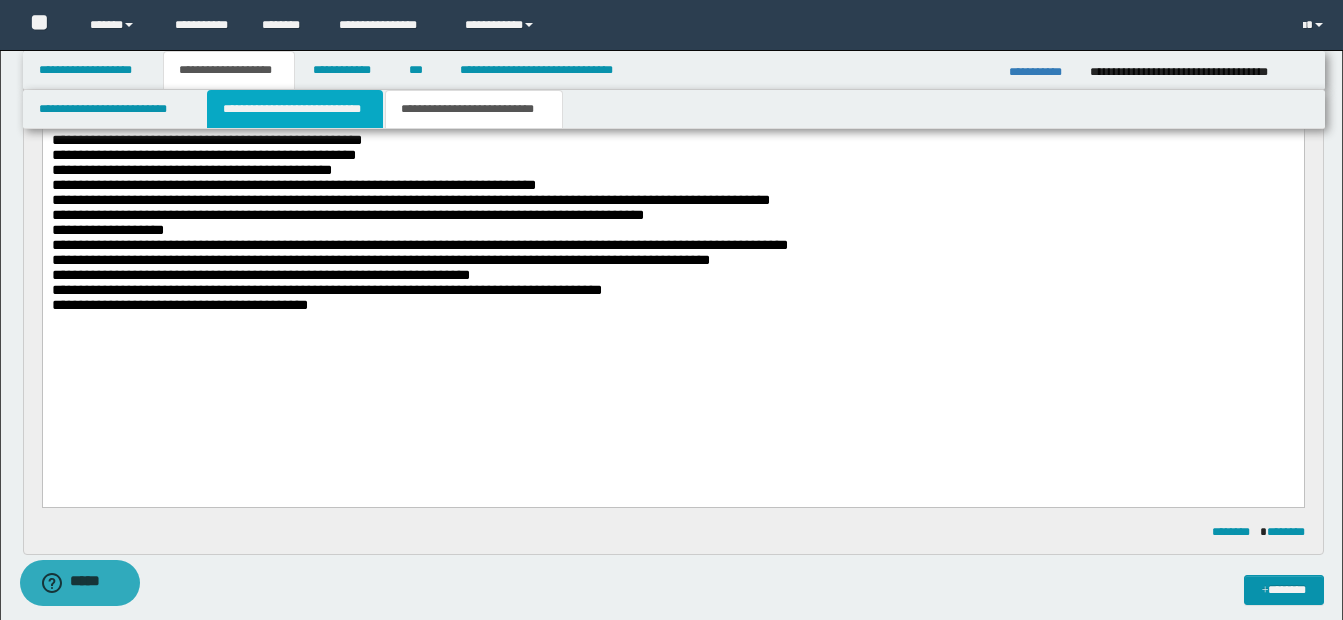 type 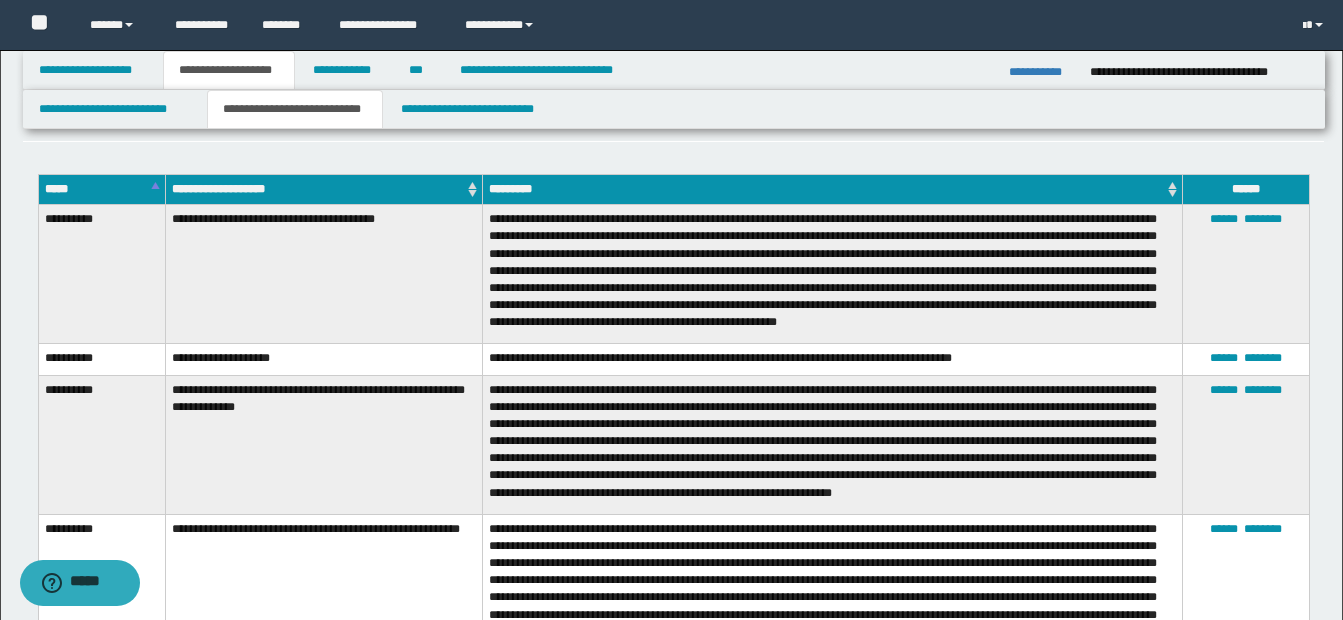 scroll, scrollTop: 2416, scrollLeft: 0, axis: vertical 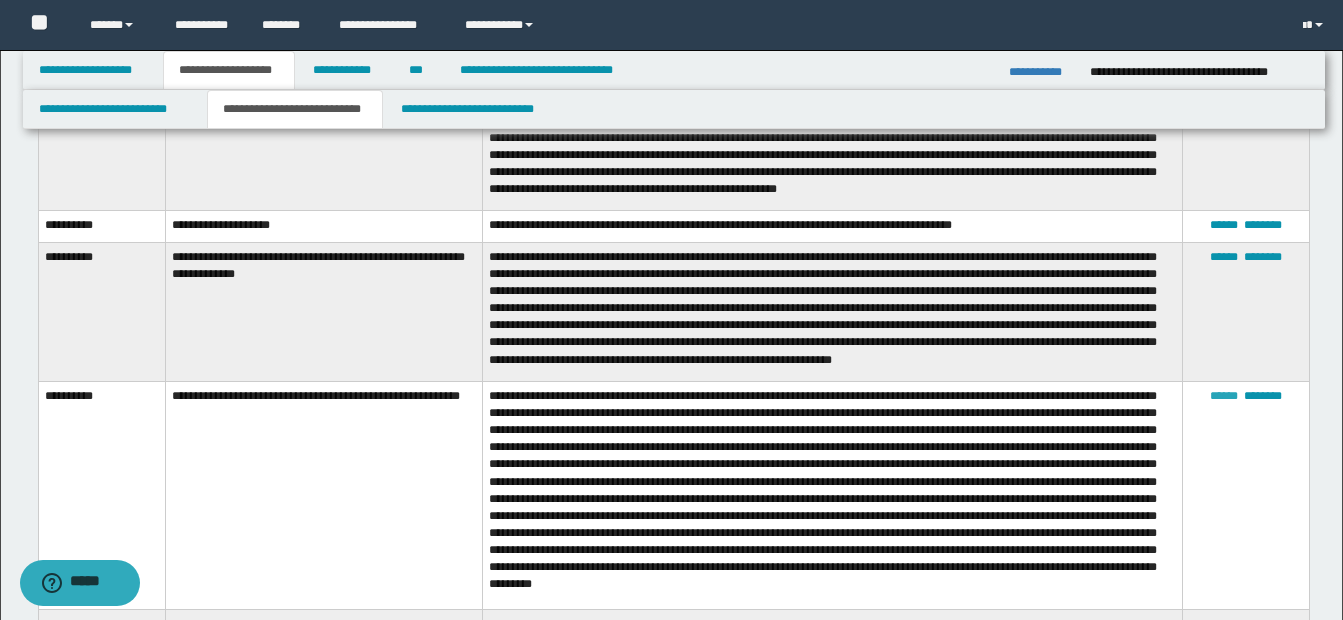 click on "******" at bounding box center [1224, 396] 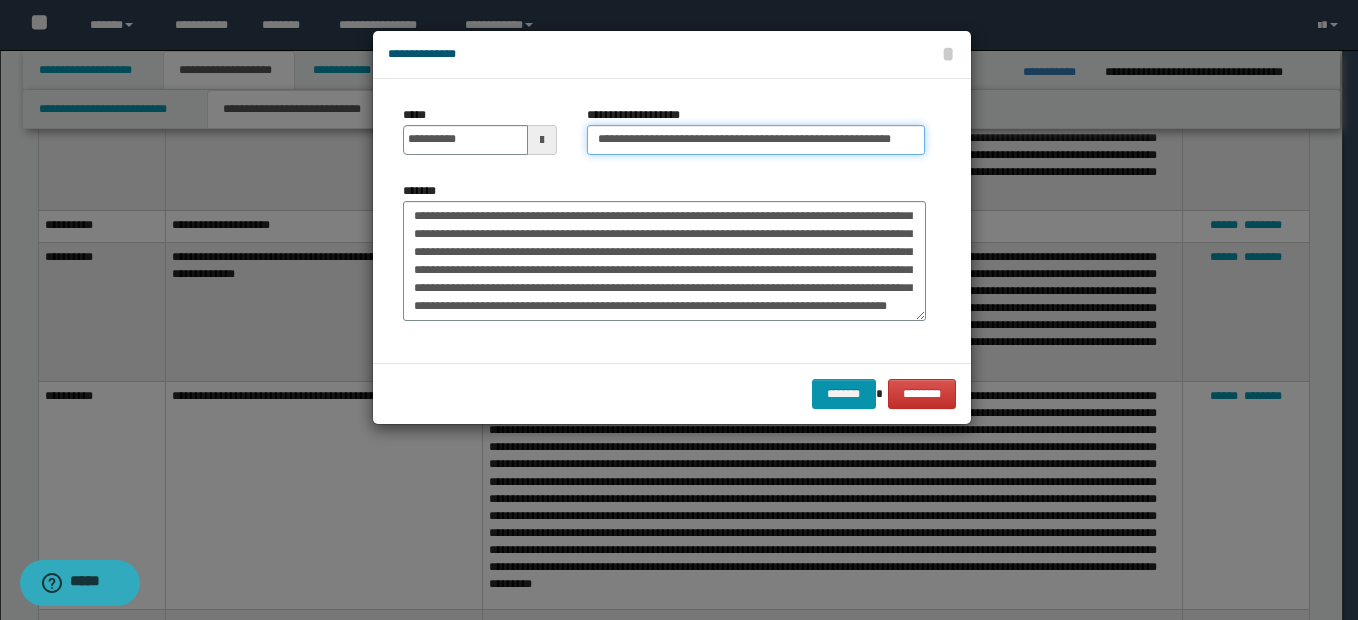 click on "**********" at bounding box center [756, 140] 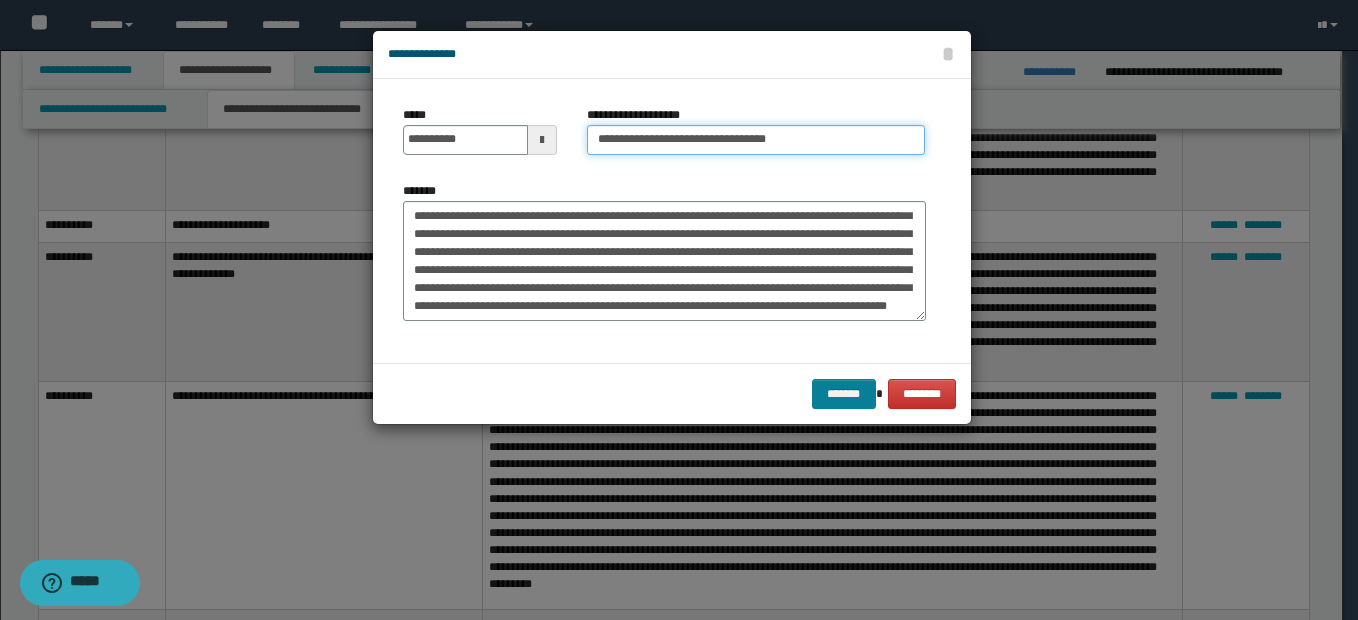 type on "**********" 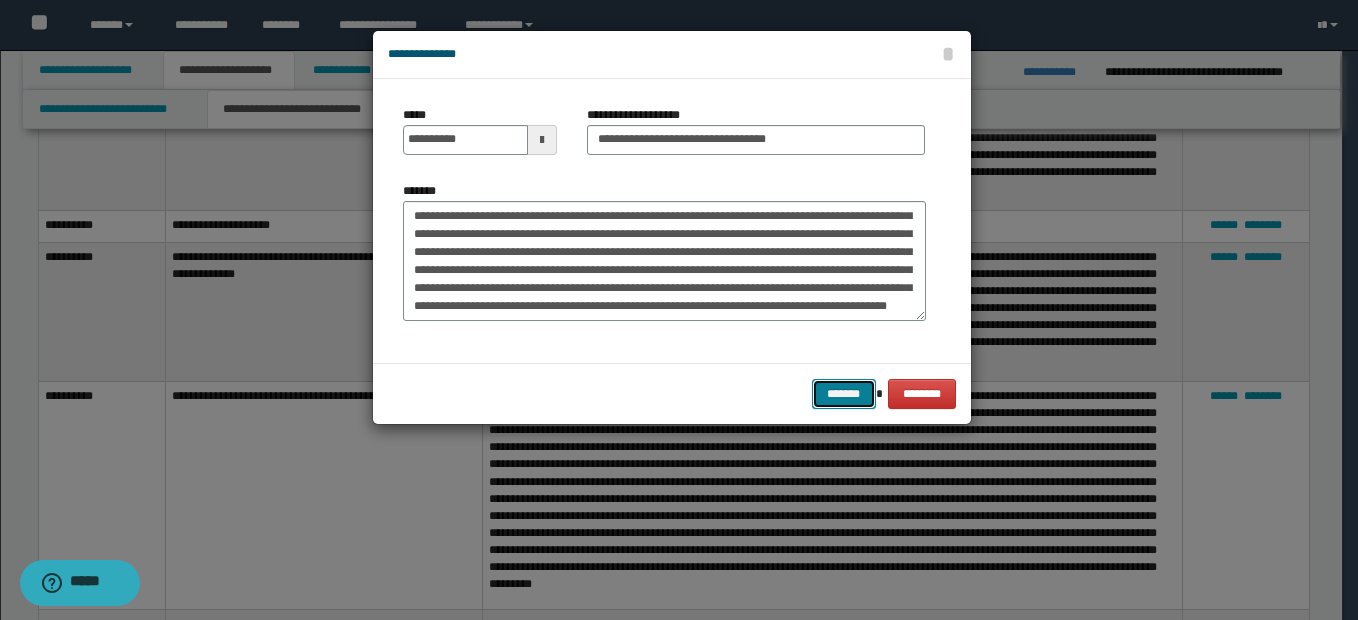 click on "*******" at bounding box center (844, 394) 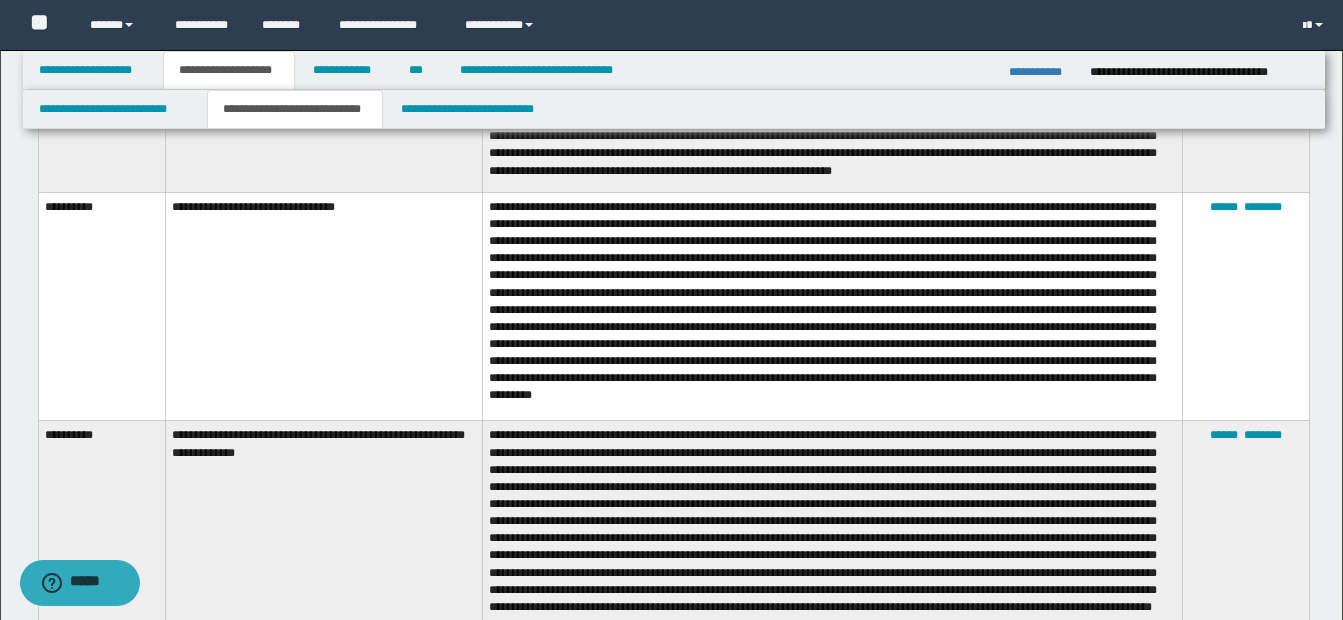 scroll, scrollTop: 2716, scrollLeft: 0, axis: vertical 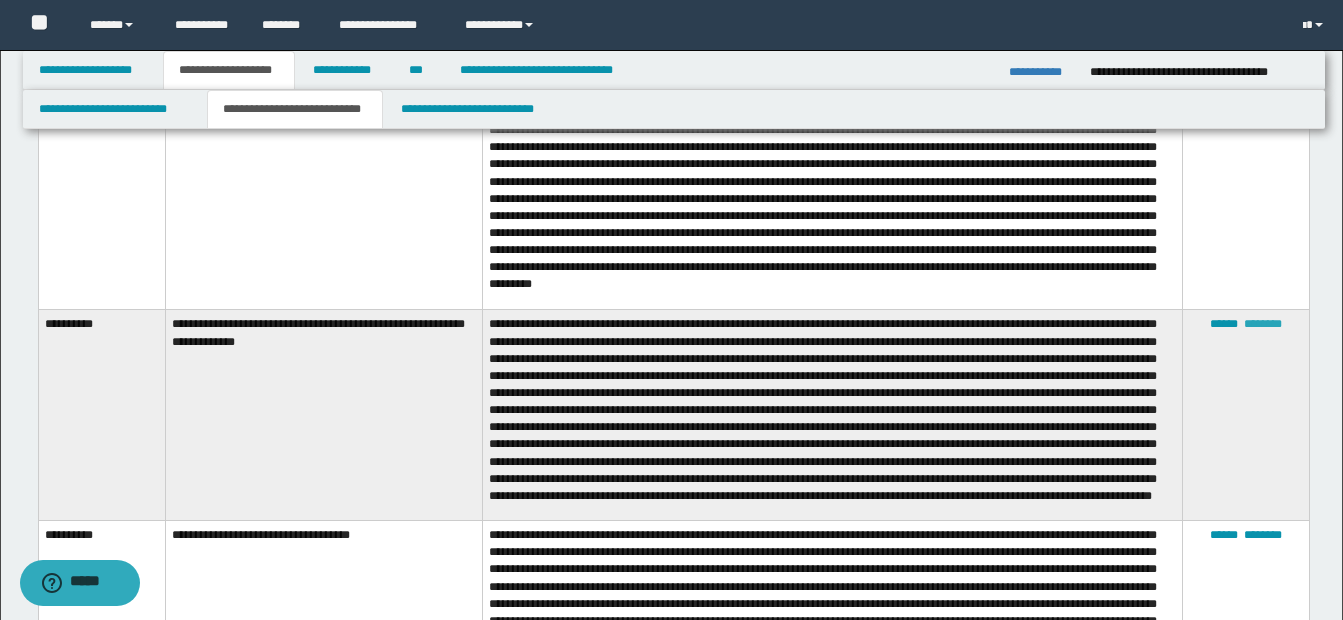 click on "********" at bounding box center (1263, 324) 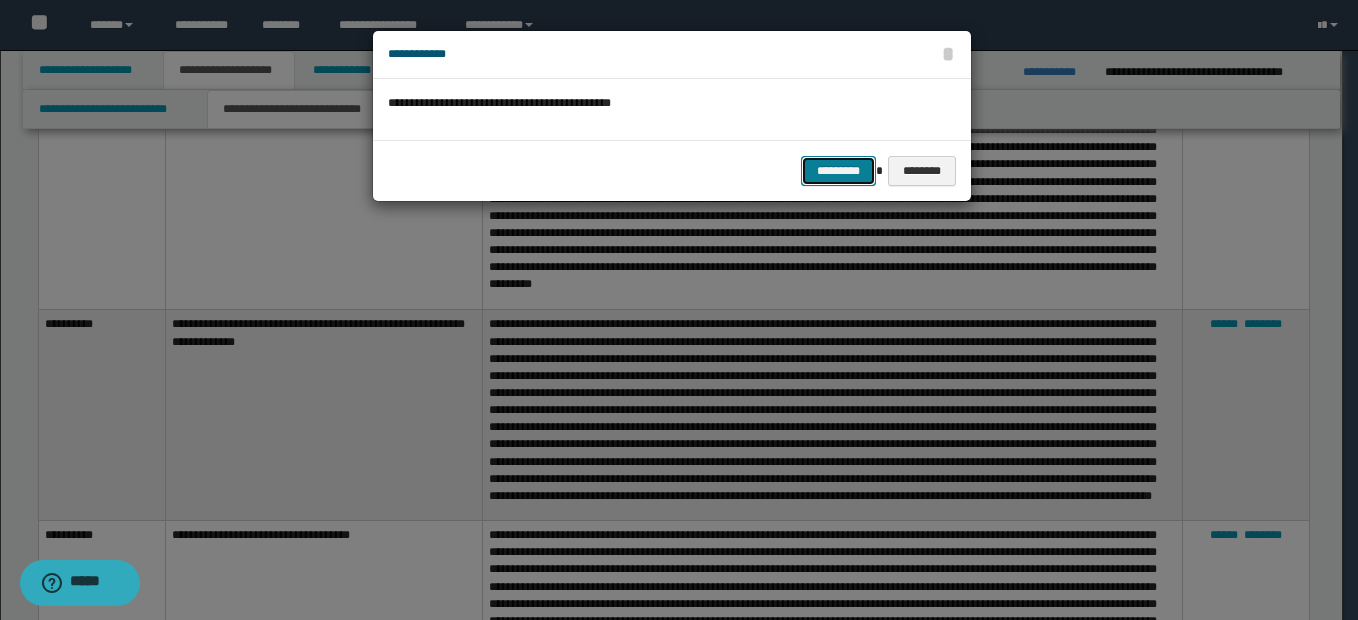 click on "*********" at bounding box center (838, 171) 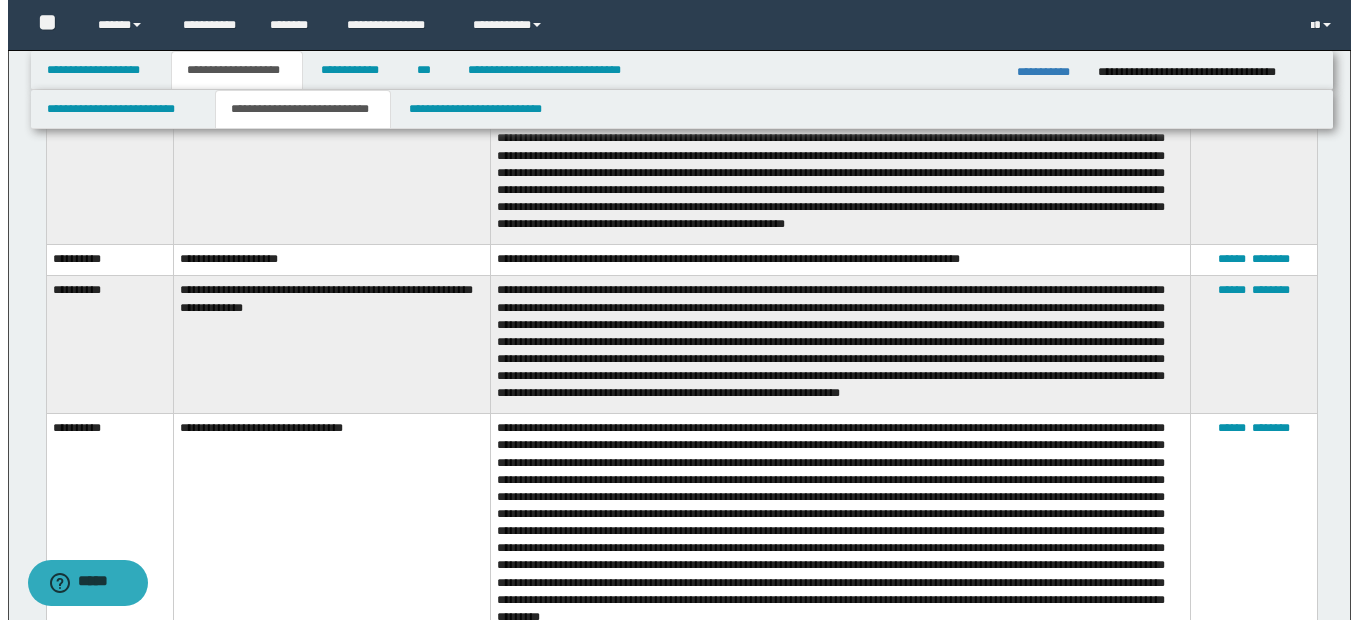 scroll, scrollTop: 2416, scrollLeft: 0, axis: vertical 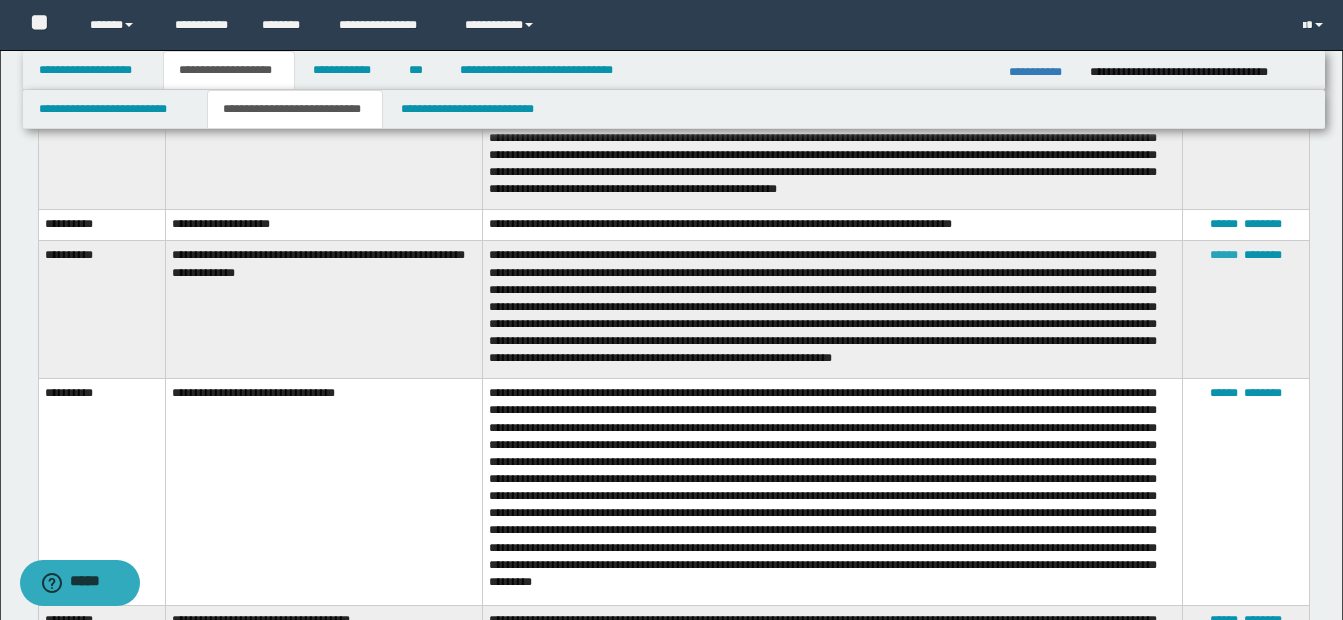 click on "******" at bounding box center [1224, 255] 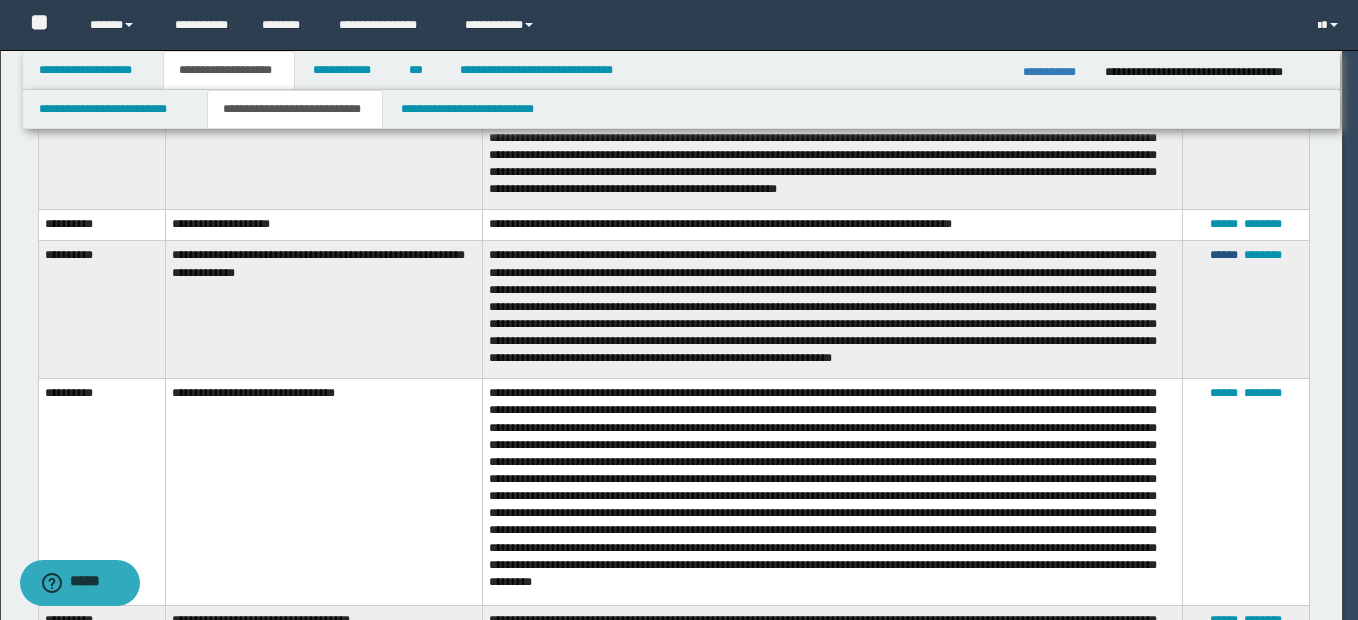 scroll, scrollTop: 90, scrollLeft: 0, axis: vertical 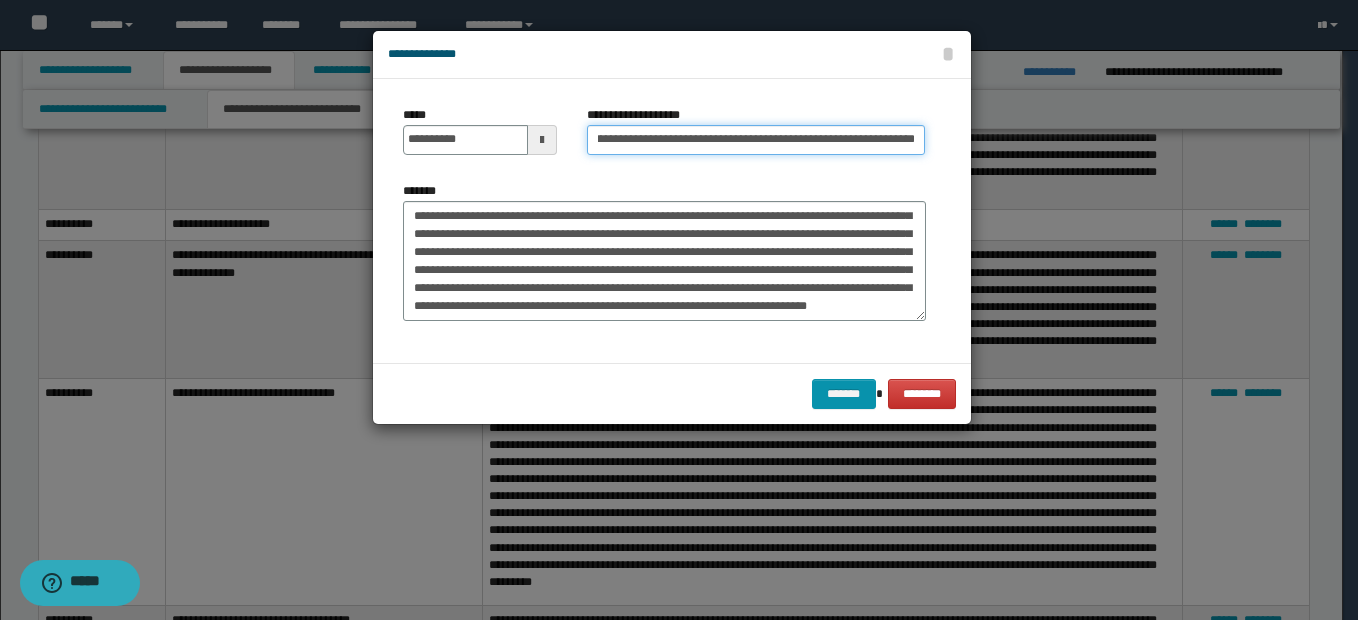 drag, startPoint x: 604, startPoint y: 141, endPoint x: 935, endPoint y: 142, distance: 331.0015 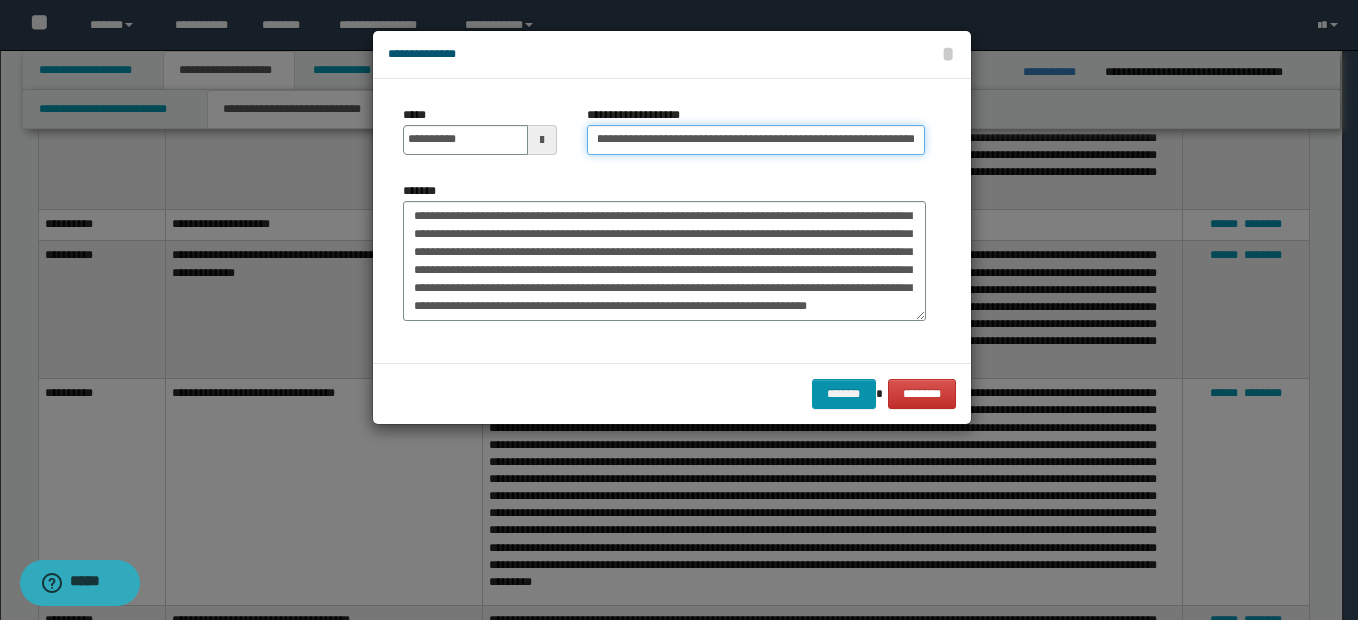 click on "**********" at bounding box center (756, 140) 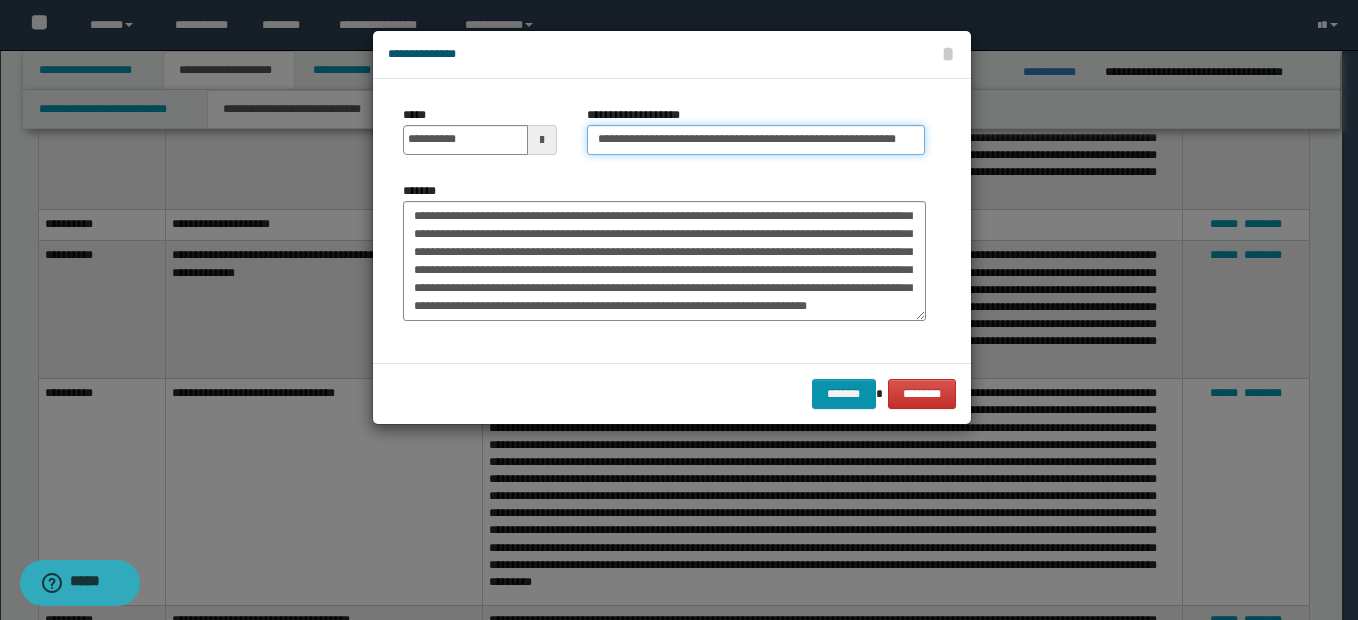 scroll, scrollTop: 0, scrollLeft: 0, axis: both 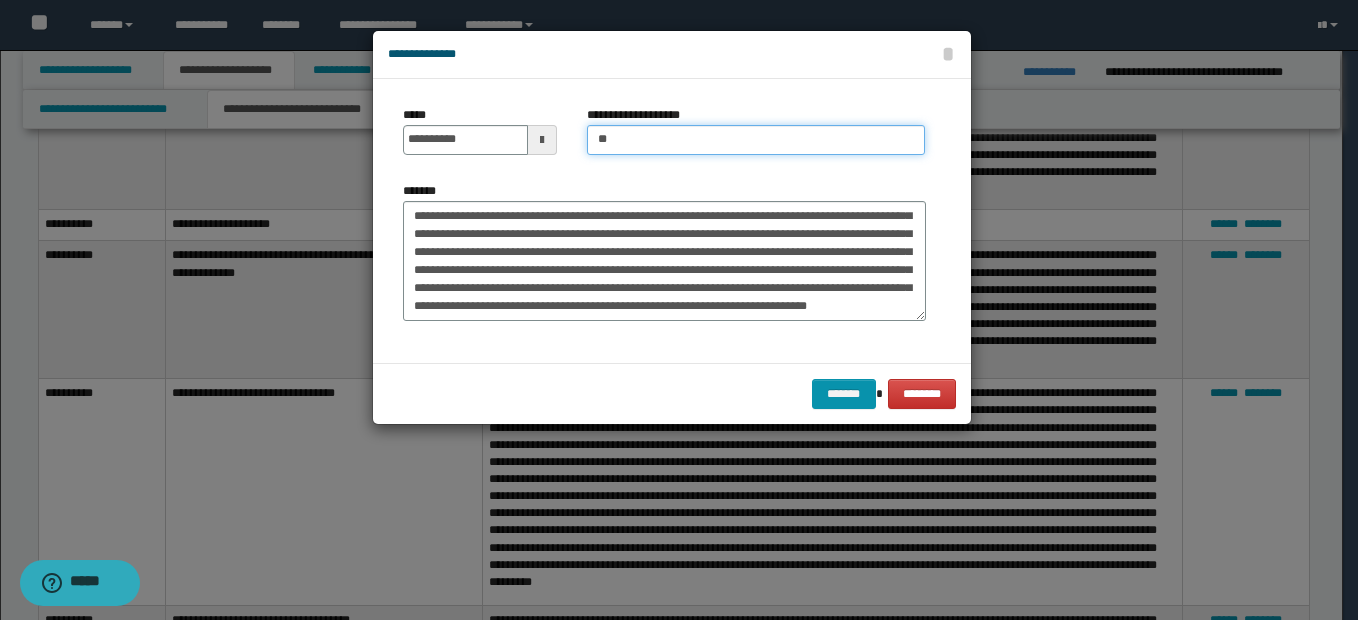 type on "*" 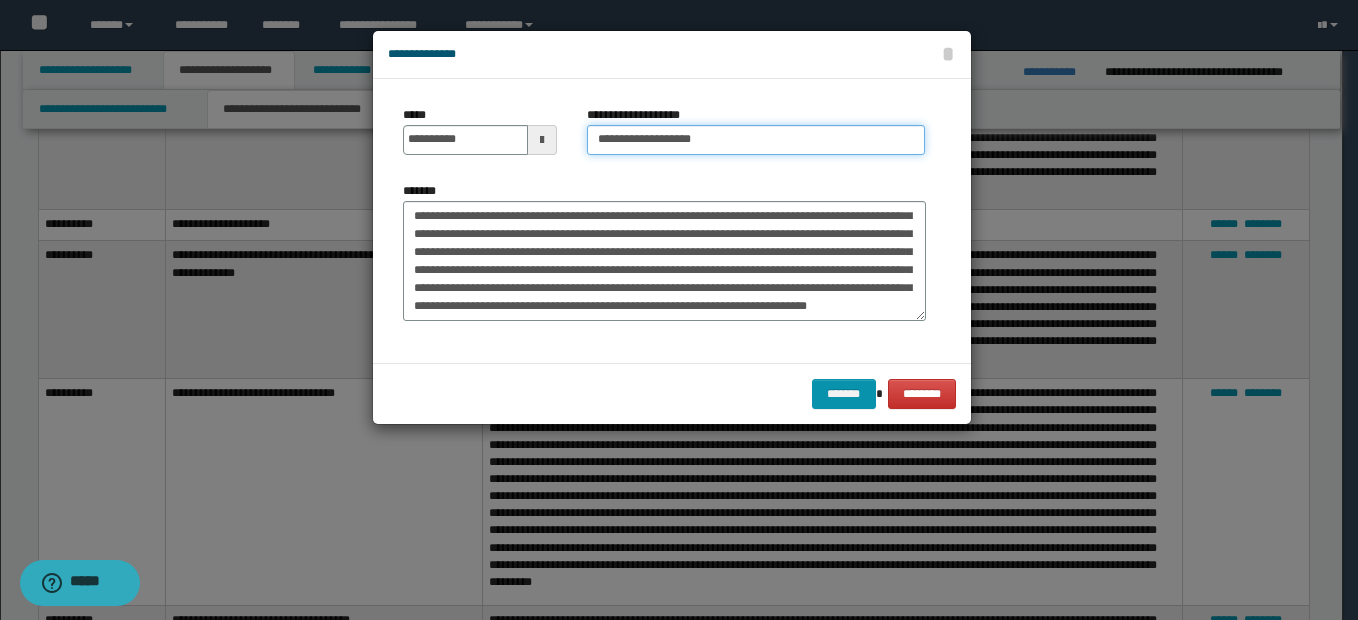 click on "**********" at bounding box center [756, 140] 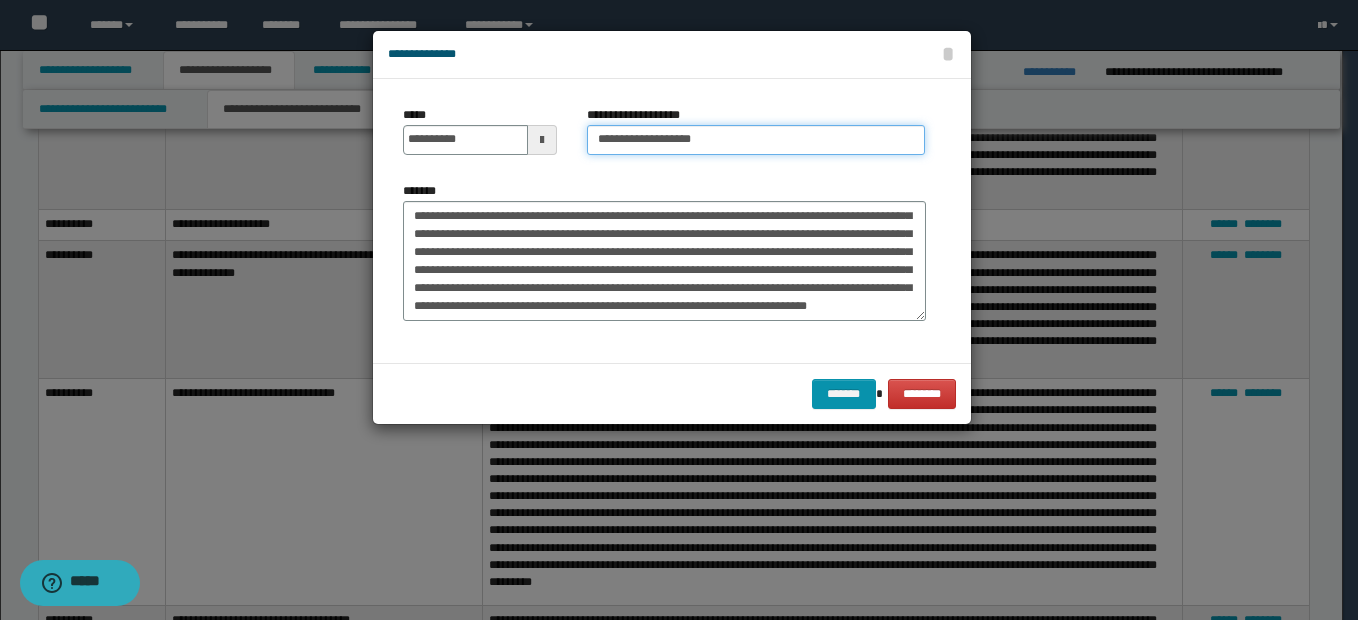 click on "**********" at bounding box center (756, 140) 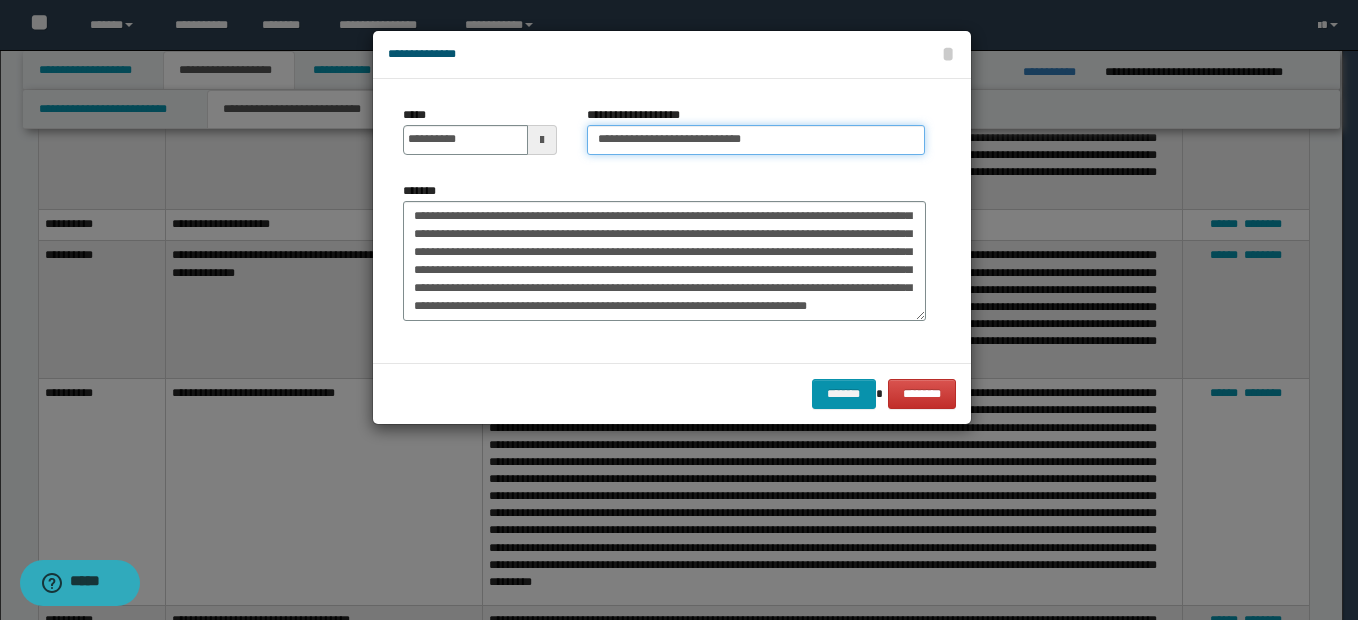 type on "**********" 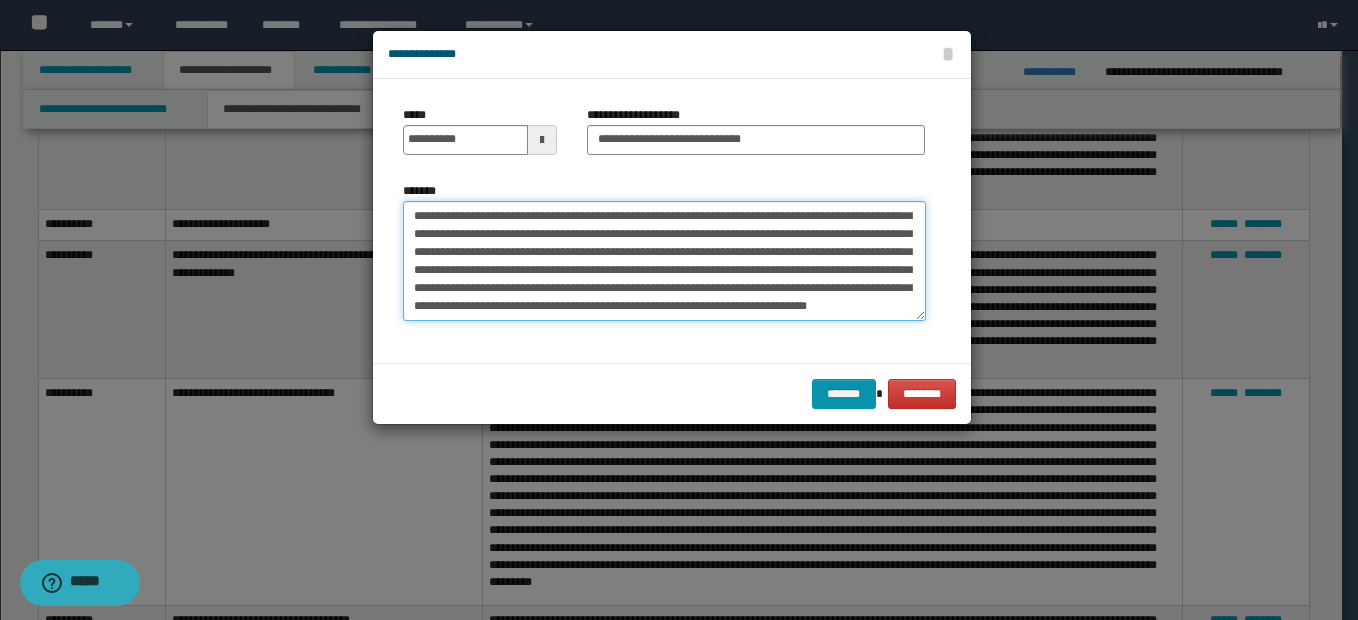 click on "**********" at bounding box center [664, 261] 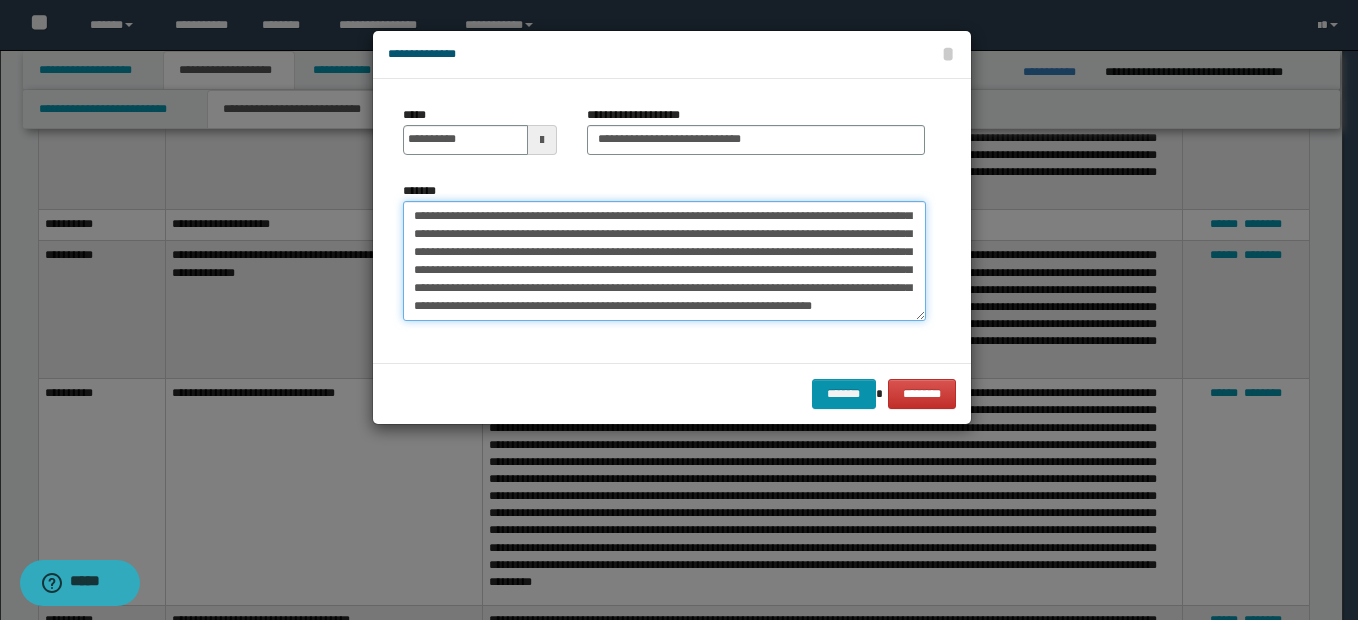 scroll, scrollTop: 90, scrollLeft: 0, axis: vertical 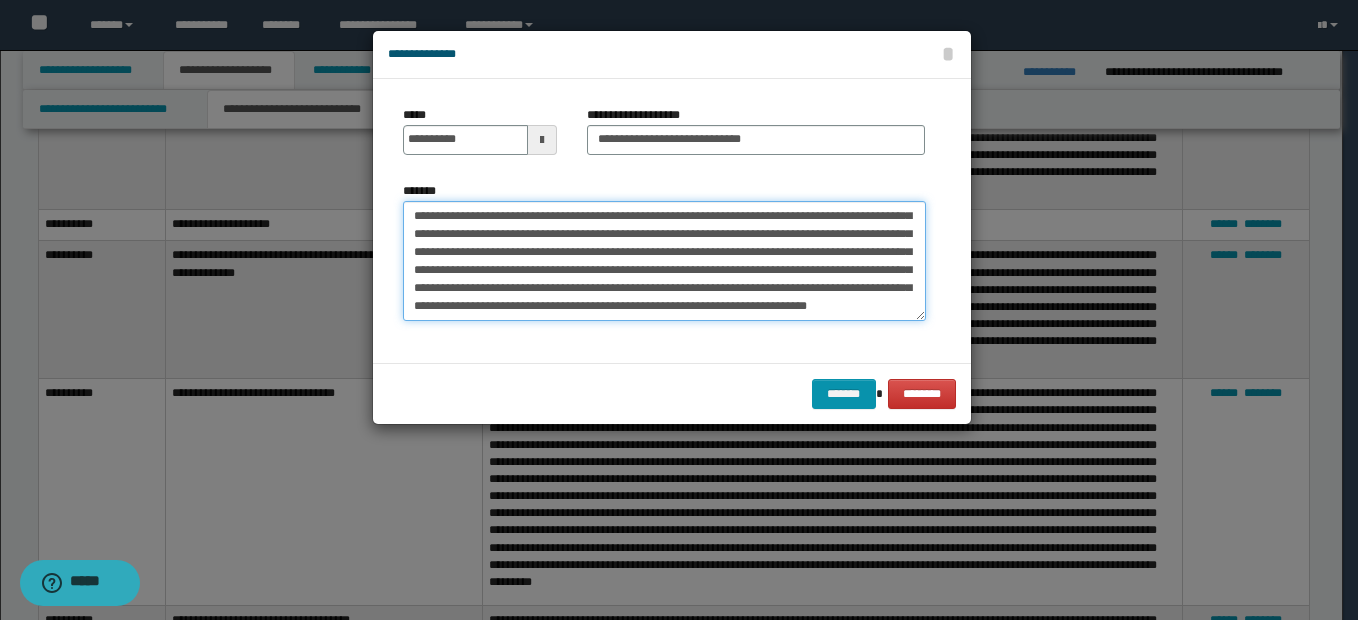 click on "**********" at bounding box center (664, 261) 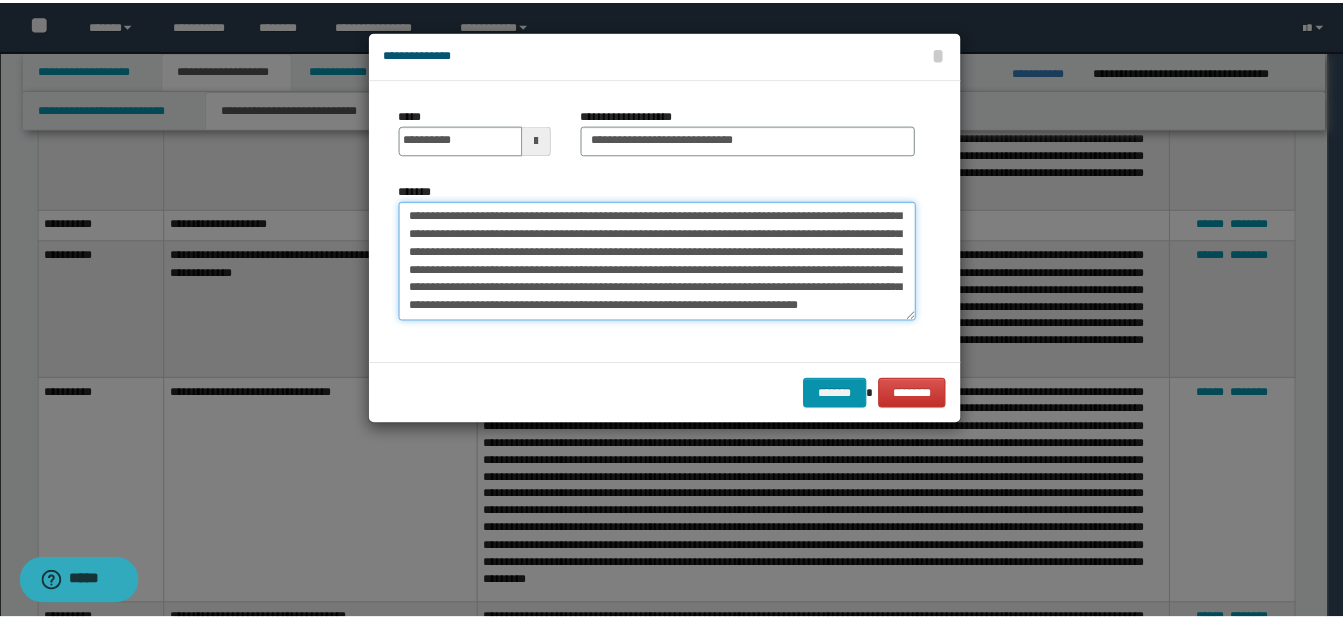 scroll, scrollTop: 90, scrollLeft: 0, axis: vertical 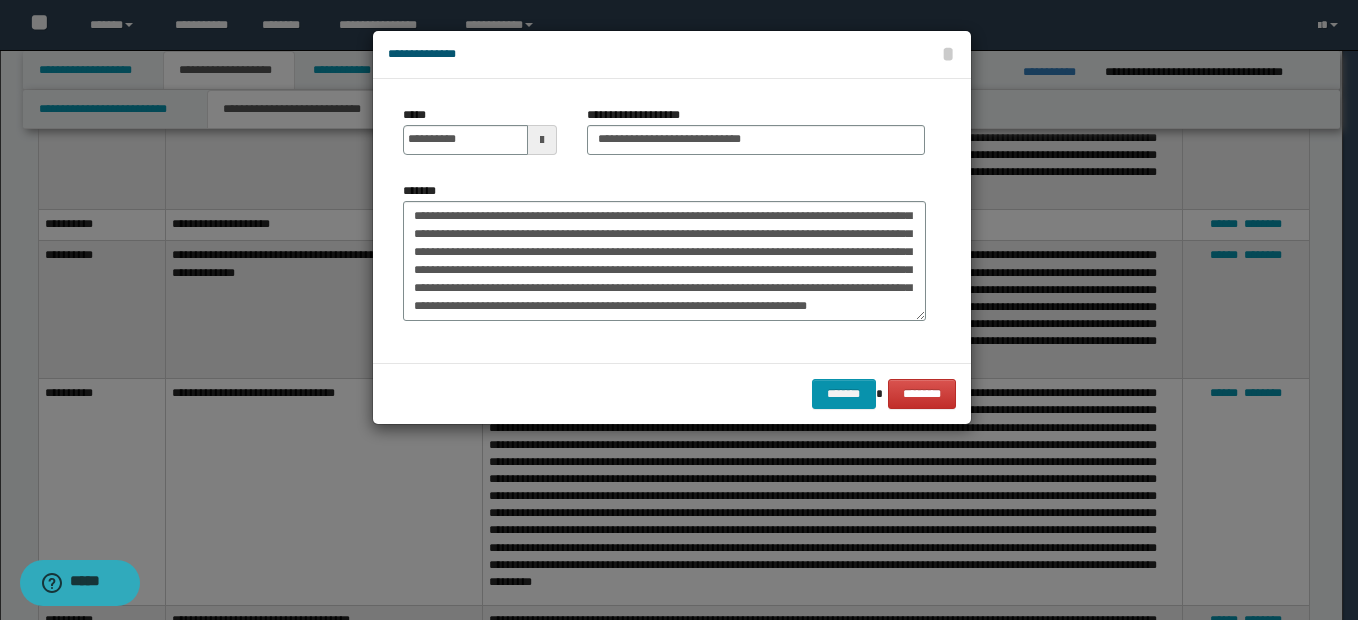 click on "**********" at bounding box center [664, 259] 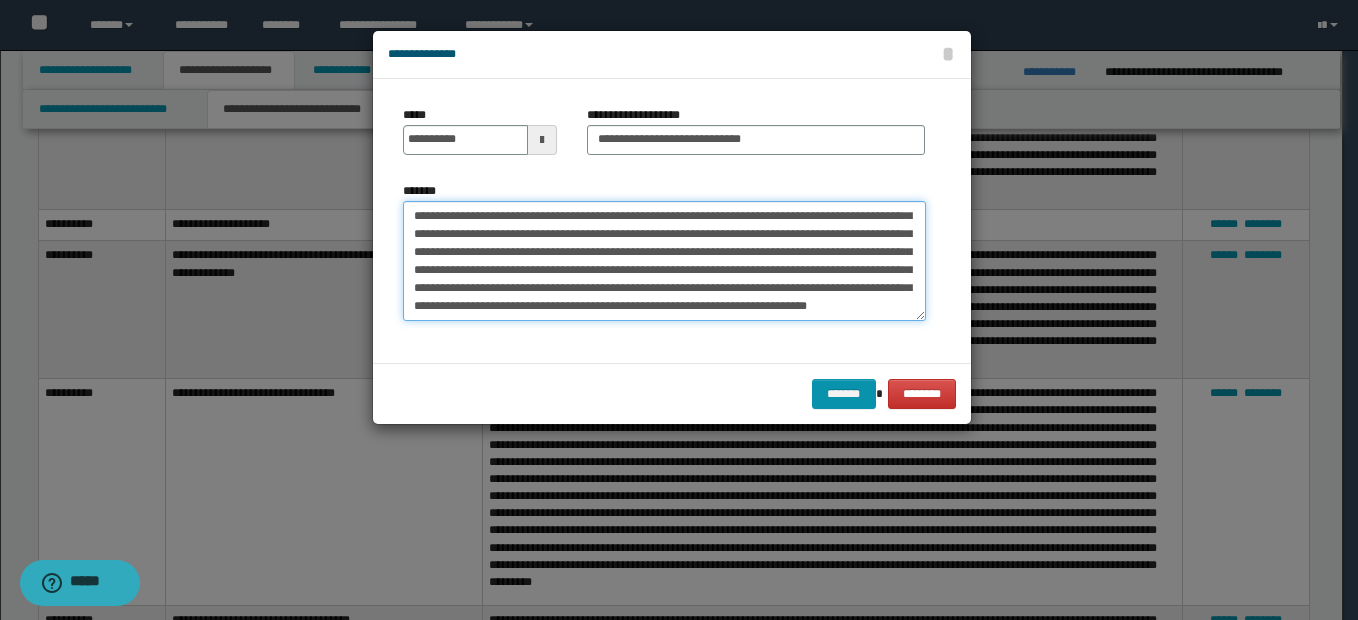 click on "**********" at bounding box center [664, 261] 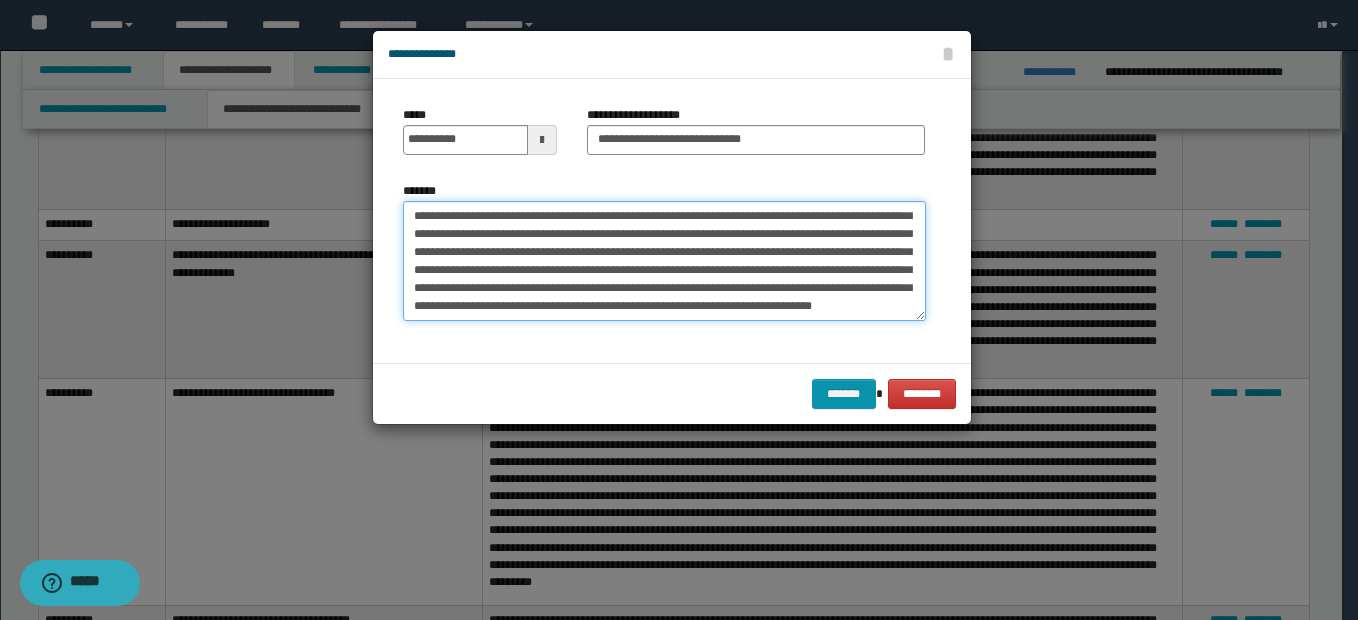 click on "**********" at bounding box center (664, 261) 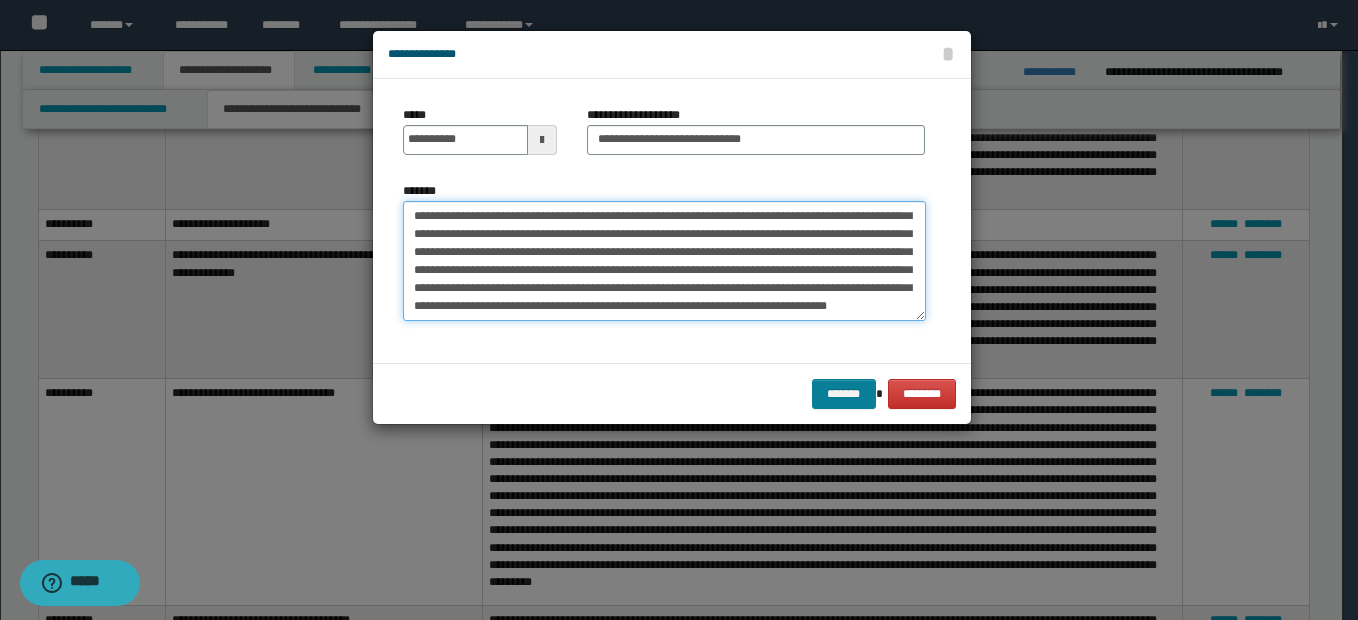 type on "**********" 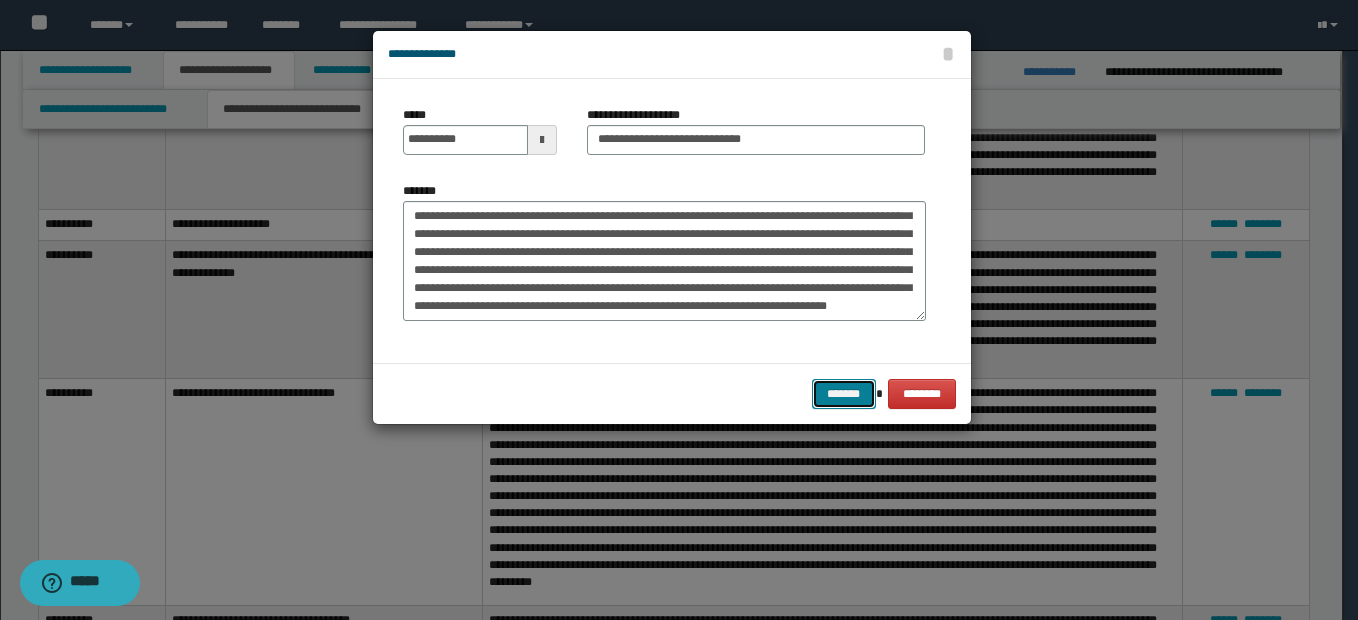 click on "*******" at bounding box center [844, 394] 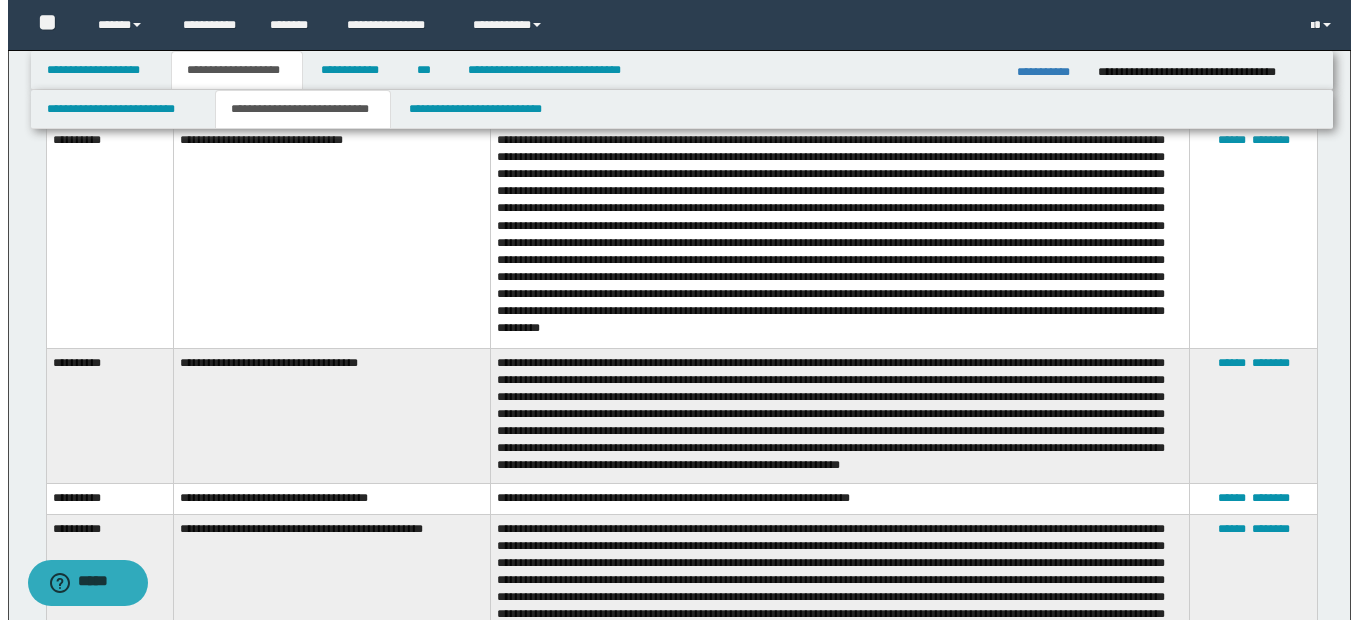 scroll, scrollTop: 2916, scrollLeft: 0, axis: vertical 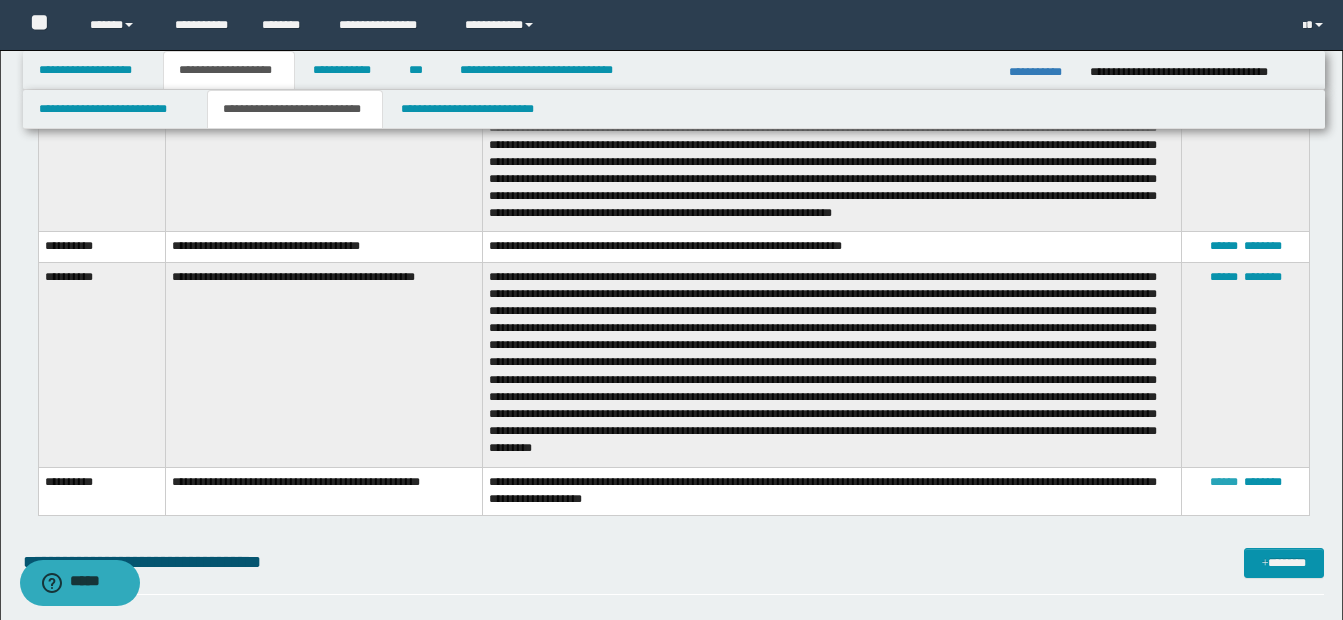 click on "******" at bounding box center (1224, 482) 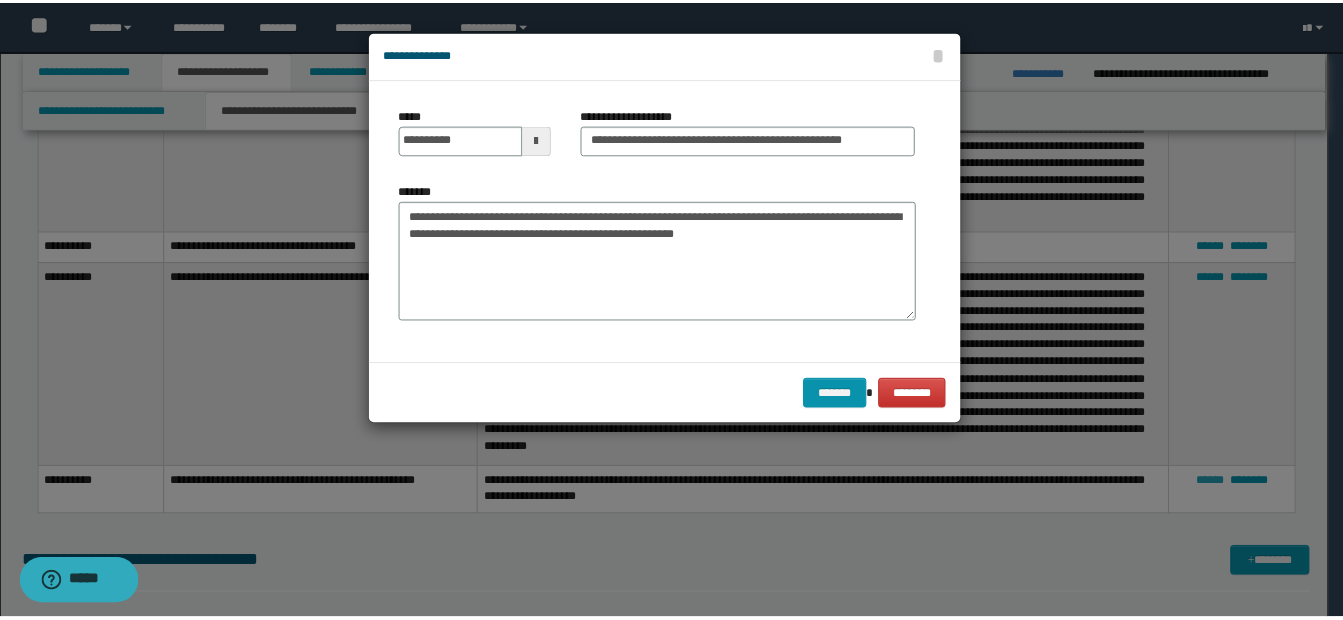 scroll, scrollTop: 0, scrollLeft: 0, axis: both 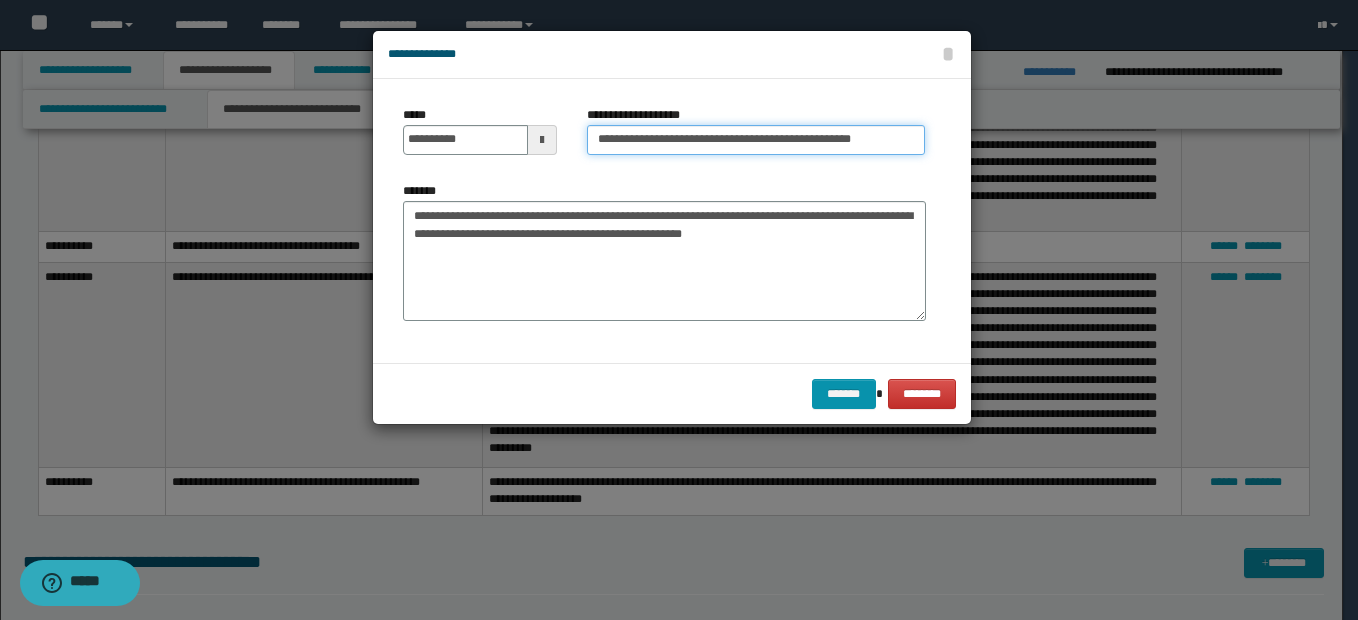 drag, startPoint x: 658, startPoint y: 139, endPoint x: 901, endPoint y: 140, distance: 243.00206 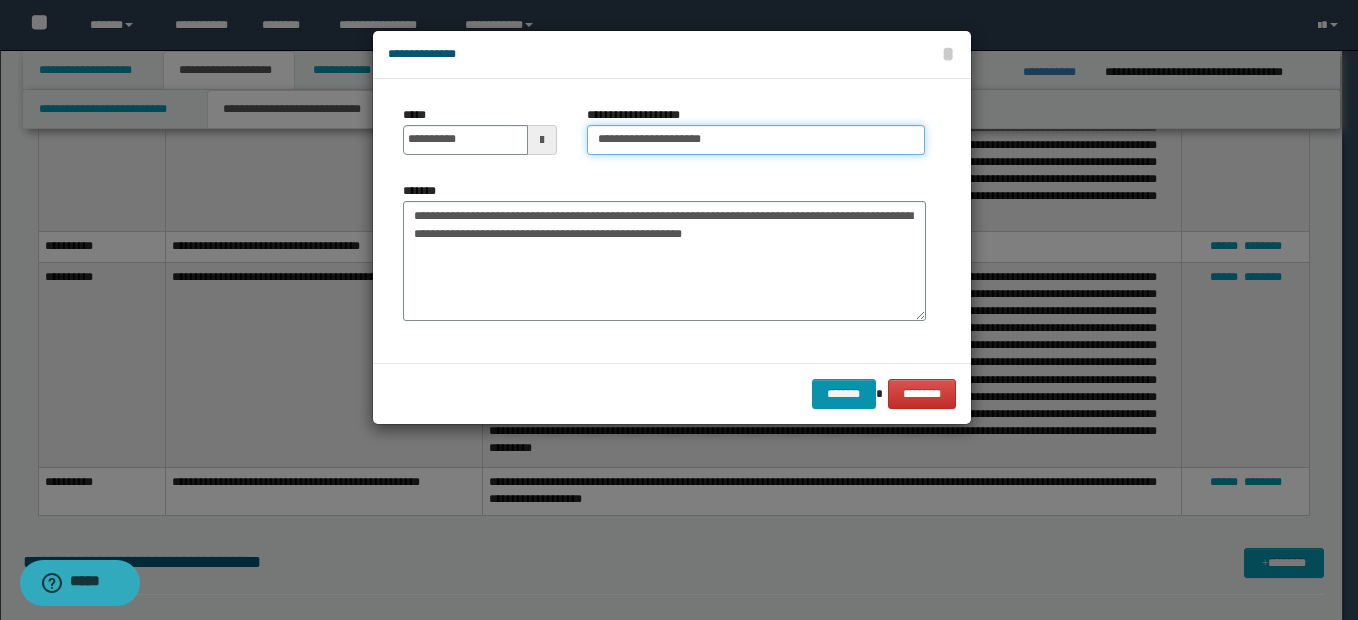 type on "**********" 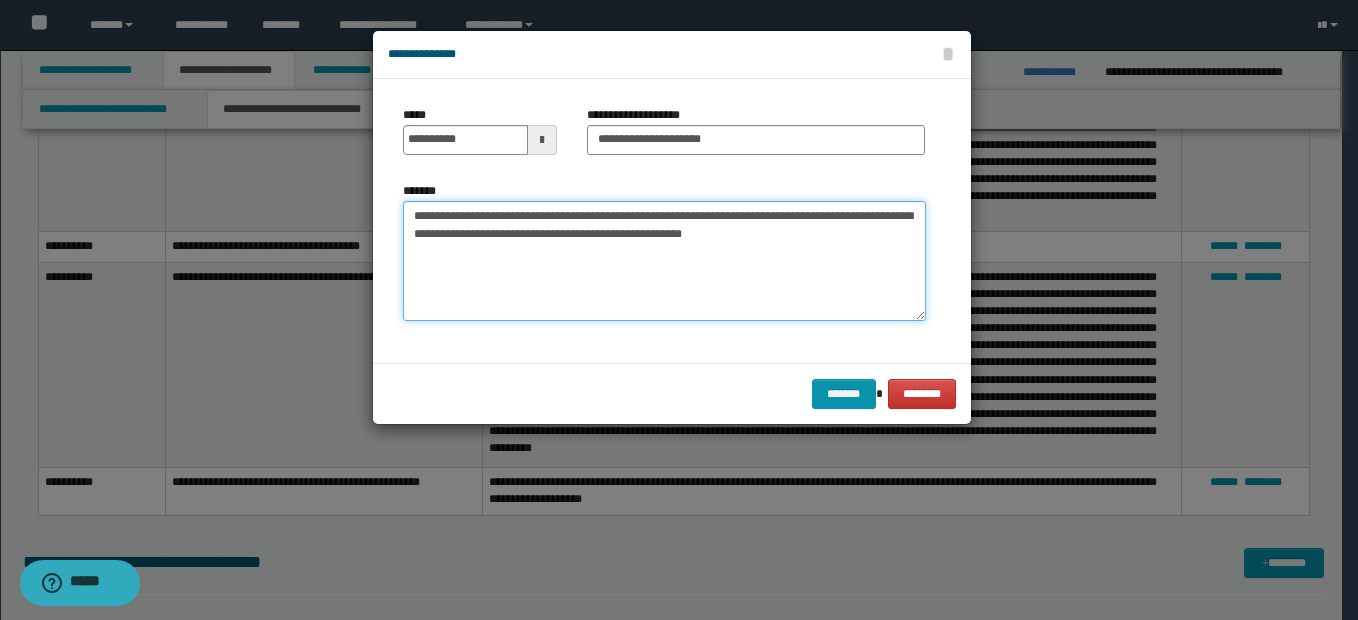 click on "**********" at bounding box center [664, 261] 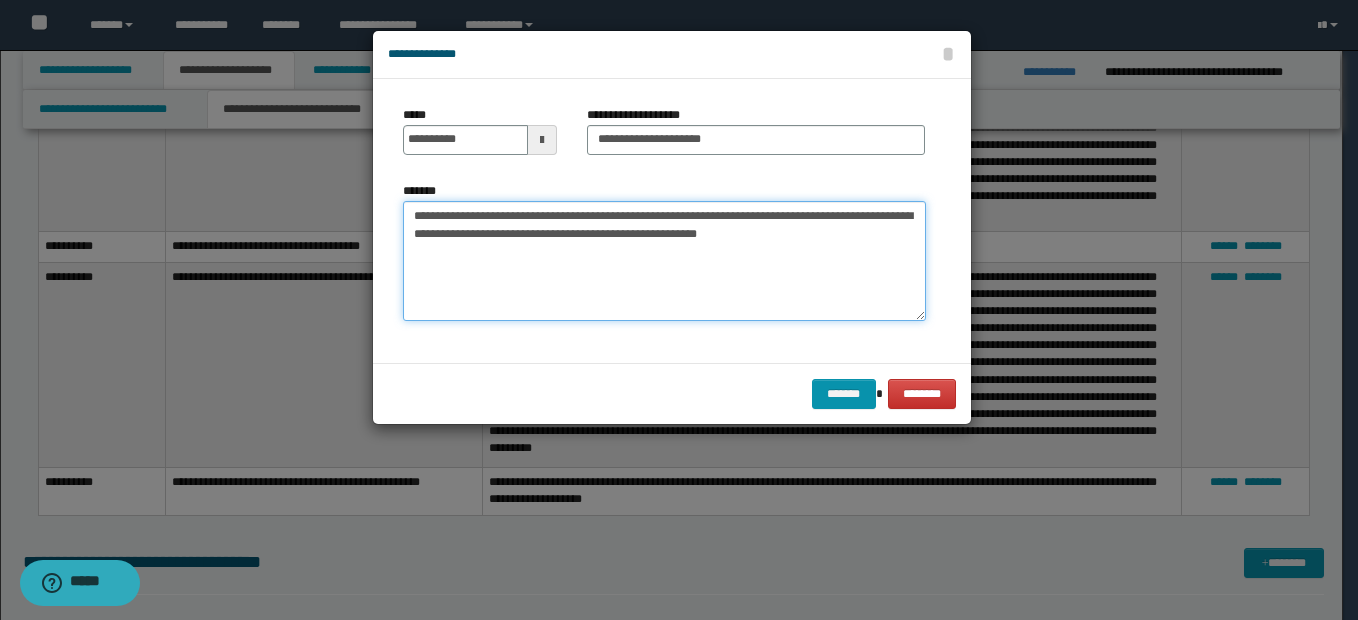 click on "**********" at bounding box center [664, 261] 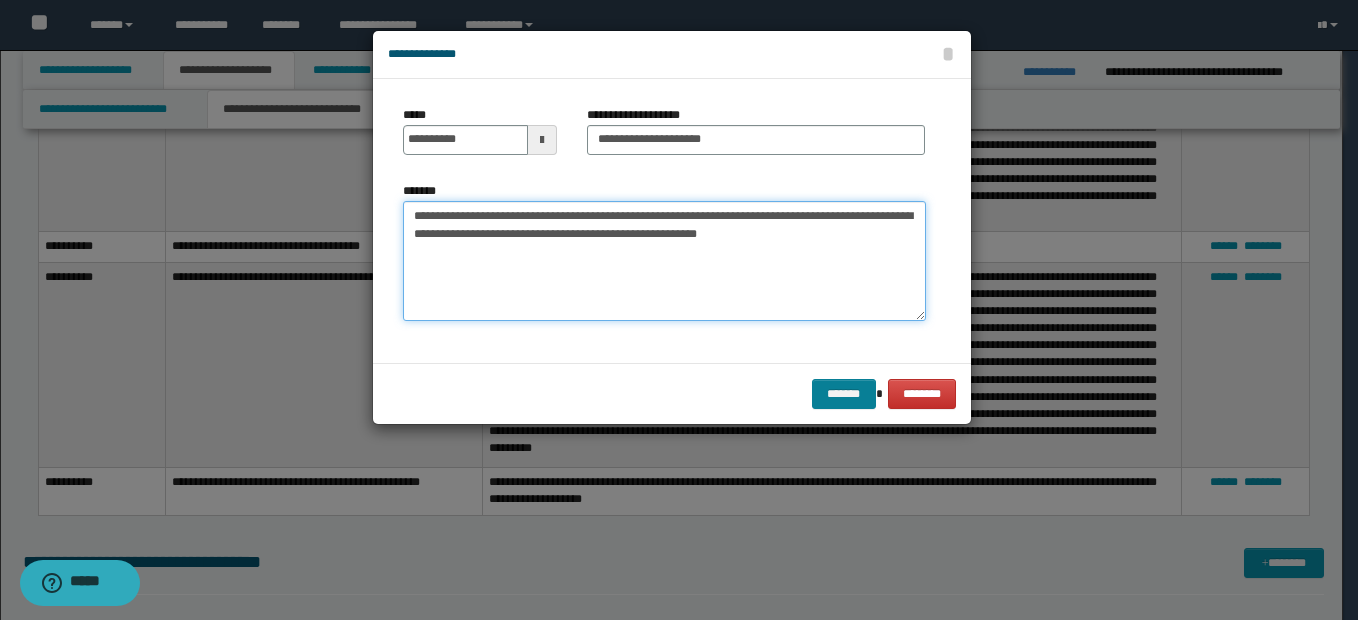 type on "**********" 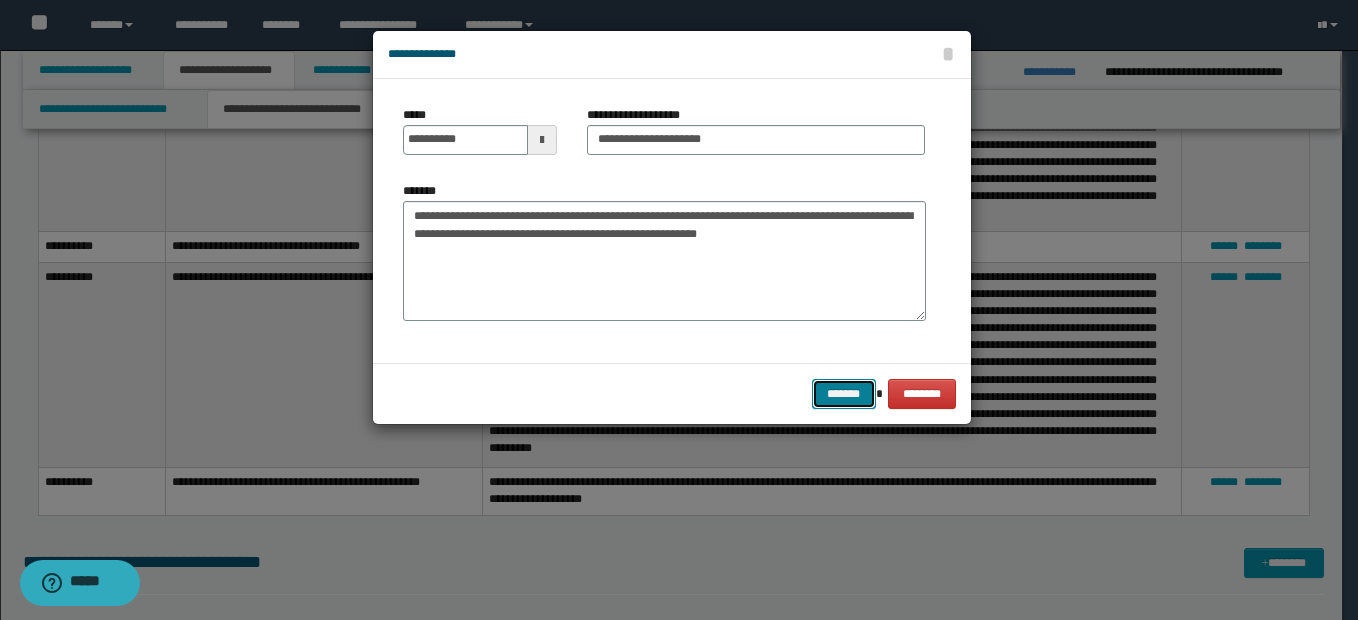 click on "*******" at bounding box center [844, 394] 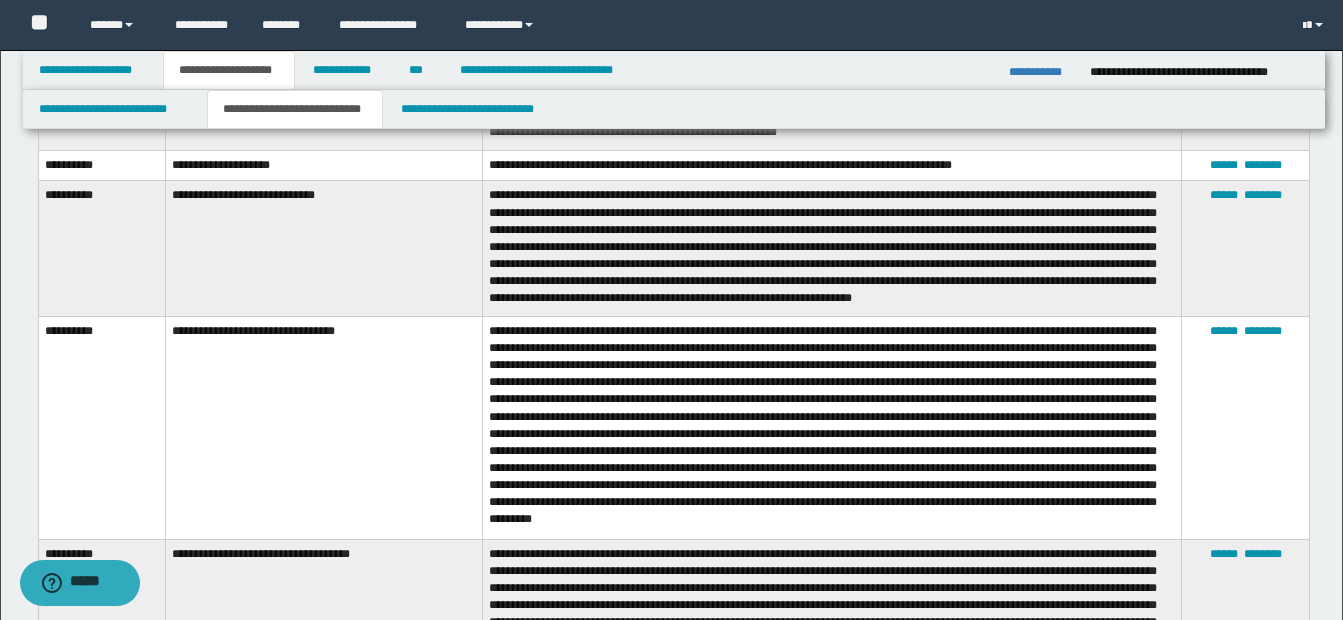 scroll, scrollTop: 2157, scrollLeft: 0, axis: vertical 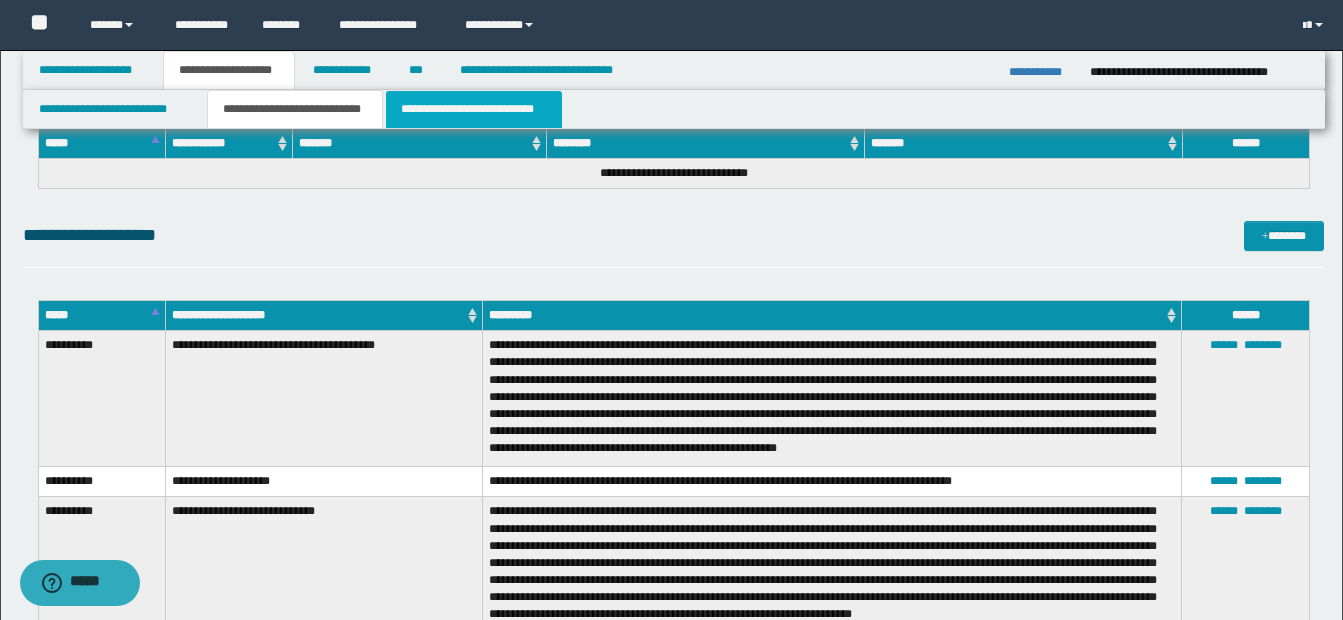 click on "**********" at bounding box center [474, 109] 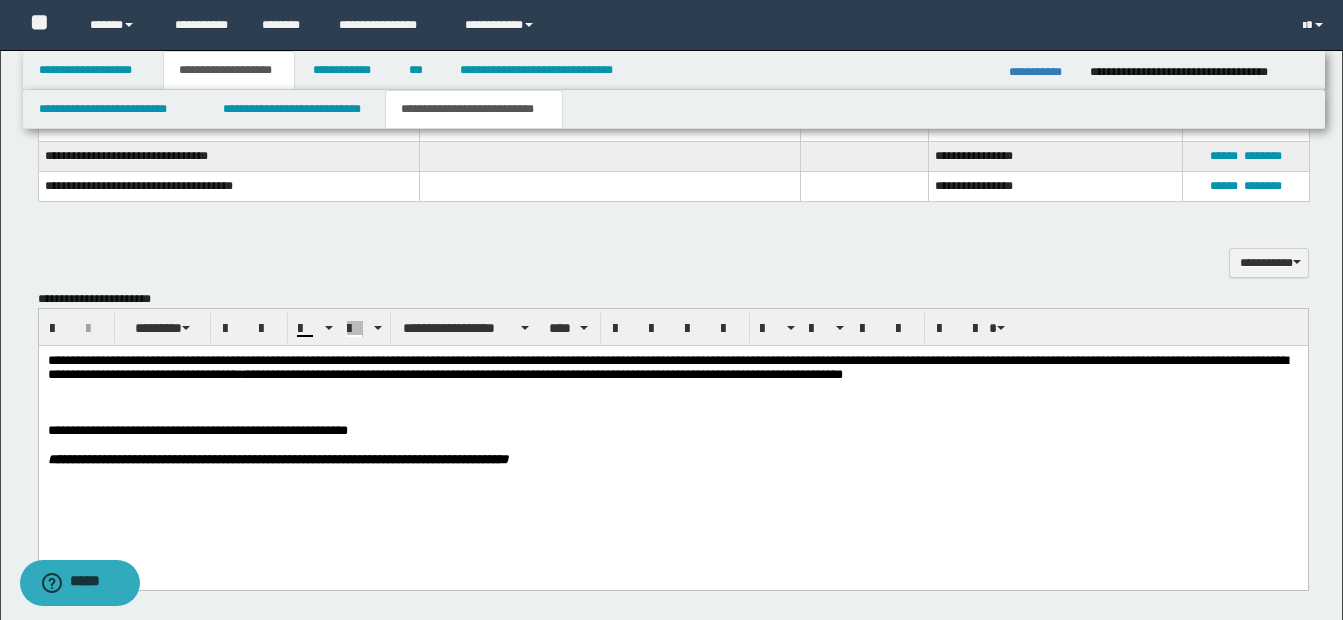 scroll, scrollTop: 889, scrollLeft: 0, axis: vertical 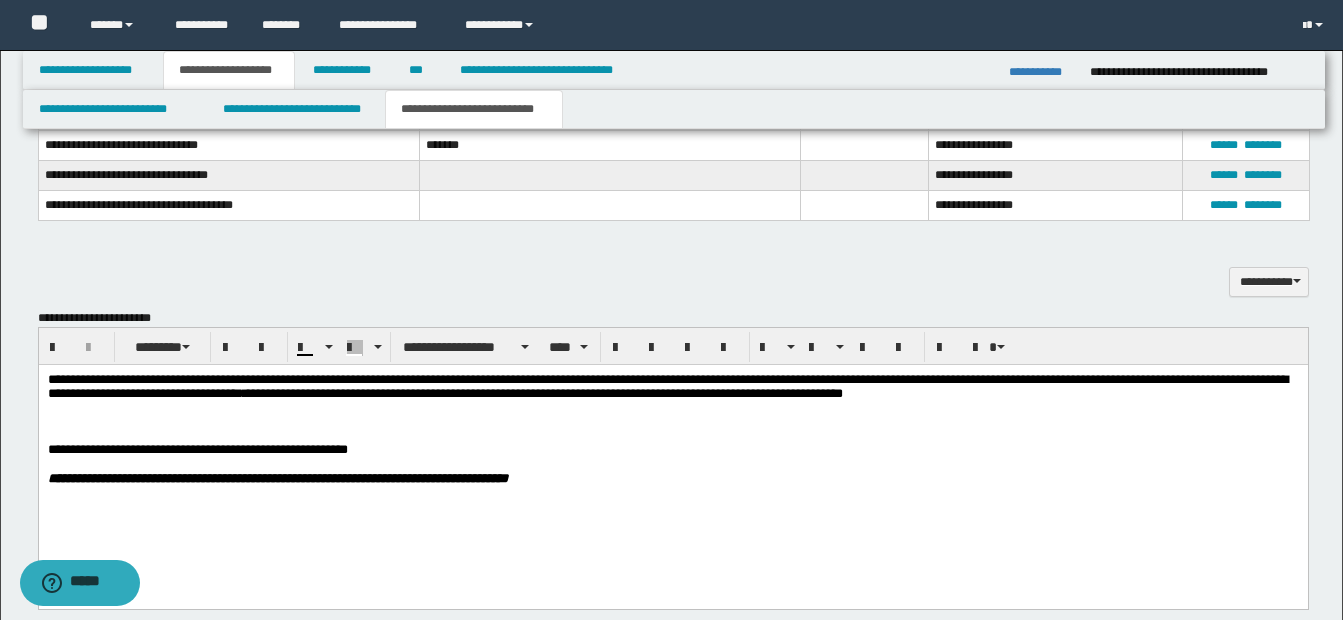 click at bounding box center [672, 422] 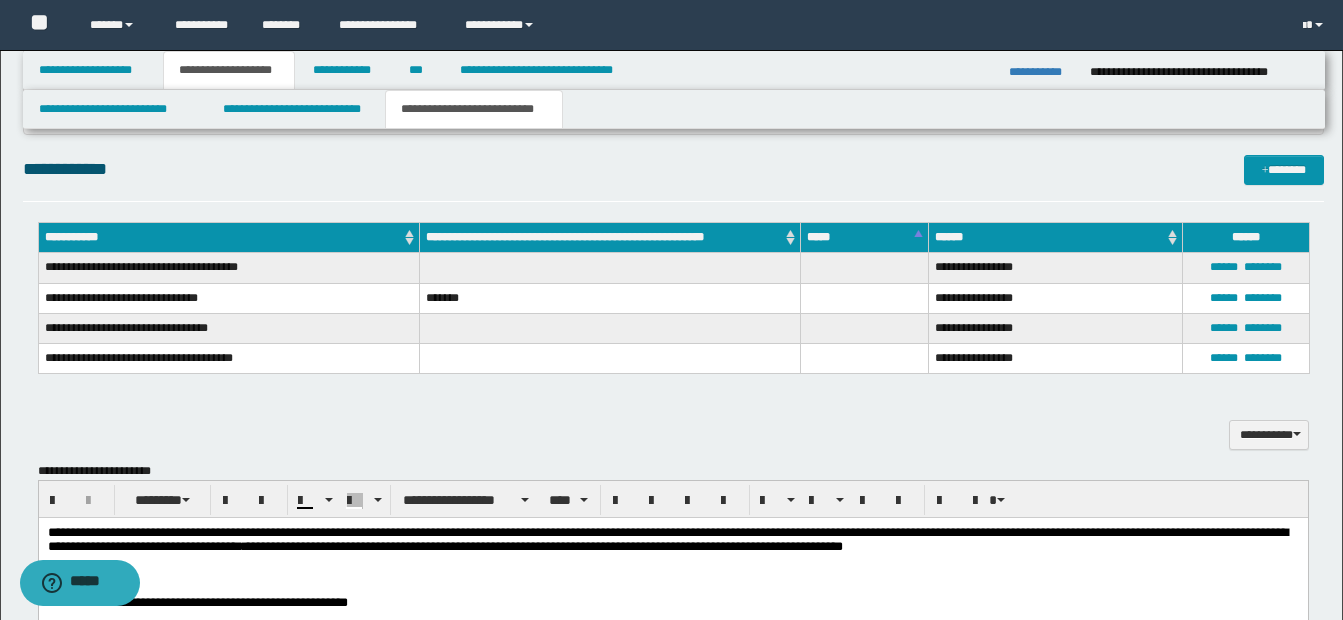 scroll, scrollTop: 689, scrollLeft: 0, axis: vertical 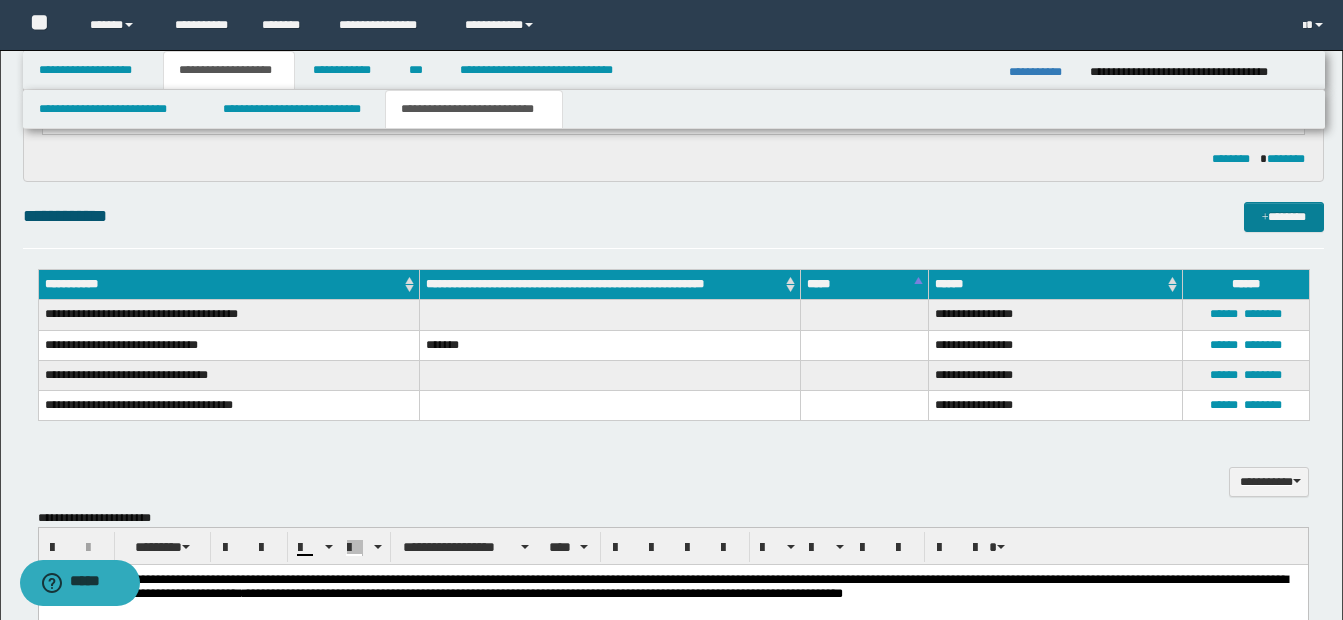 click on "*******" at bounding box center (1284, 217) 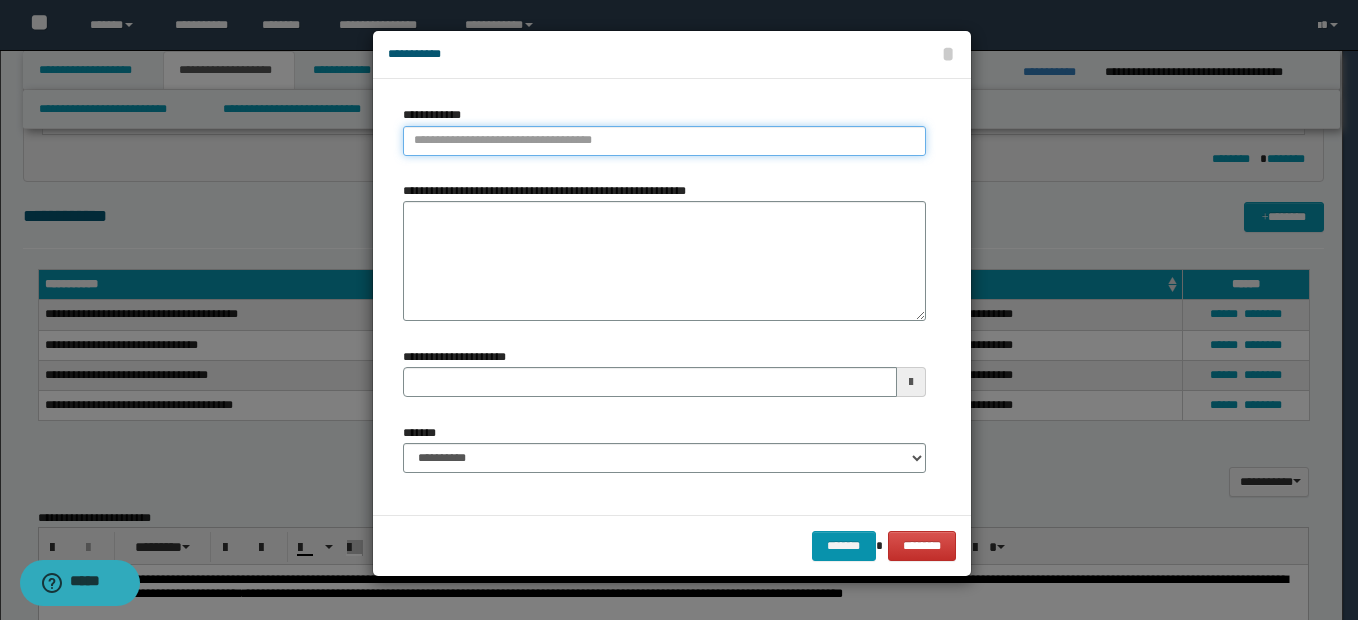 type on "**********" 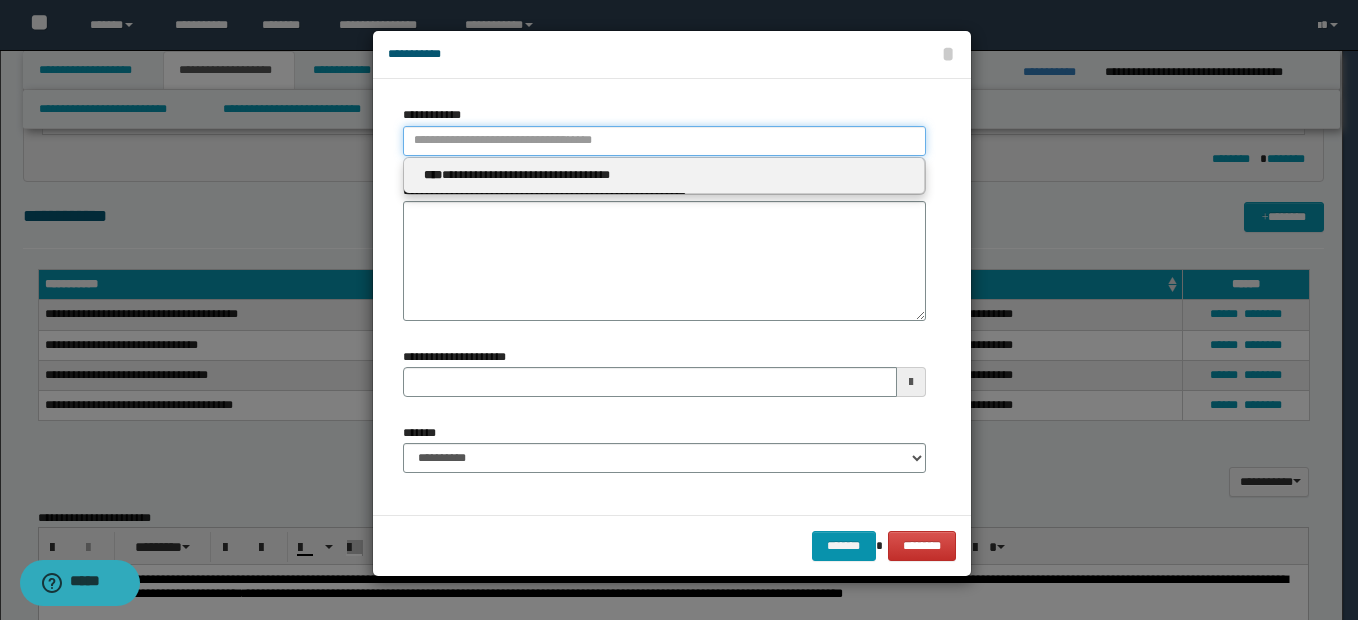 click on "**********" at bounding box center [664, 141] 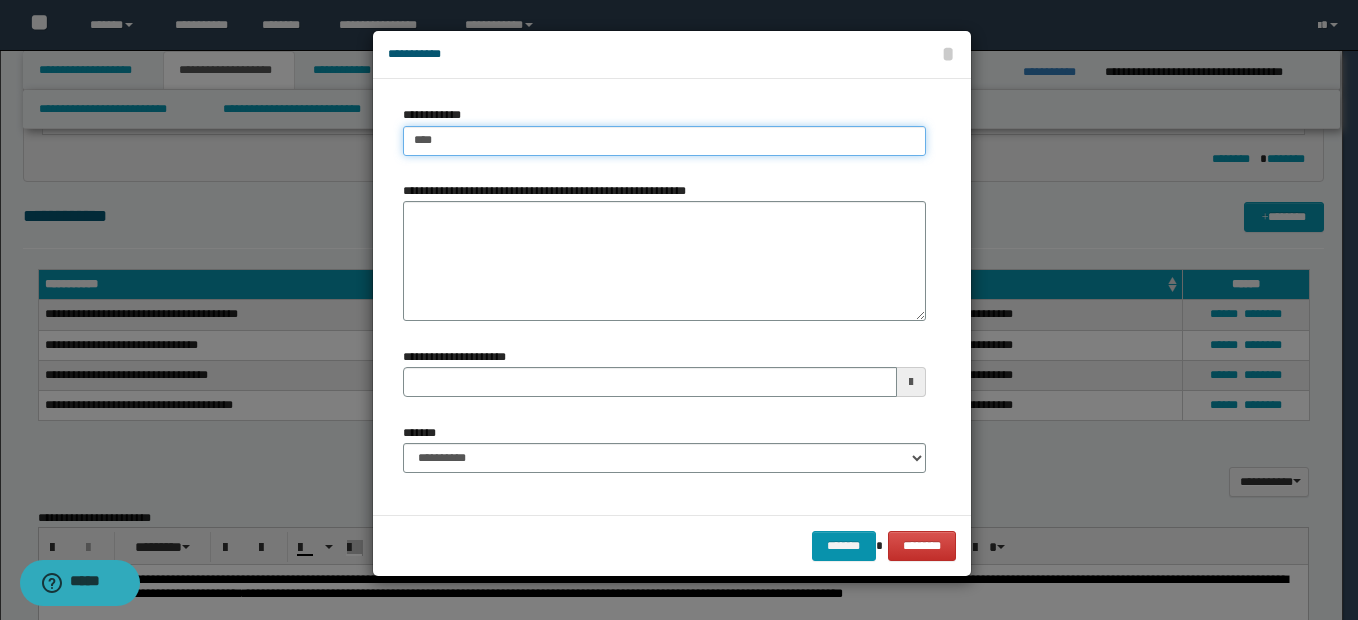 type on "*****" 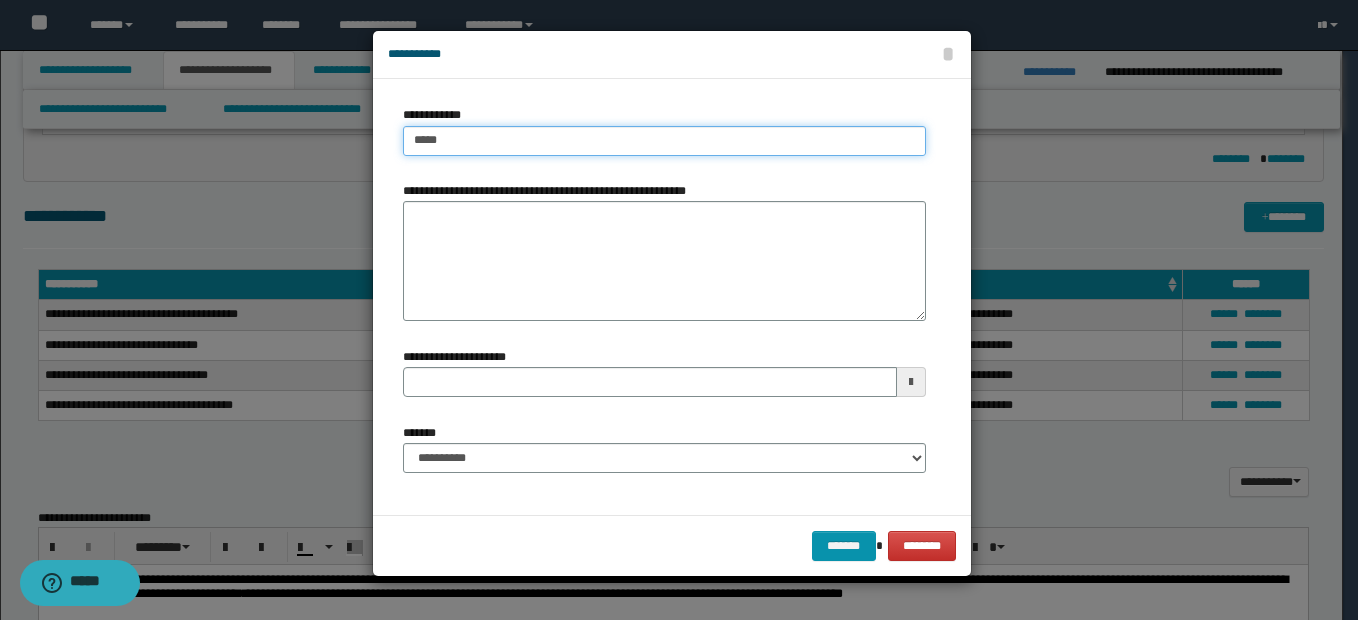type on "*****" 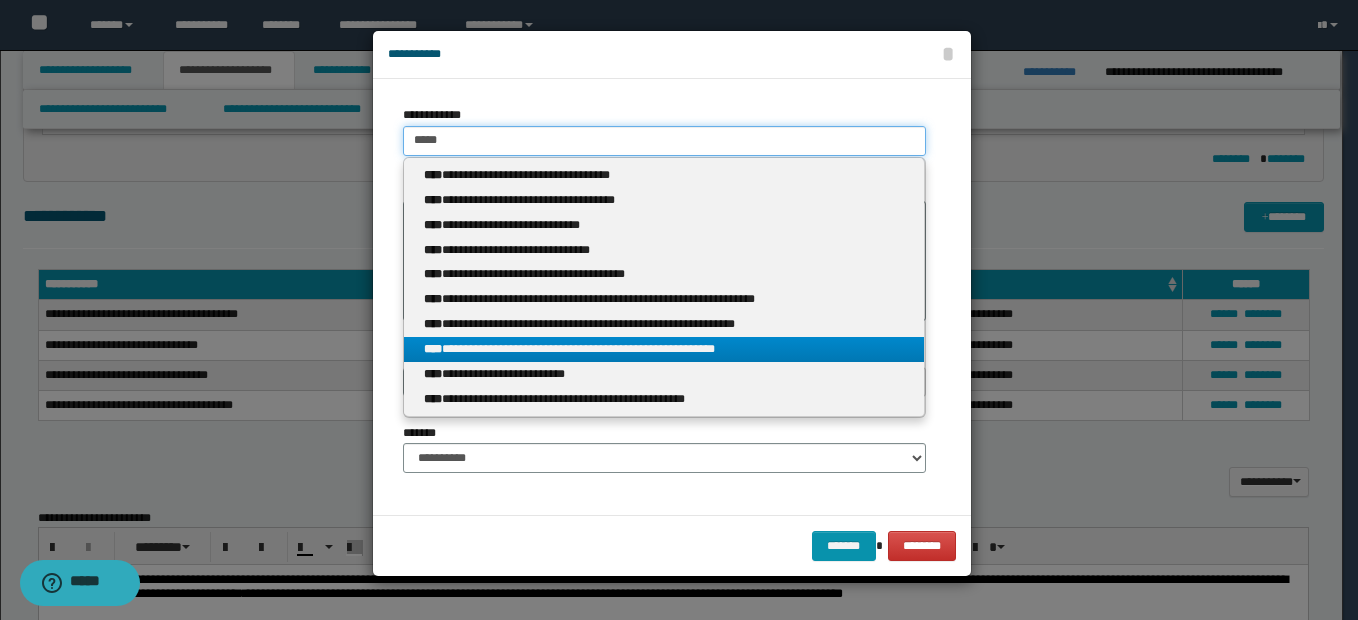 type on "*****" 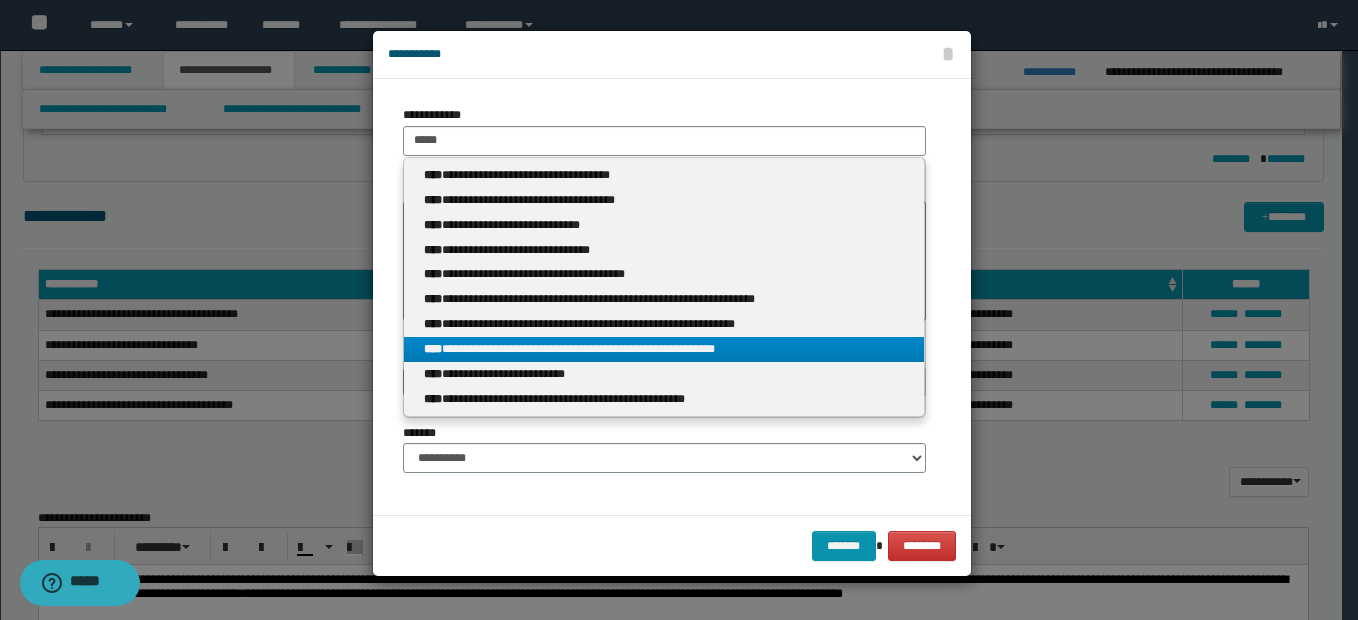 click on "**********" at bounding box center (664, 349) 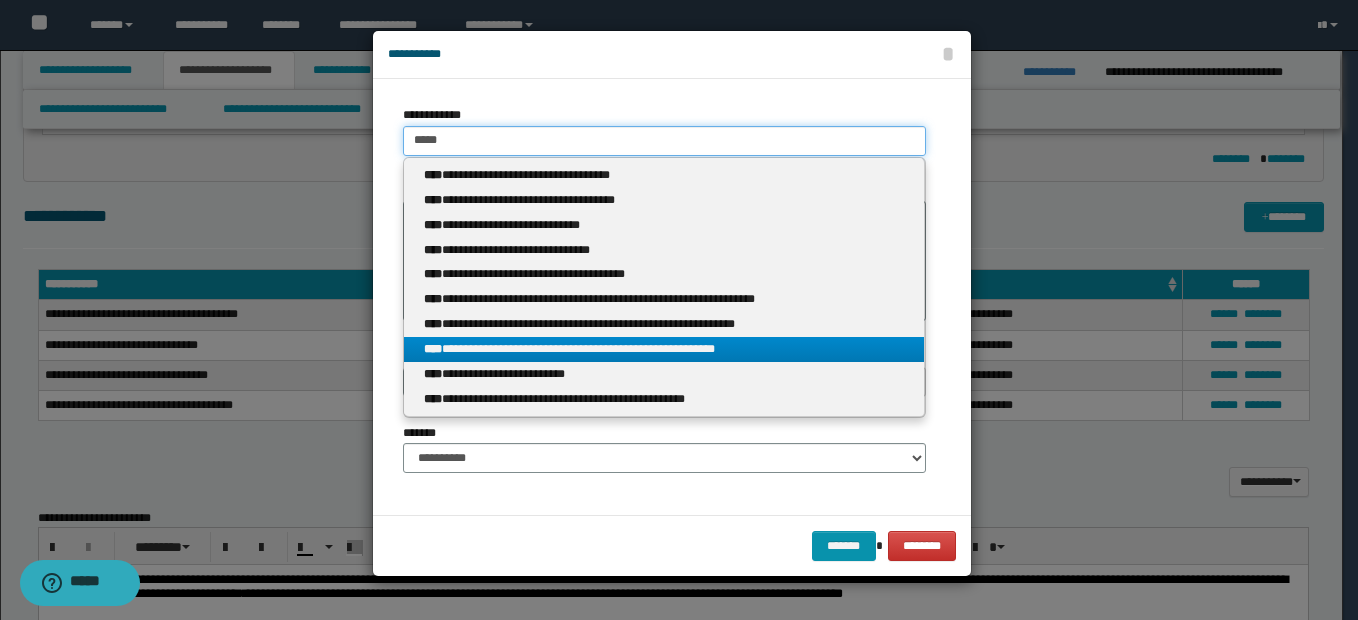 type 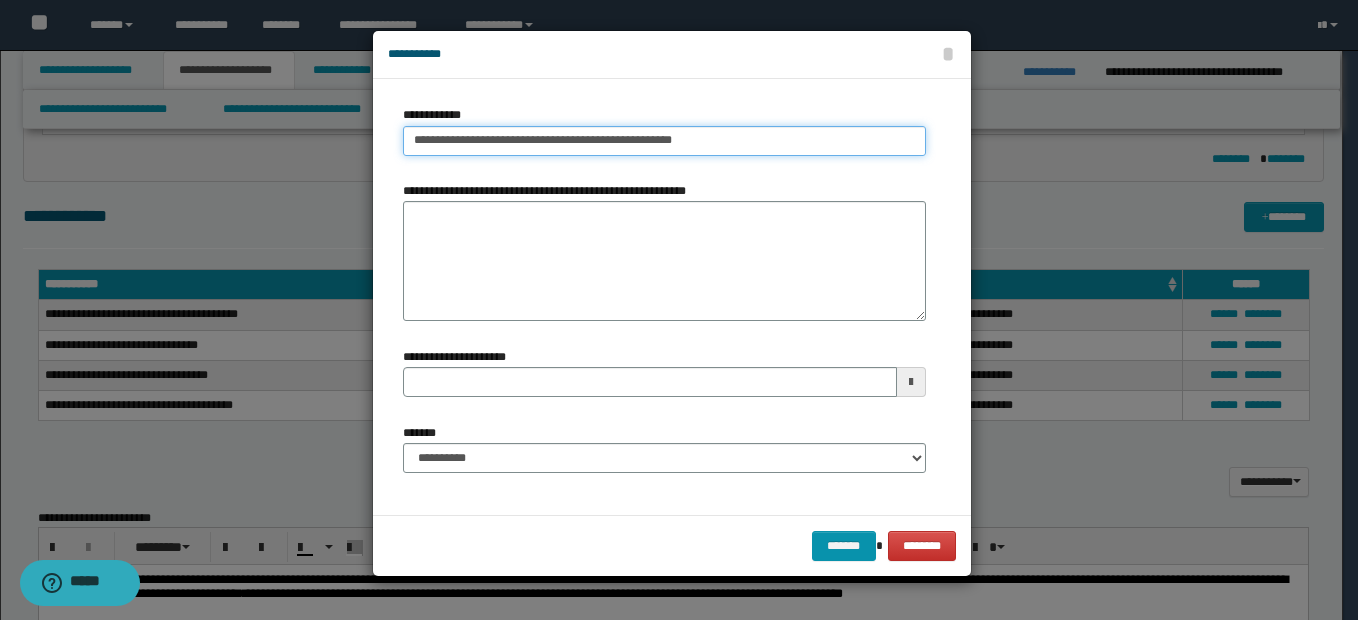 type 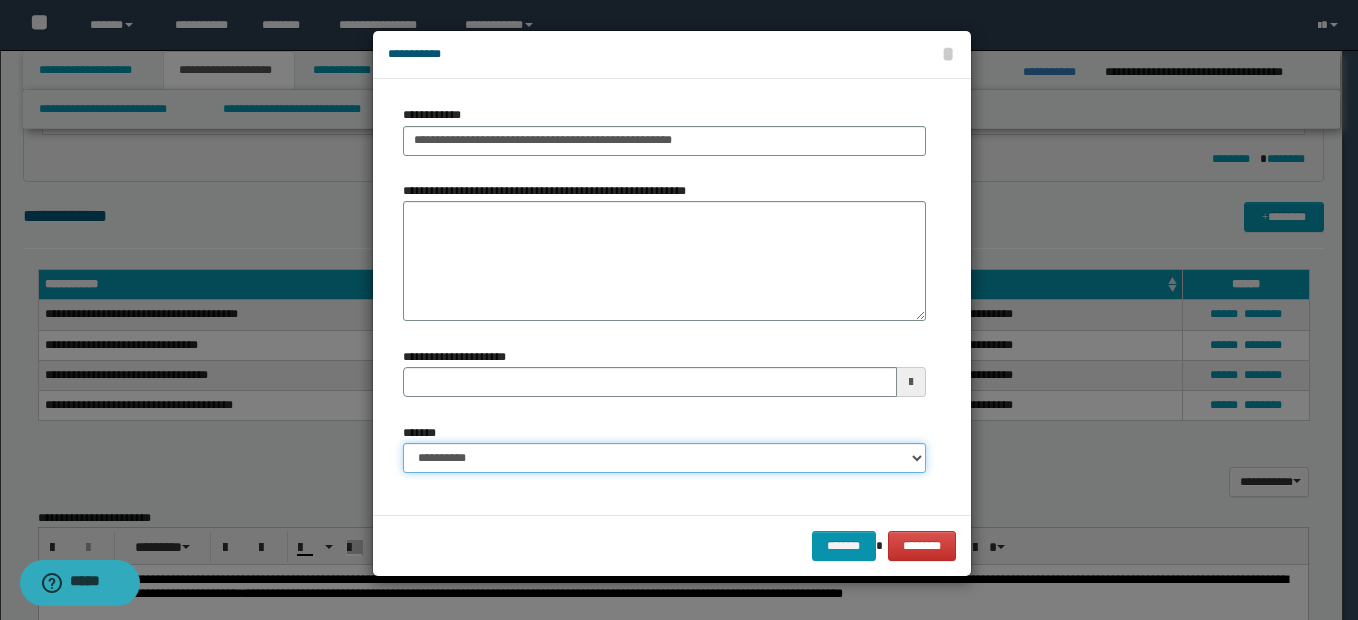 click on "**********" at bounding box center [664, 458] 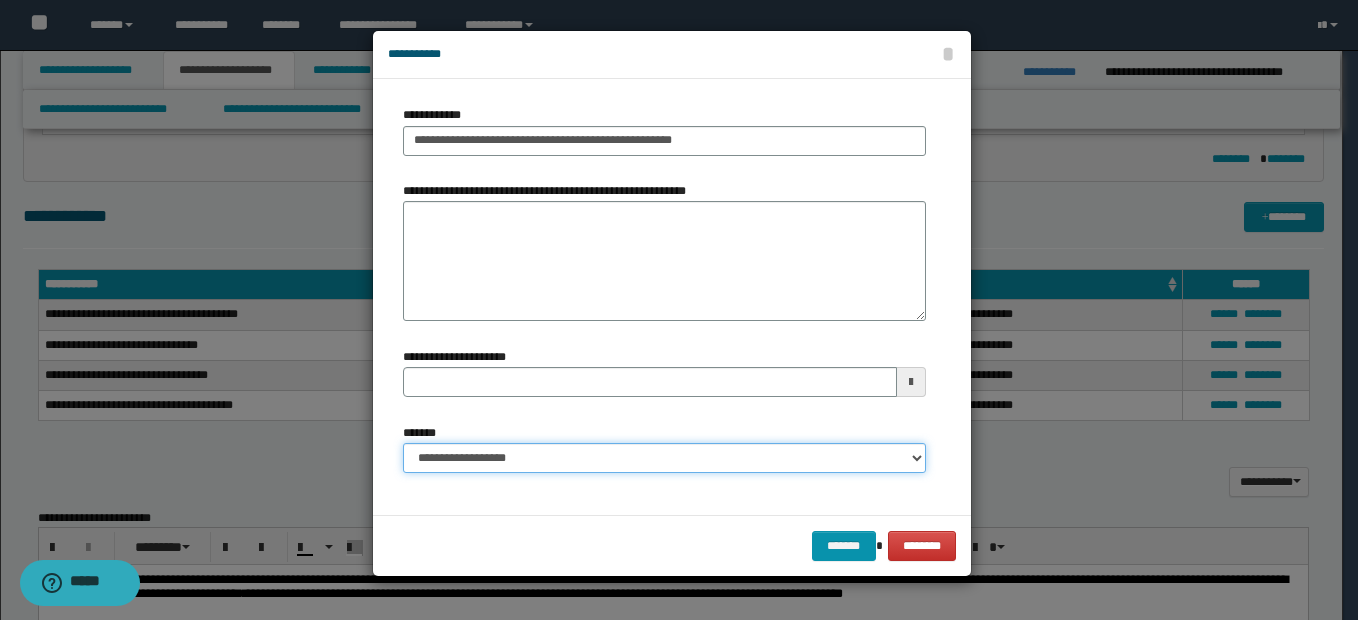 click on "**********" at bounding box center [664, 458] 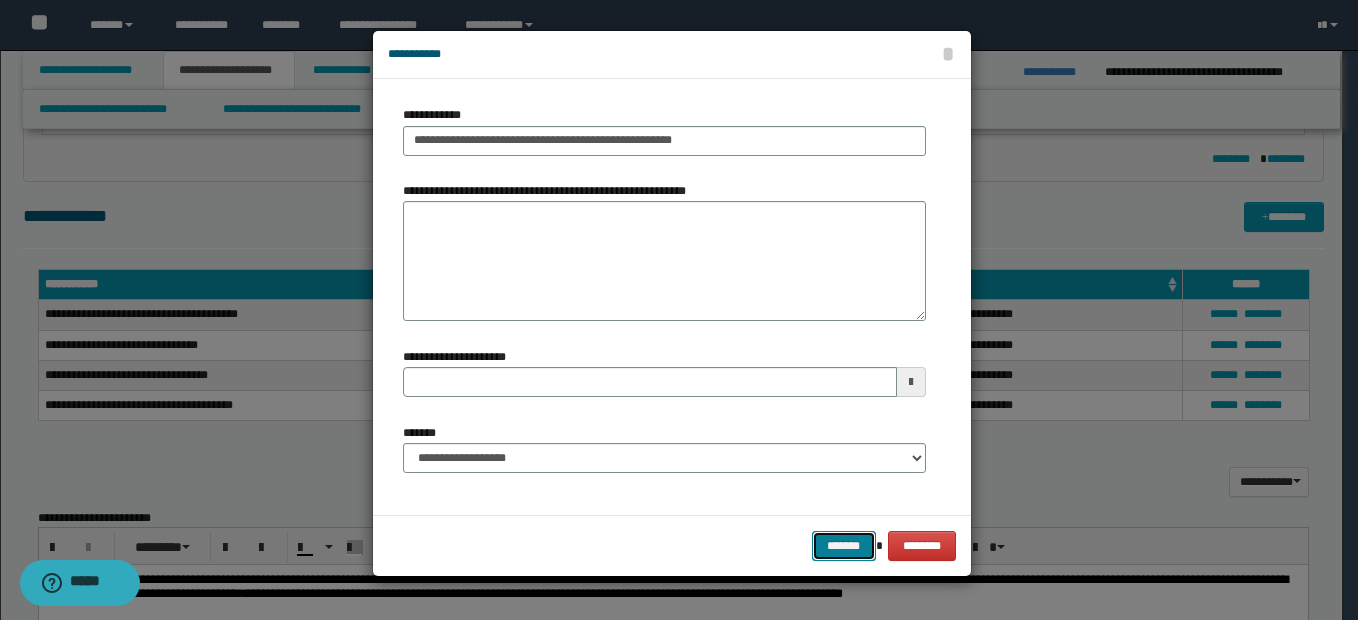 click on "*******" at bounding box center (844, 546) 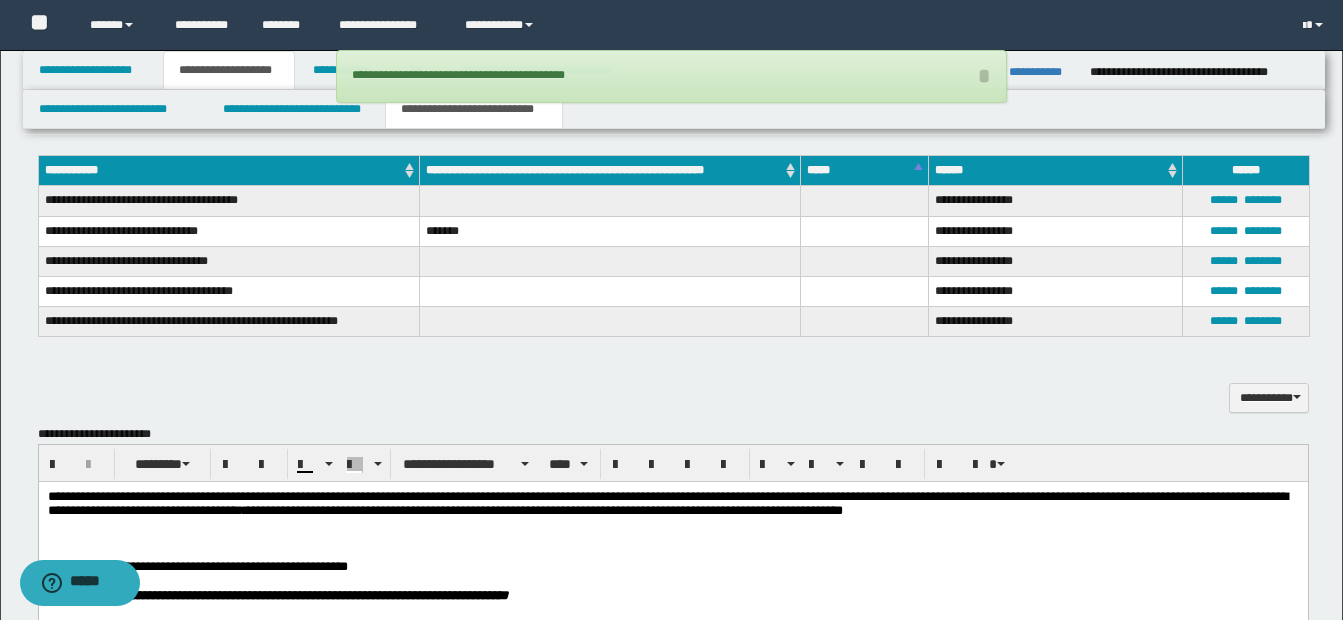 scroll, scrollTop: 889, scrollLeft: 0, axis: vertical 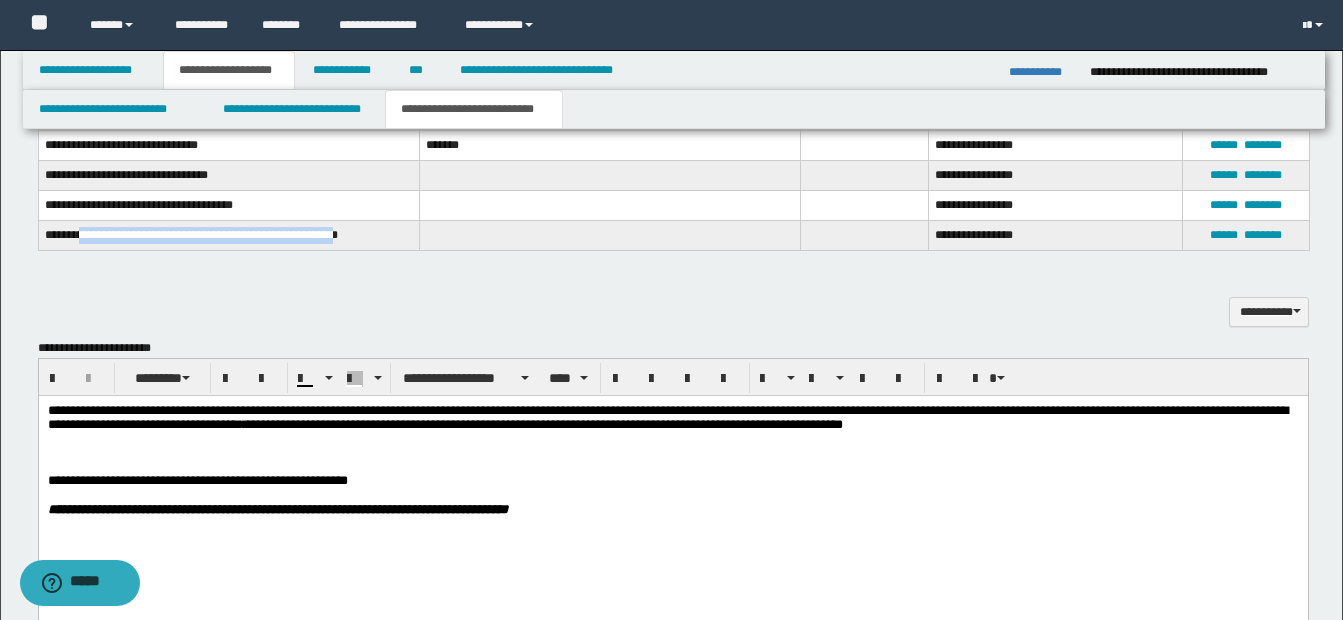 drag, startPoint x: 85, startPoint y: 234, endPoint x: 351, endPoint y: 237, distance: 266.0169 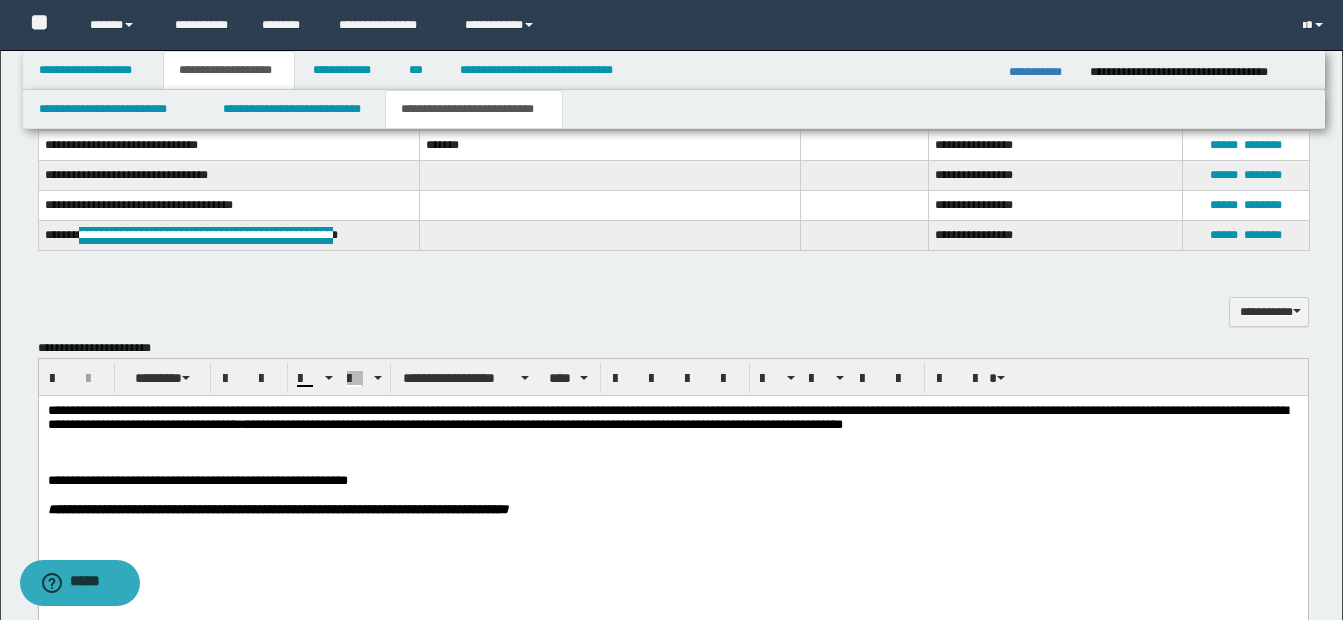 click on "**********" at bounding box center [672, 417] 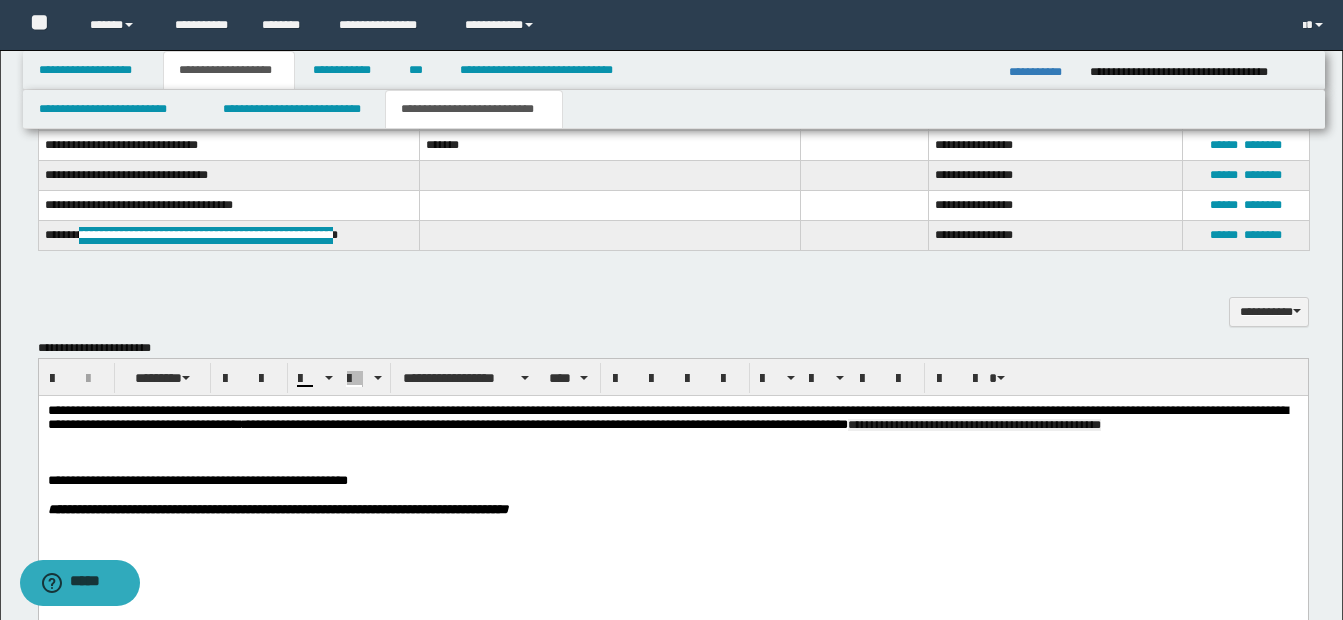 click on "**********" at bounding box center [973, 424] 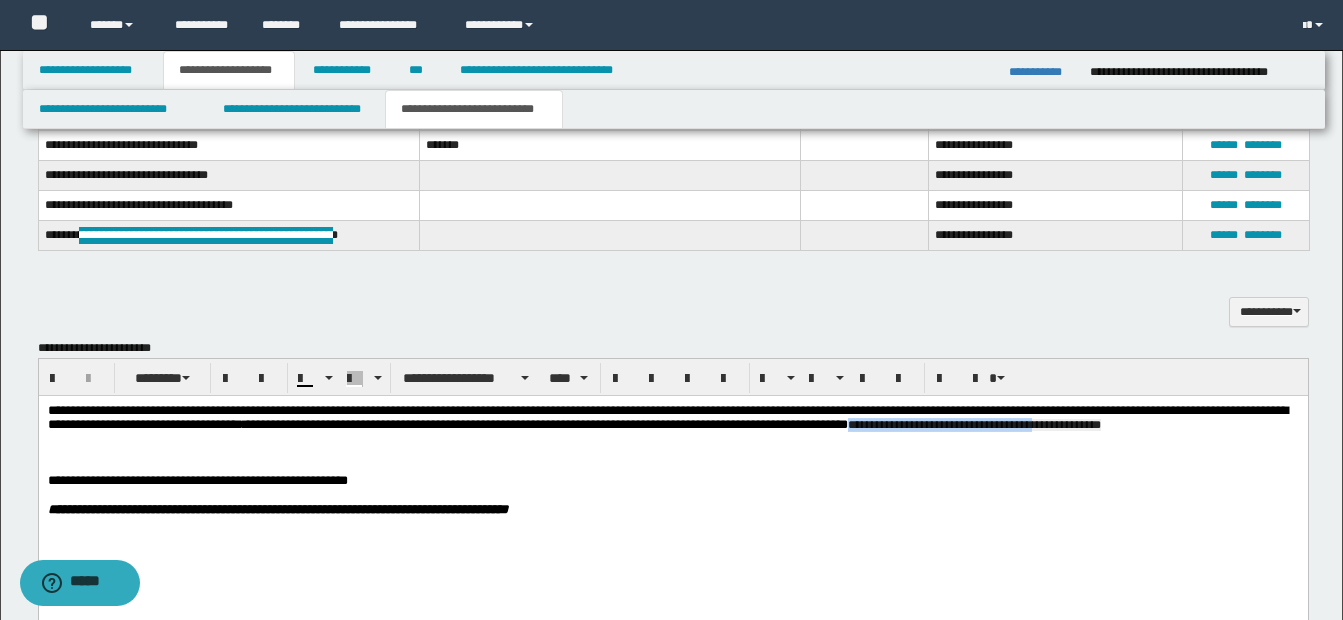 drag, startPoint x: 1036, startPoint y: 426, endPoint x: 1261, endPoint y: 427, distance: 225.00223 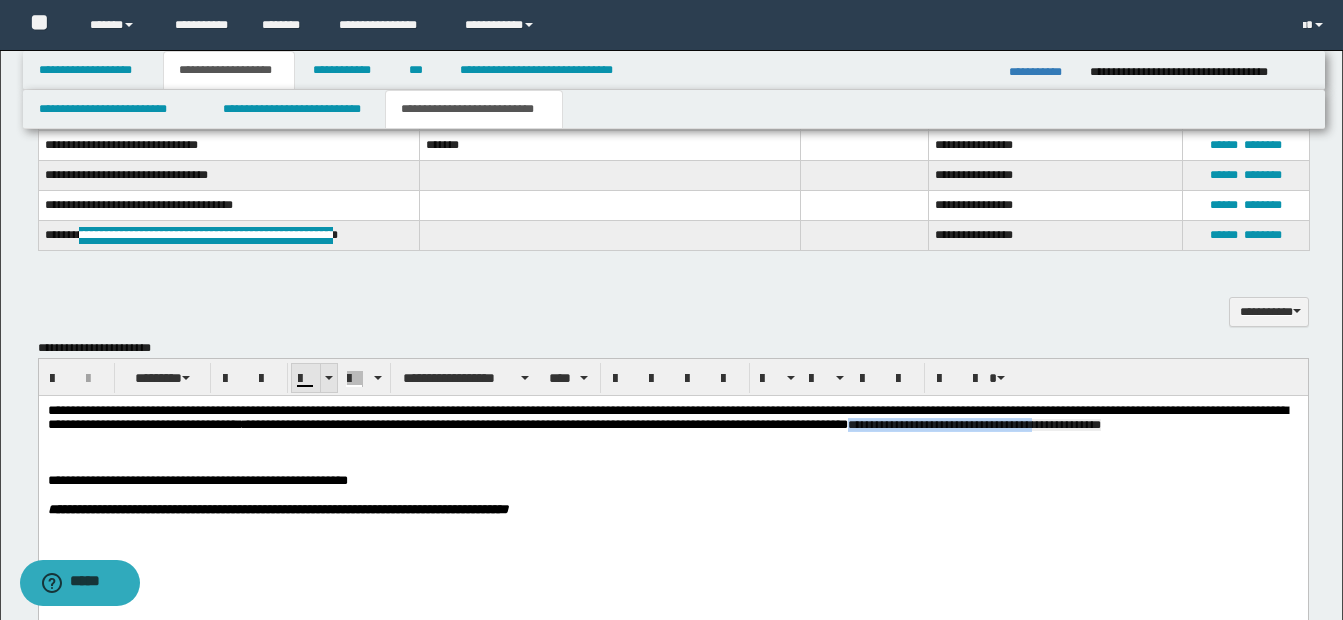 click at bounding box center (329, 378) 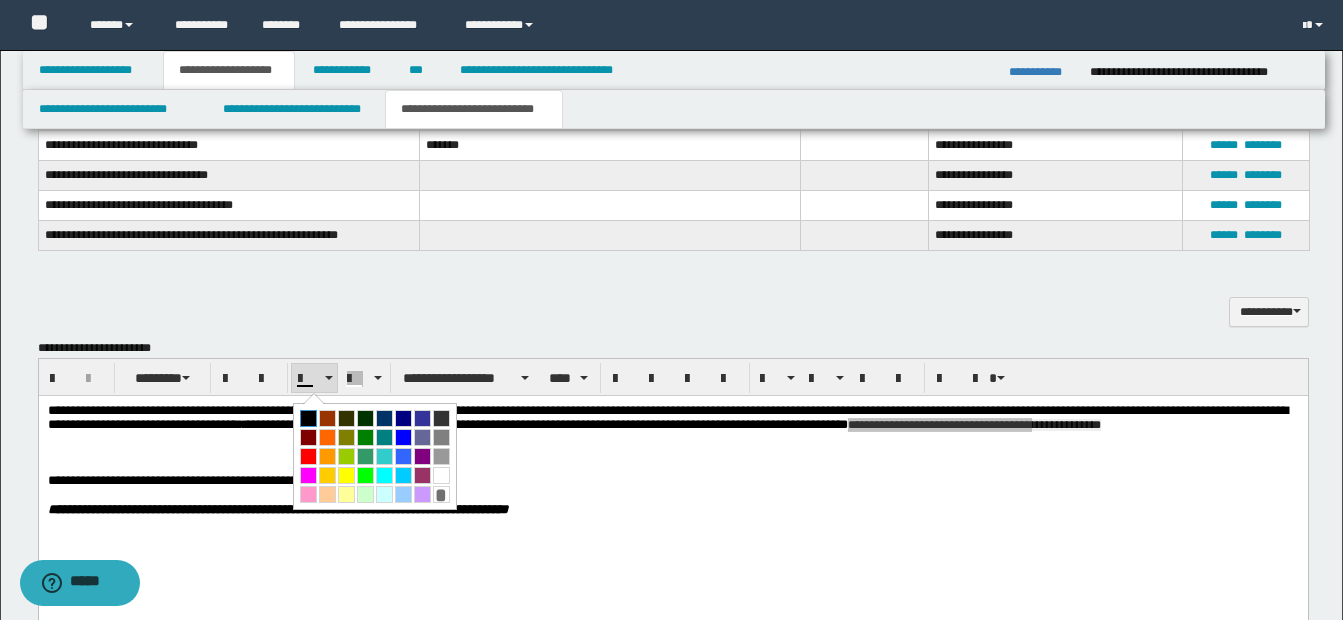 drag, startPoint x: 309, startPoint y: 415, endPoint x: 305, endPoint y: 2, distance: 413.01938 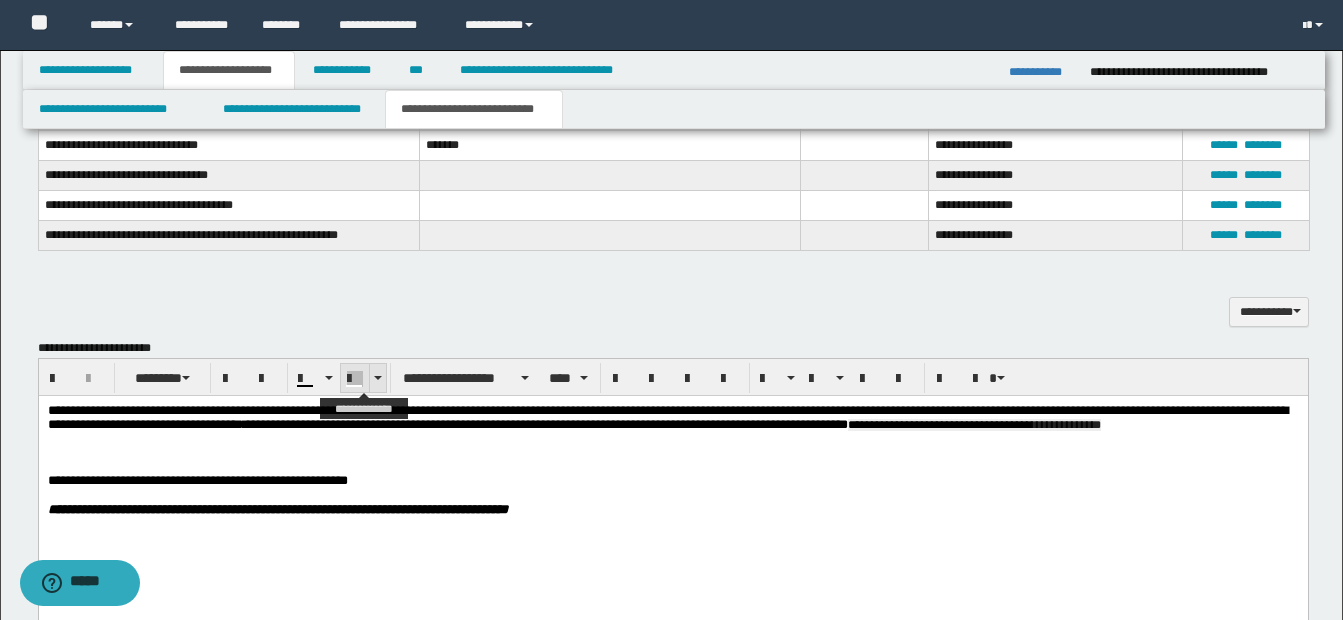 click at bounding box center [377, 378] 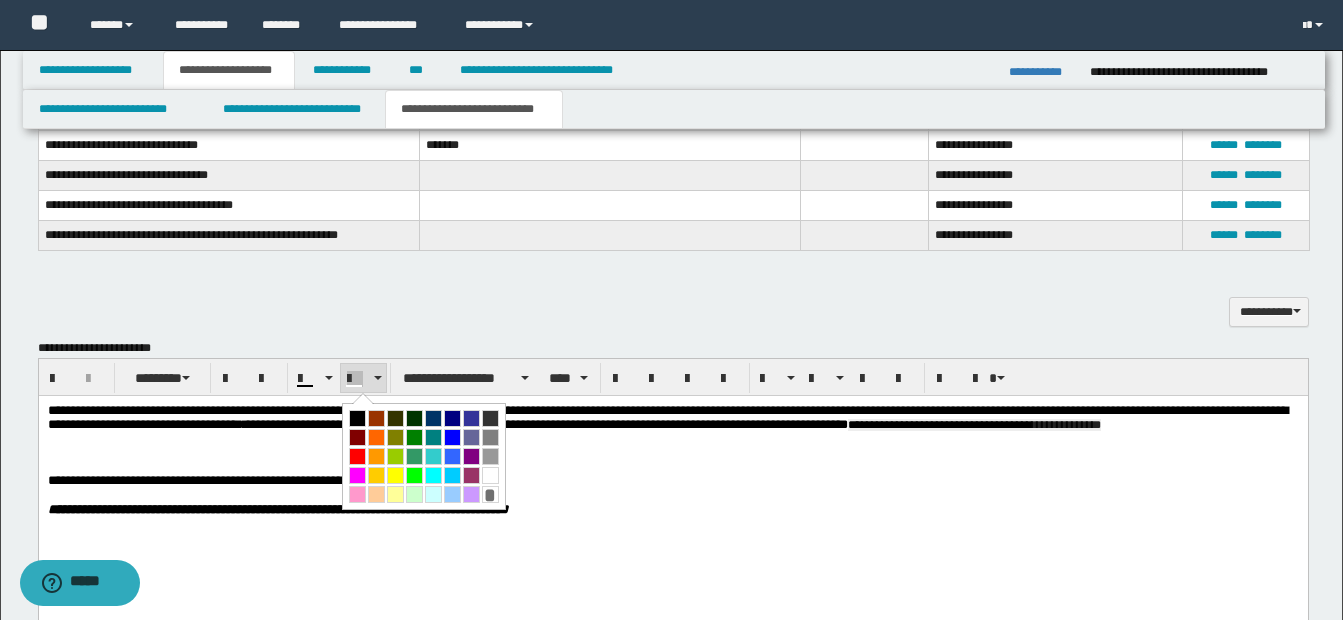 drag, startPoint x: 490, startPoint y: 474, endPoint x: 451, endPoint y: 78, distance: 397.91583 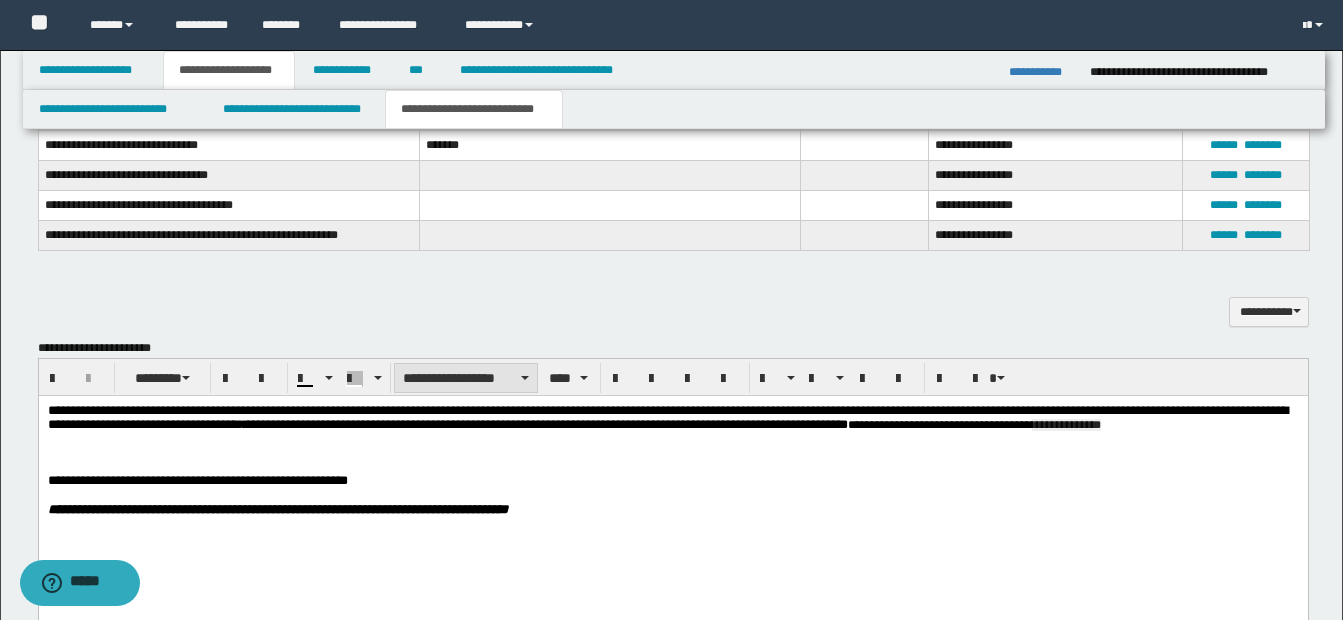 click on "**********" at bounding box center (466, 378) 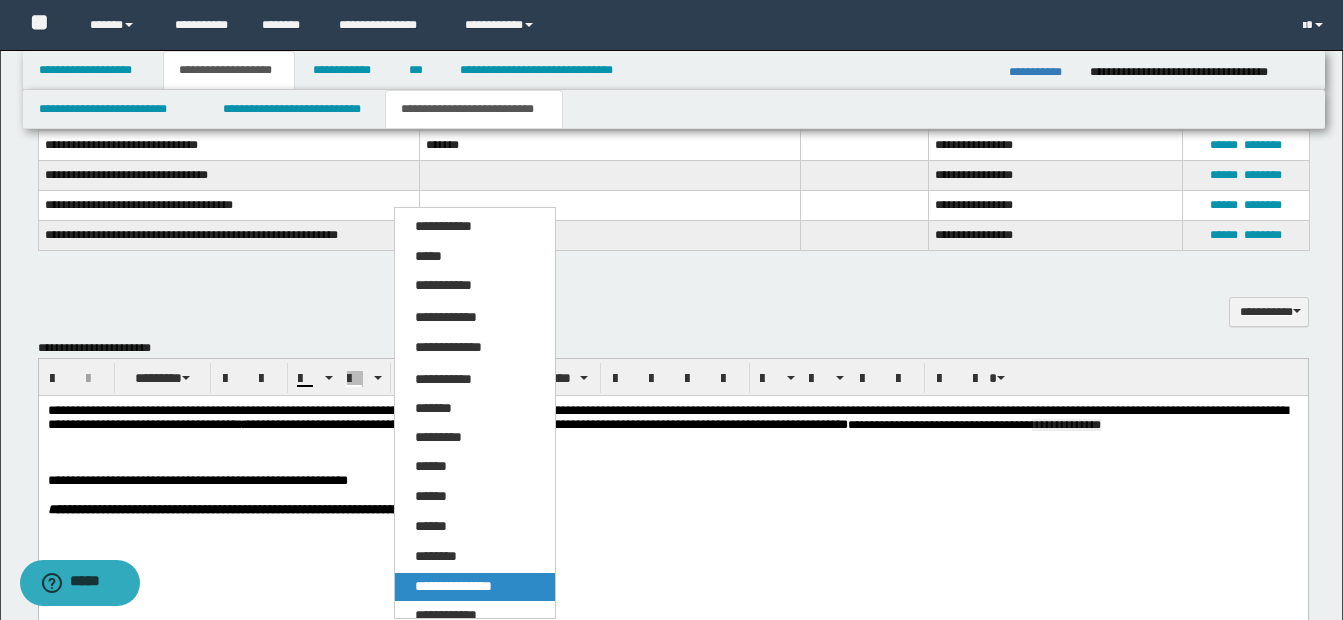 click on "**********" at bounding box center (475, 587) 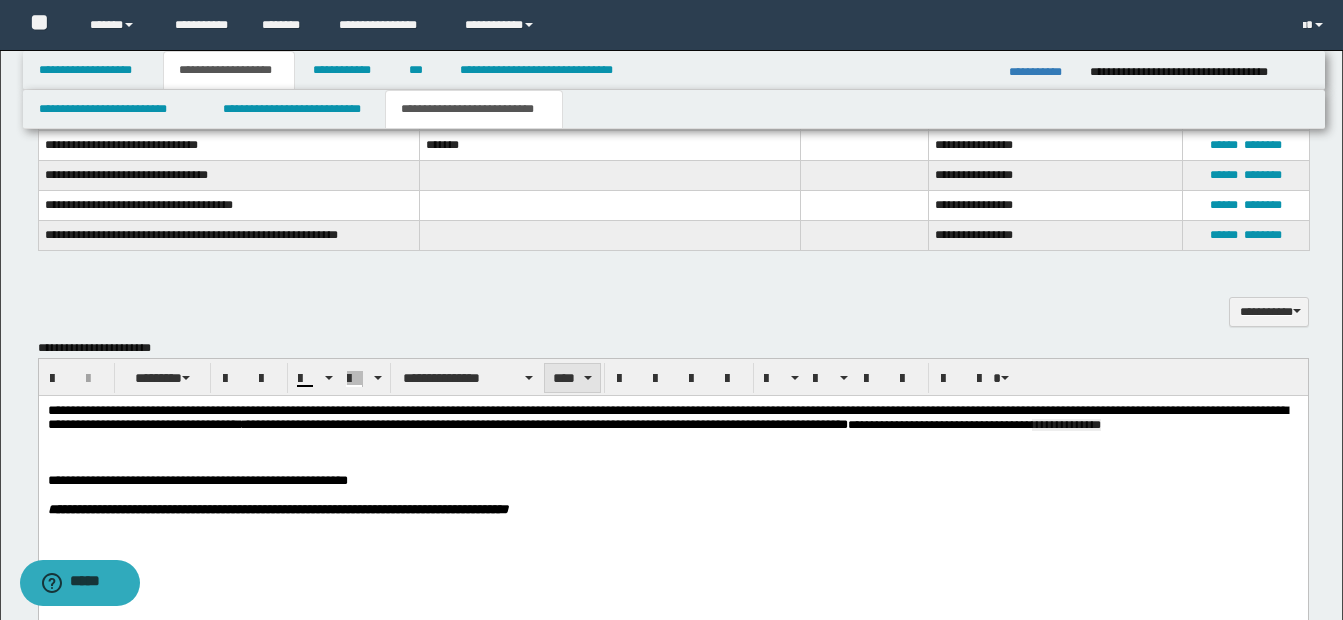 click on "****" at bounding box center (572, 378) 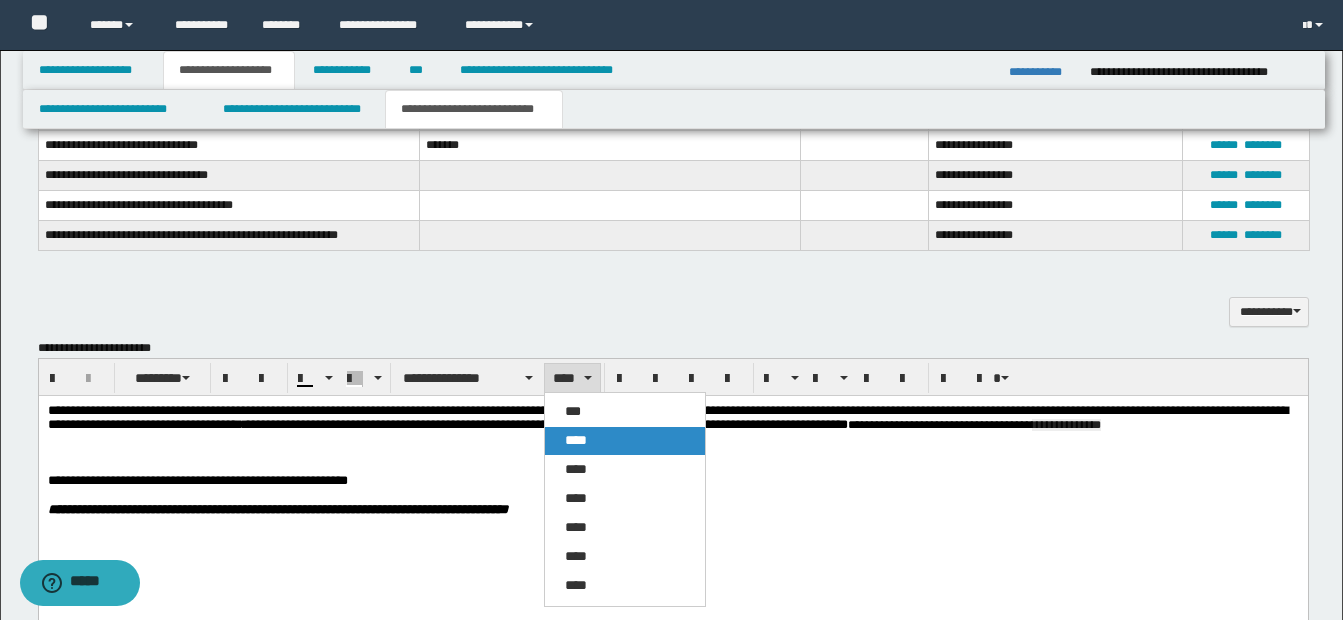 click on "****" at bounding box center (576, 440) 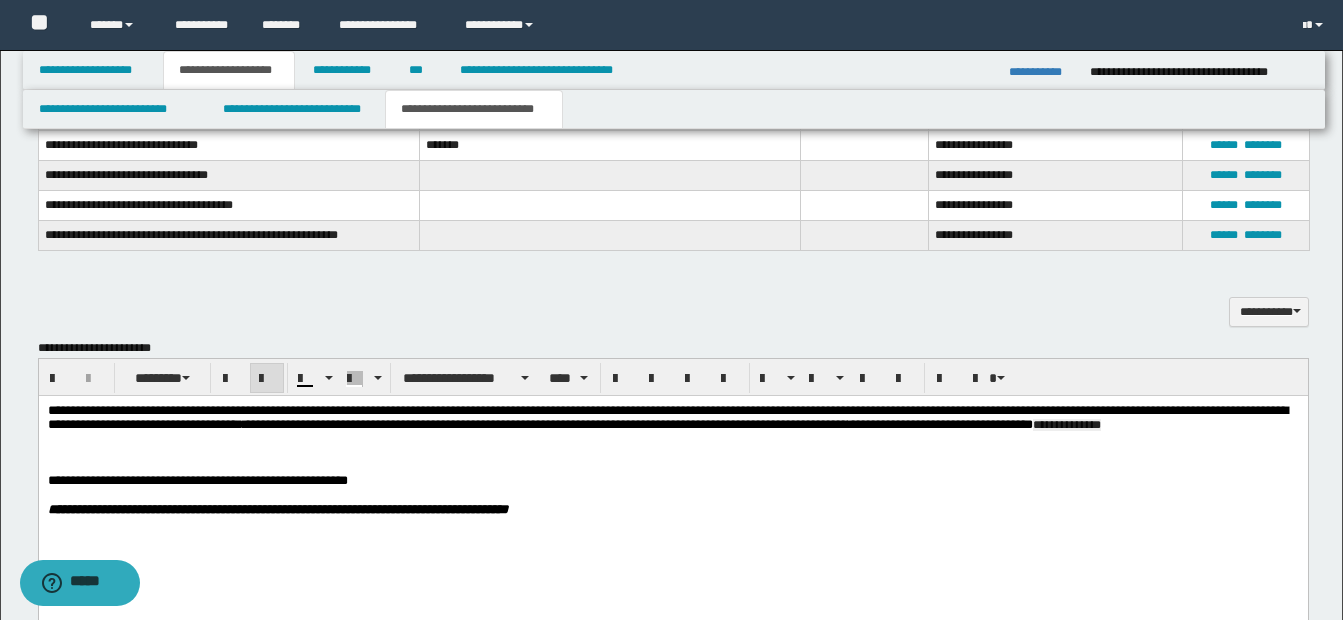 click on "**********" at bounding box center (672, 484) 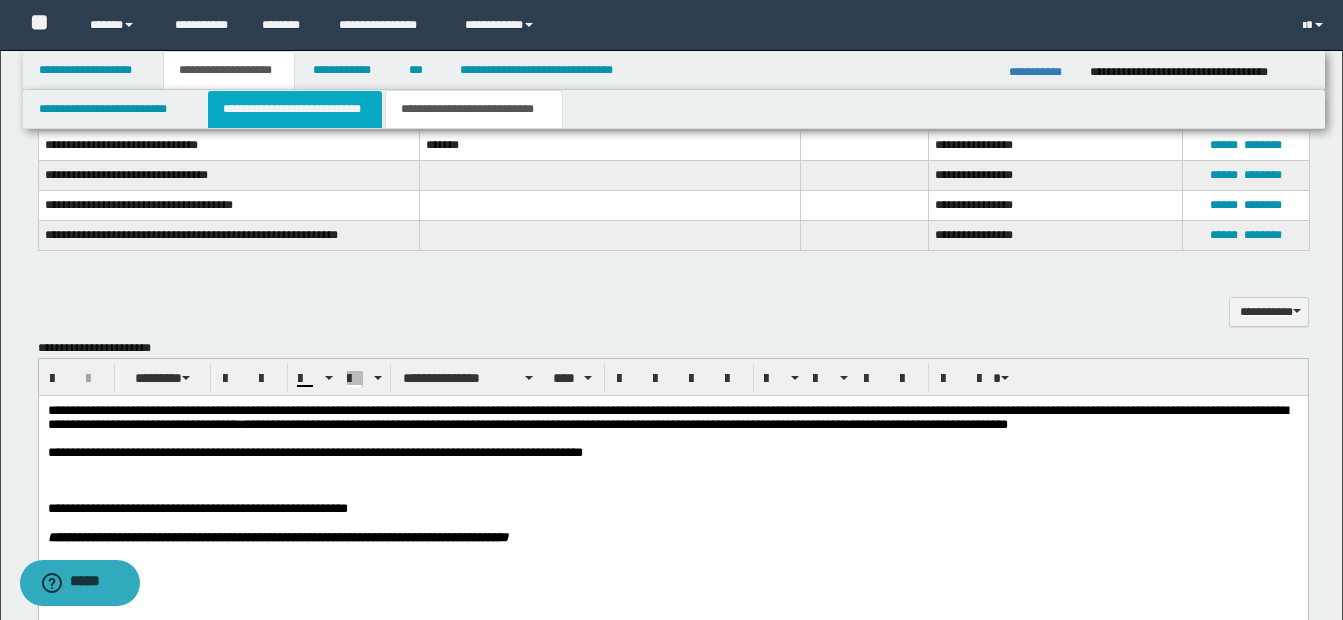 click on "**********" at bounding box center [295, 109] 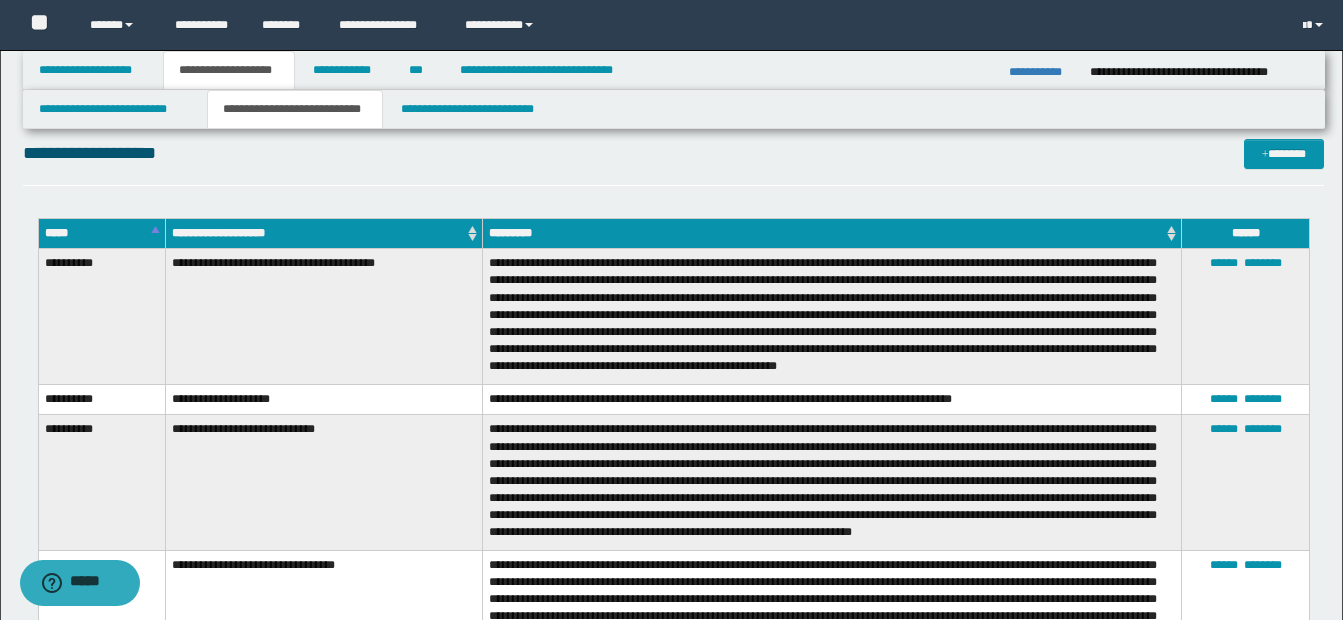 scroll, scrollTop: 2289, scrollLeft: 0, axis: vertical 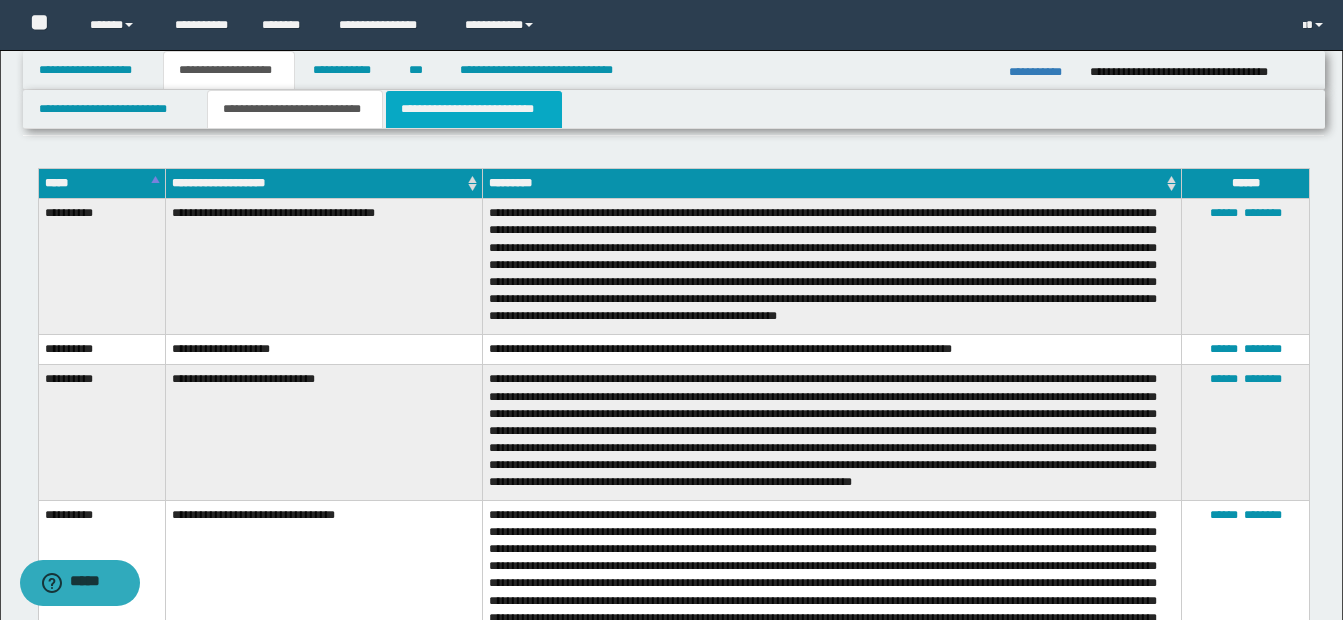click on "**********" at bounding box center (474, 109) 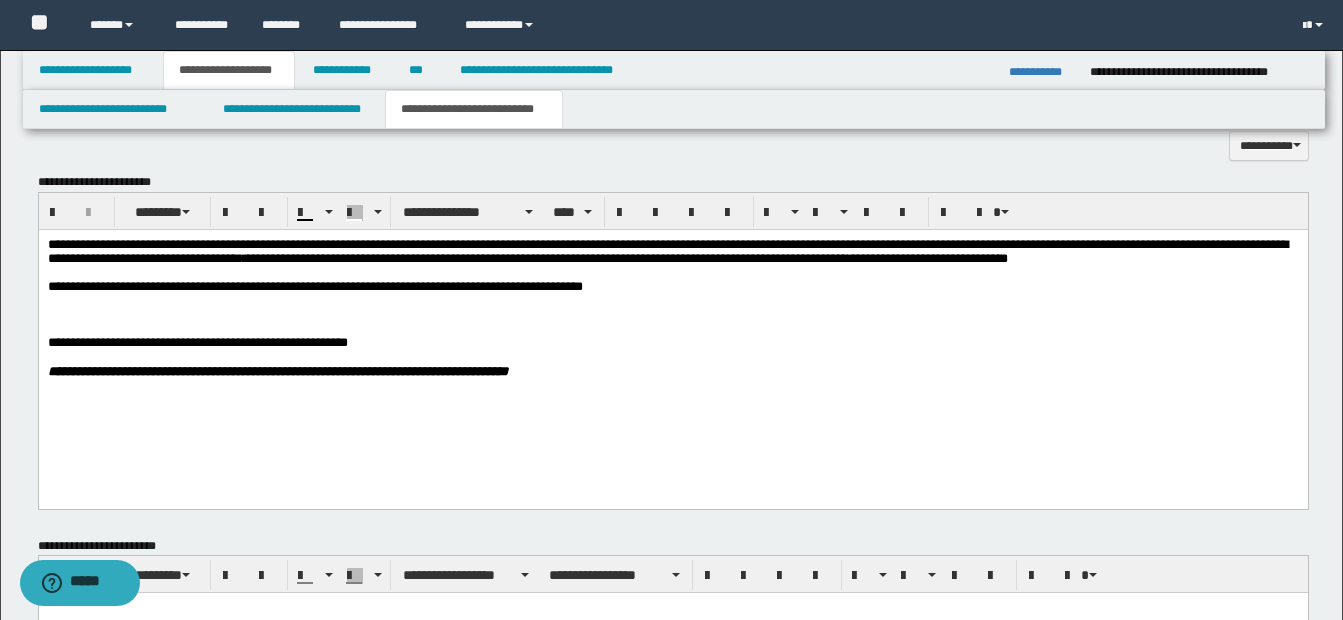 scroll, scrollTop: 1054, scrollLeft: 0, axis: vertical 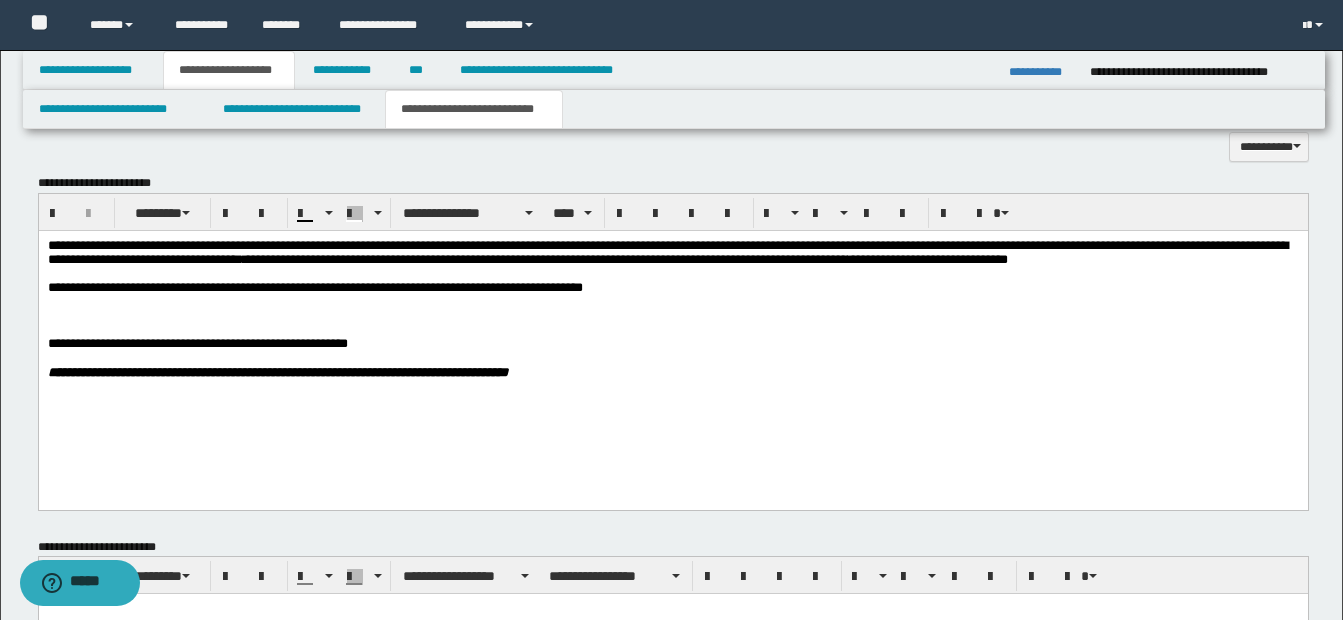 click on "**********" at bounding box center [672, 287] 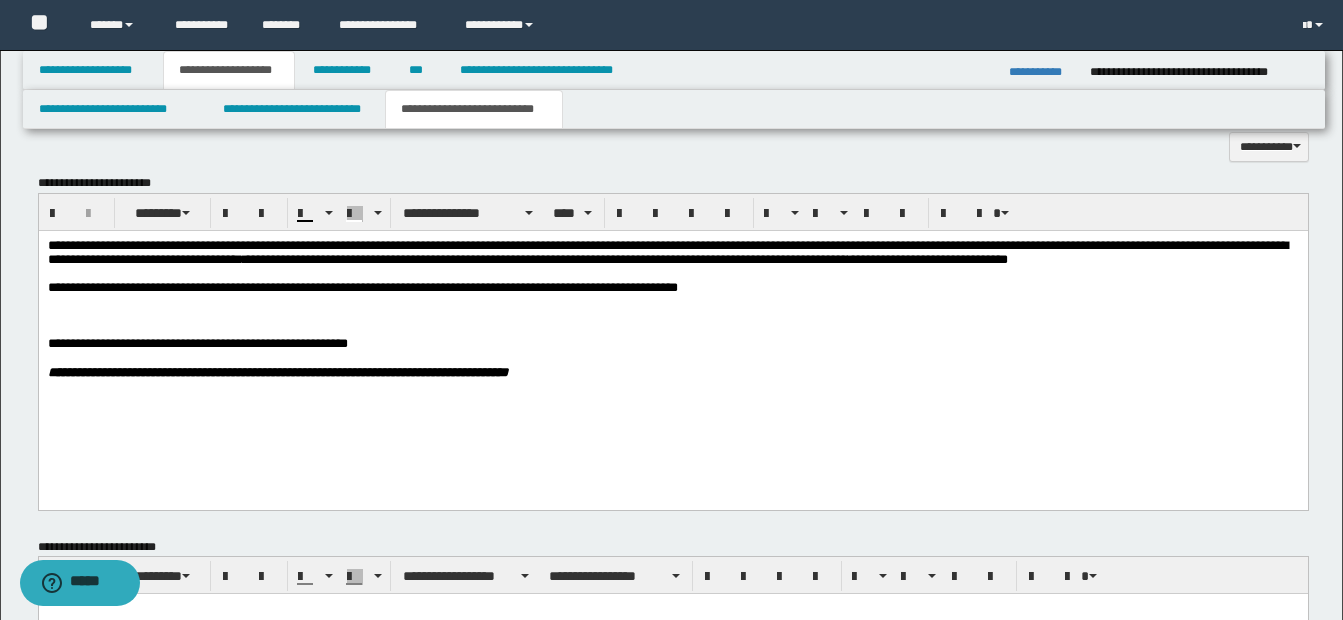 click on "**********" at bounding box center [672, 333] 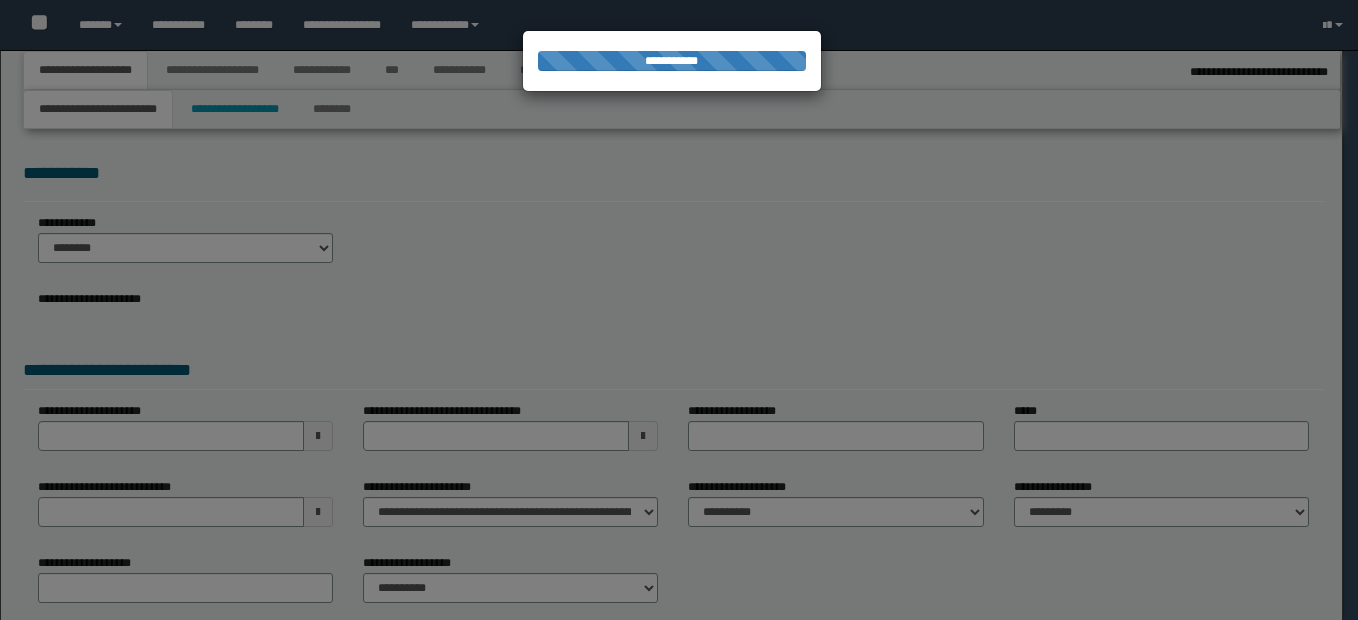 type on "**********" 